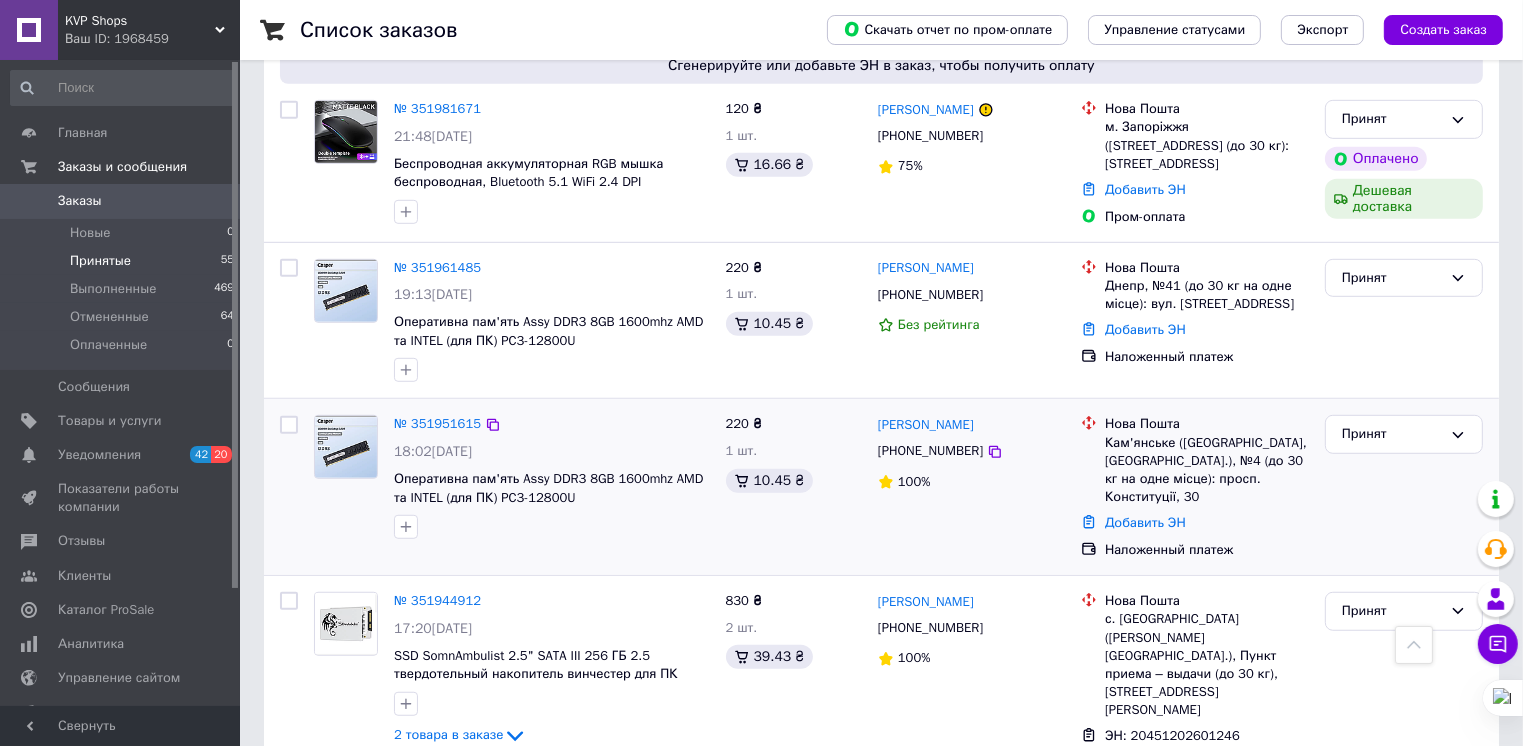 scroll, scrollTop: 1200, scrollLeft: 0, axis: vertical 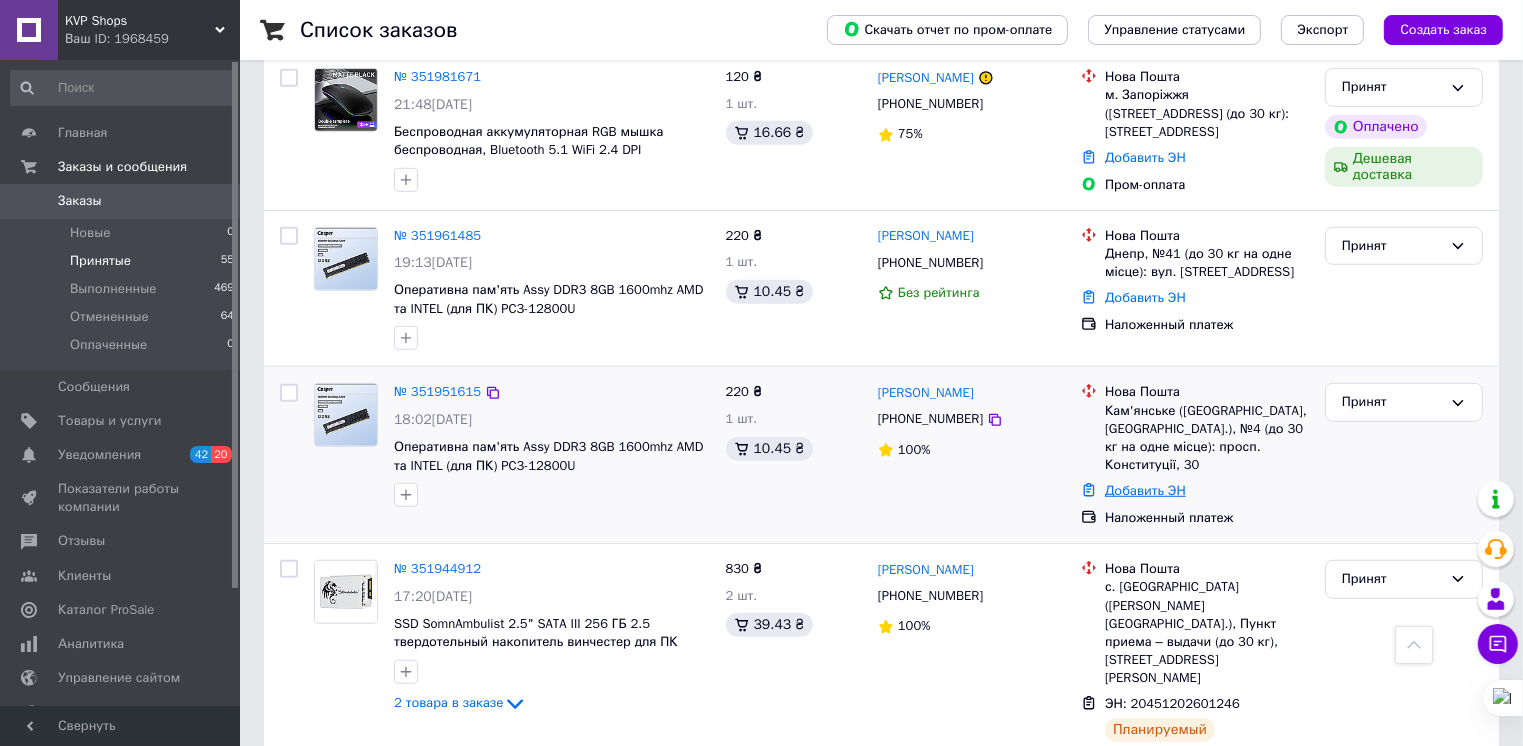 click on "Добавить ЭН" at bounding box center (1145, 490) 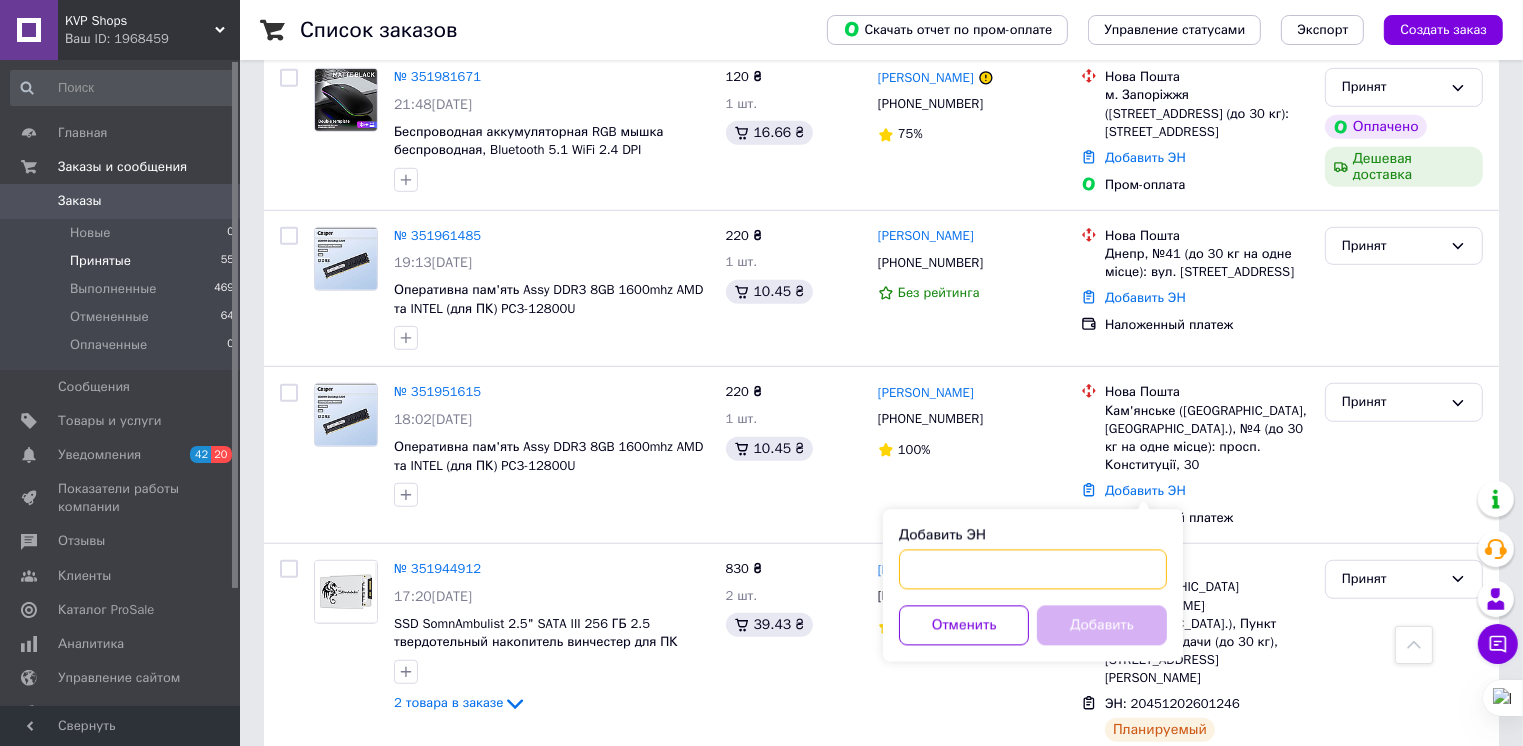 click on "Добавить ЭН" at bounding box center [1033, 570] 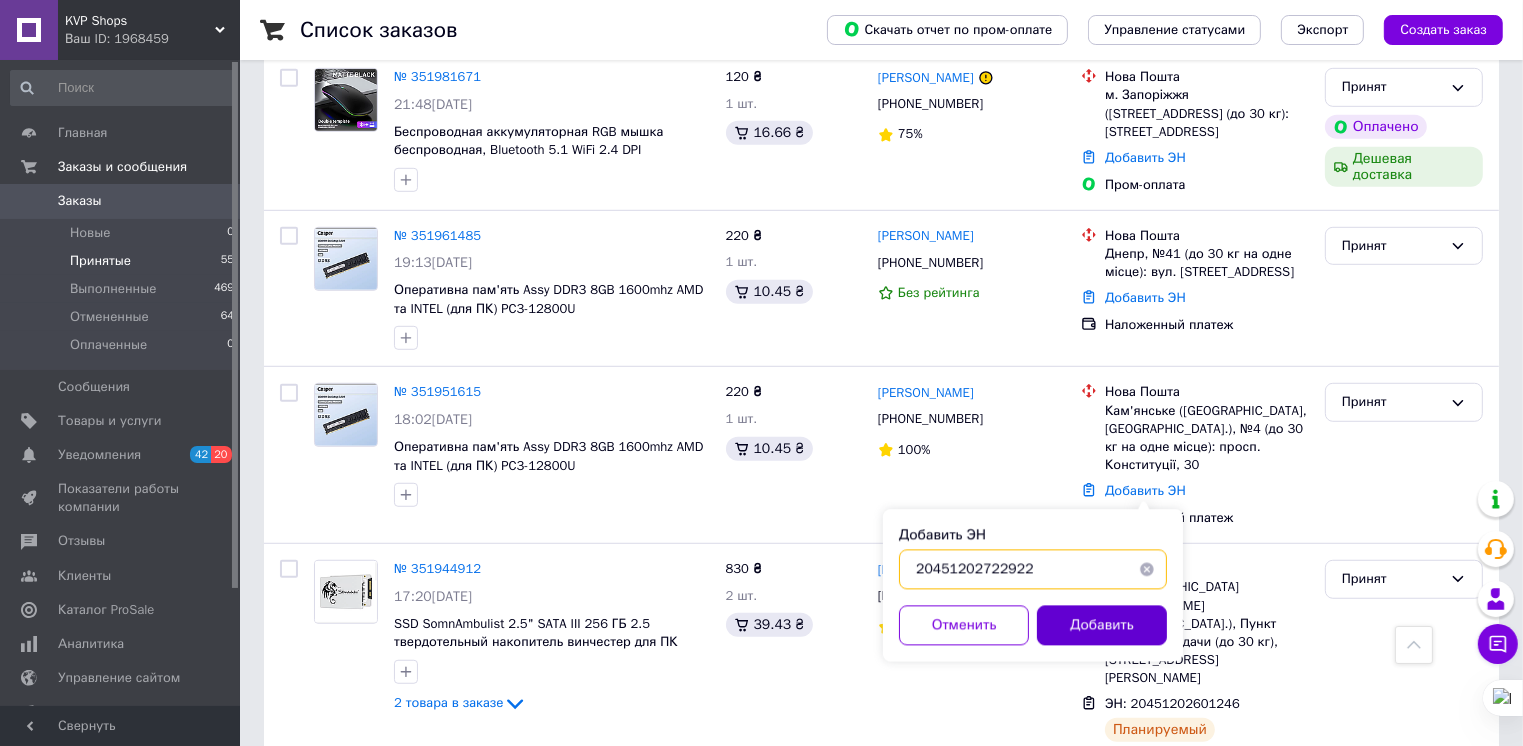 type on "20451202722922" 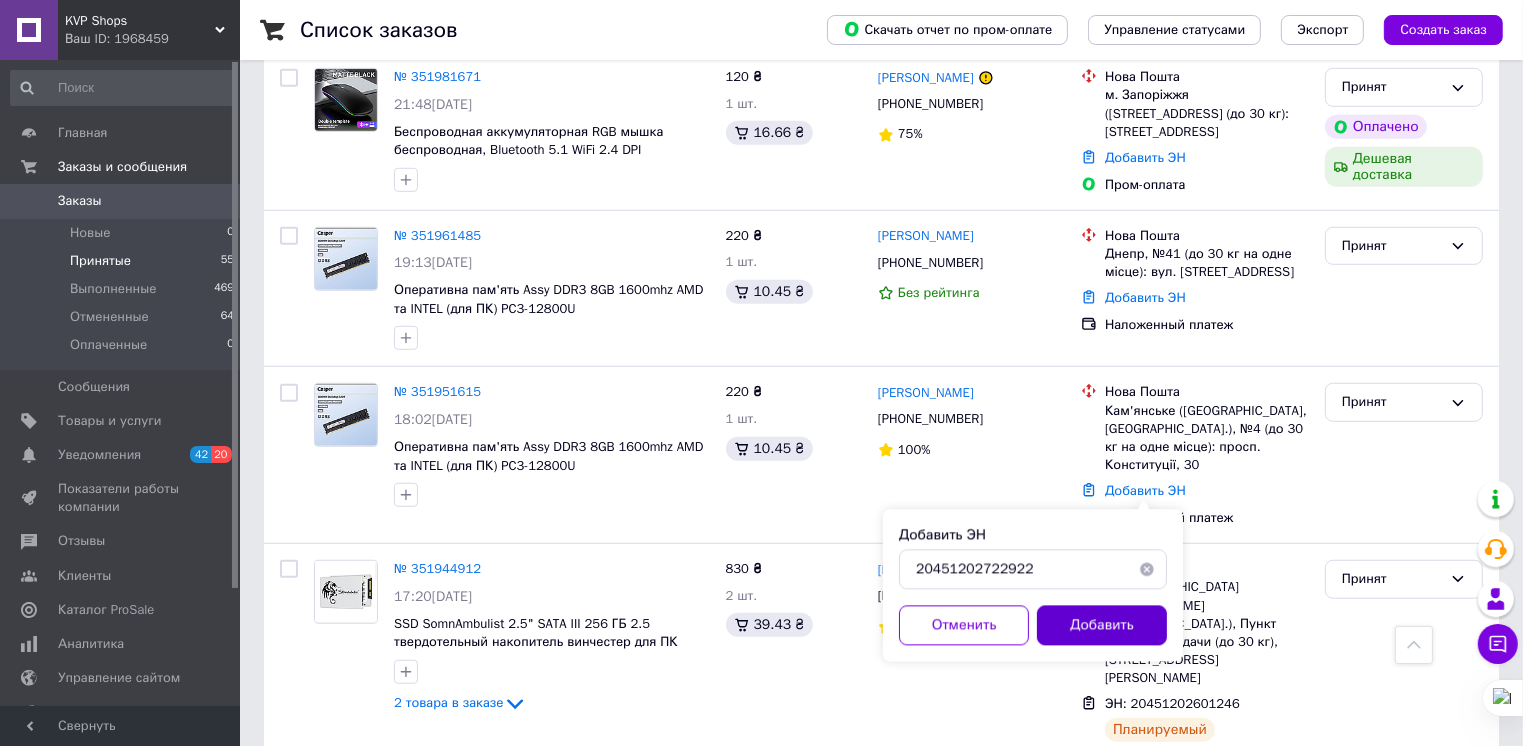 click on "Добавить" at bounding box center (1102, 626) 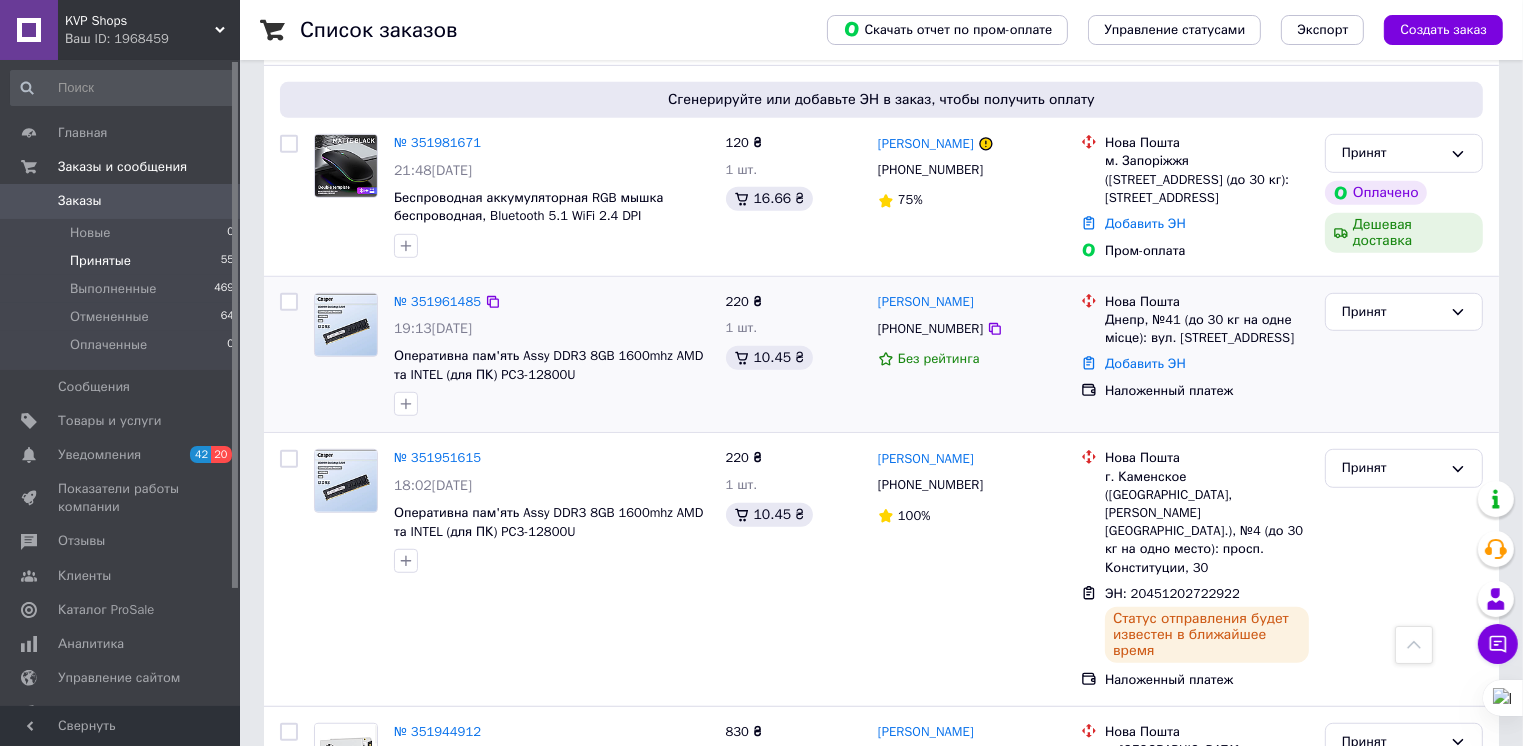 scroll, scrollTop: 1100, scrollLeft: 0, axis: vertical 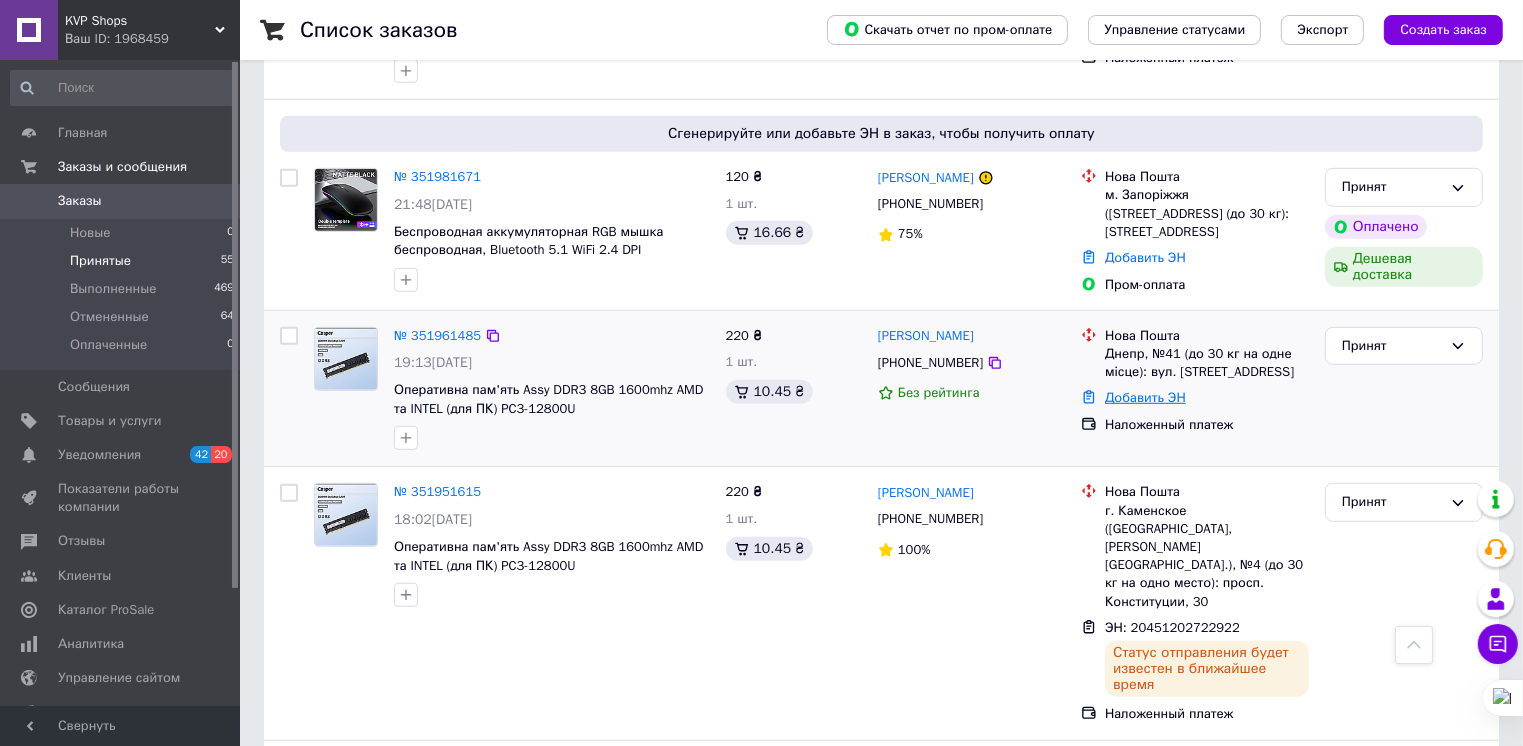 click on "Добавить ЭН" at bounding box center (1145, 397) 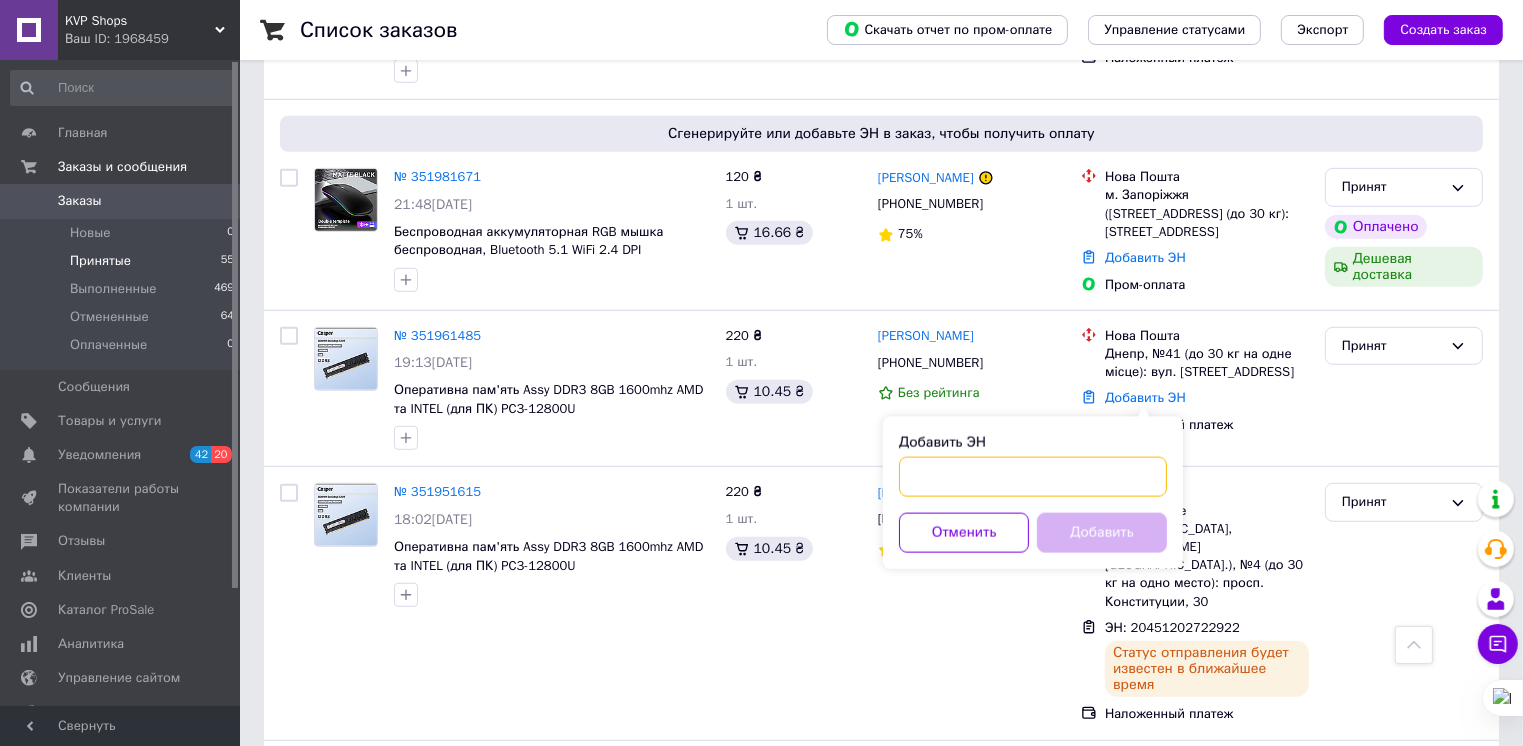 click on "Добавить ЭН" at bounding box center (1033, 477) 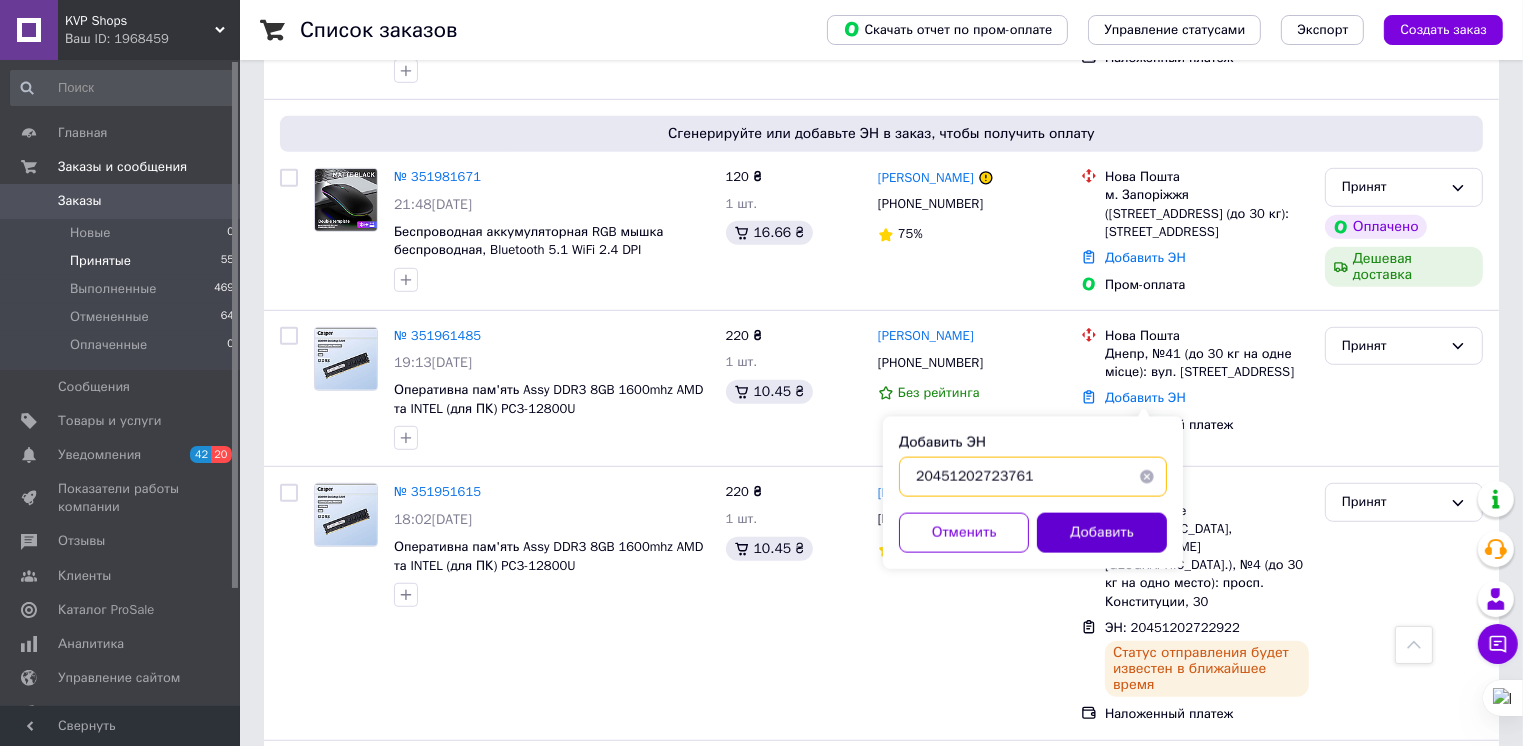 type on "20451202723761" 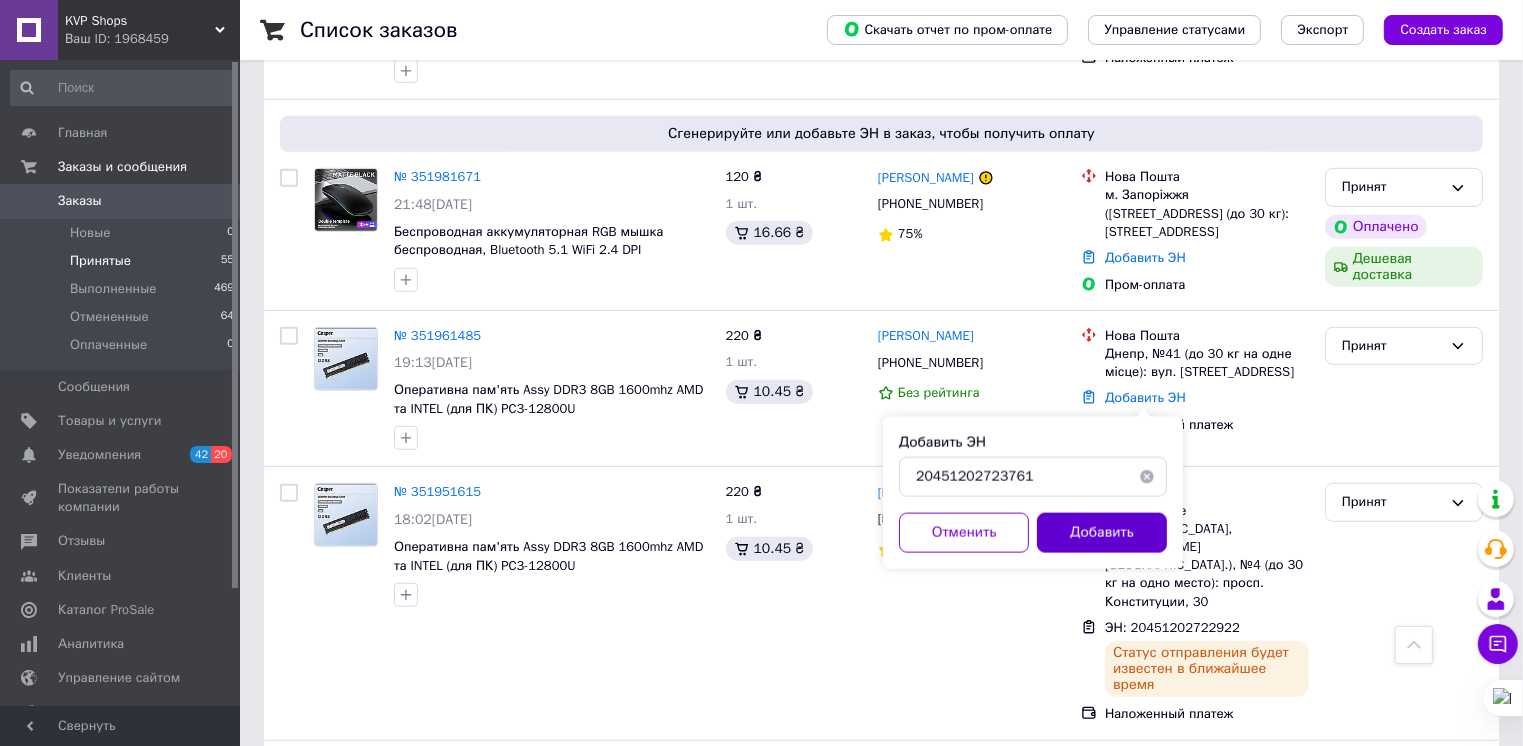 click on "Добавить" at bounding box center (1102, 533) 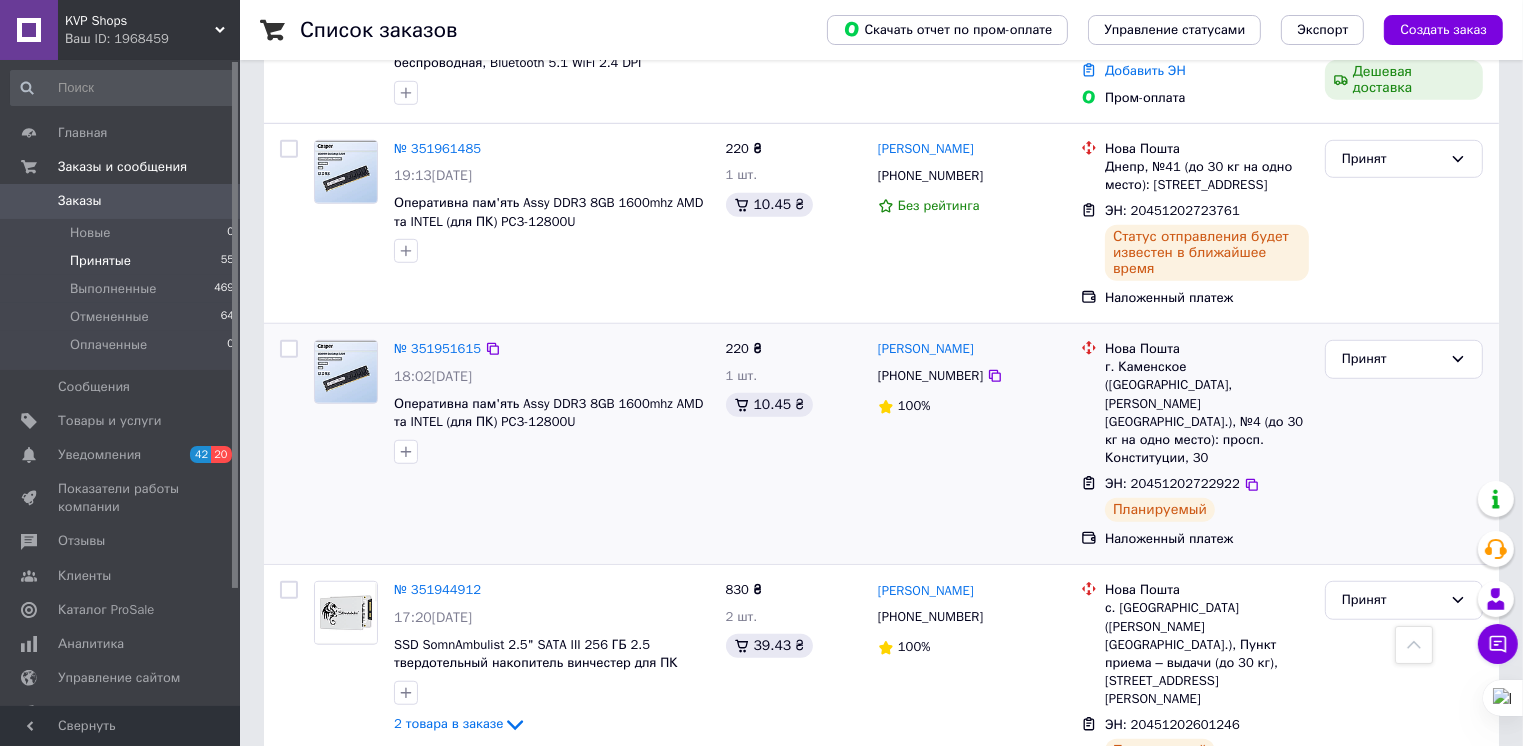 scroll, scrollTop: 1300, scrollLeft: 0, axis: vertical 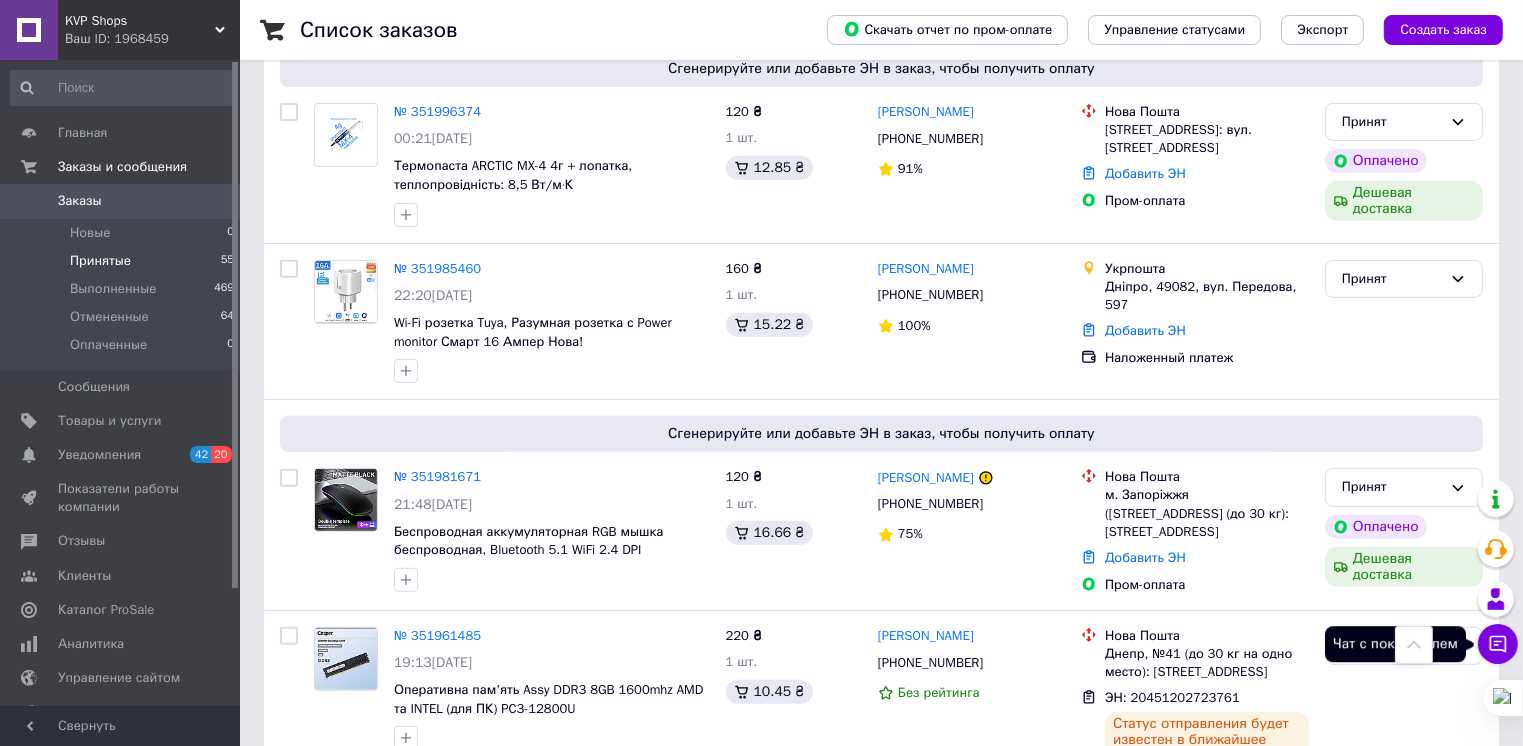 click 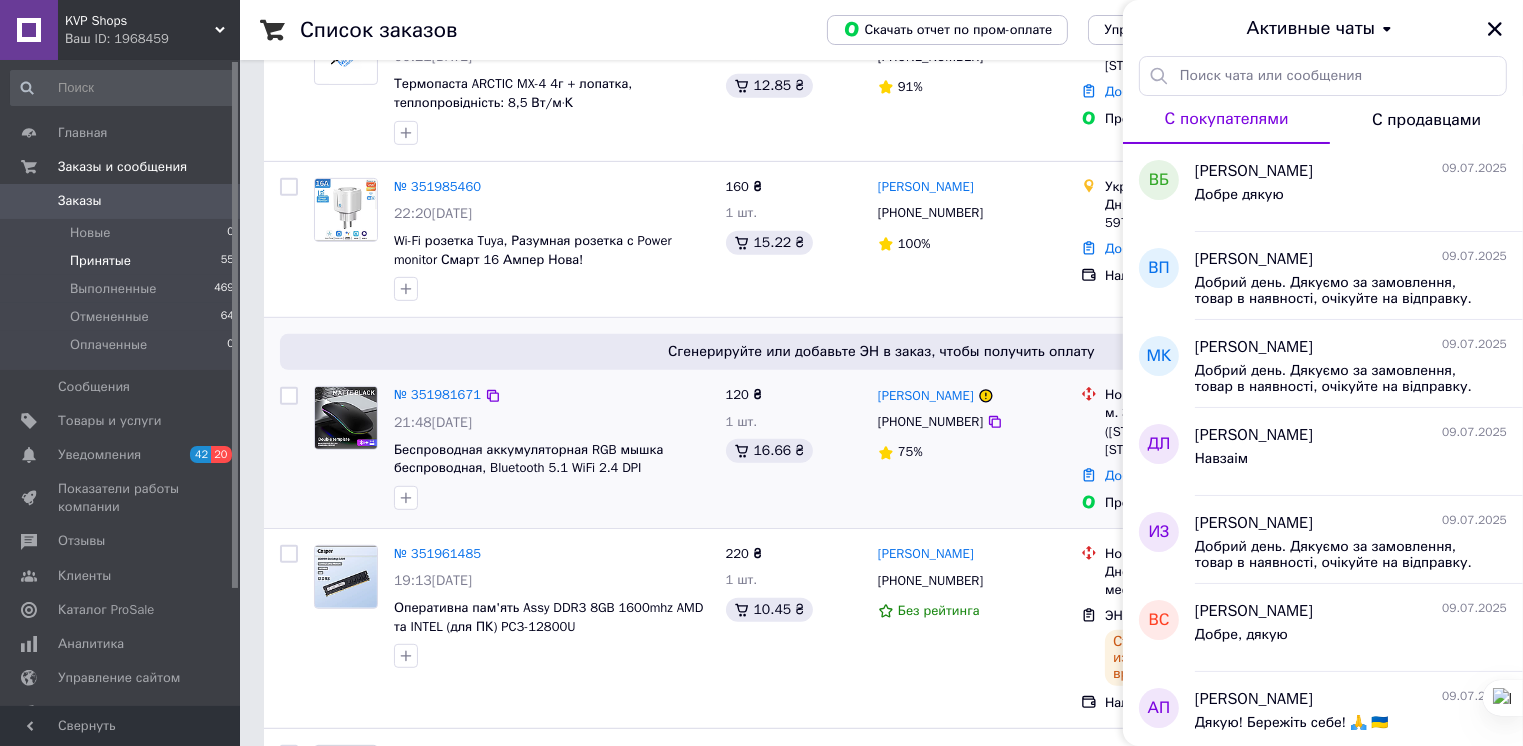 scroll, scrollTop: 1200, scrollLeft: 0, axis: vertical 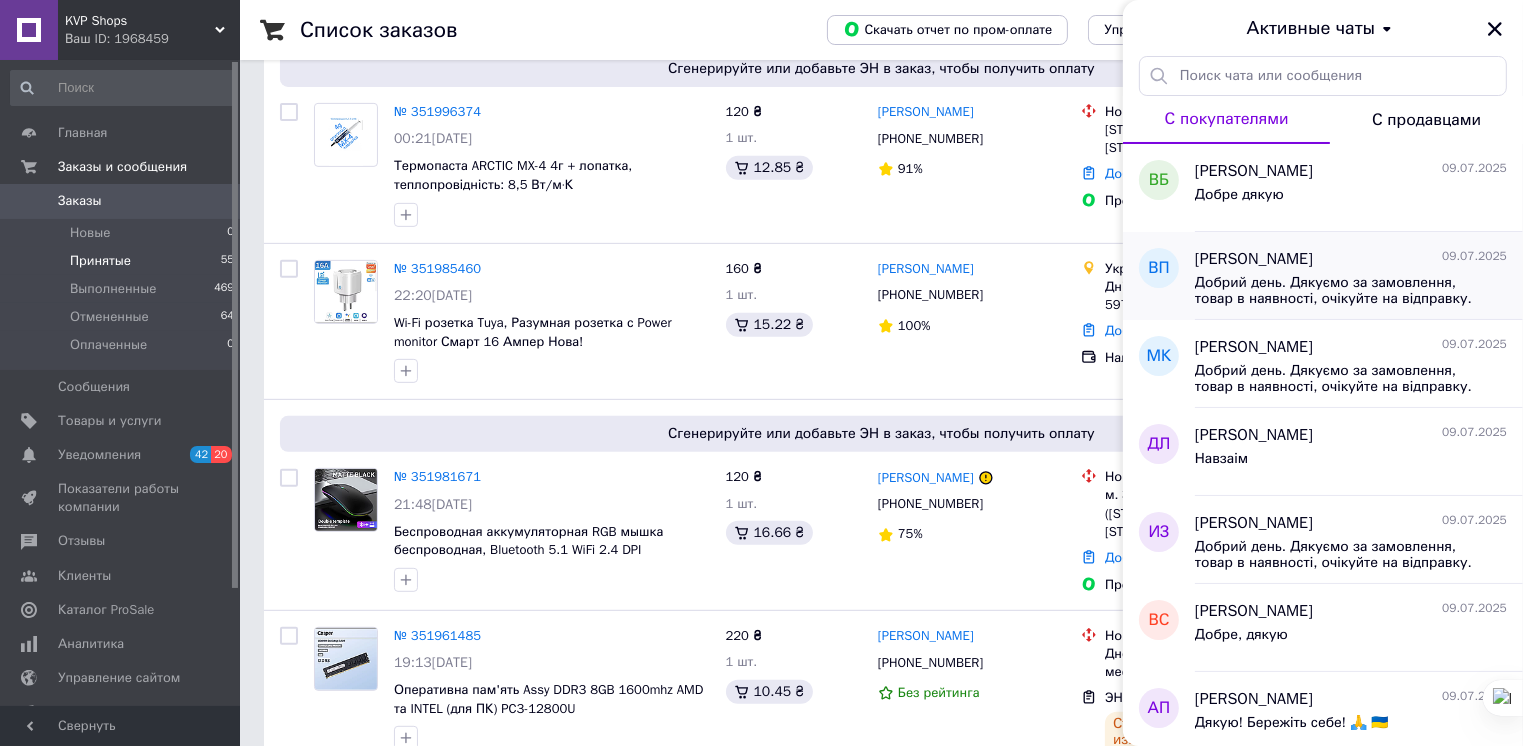 click on "Добрий день. Дякуємо за замовлення, товар в наявності, очікуйте на відправку. Гарного дня!" at bounding box center (1337, 291) 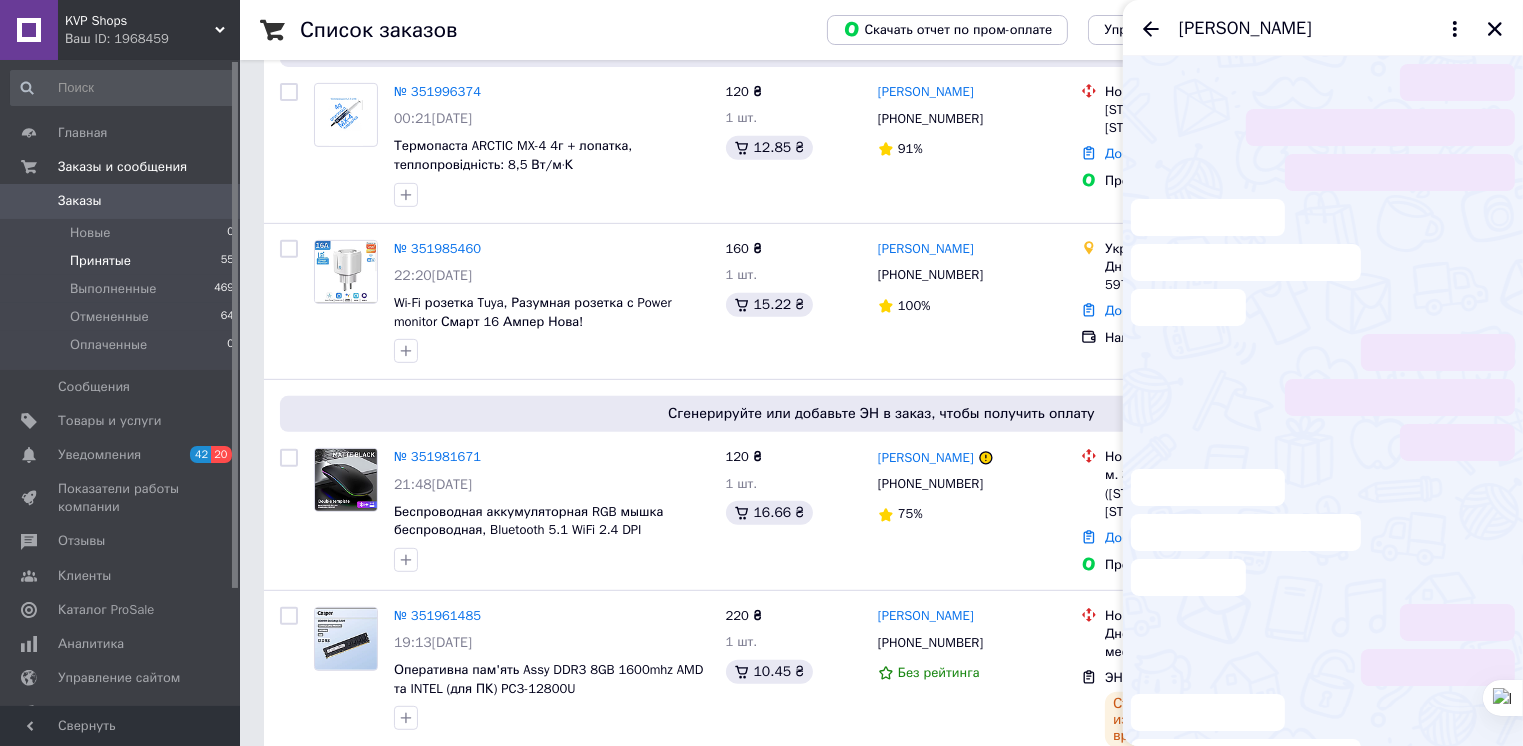 scroll, scrollTop: 900, scrollLeft: 0, axis: vertical 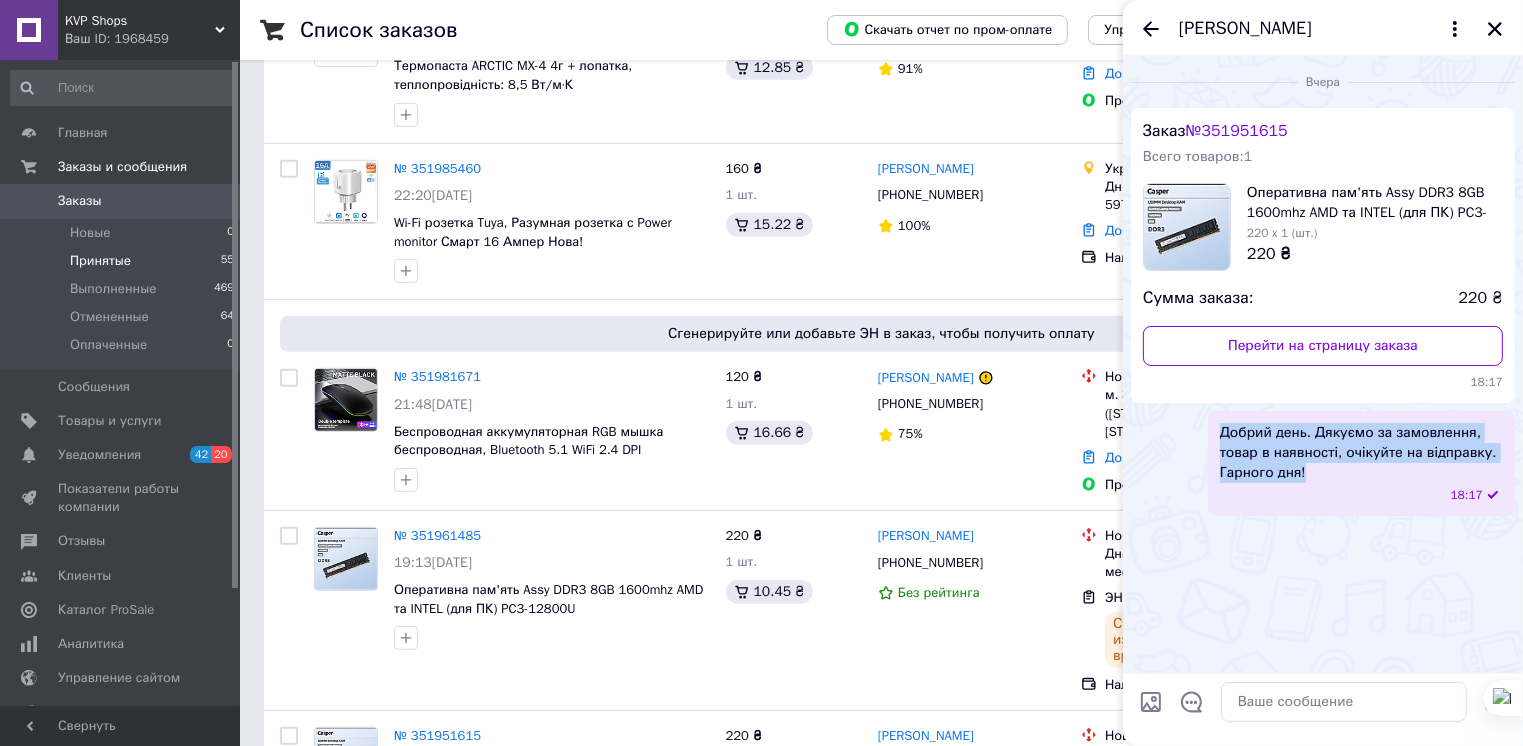 drag, startPoint x: 1328, startPoint y: 477, endPoint x: 1204, endPoint y: 438, distance: 129.98846 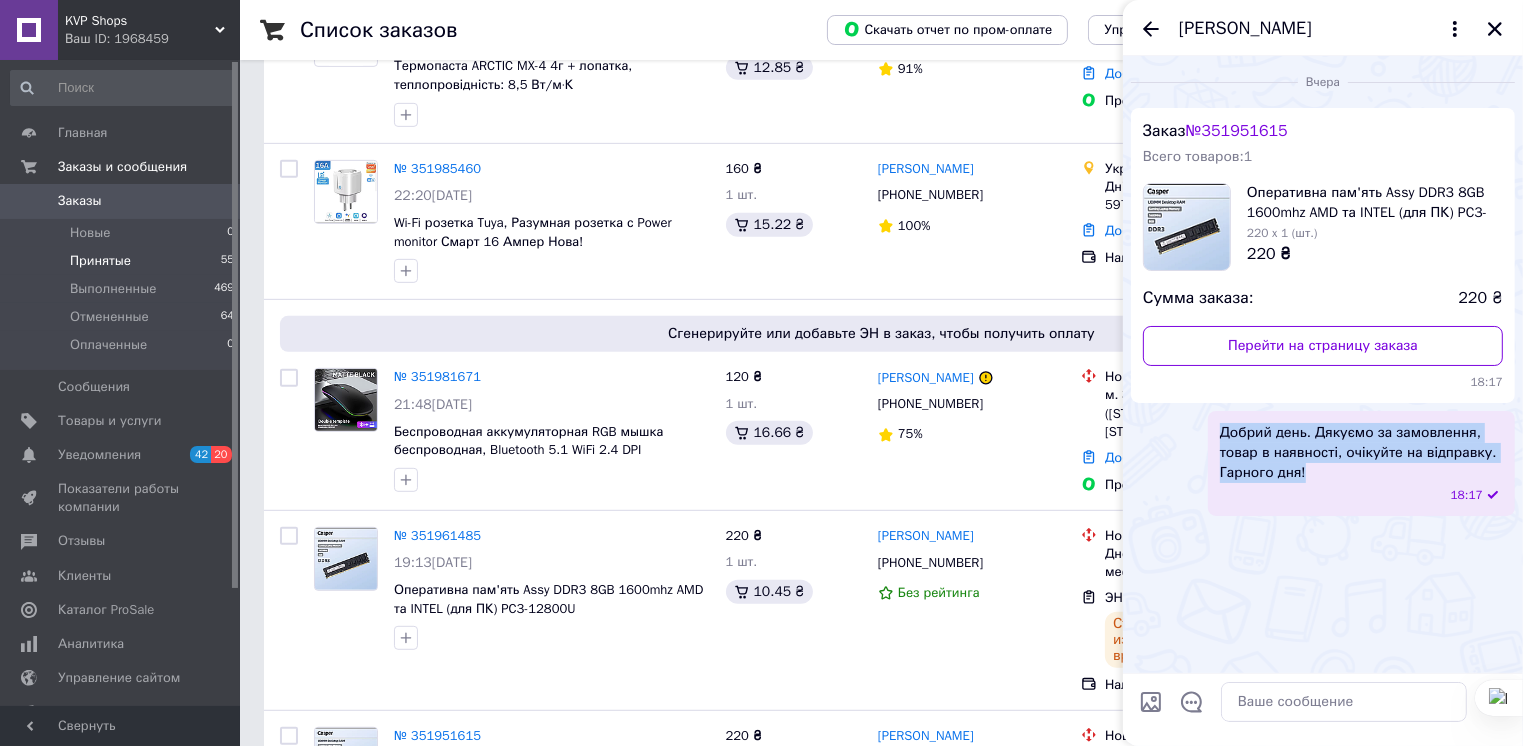 copy on "Добрий день. Дякуємо за замовлення, товар в наявності, очікуйте на відправку. Гарного дня!" 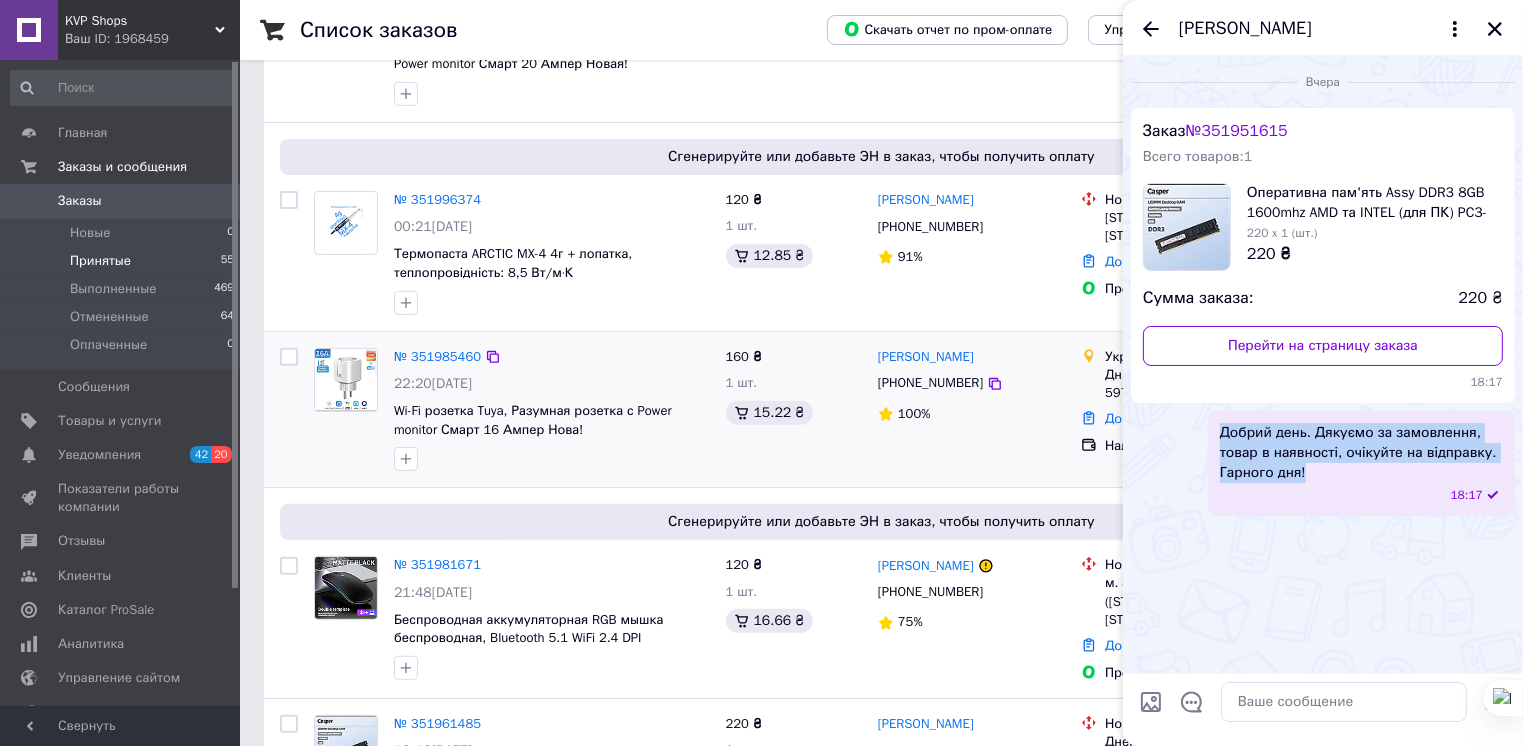 scroll, scrollTop: 700, scrollLeft: 0, axis: vertical 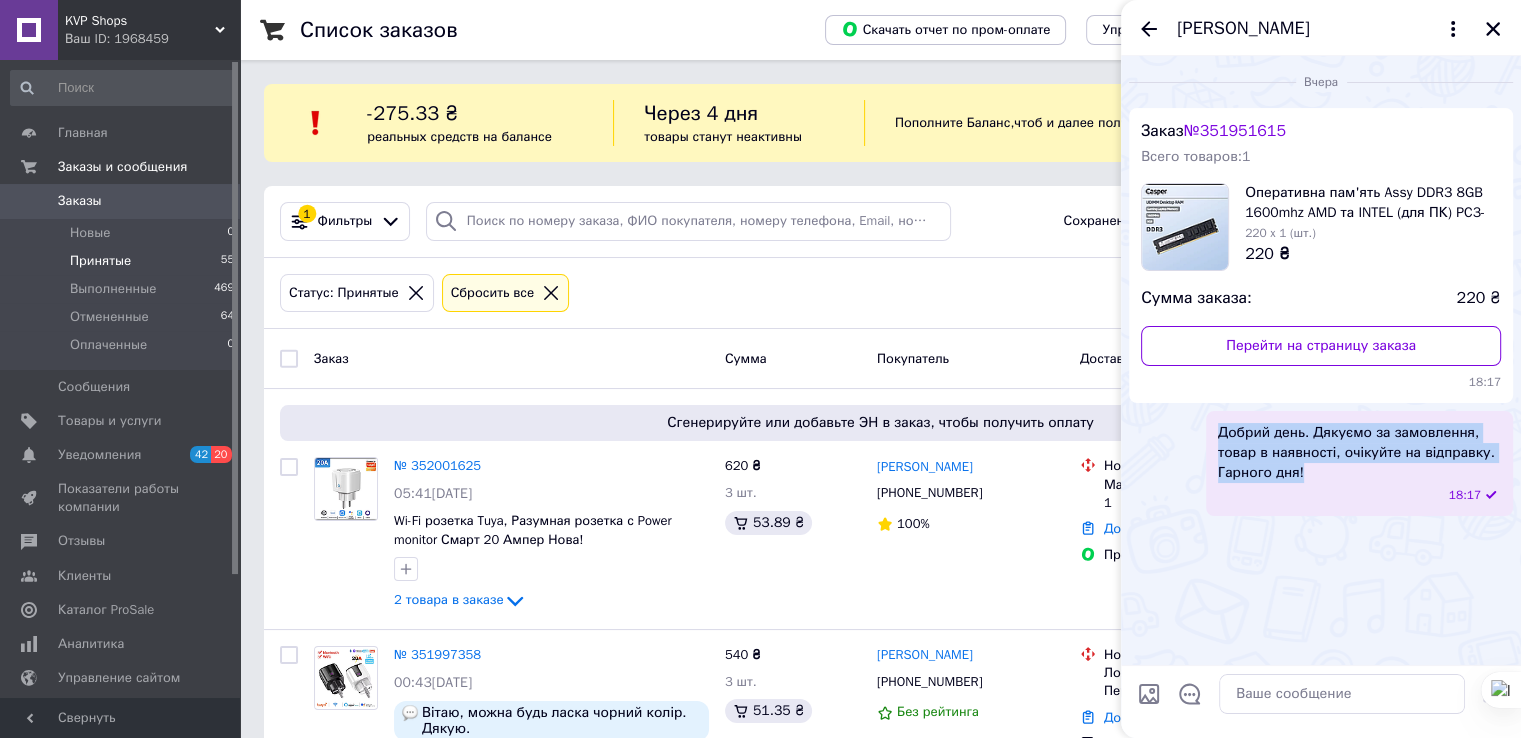 click 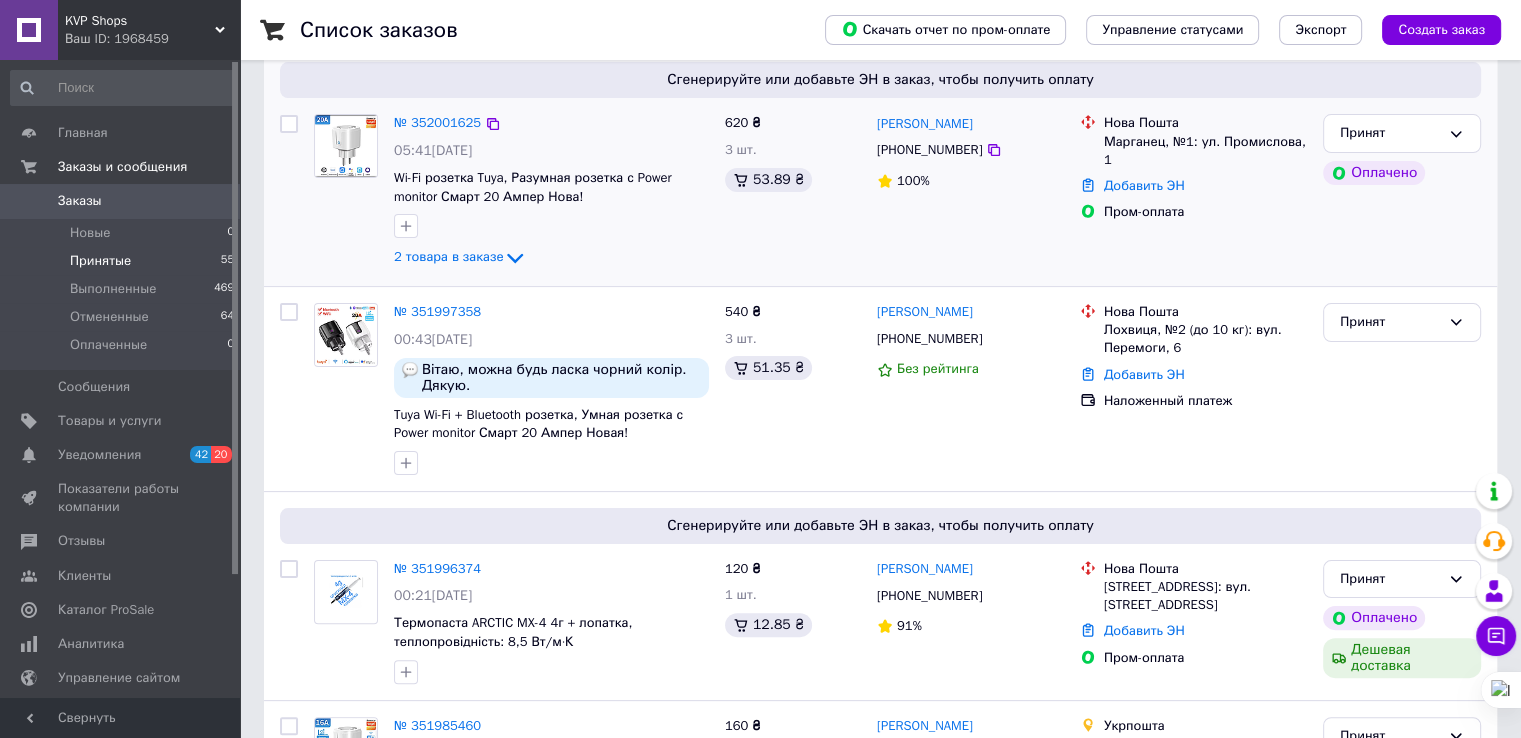 scroll, scrollTop: 500, scrollLeft: 0, axis: vertical 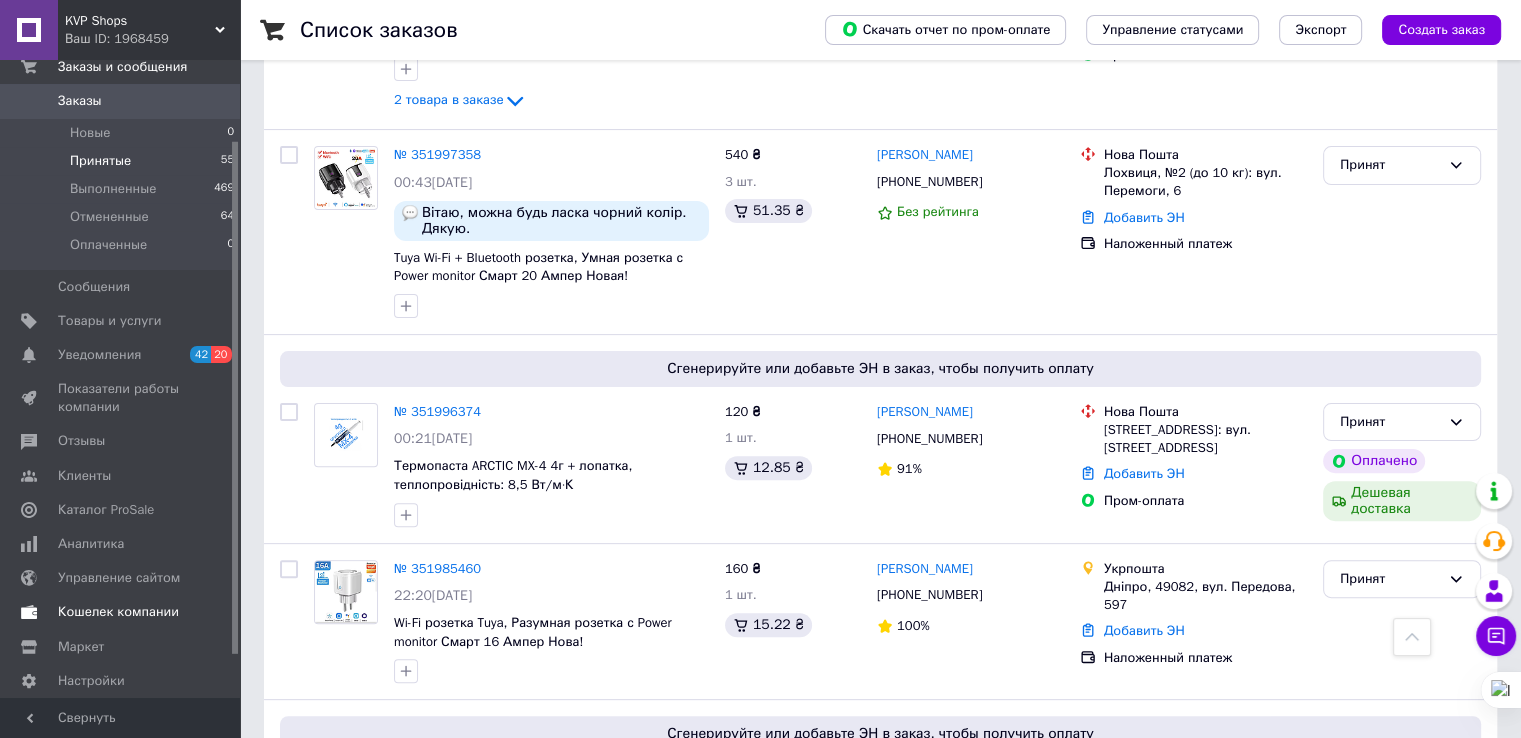click on "Кошелек компании" at bounding box center [118, 612] 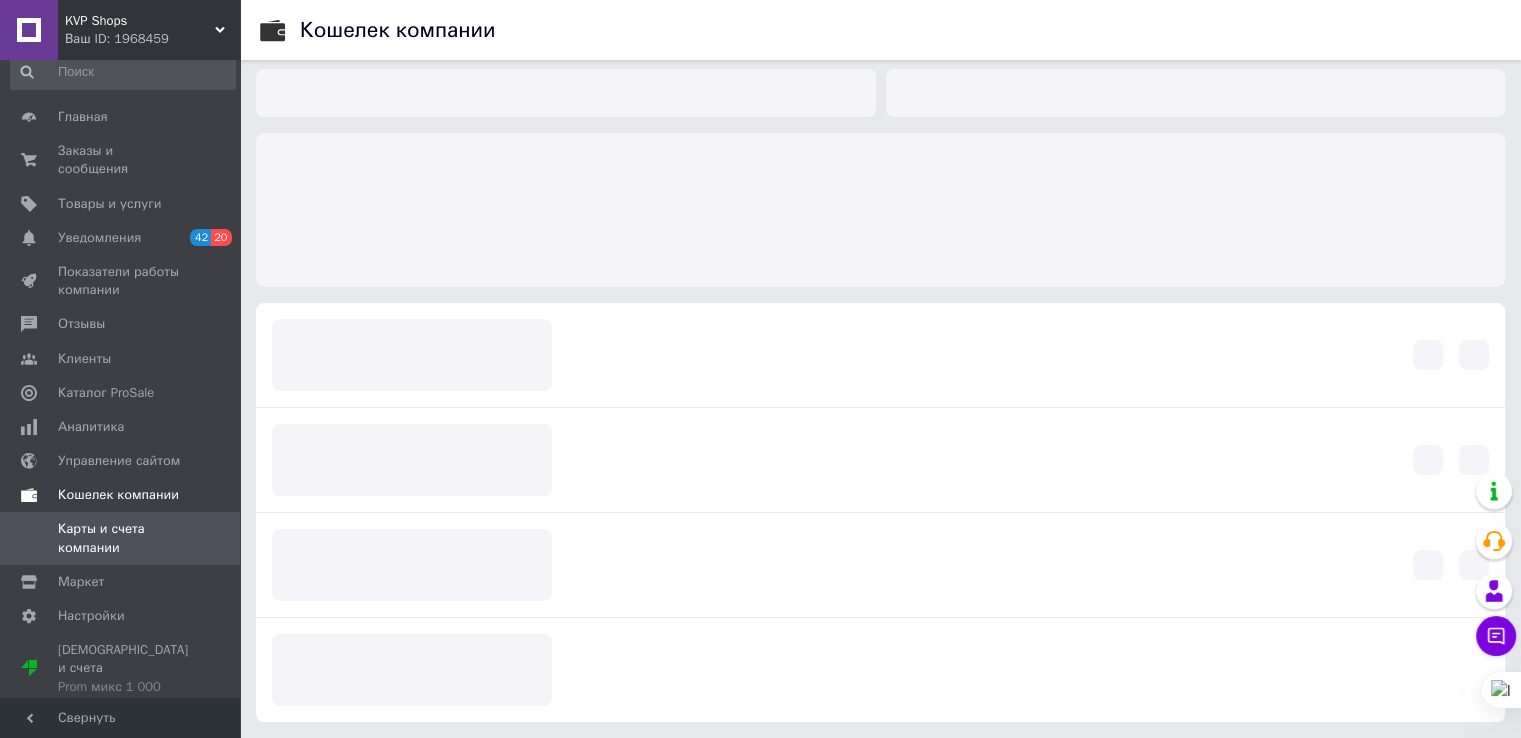 scroll, scrollTop: 7, scrollLeft: 0, axis: vertical 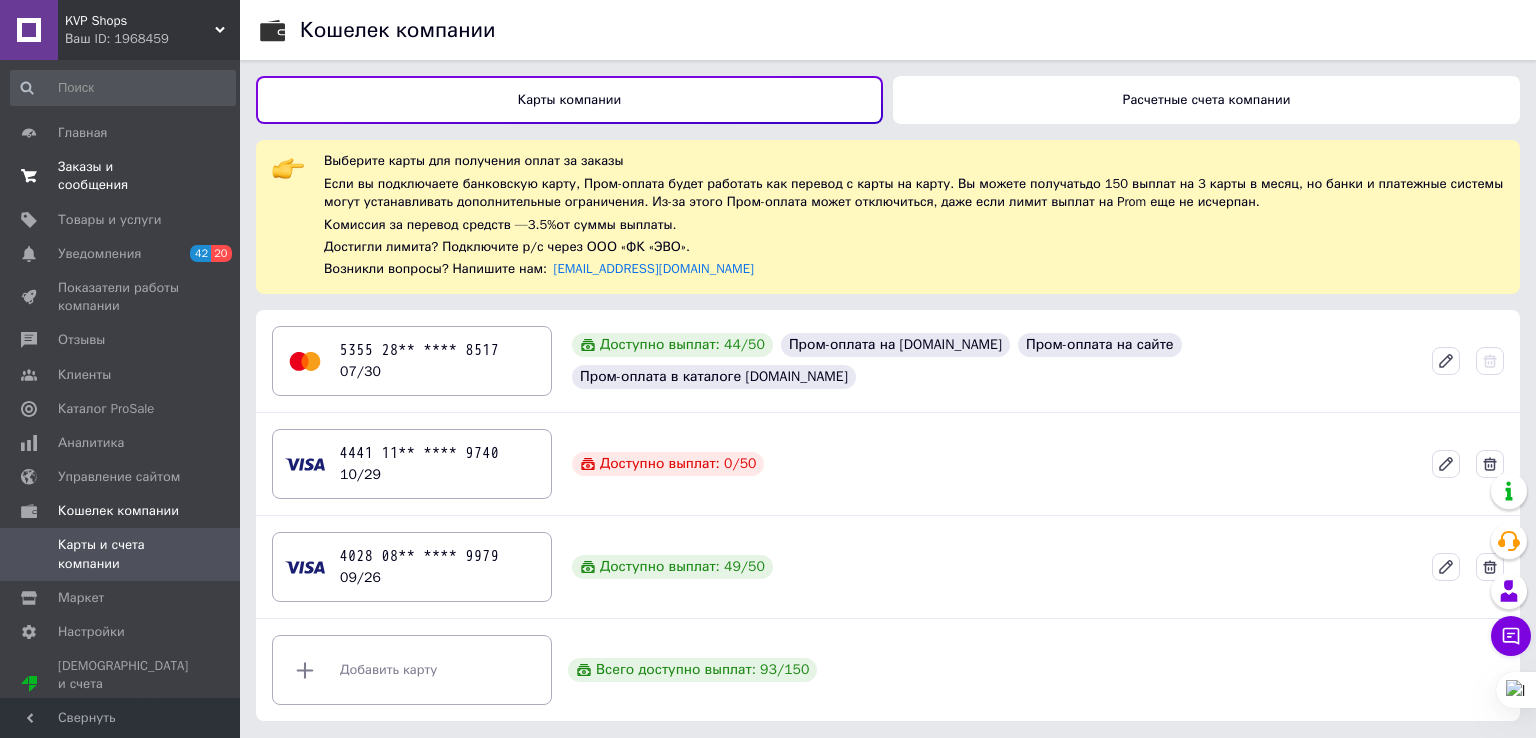 click on "Заказы и сообщения" at bounding box center [121, 176] 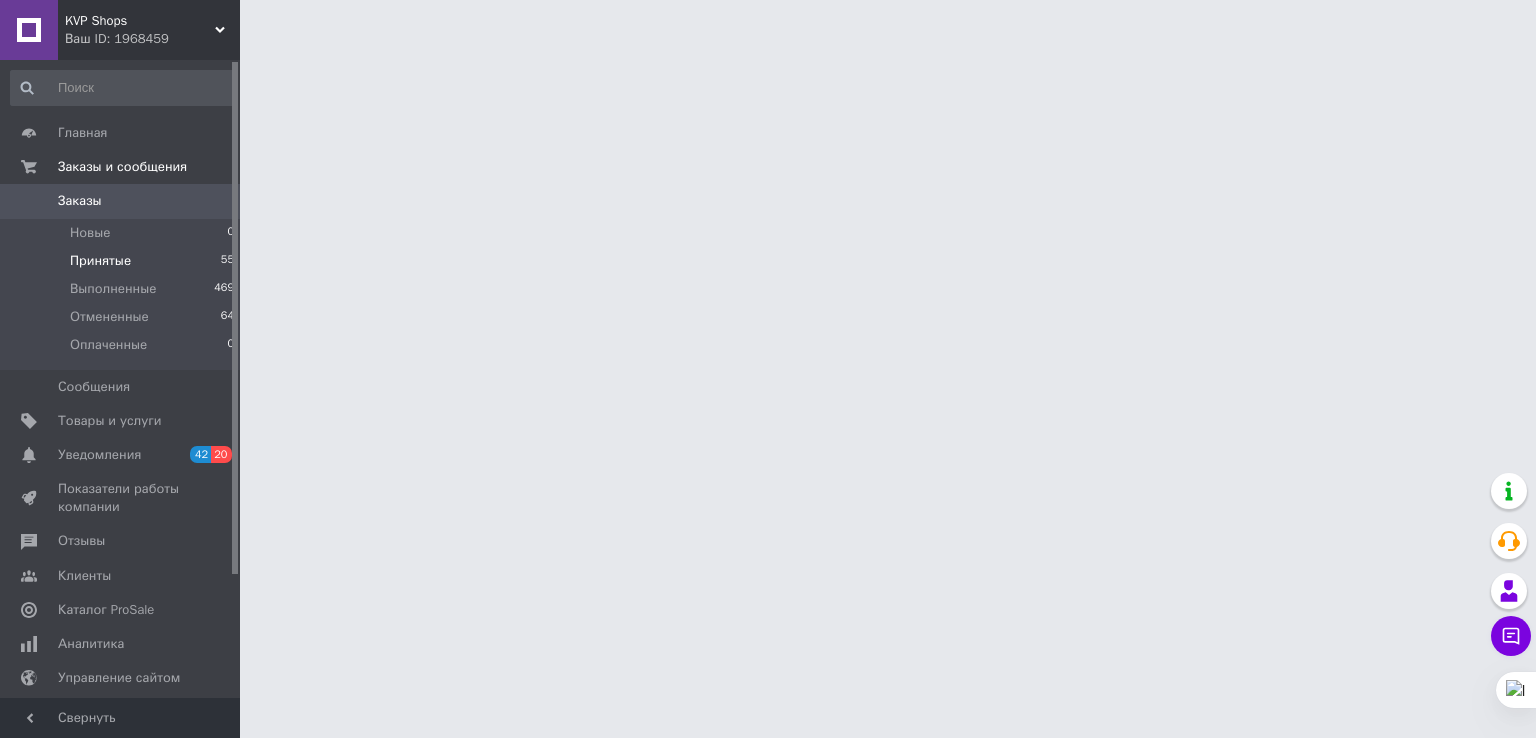 click on "Принятые" at bounding box center [100, 261] 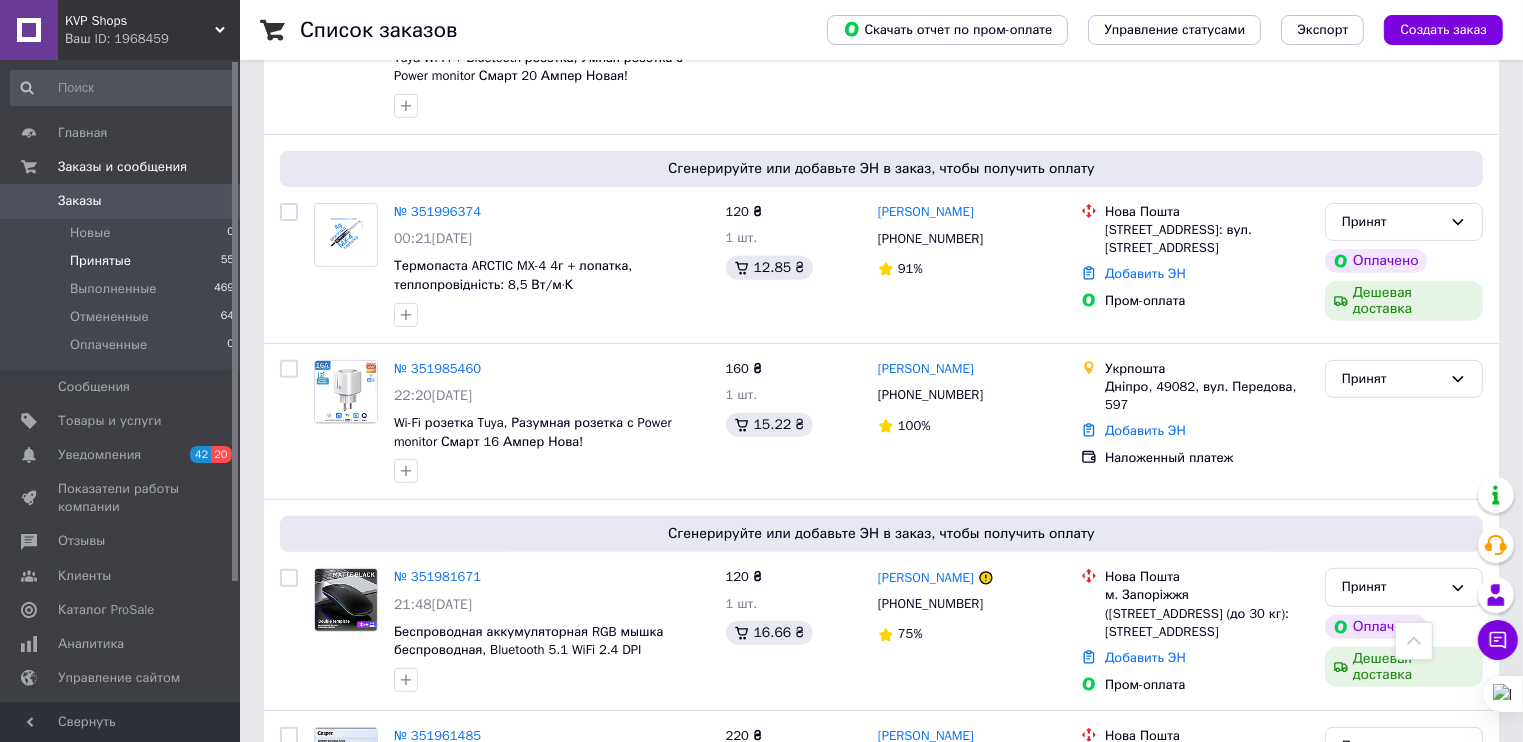 scroll, scrollTop: 800, scrollLeft: 0, axis: vertical 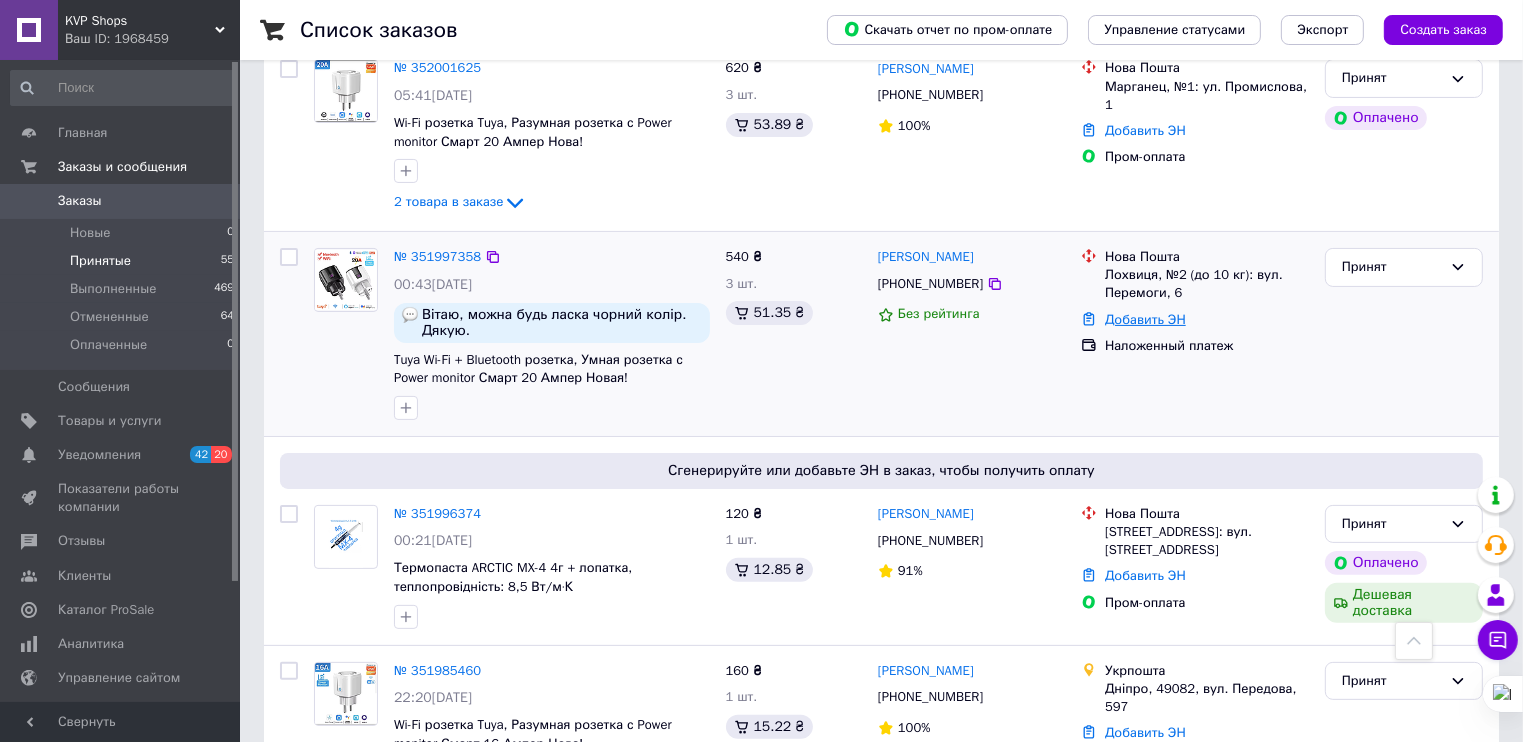 click on "Добавить ЭН" at bounding box center (1145, 319) 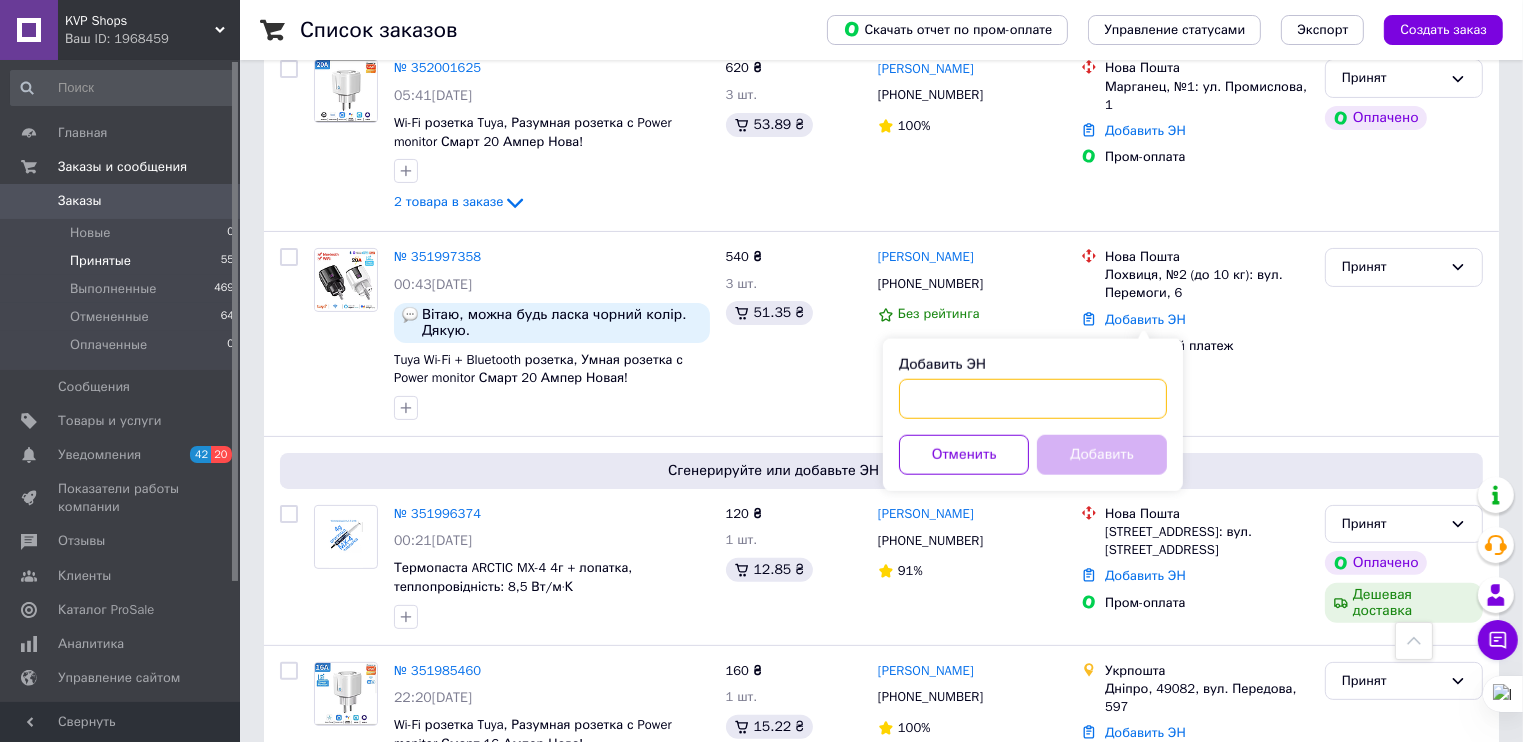 click on "Добавить ЭН" at bounding box center (1033, 399) 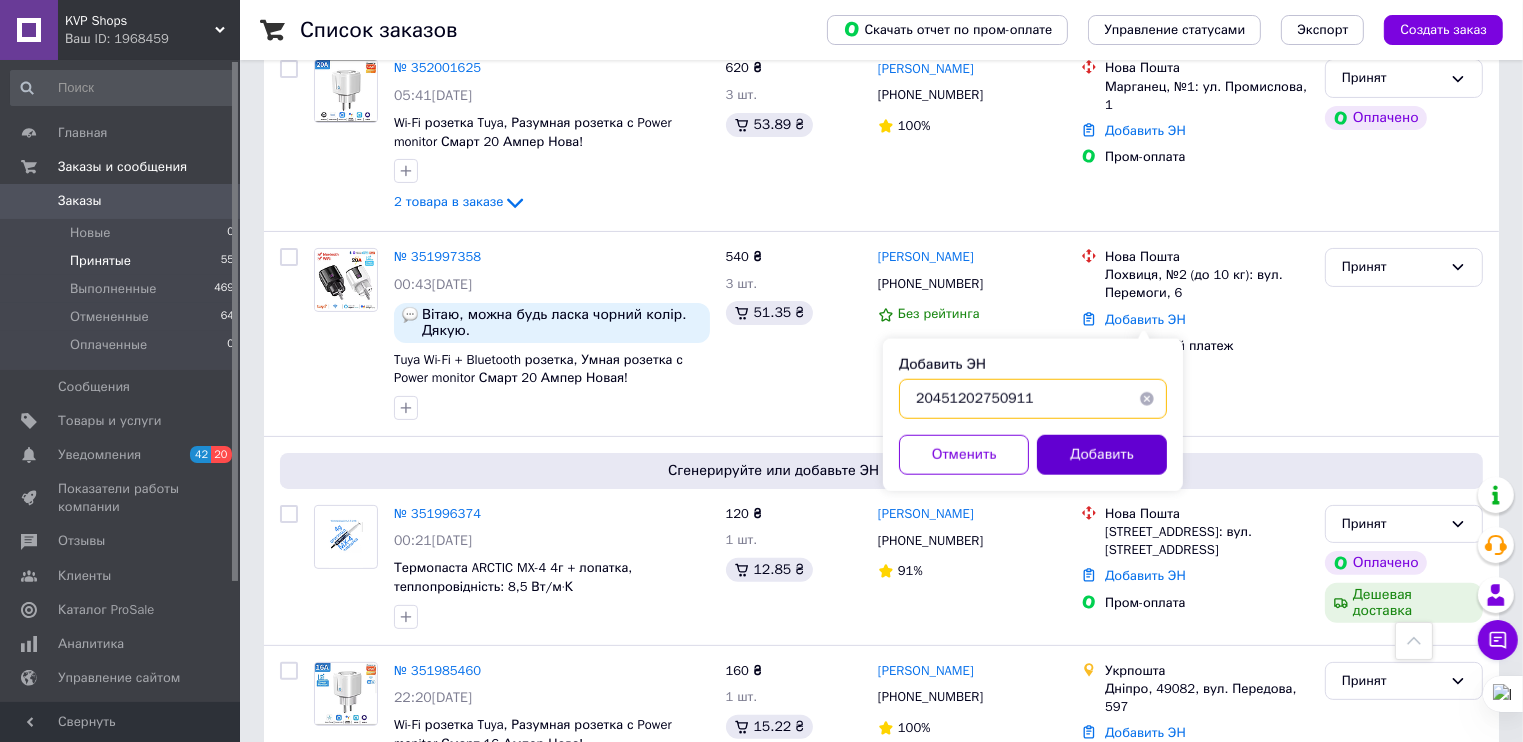 type on "20451202750911" 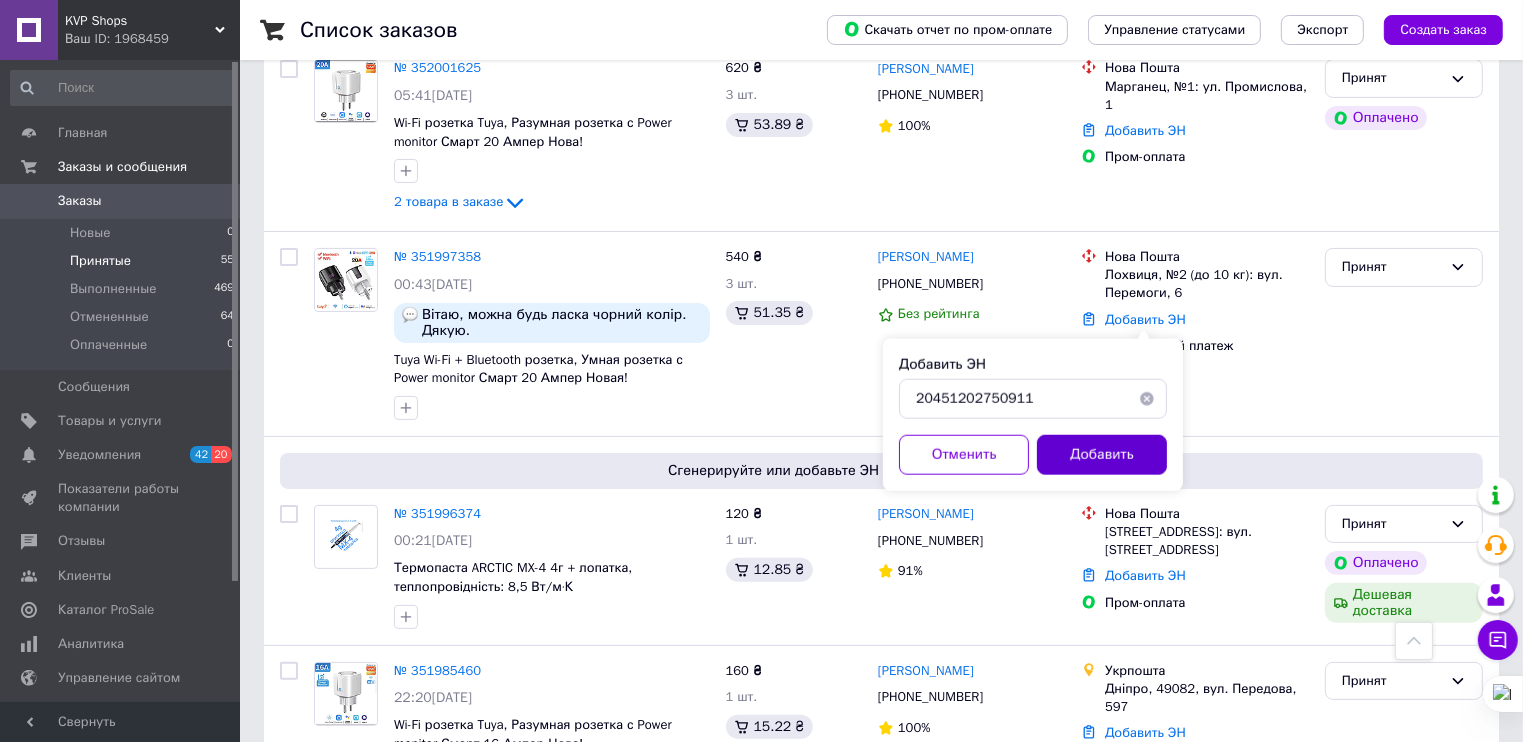 click on "Добавить" at bounding box center [1102, 455] 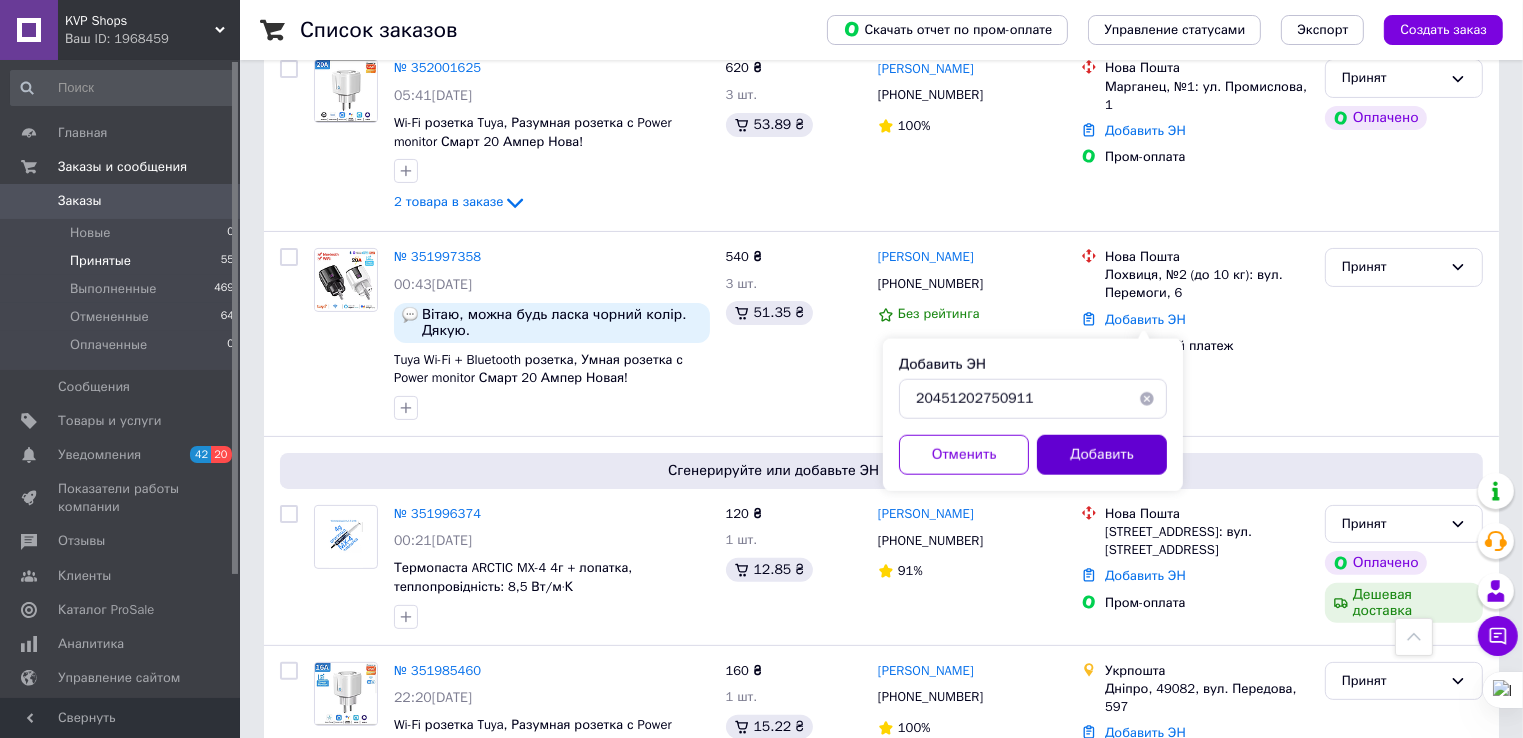 click on "Добавить" at bounding box center [1102, 455] 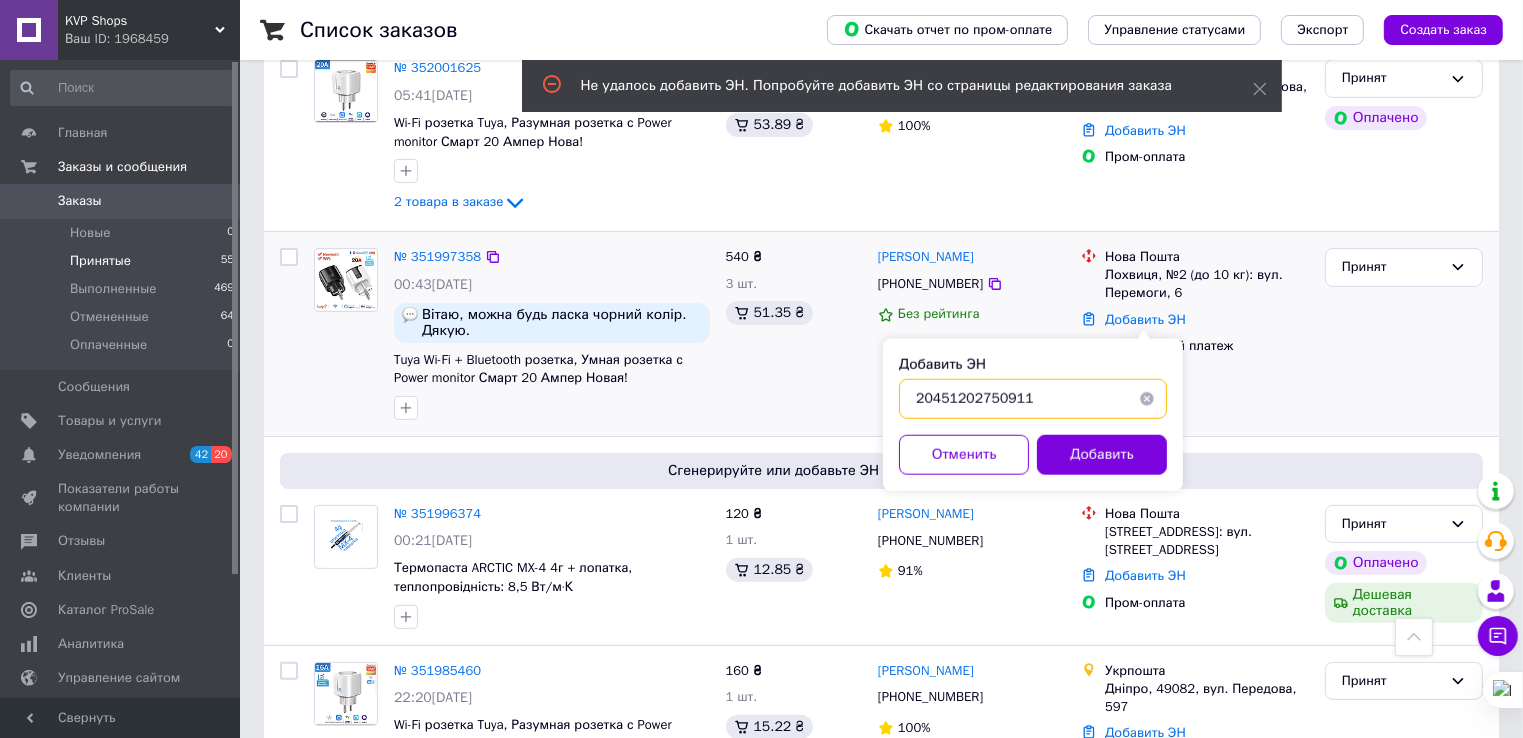 drag, startPoint x: 1075, startPoint y: 397, endPoint x: 852, endPoint y: 397, distance: 223 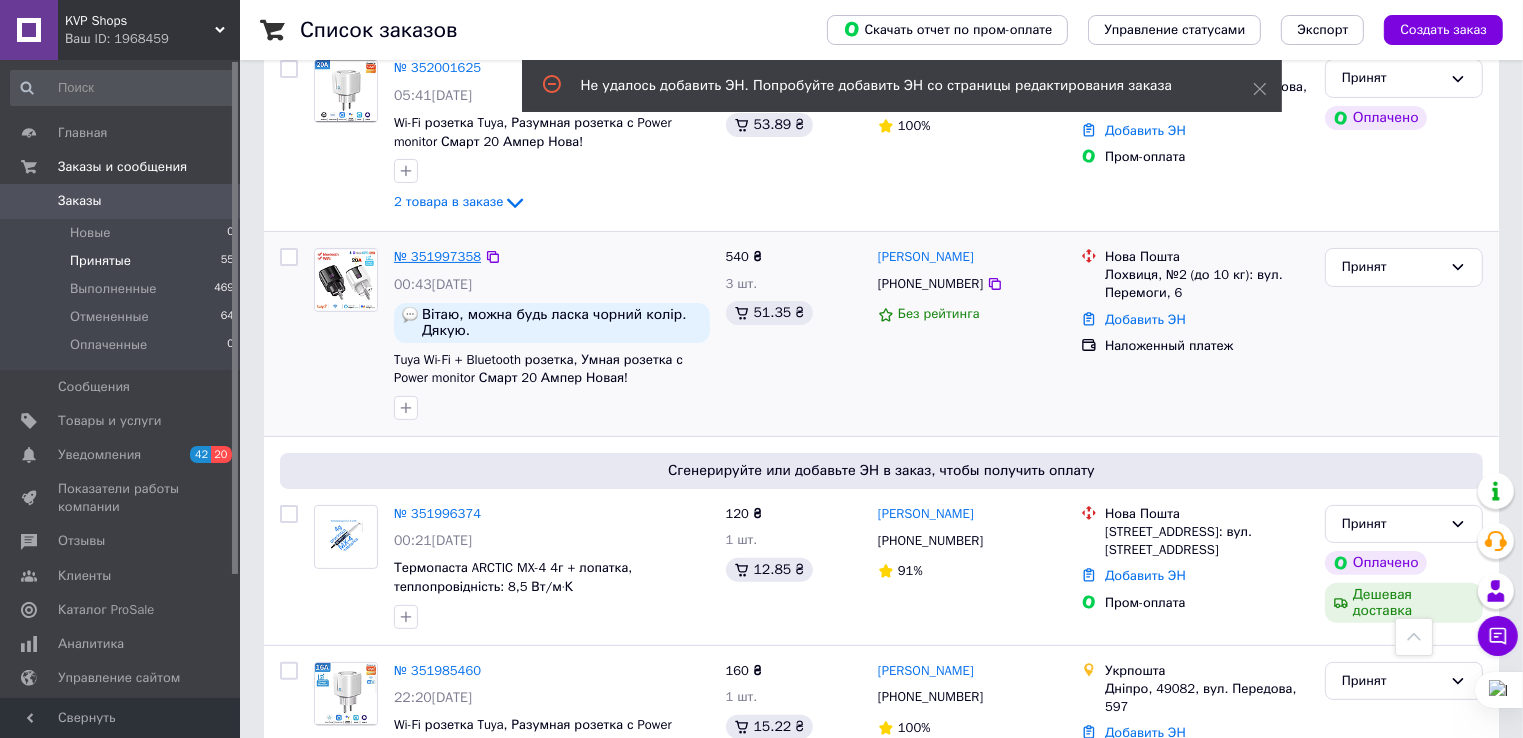 click on "№ 351997358" at bounding box center (437, 256) 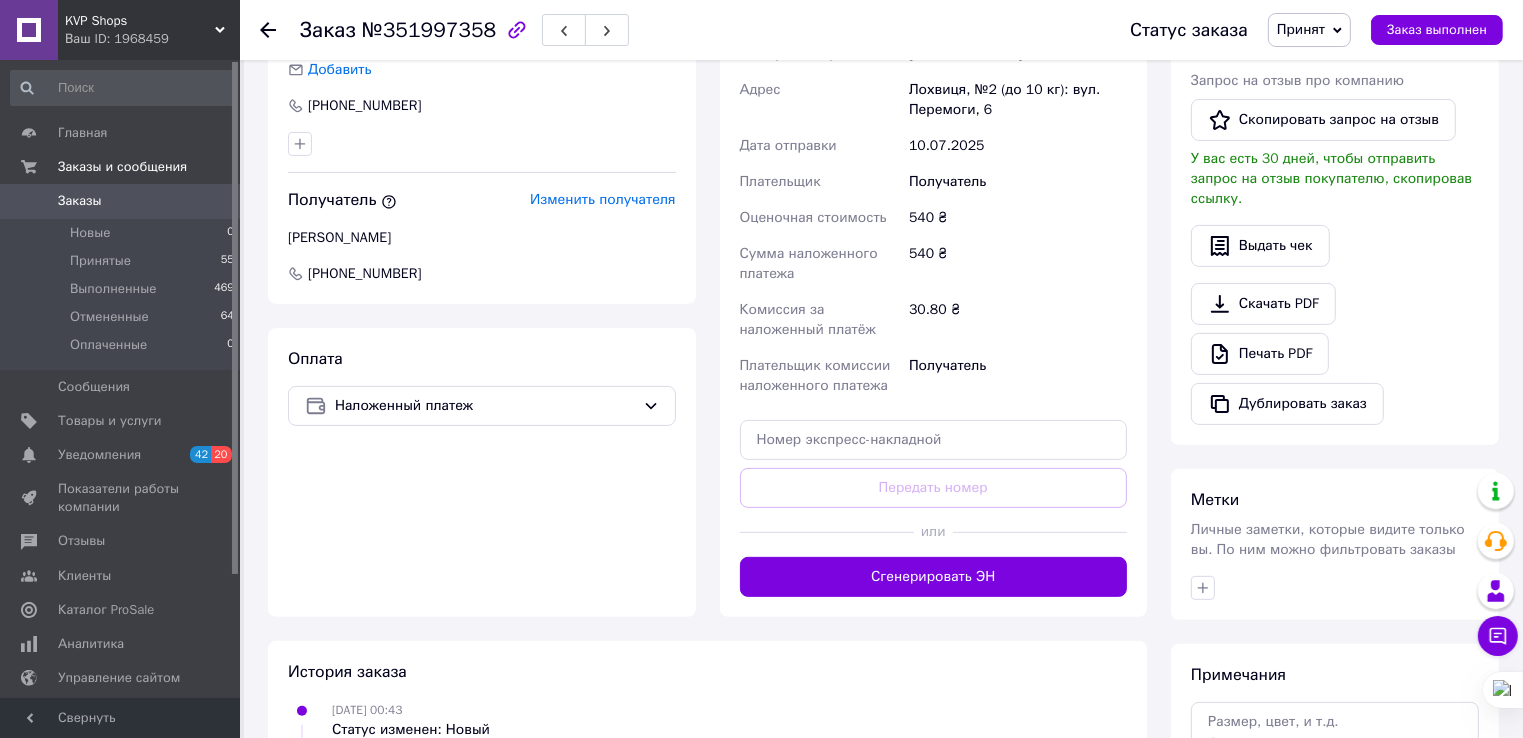 scroll, scrollTop: 656, scrollLeft: 0, axis: vertical 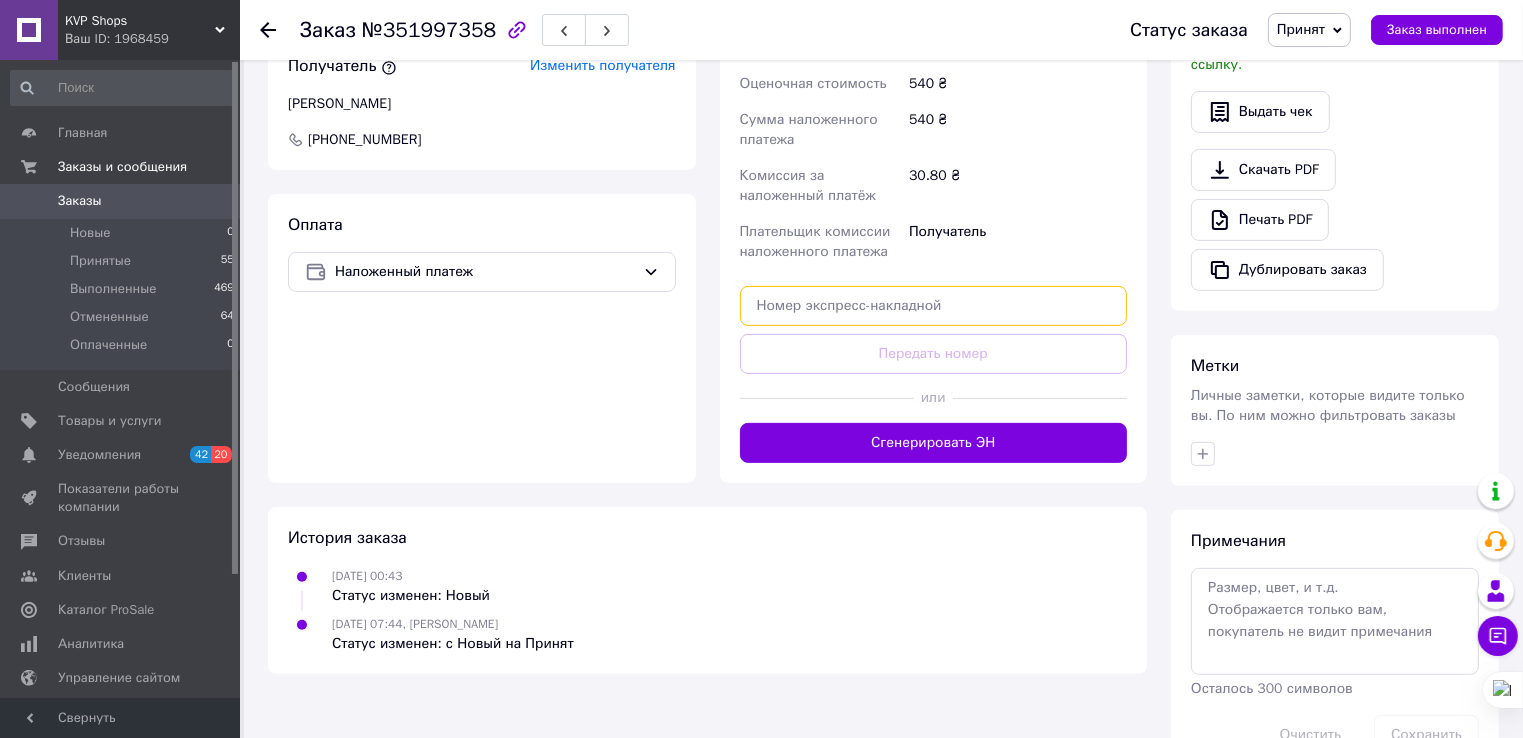 click at bounding box center (934, 306) 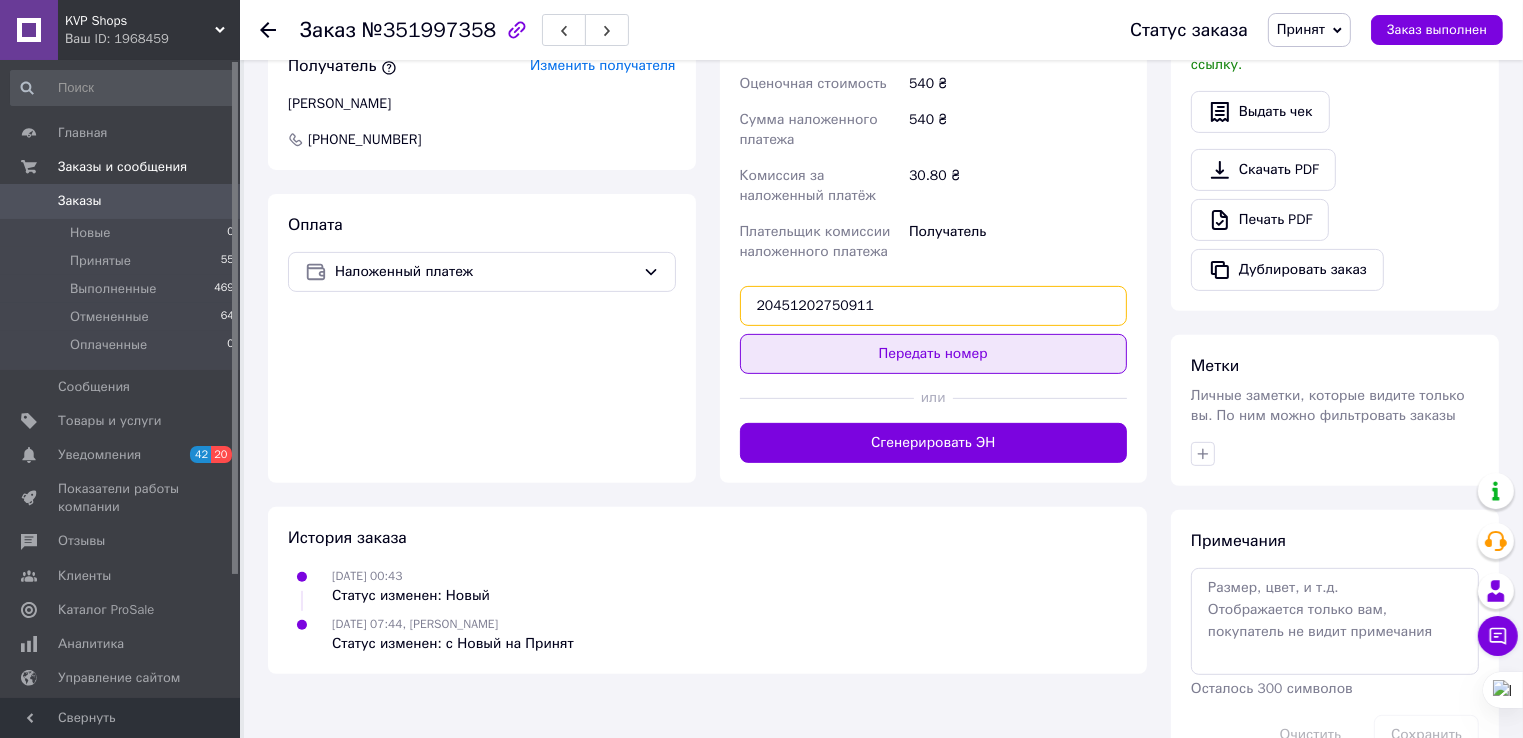 type on "20451202750911" 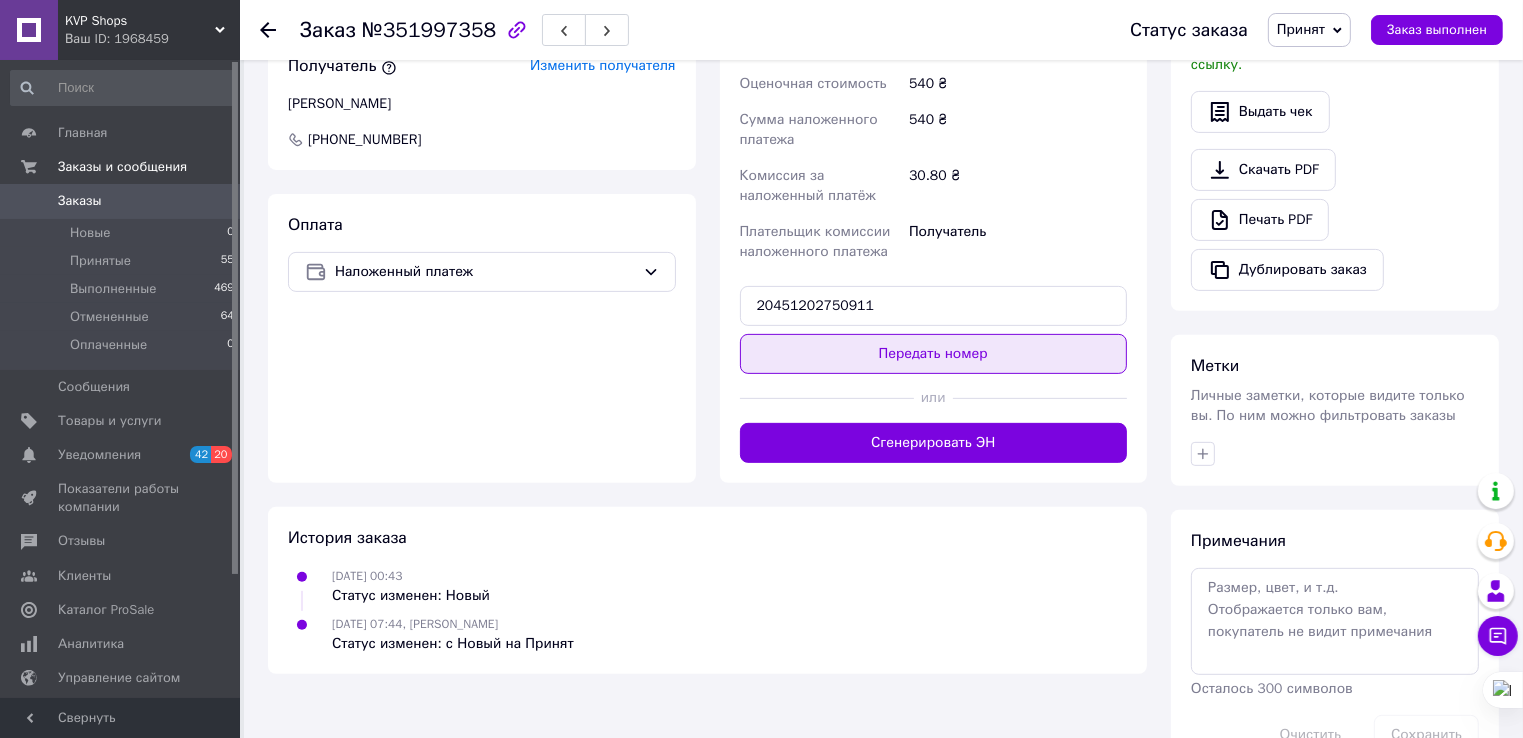 click on "Передать номер" at bounding box center (934, 354) 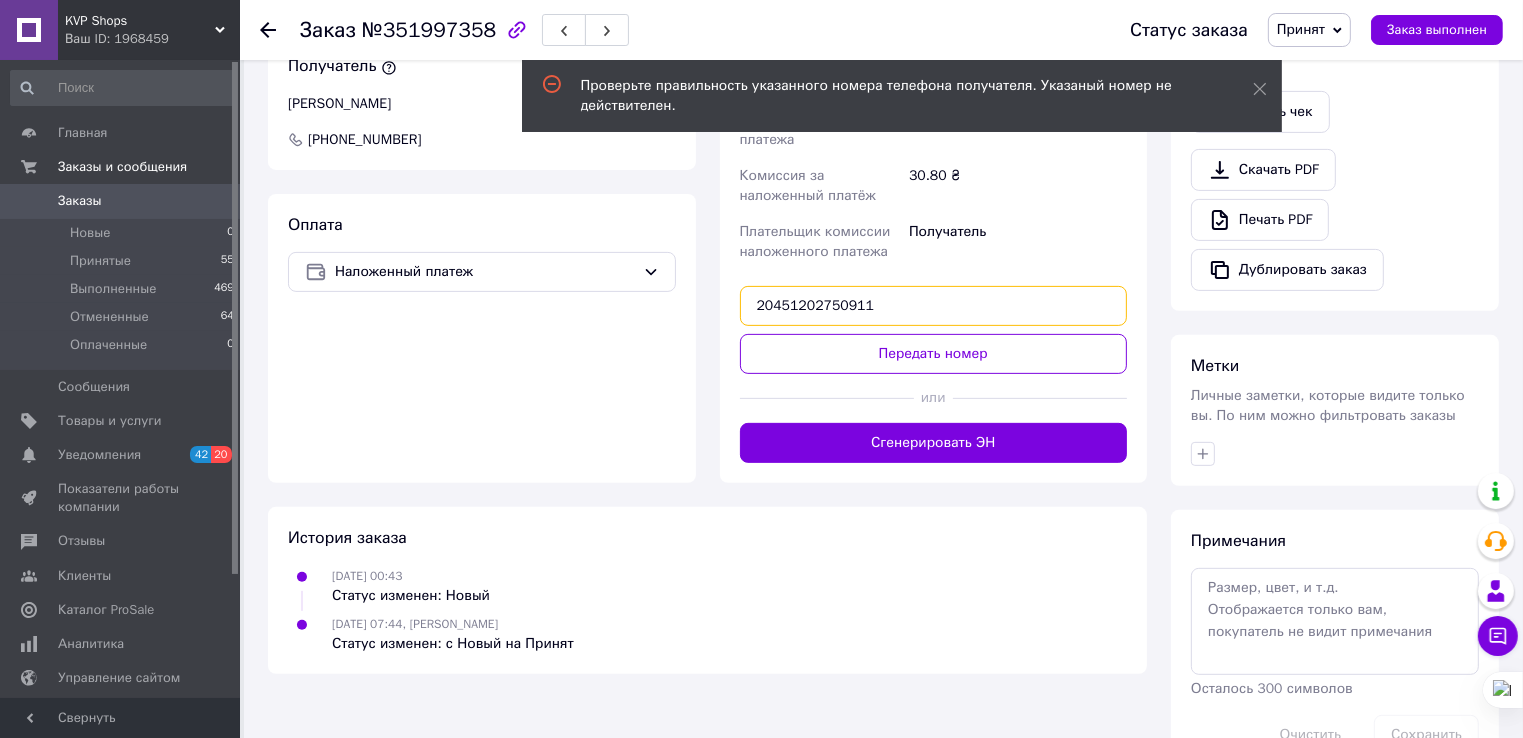 drag, startPoint x: 935, startPoint y: 312, endPoint x: 664, endPoint y: 314, distance: 271.0074 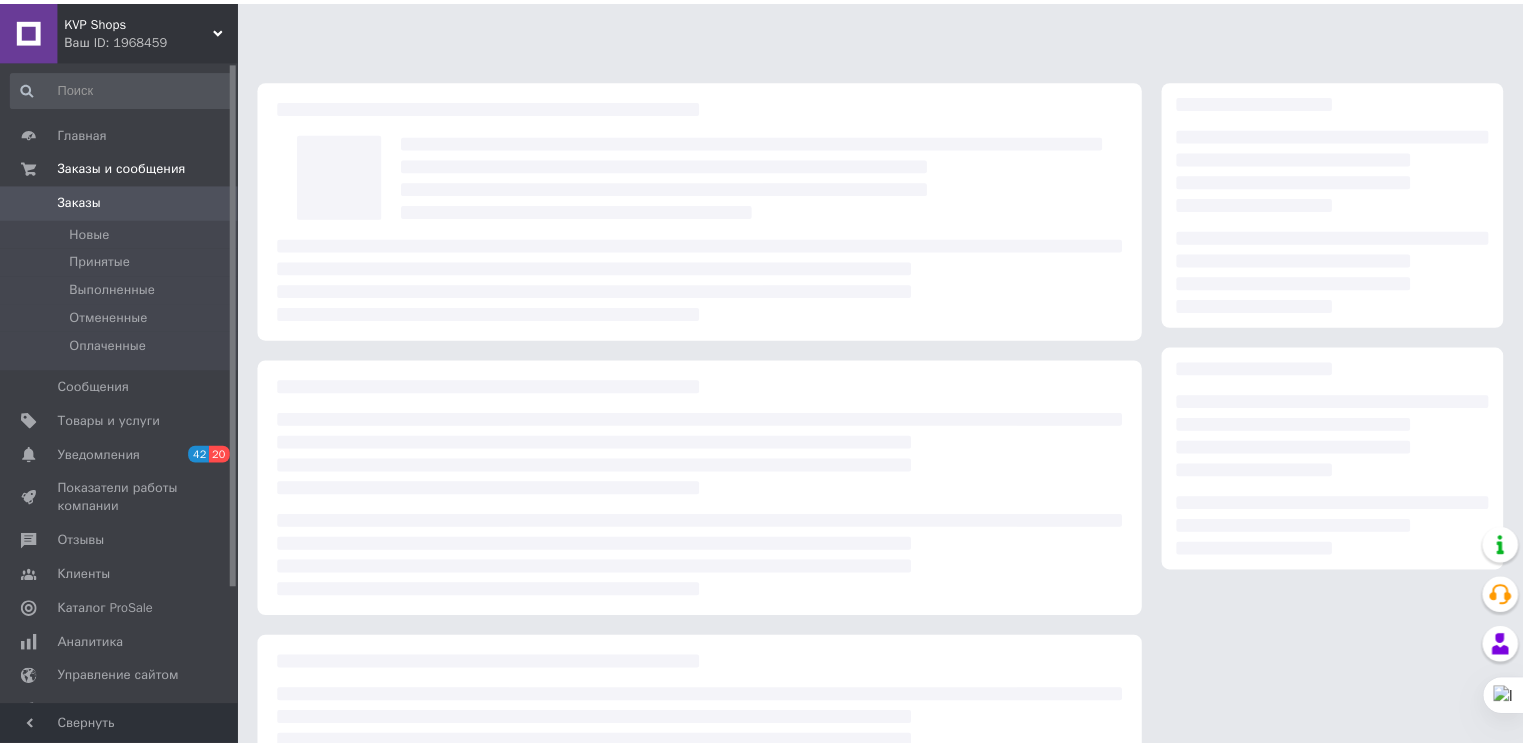 scroll, scrollTop: 0, scrollLeft: 0, axis: both 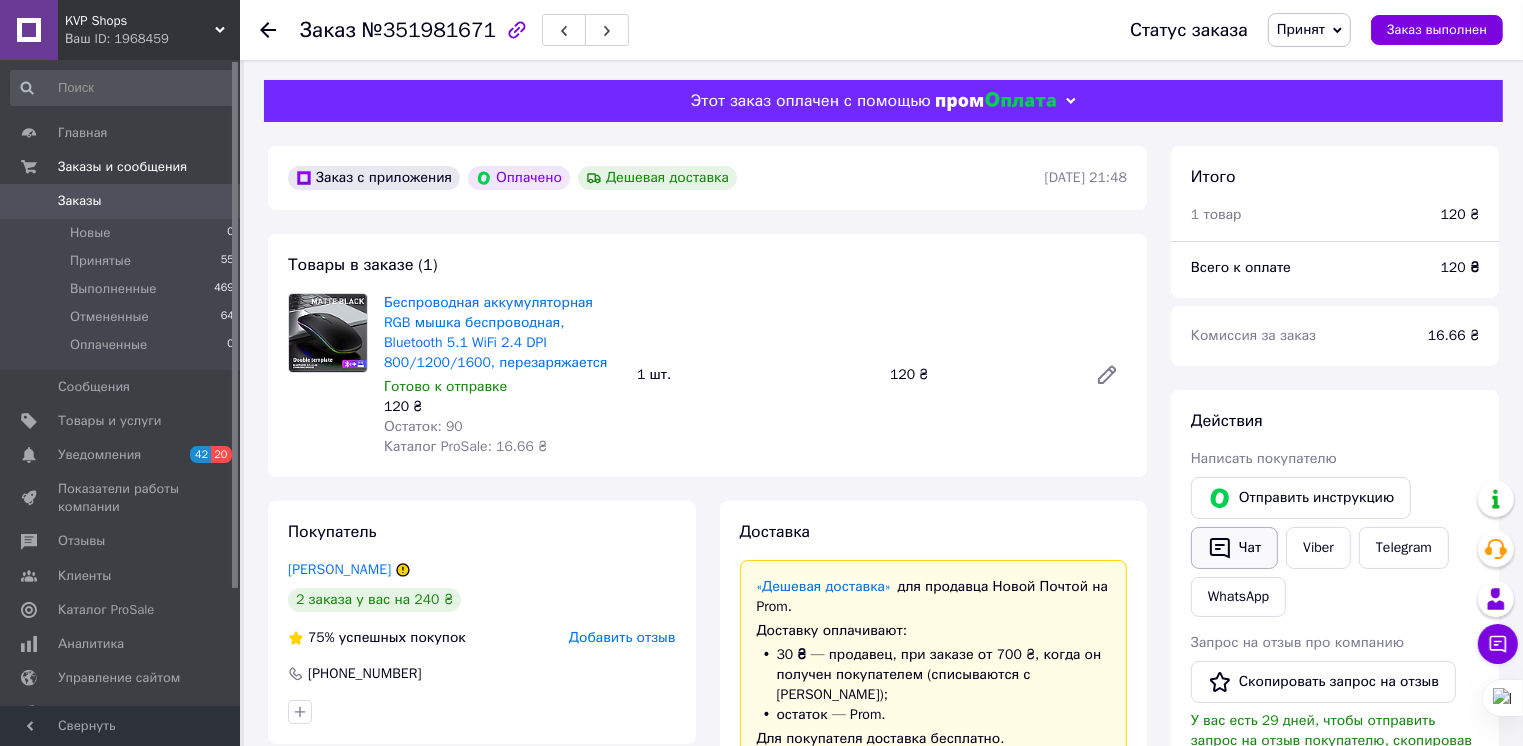 click on "Чат" at bounding box center [1234, 548] 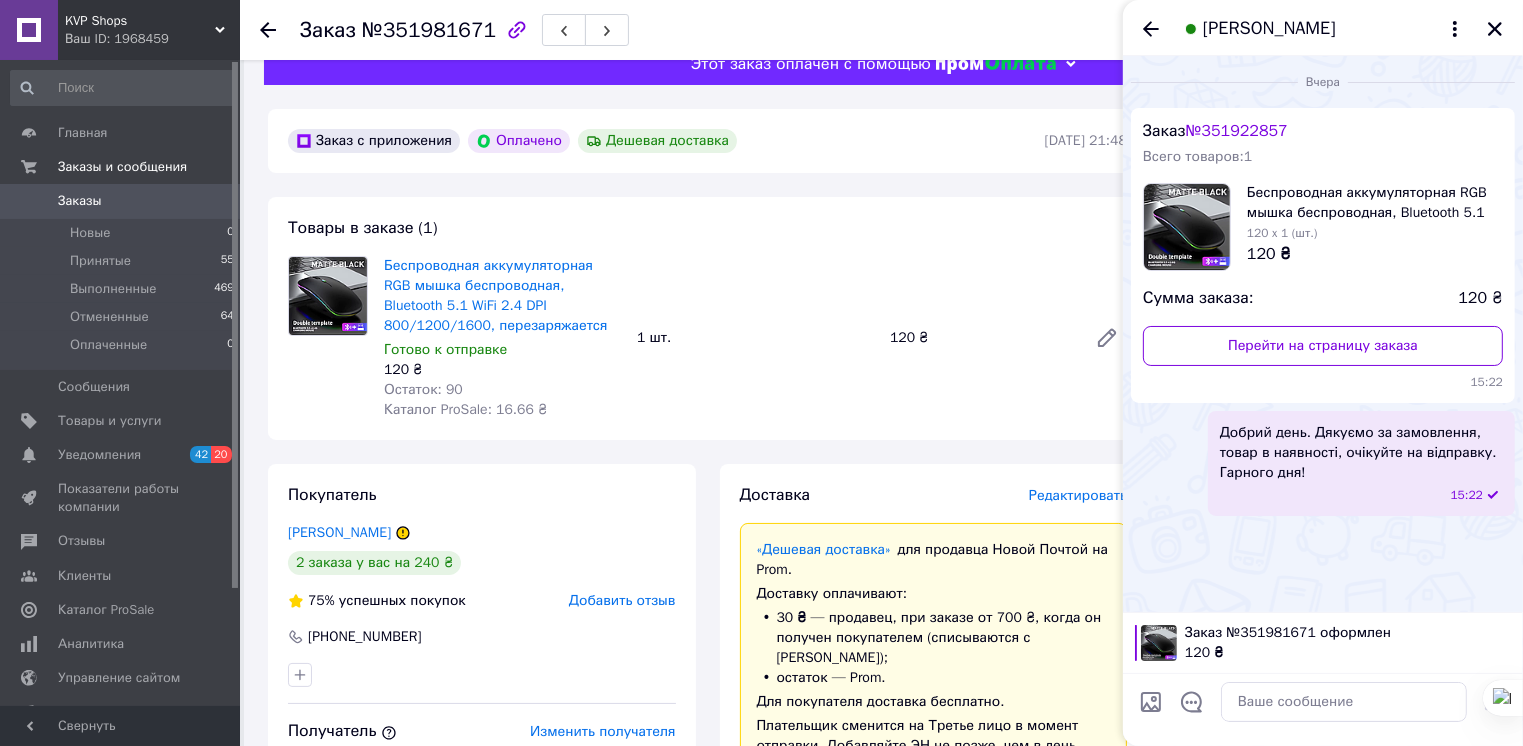 scroll, scrollTop: 0, scrollLeft: 0, axis: both 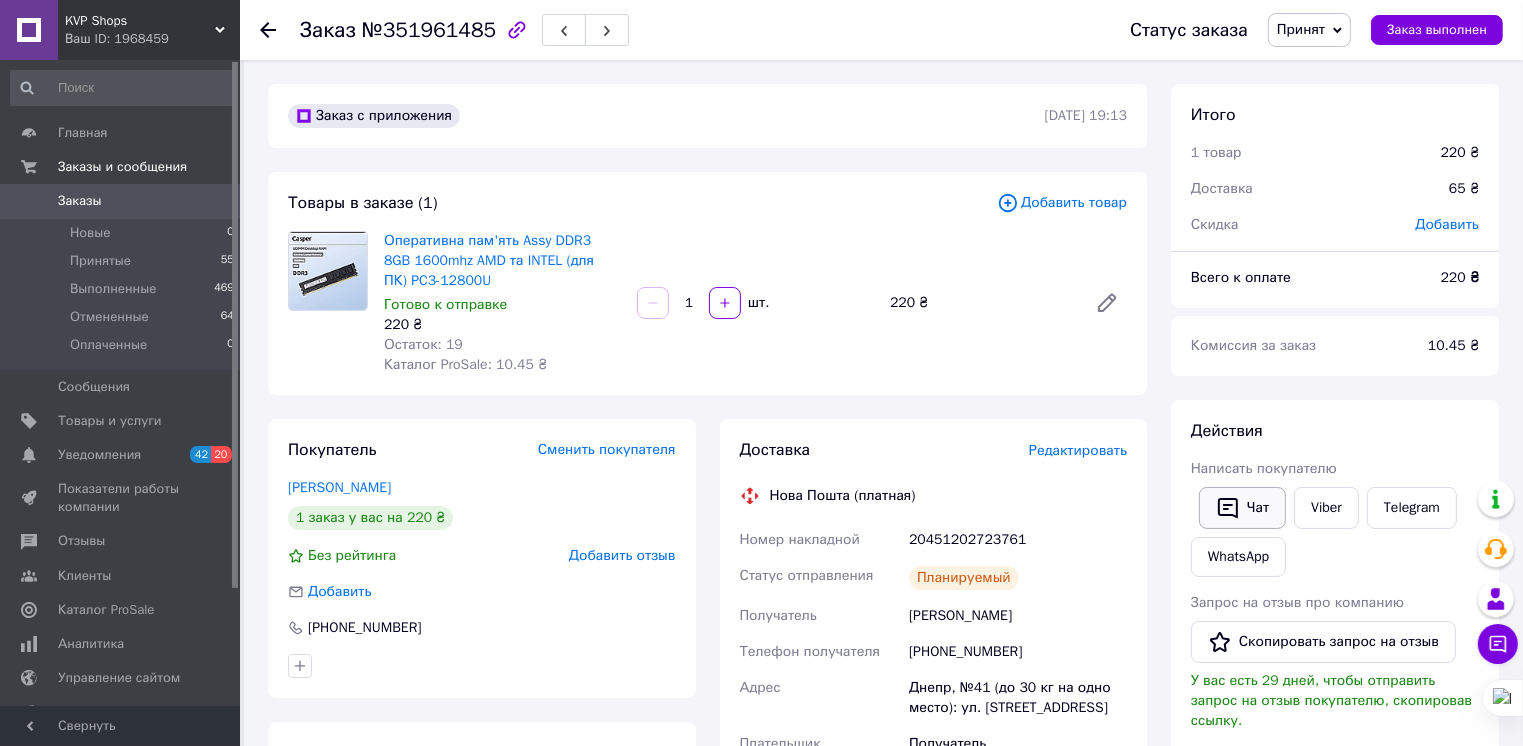 click 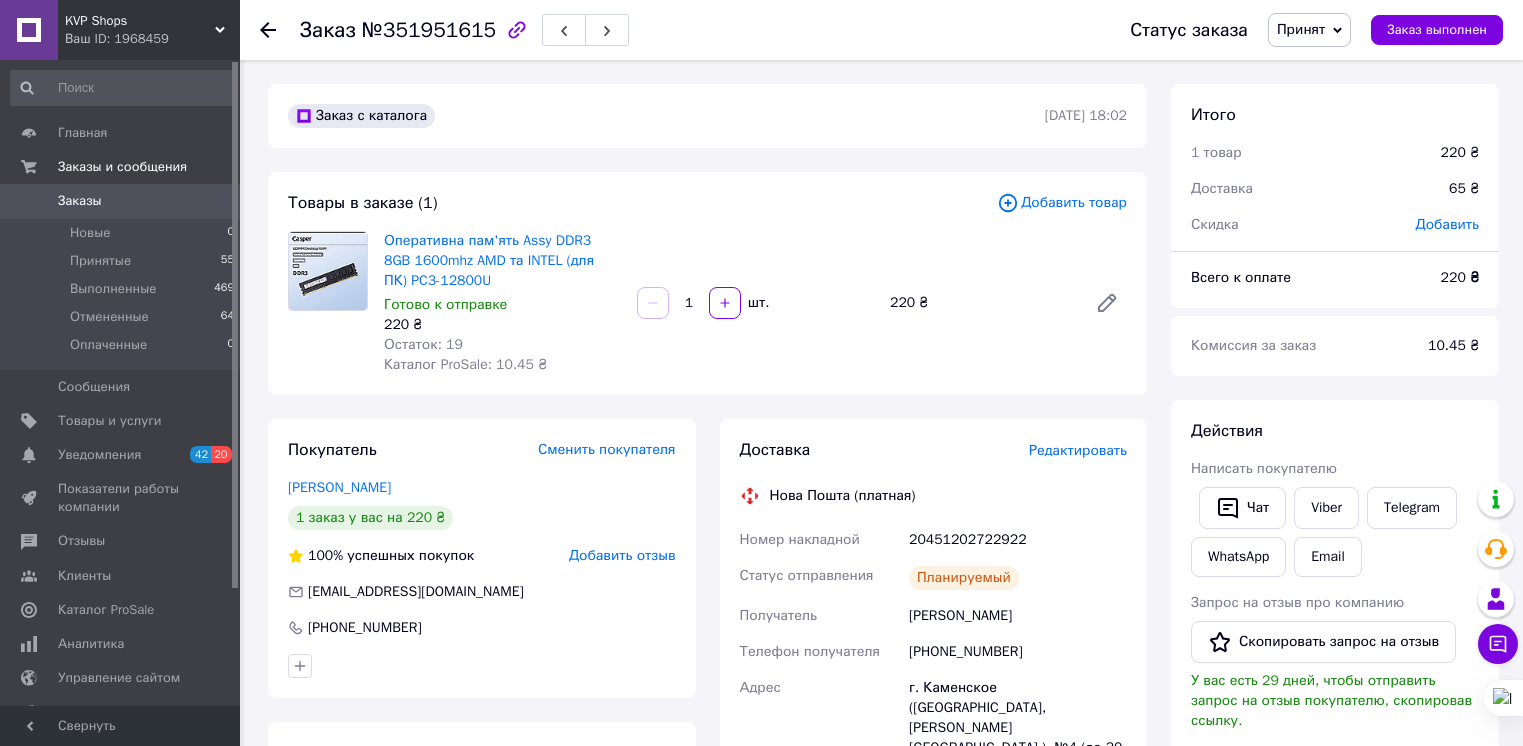 scroll, scrollTop: 0, scrollLeft: 0, axis: both 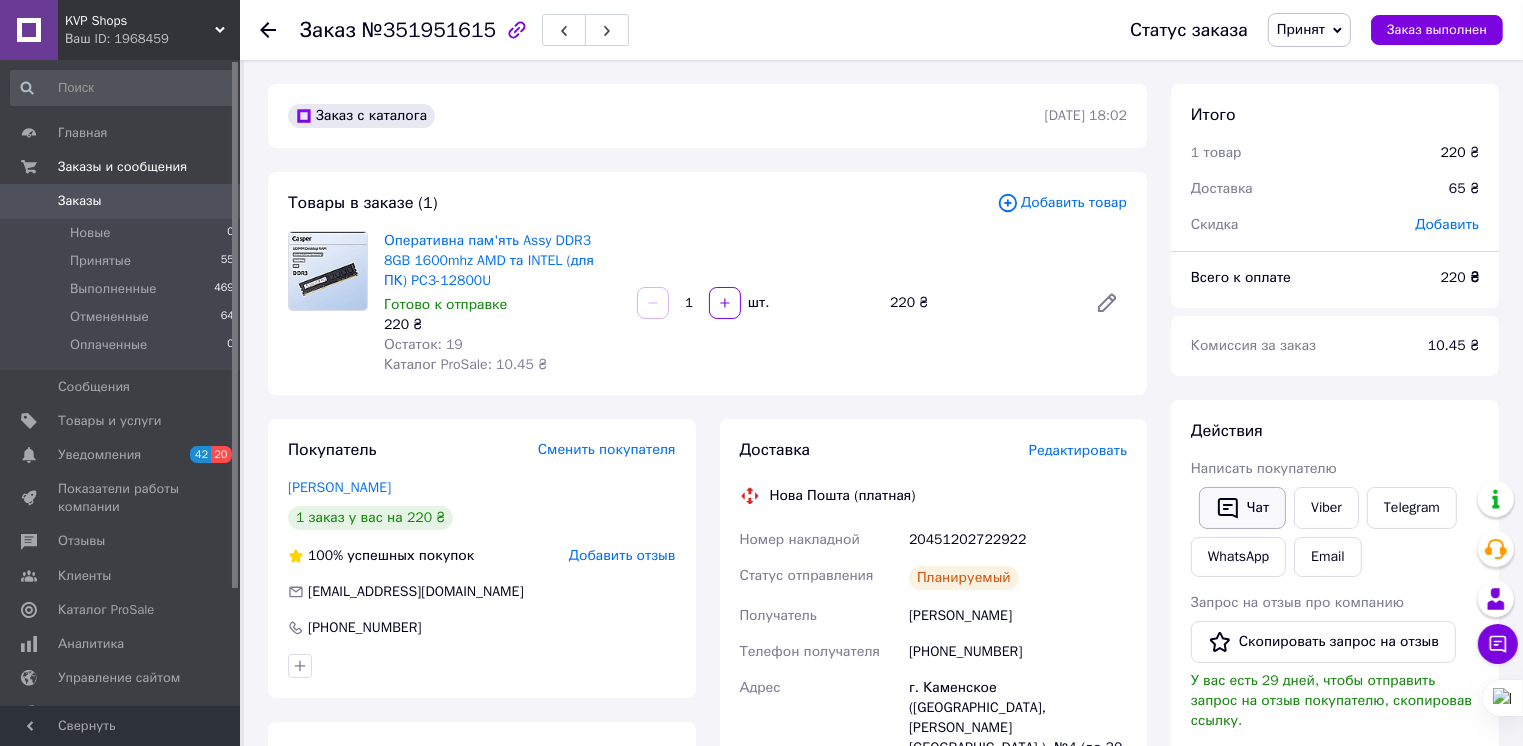 click on "Чат" at bounding box center [1242, 508] 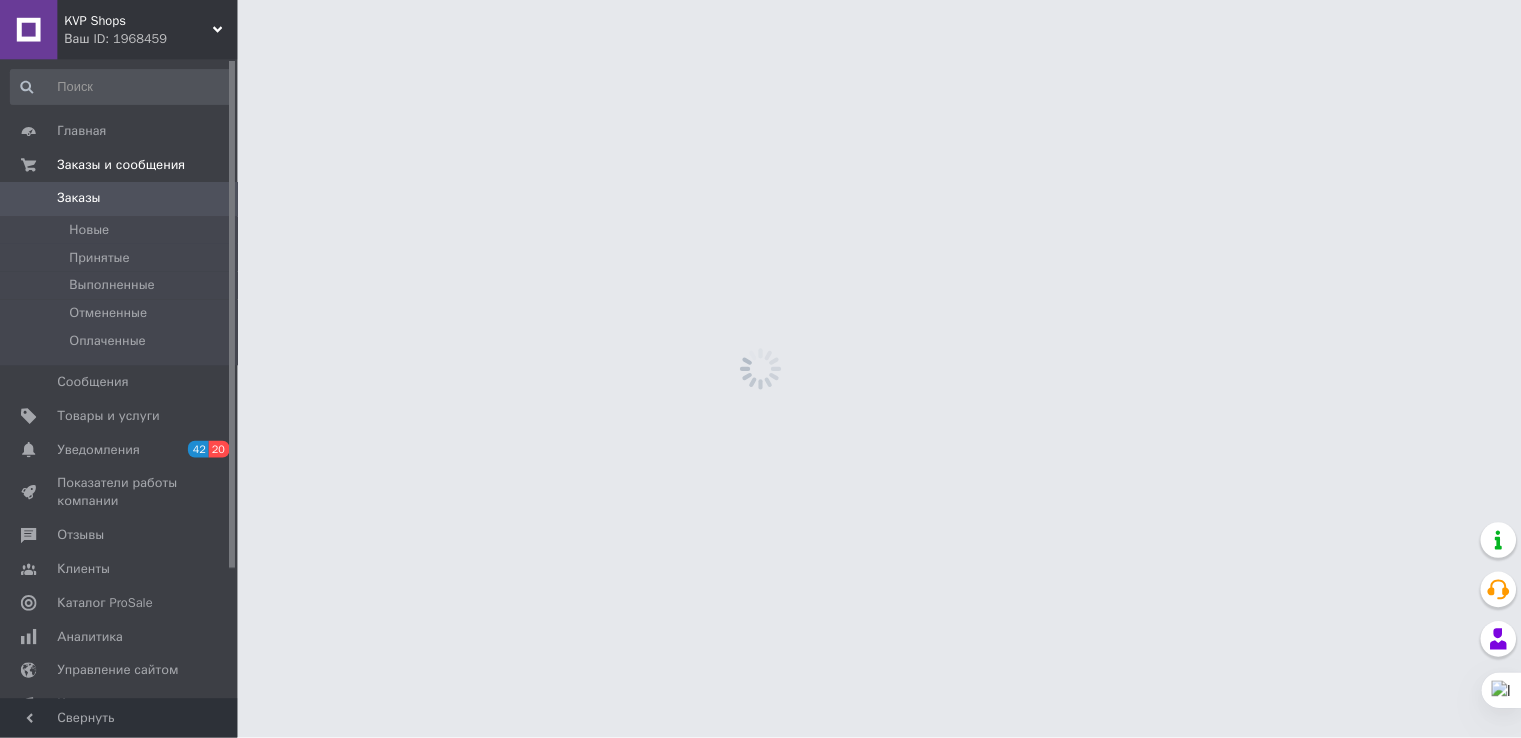 scroll, scrollTop: 0, scrollLeft: 0, axis: both 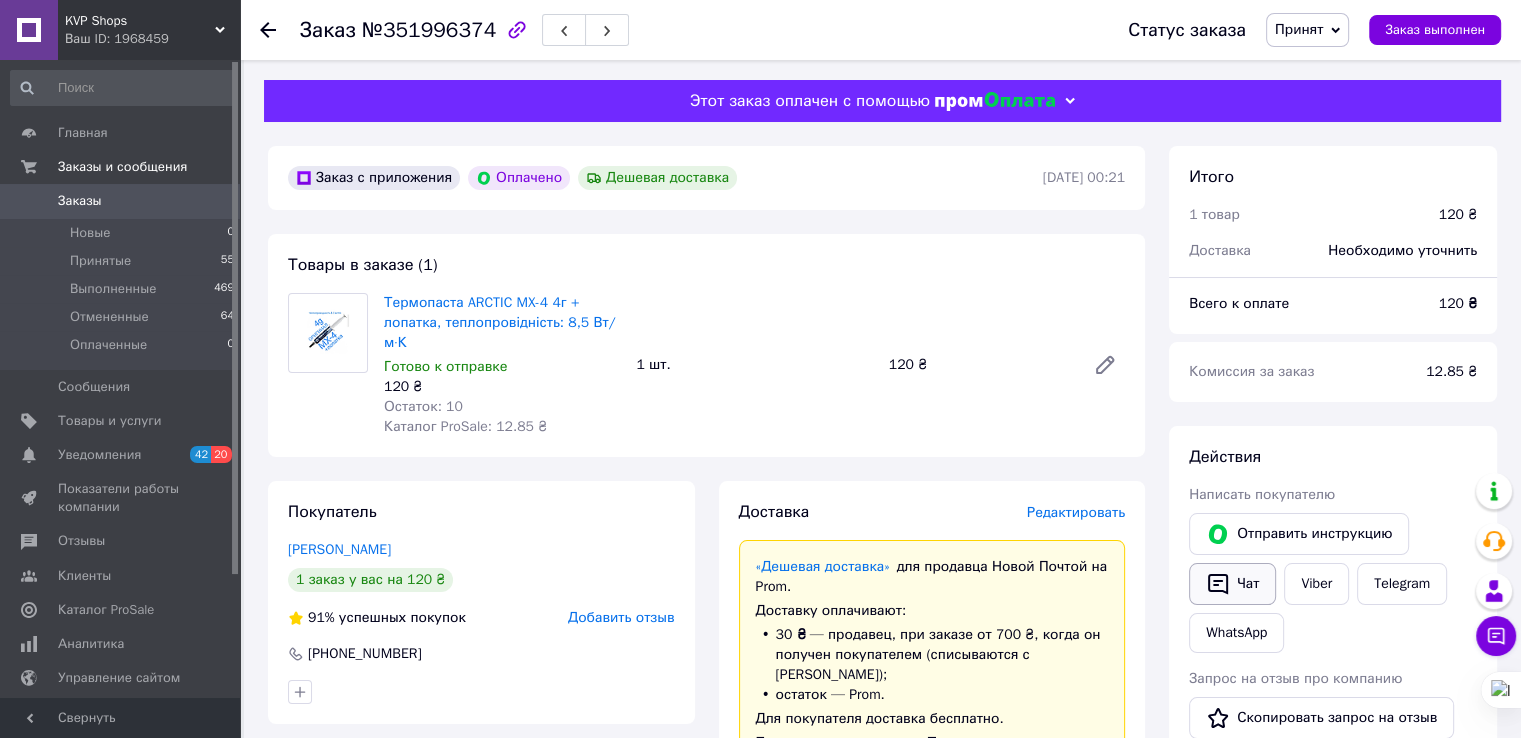 click 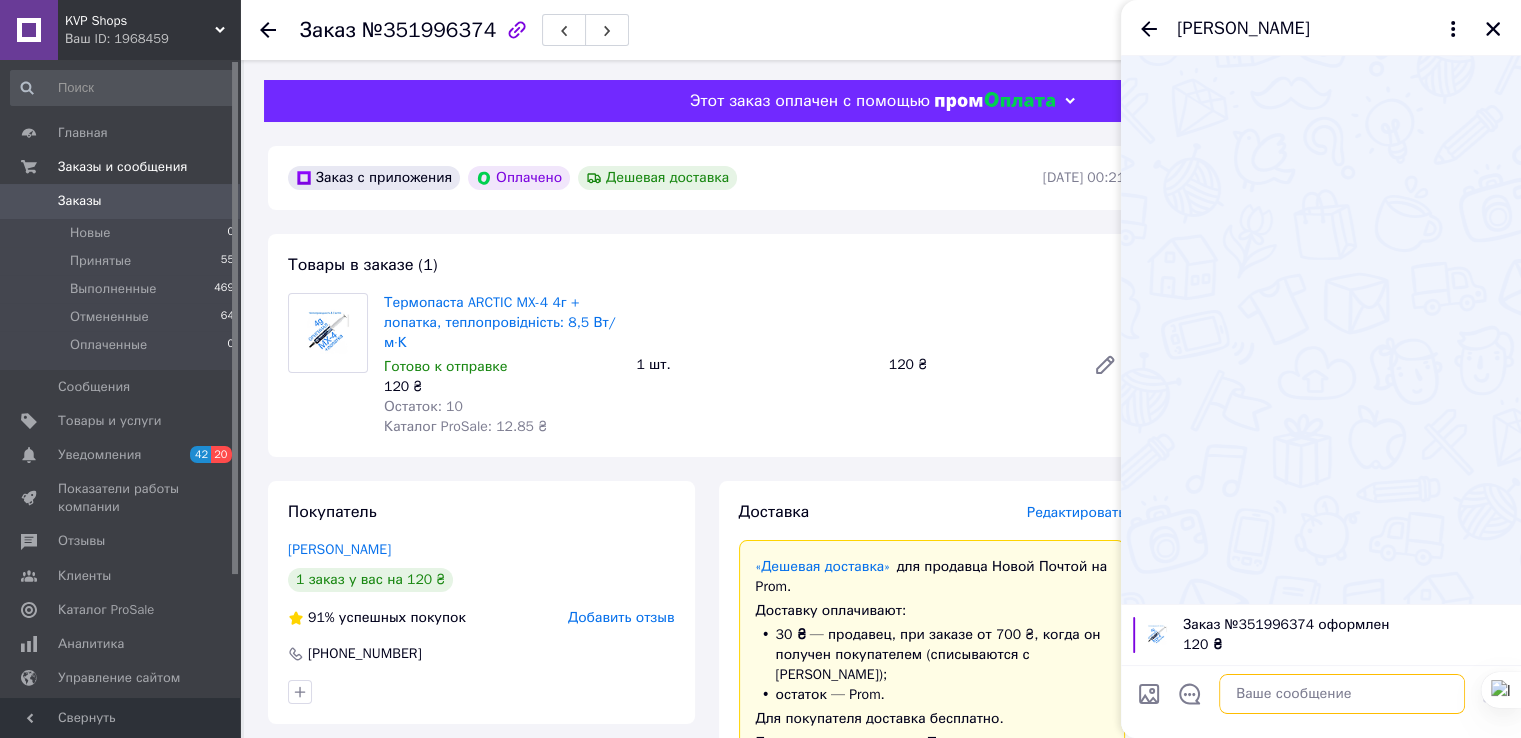 click at bounding box center (1342, 694) 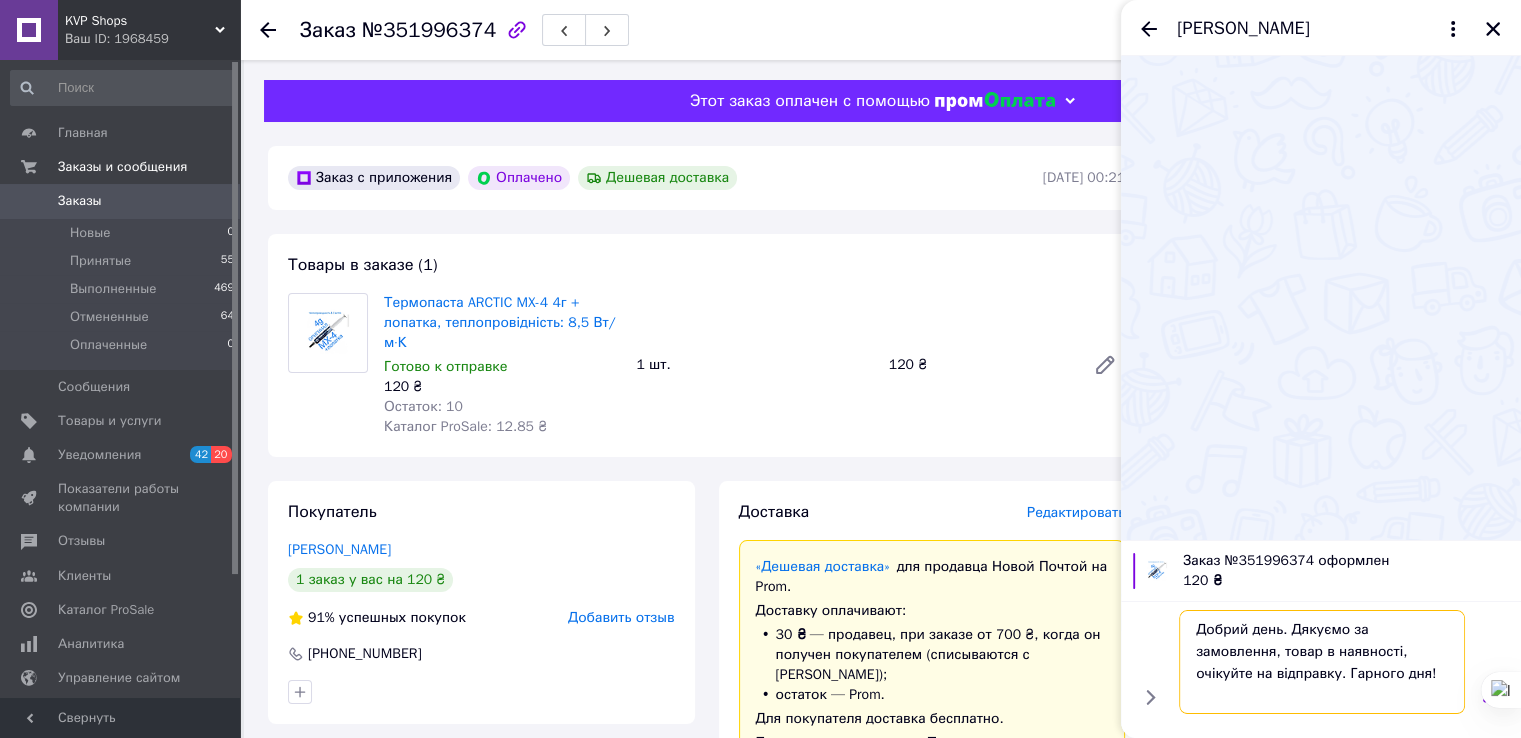 type 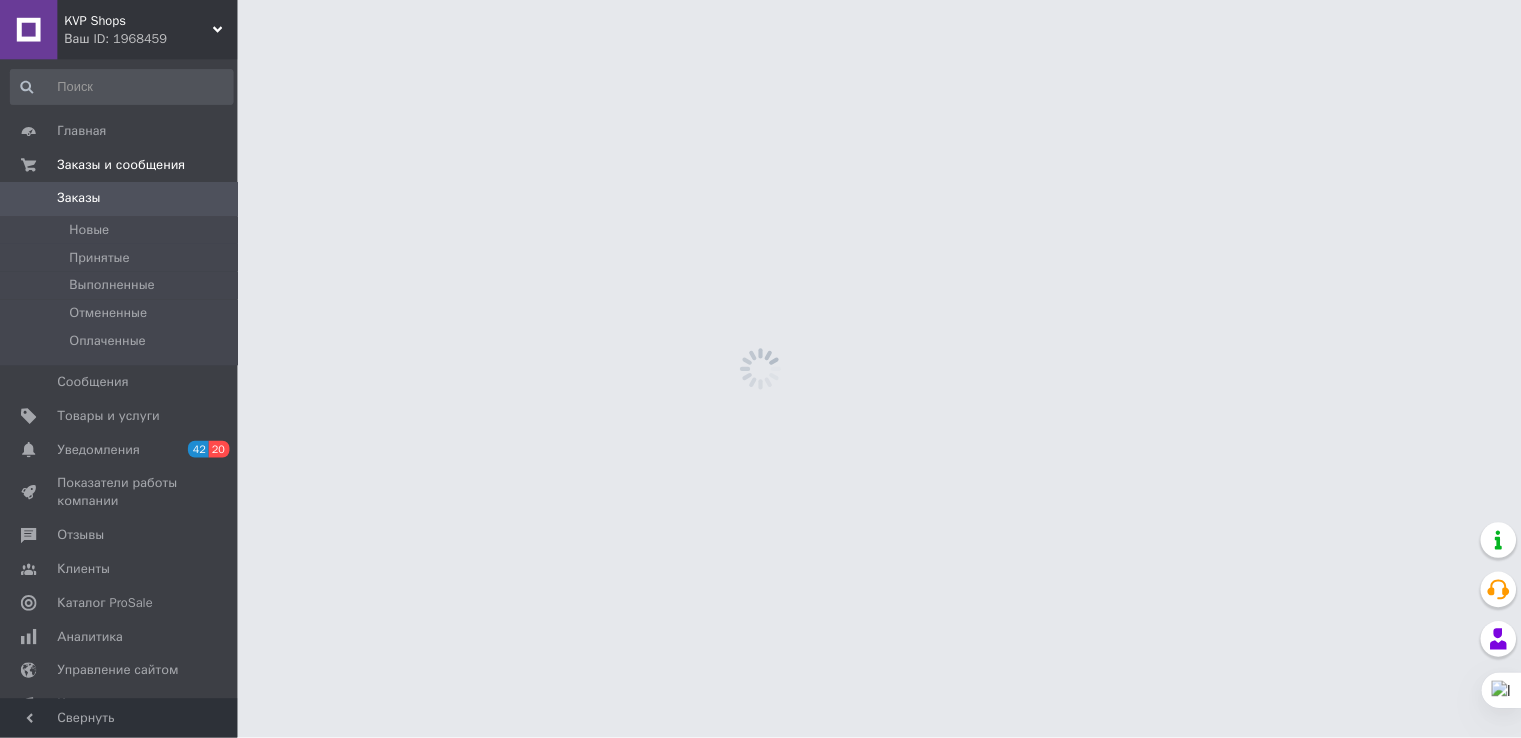 scroll, scrollTop: 0, scrollLeft: 0, axis: both 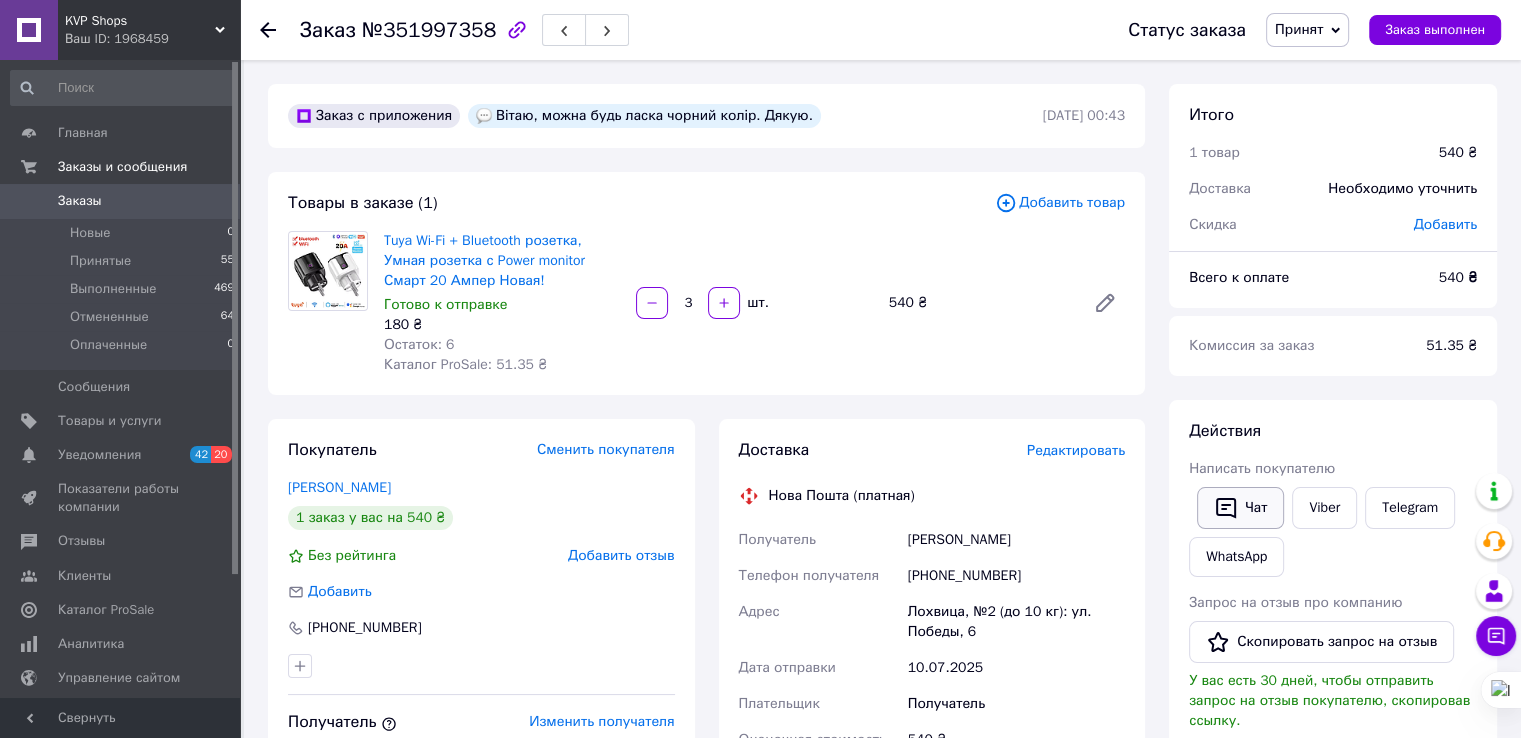 click on "Чат" at bounding box center [1240, 508] 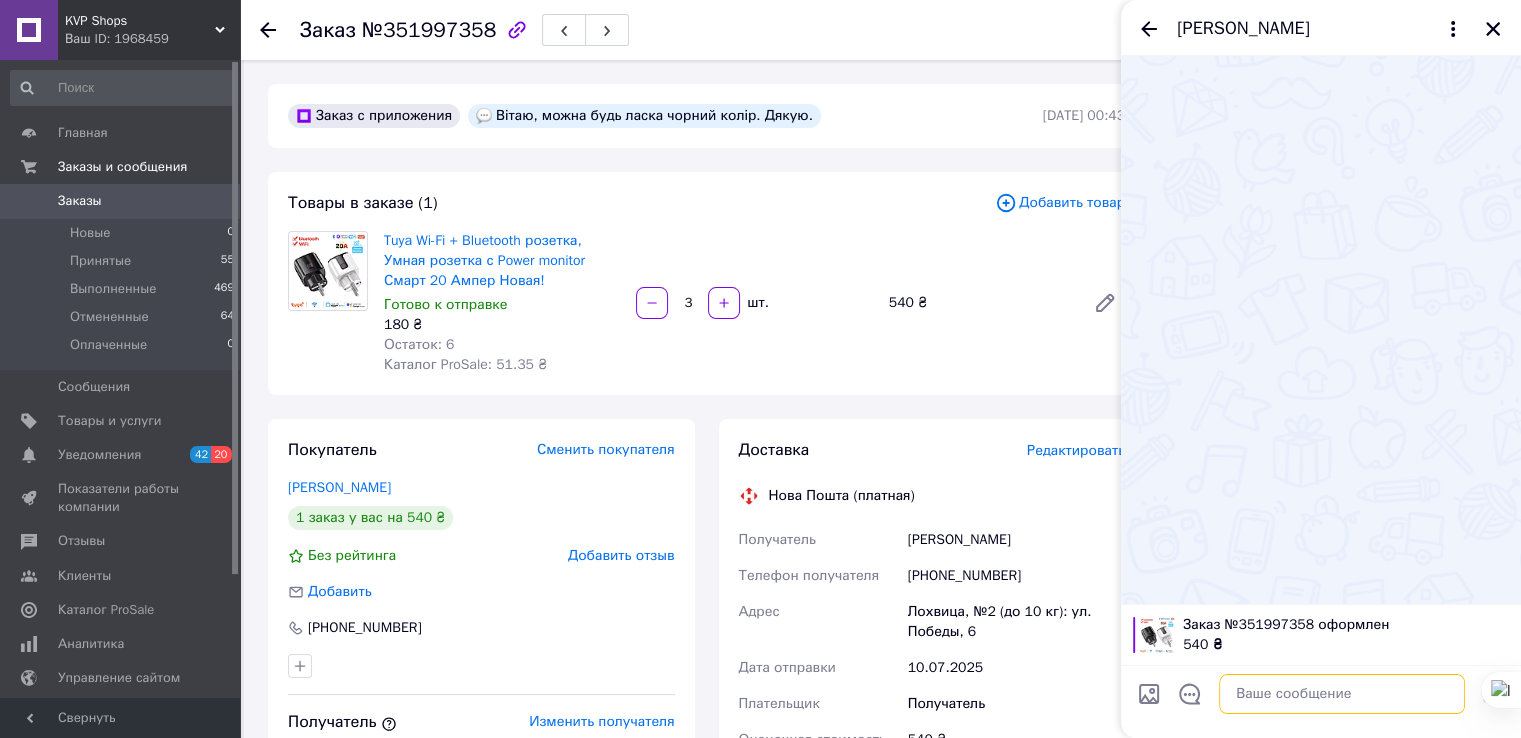 click at bounding box center (1342, 694) 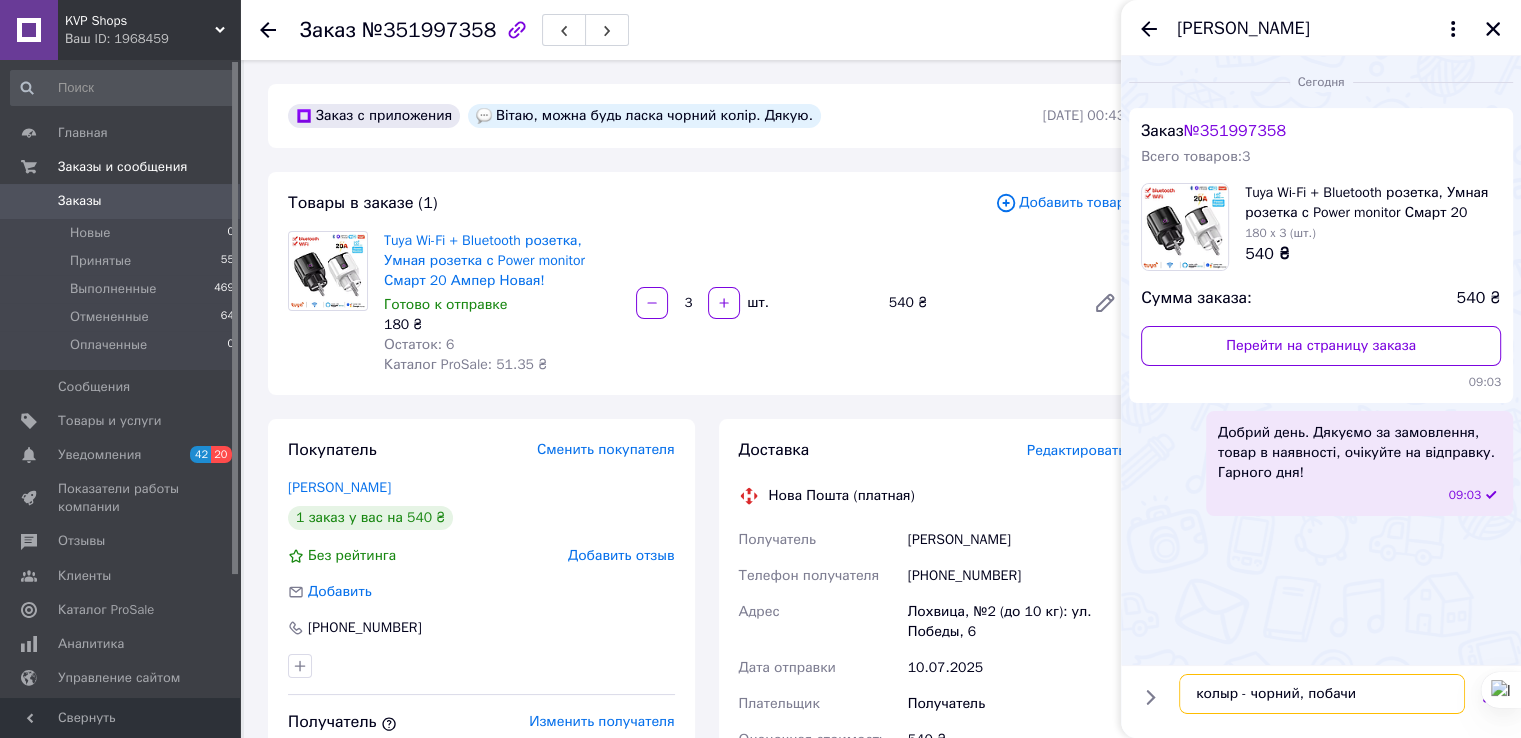type on "колыр - чорний, побачив" 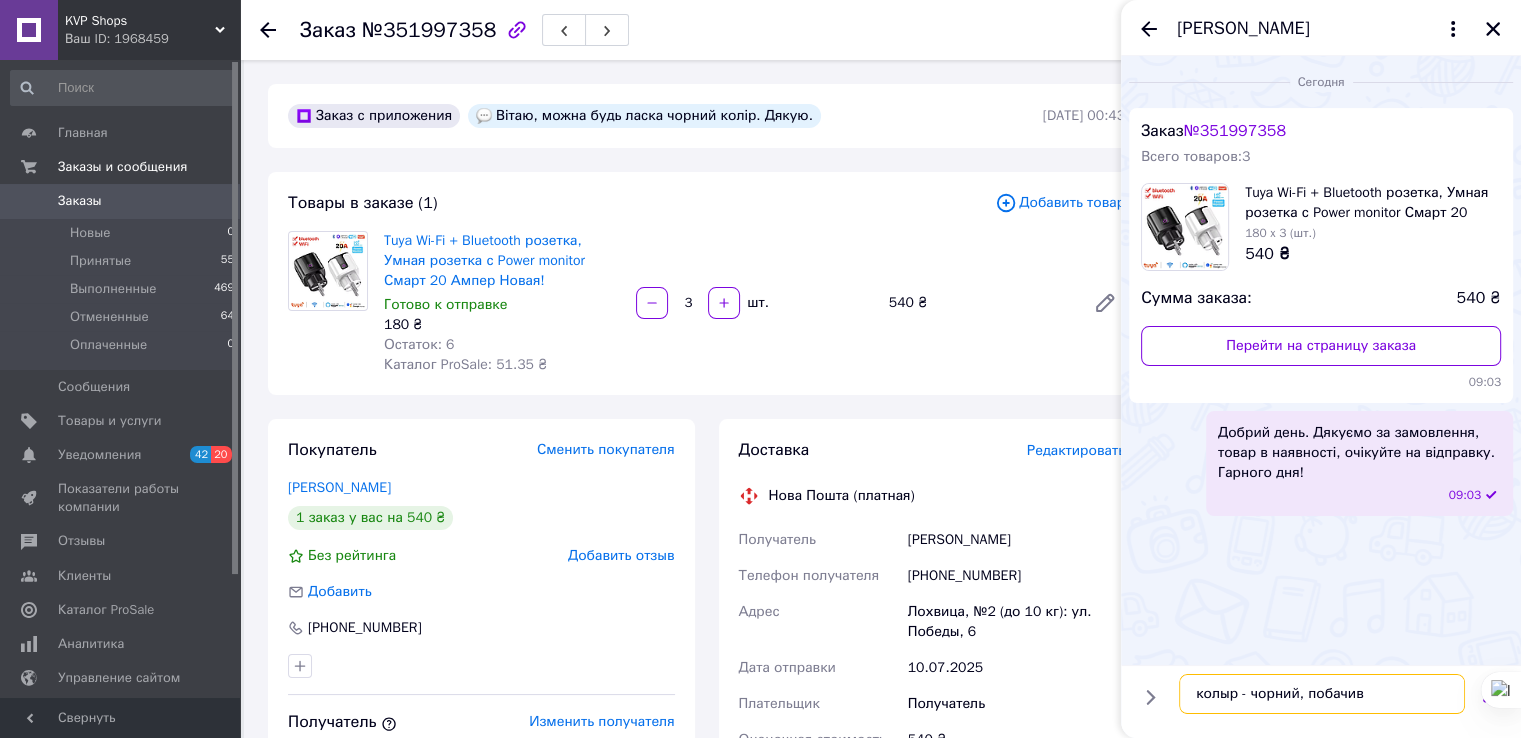 type 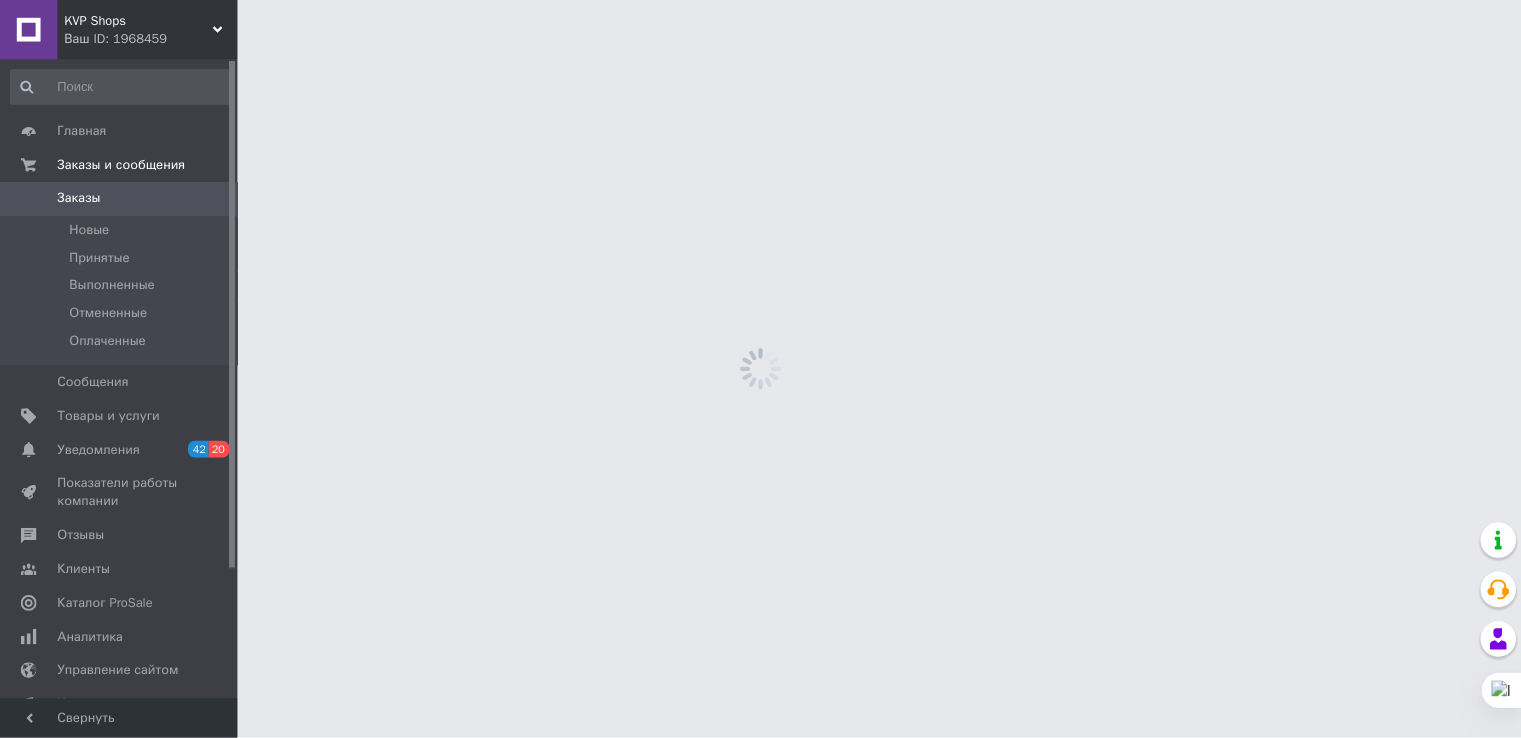 scroll, scrollTop: 0, scrollLeft: 0, axis: both 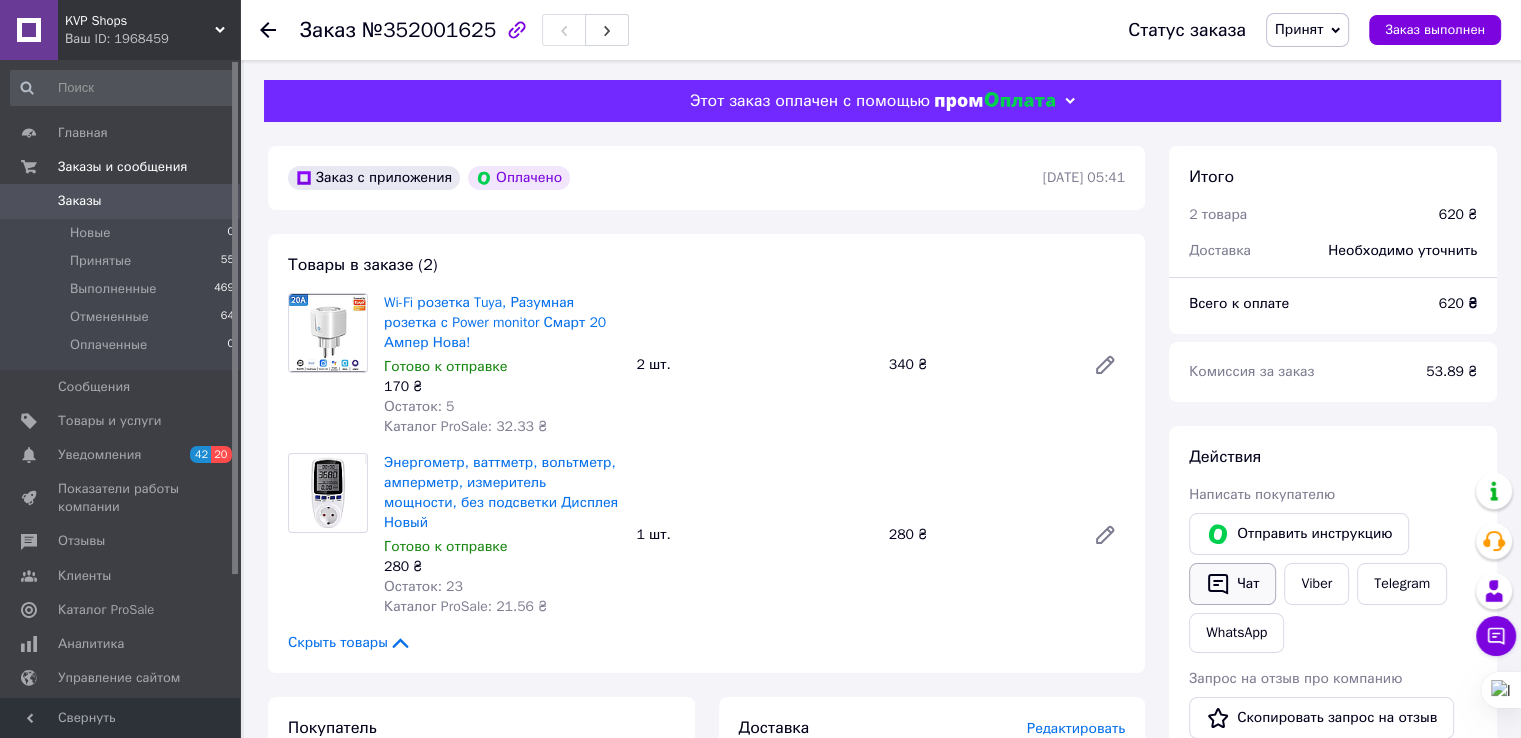 click on "Чат" at bounding box center (1232, 584) 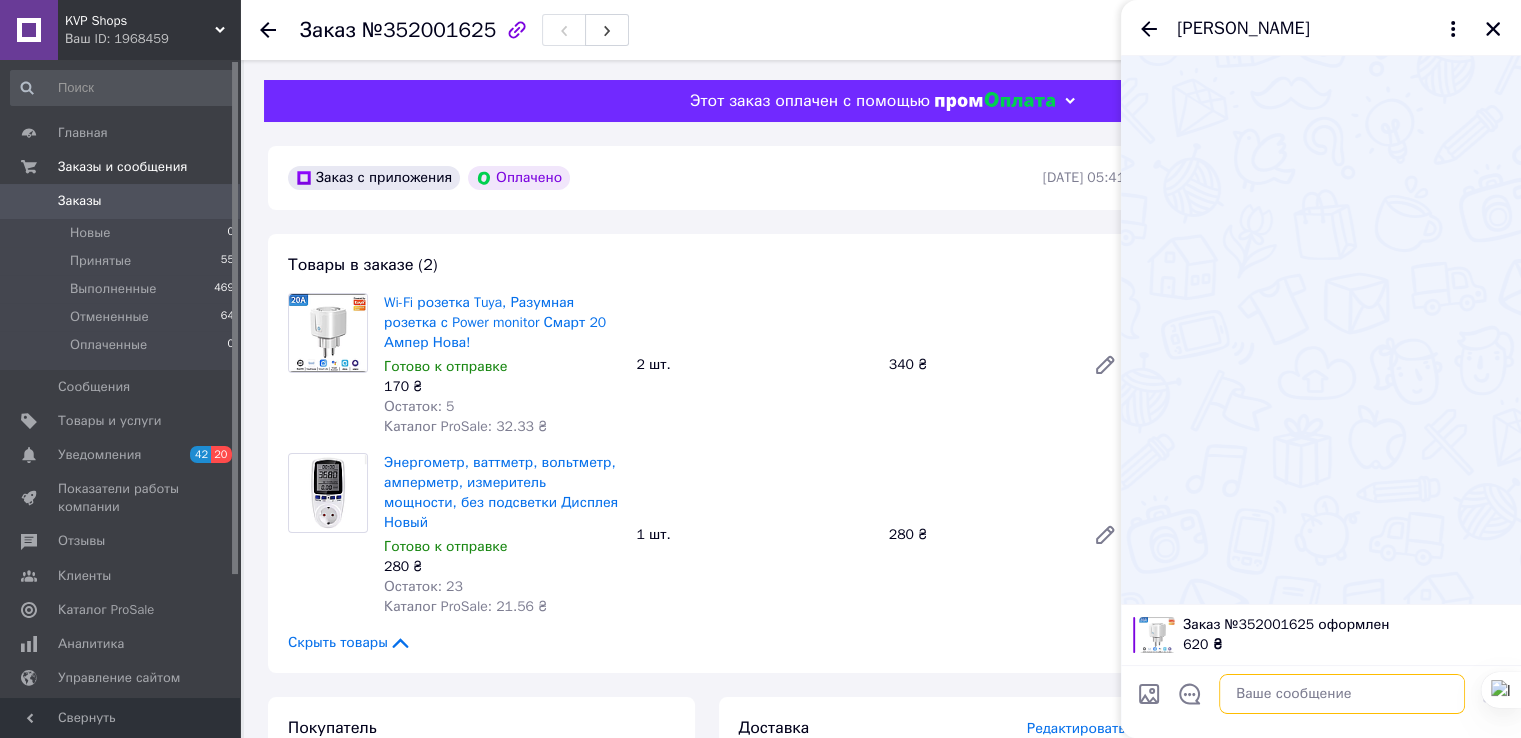 click at bounding box center (1342, 694) 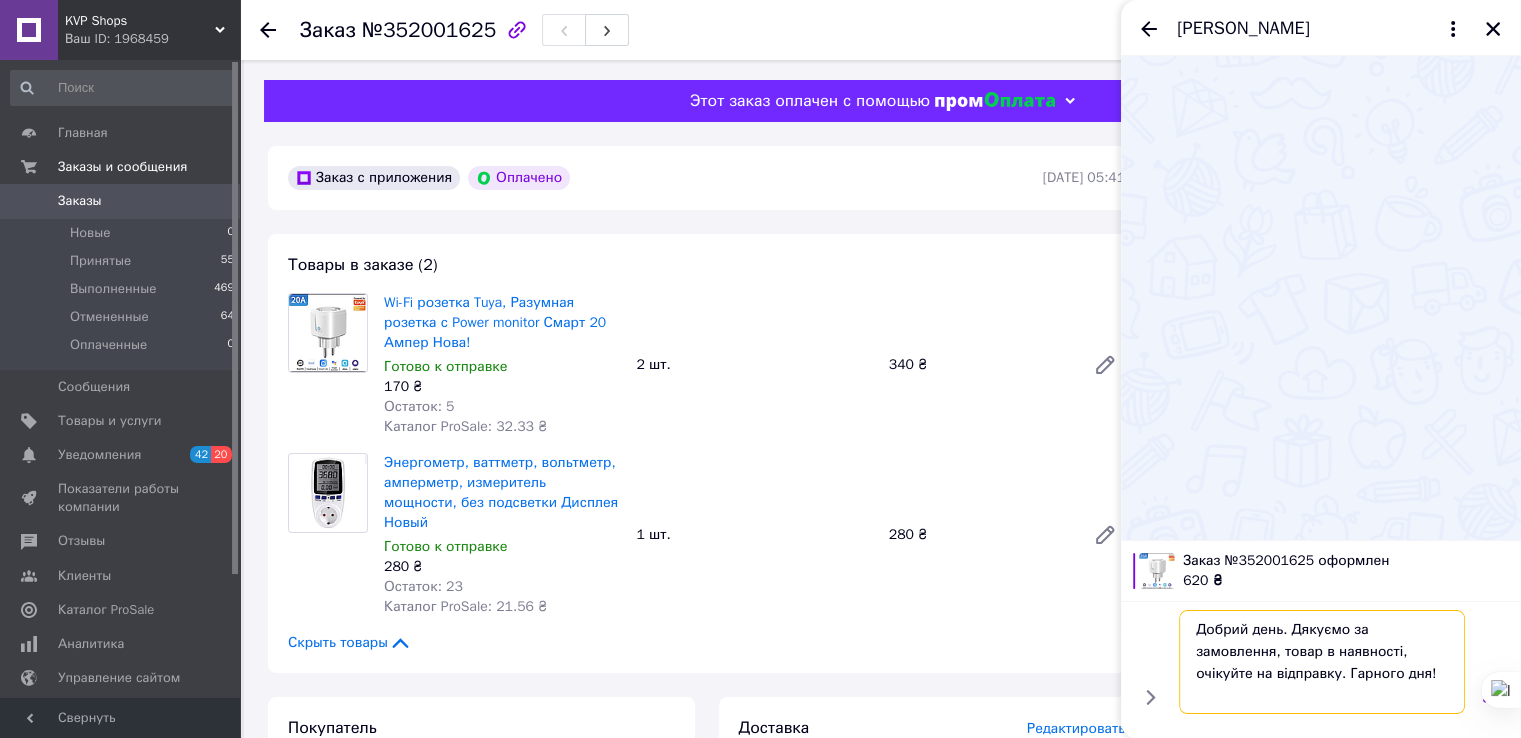 type 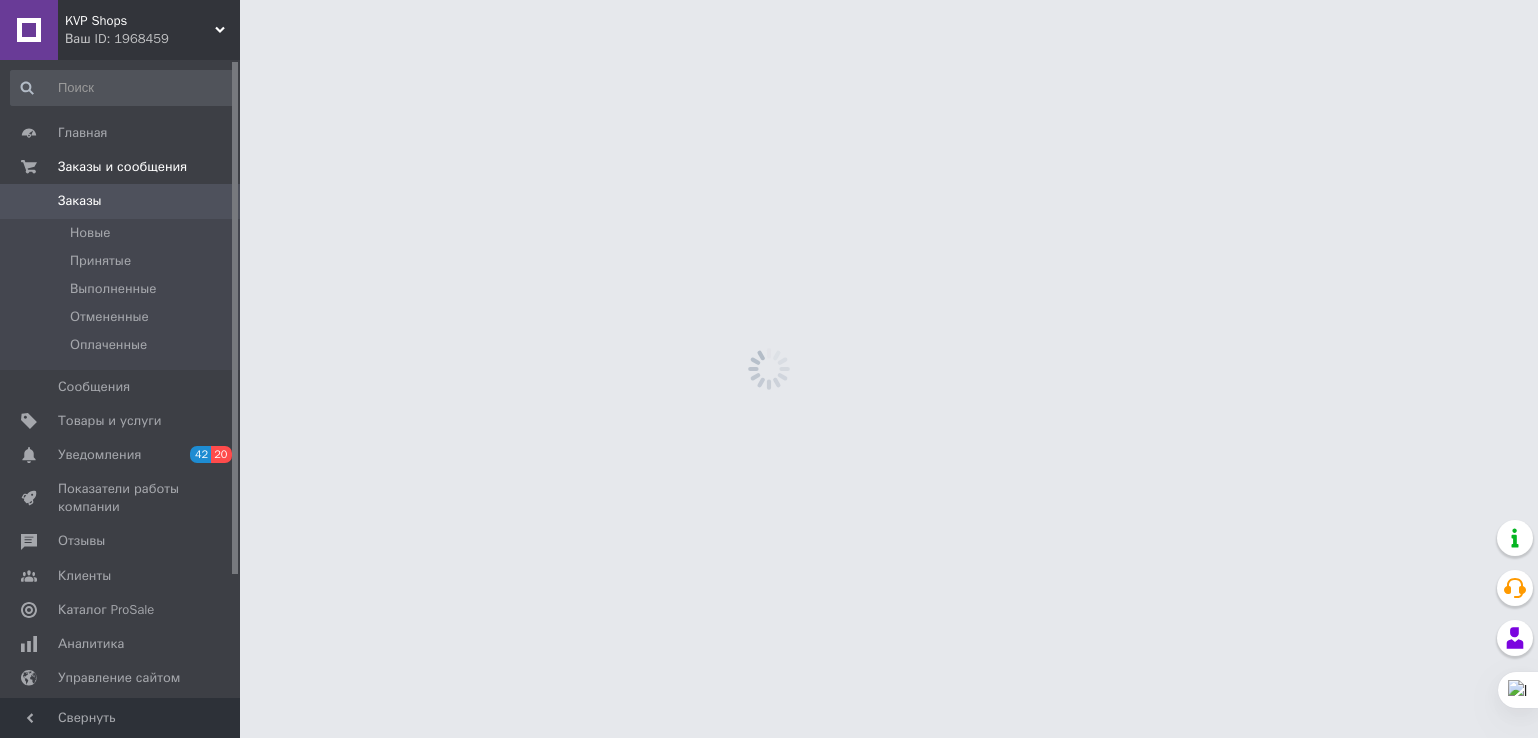 scroll, scrollTop: 0, scrollLeft: 0, axis: both 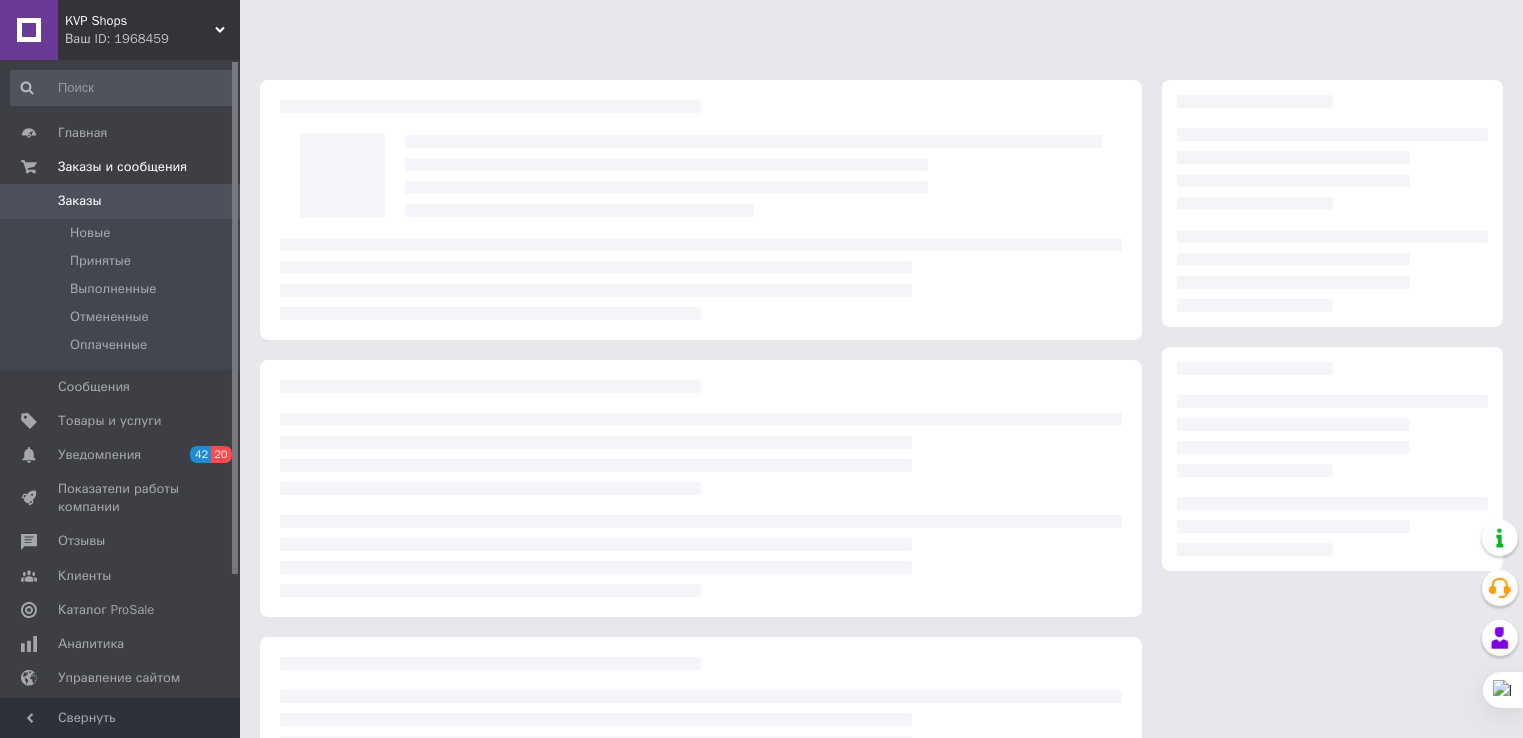 click at bounding box center (701, 106) 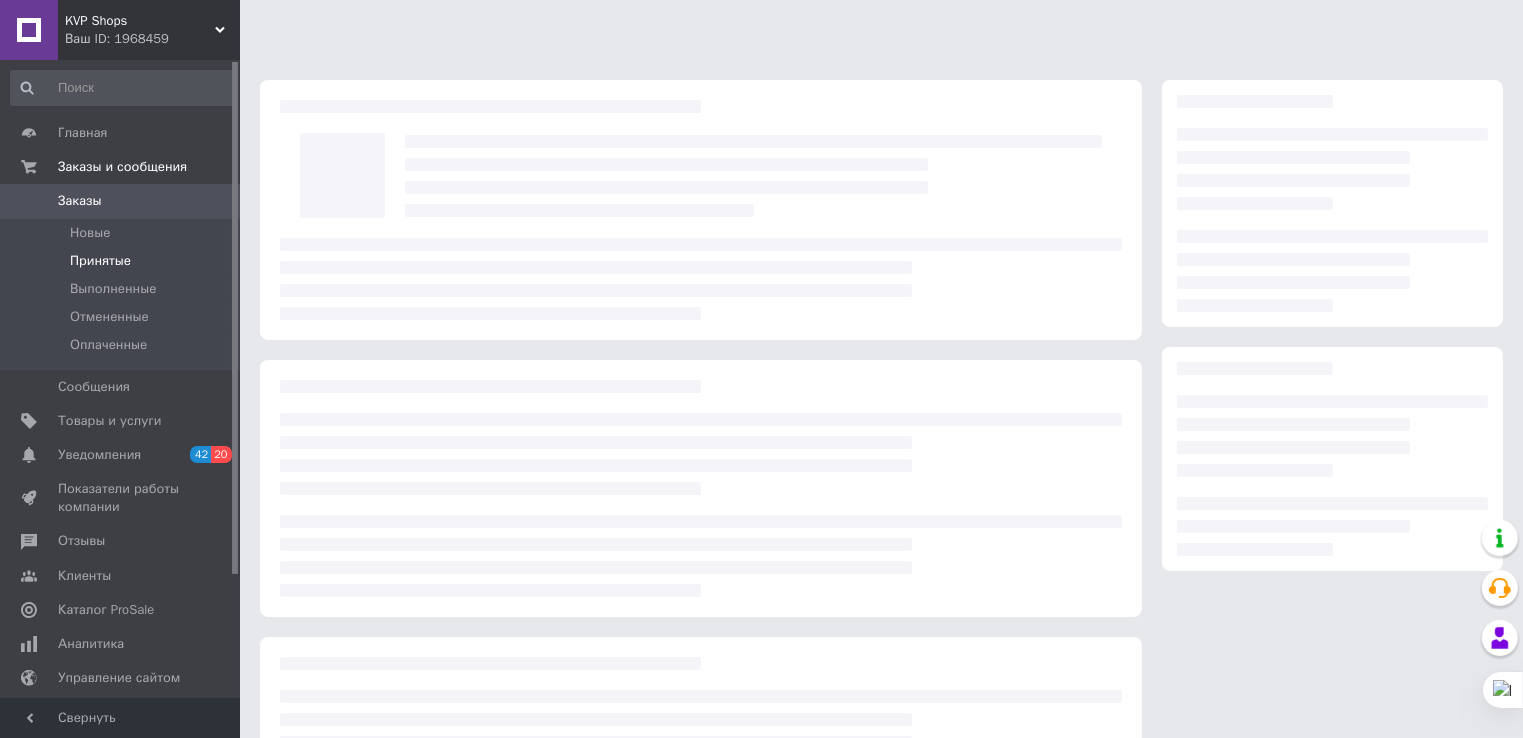 click on "Принятые" at bounding box center [100, 261] 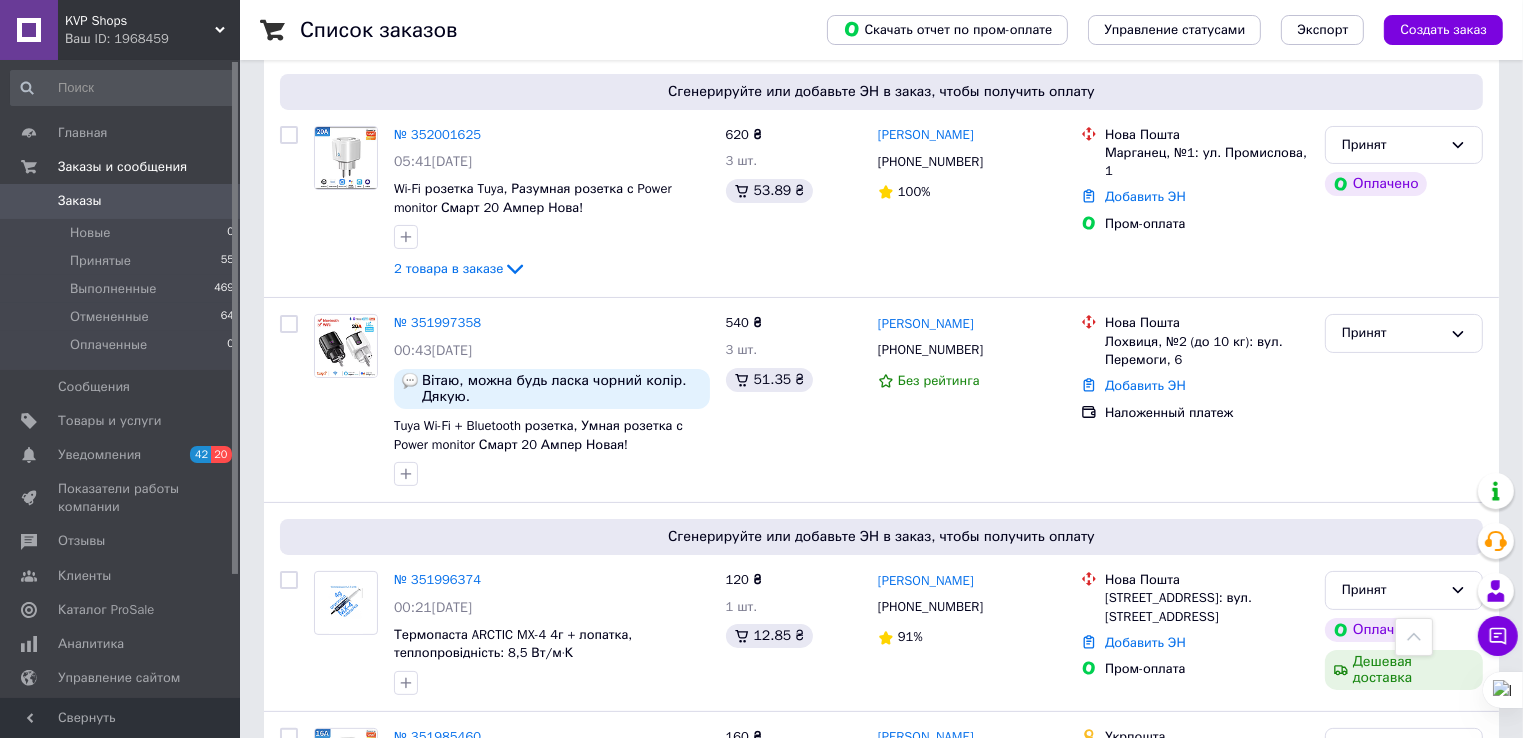 scroll, scrollTop: 258, scrollLeft: 0, axis: vertical 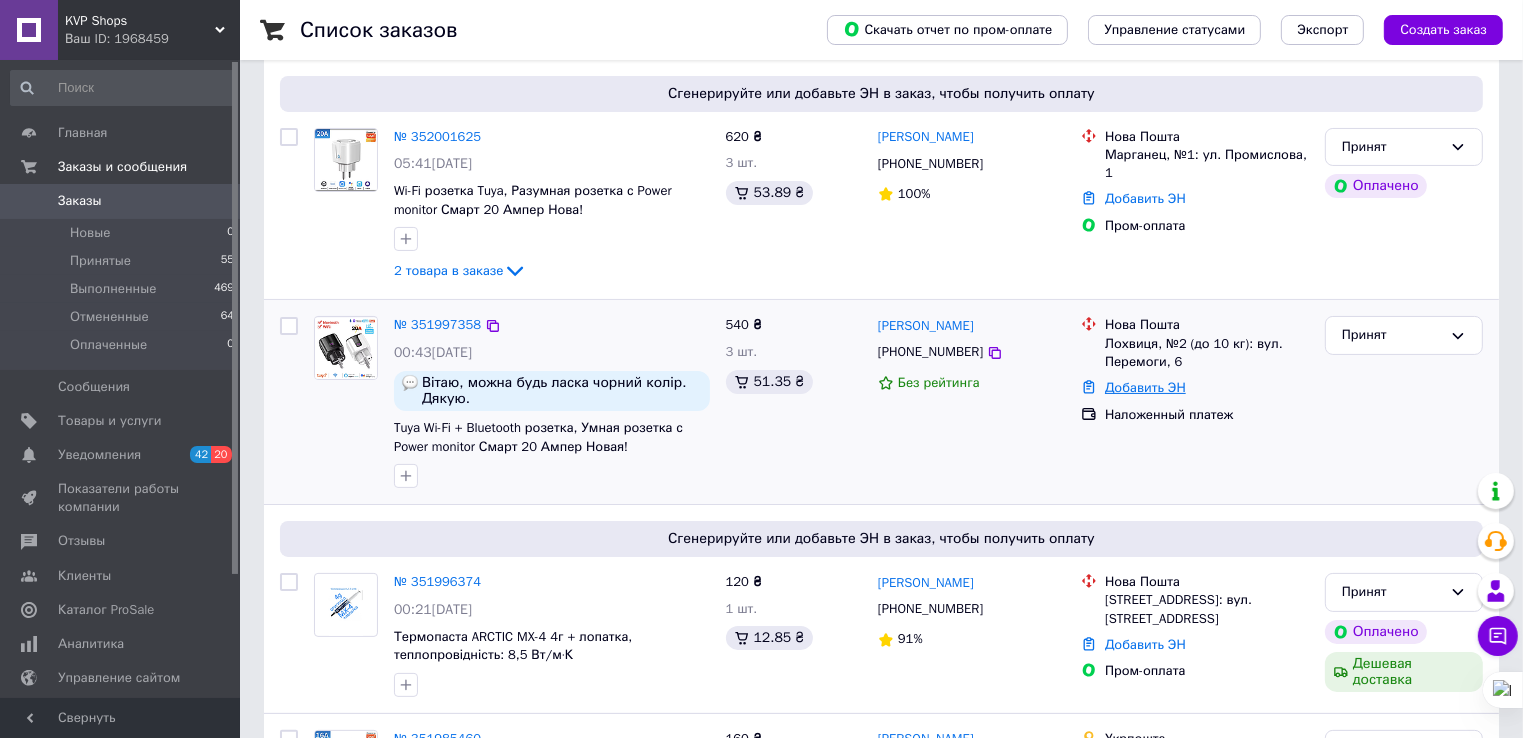 click on "Добавить ЭН" at bounding box center [1145, 387] 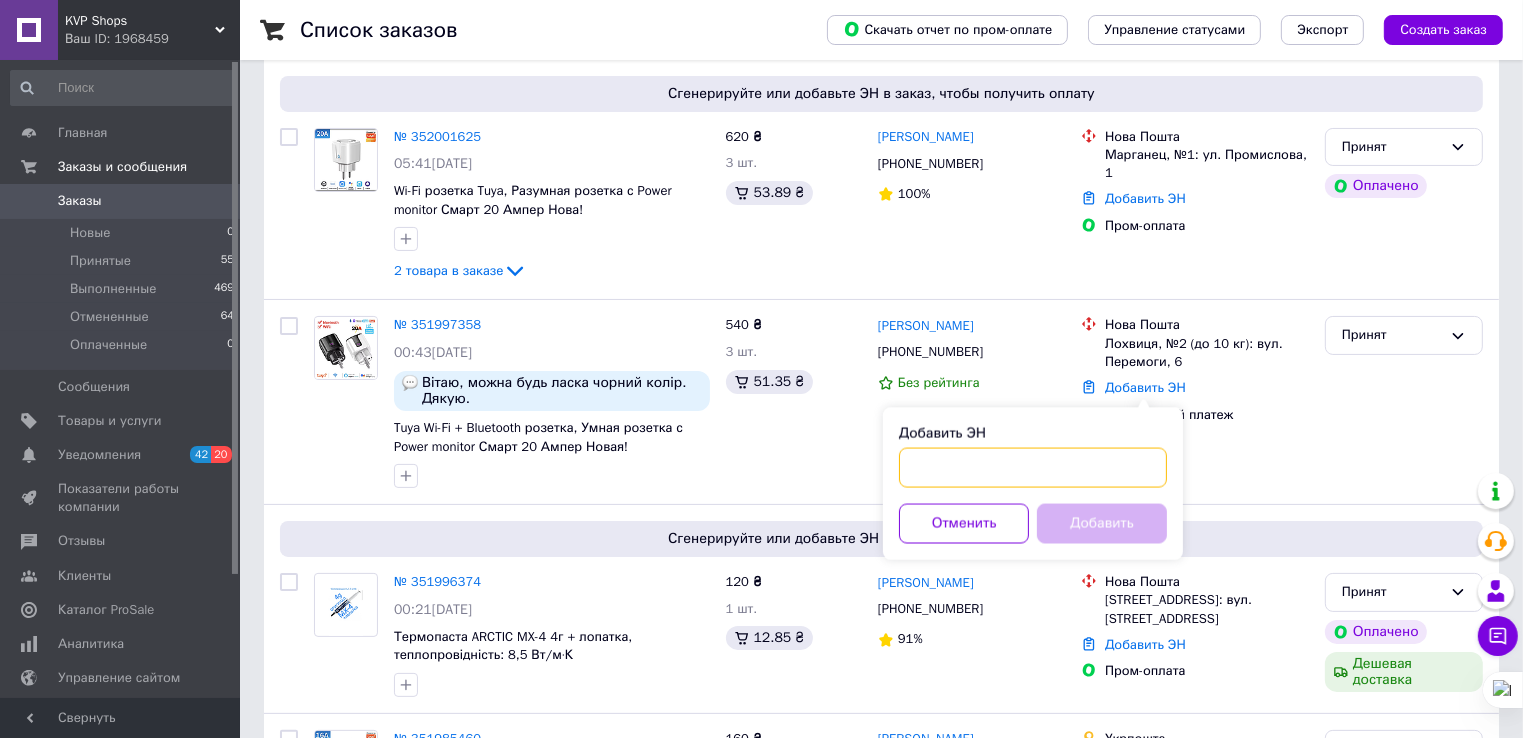 click on "Добавить ЭН" at bounding box center [1033, 468] 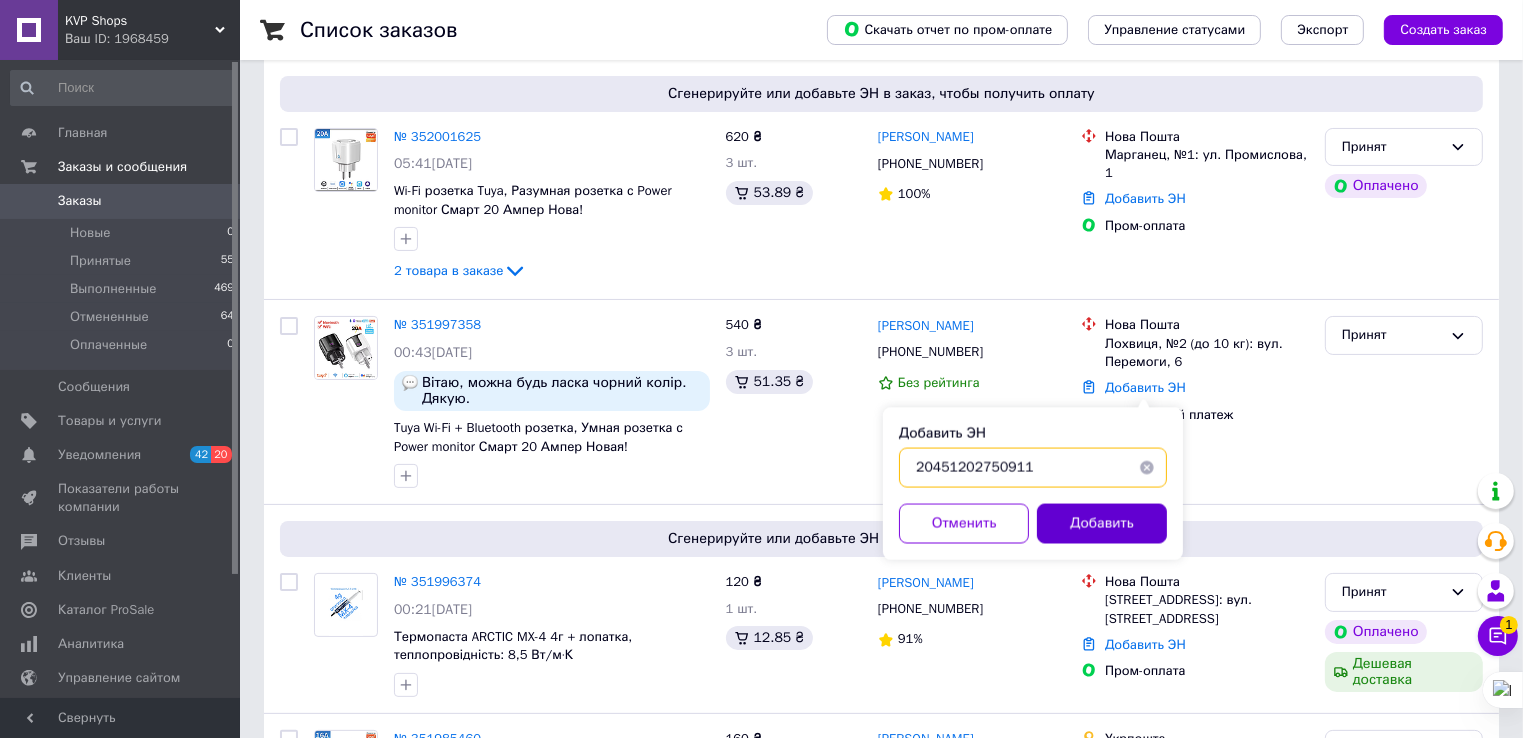 type on "20451202750911" 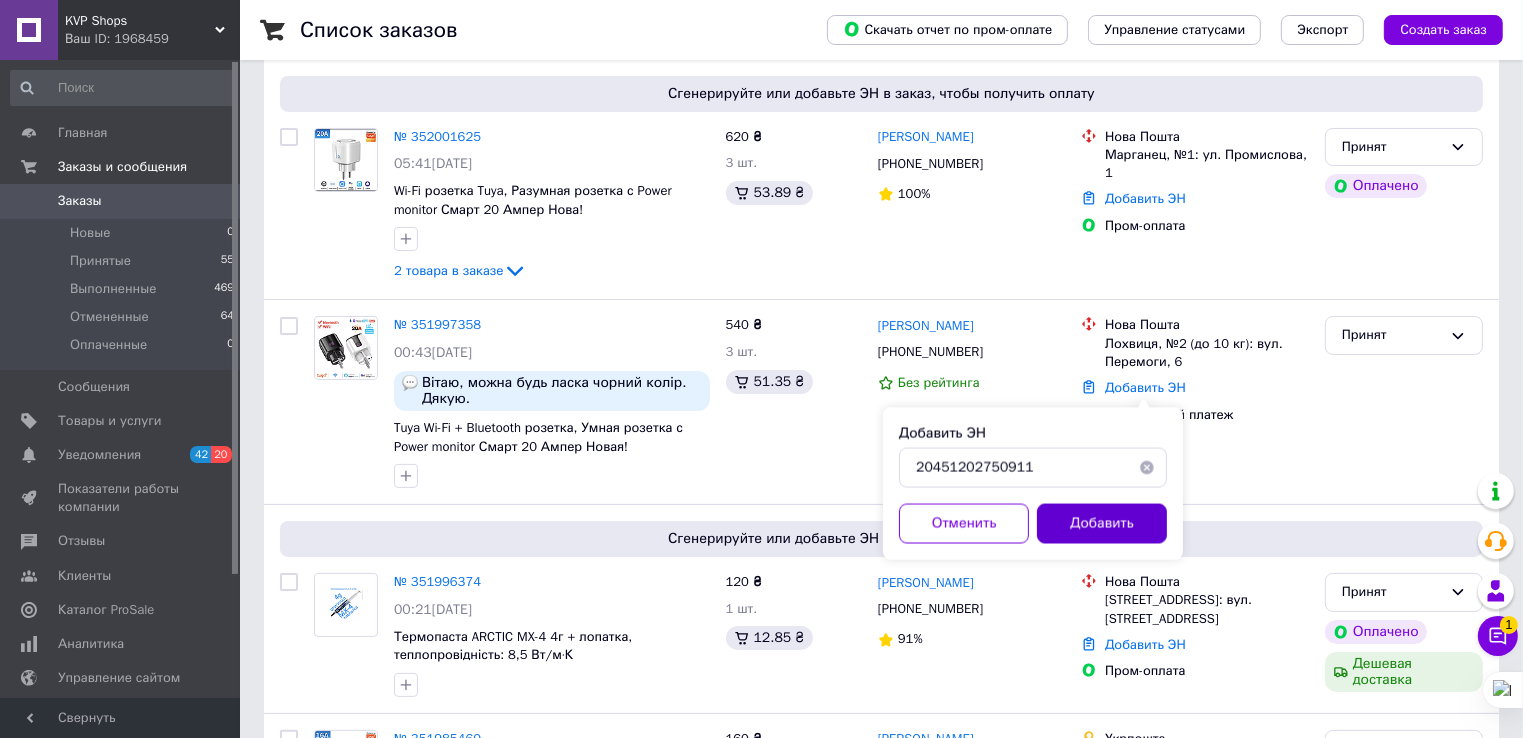 click on "Добавить" at bounding box center (1102, 524) 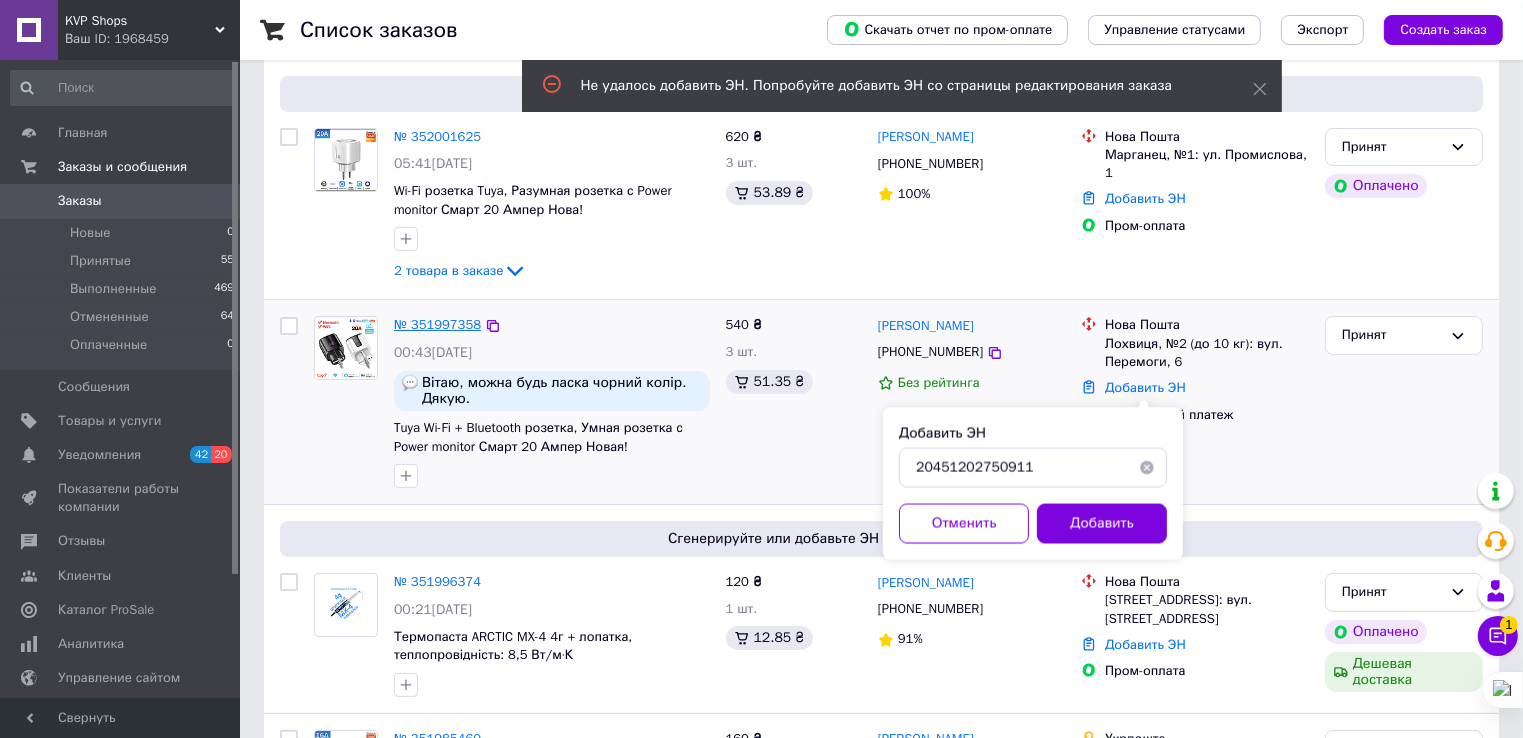 click on "№ 351997358" at bounding box center [437, 324] 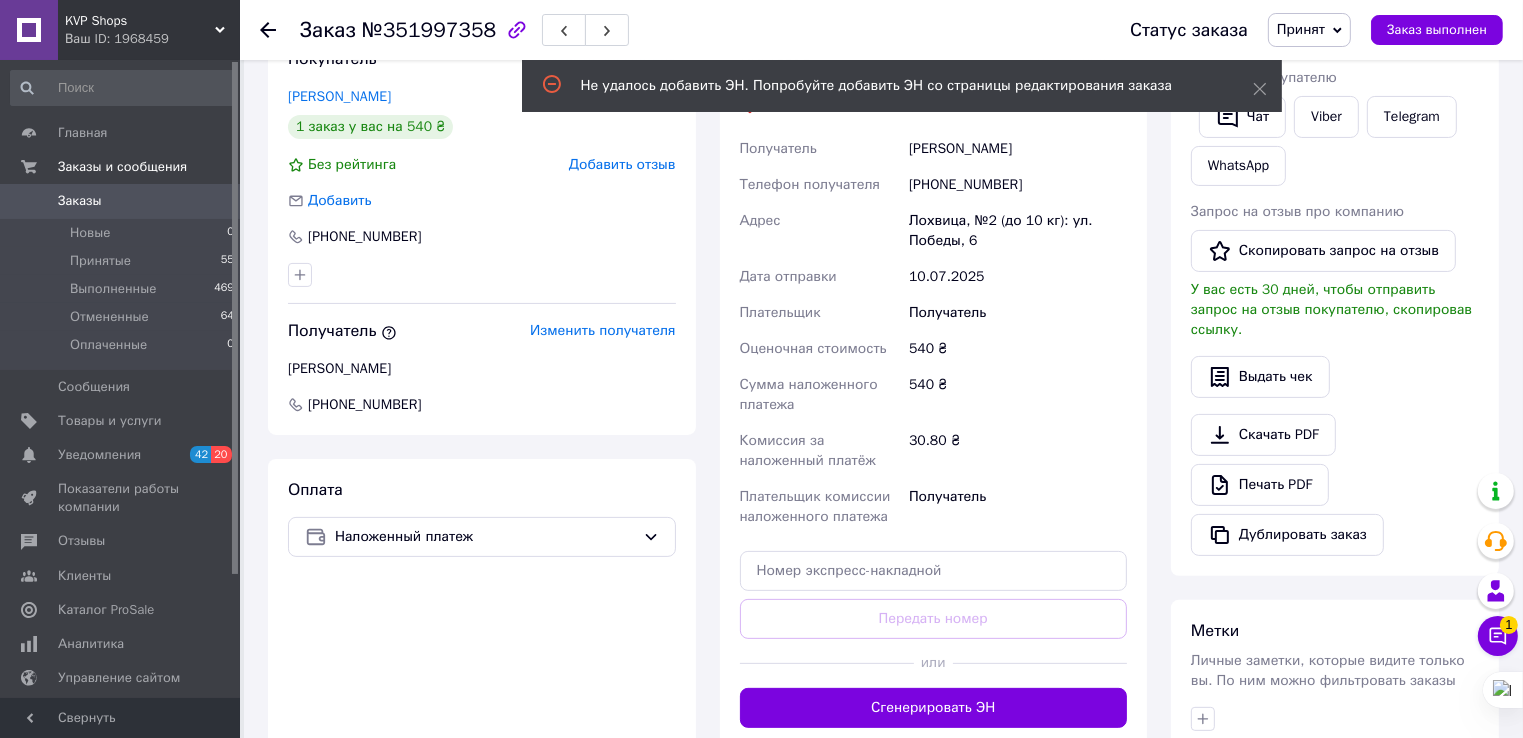 scroll, scrollTop: 500, scrollLeft: 0, axis: vertical 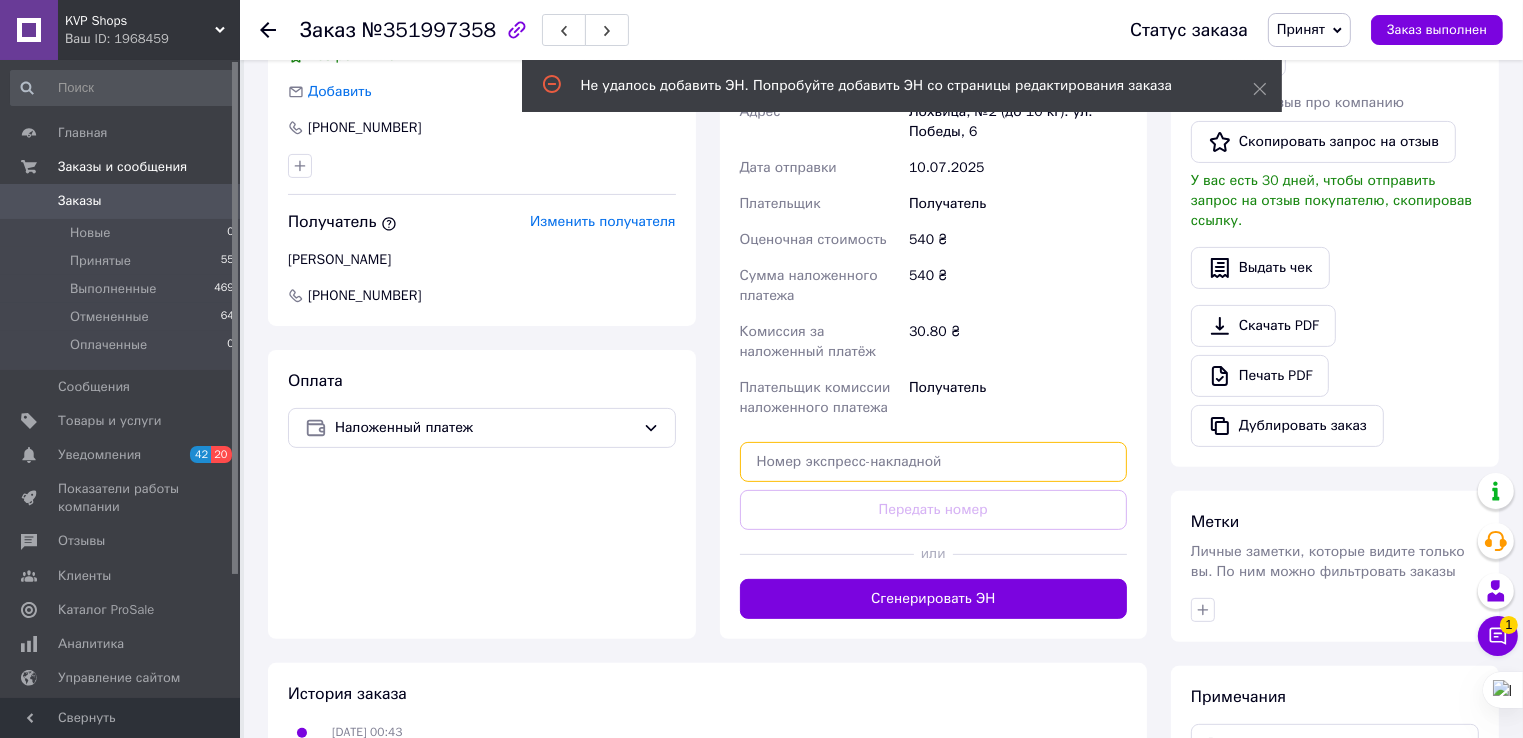 click at bounding box center (934, 462) 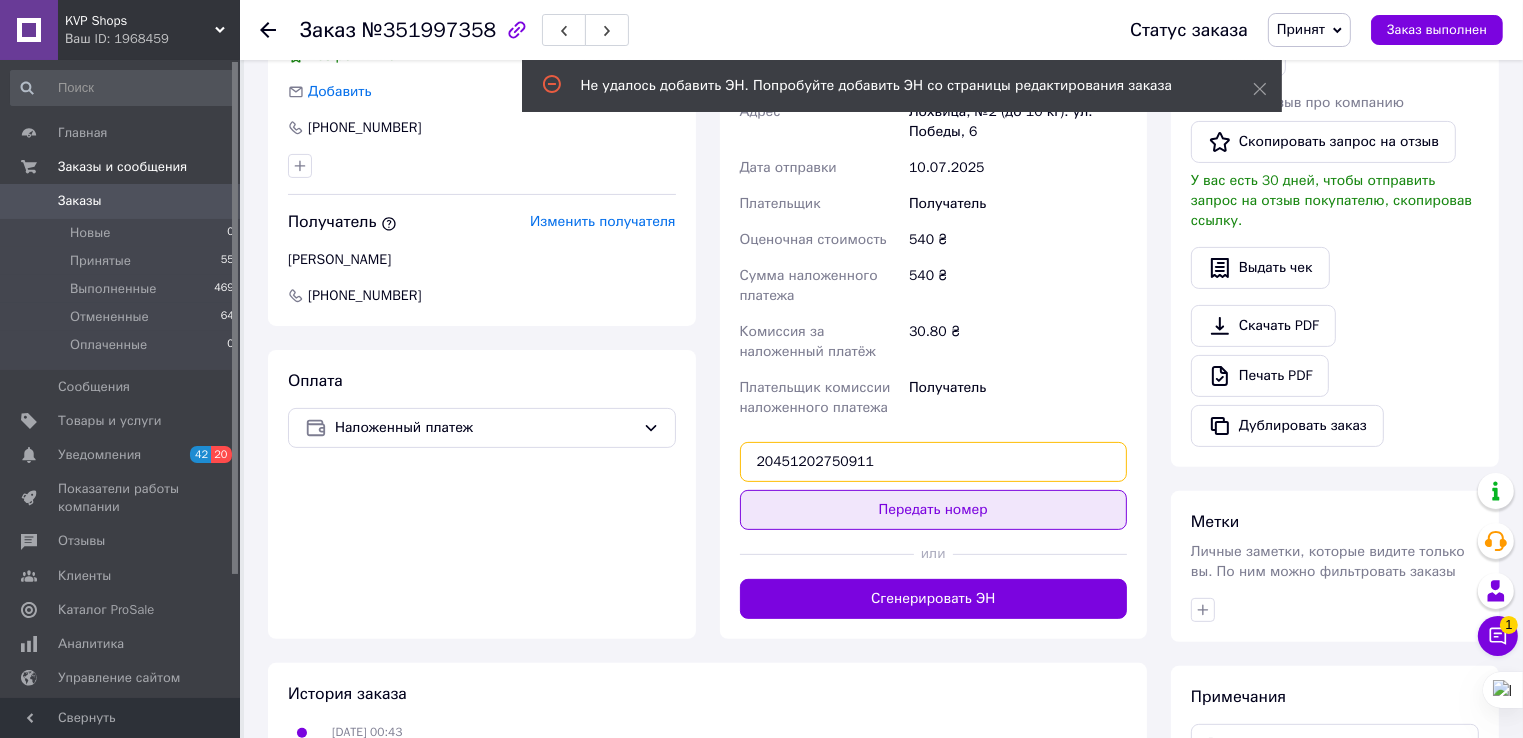 type on "20451202750911" 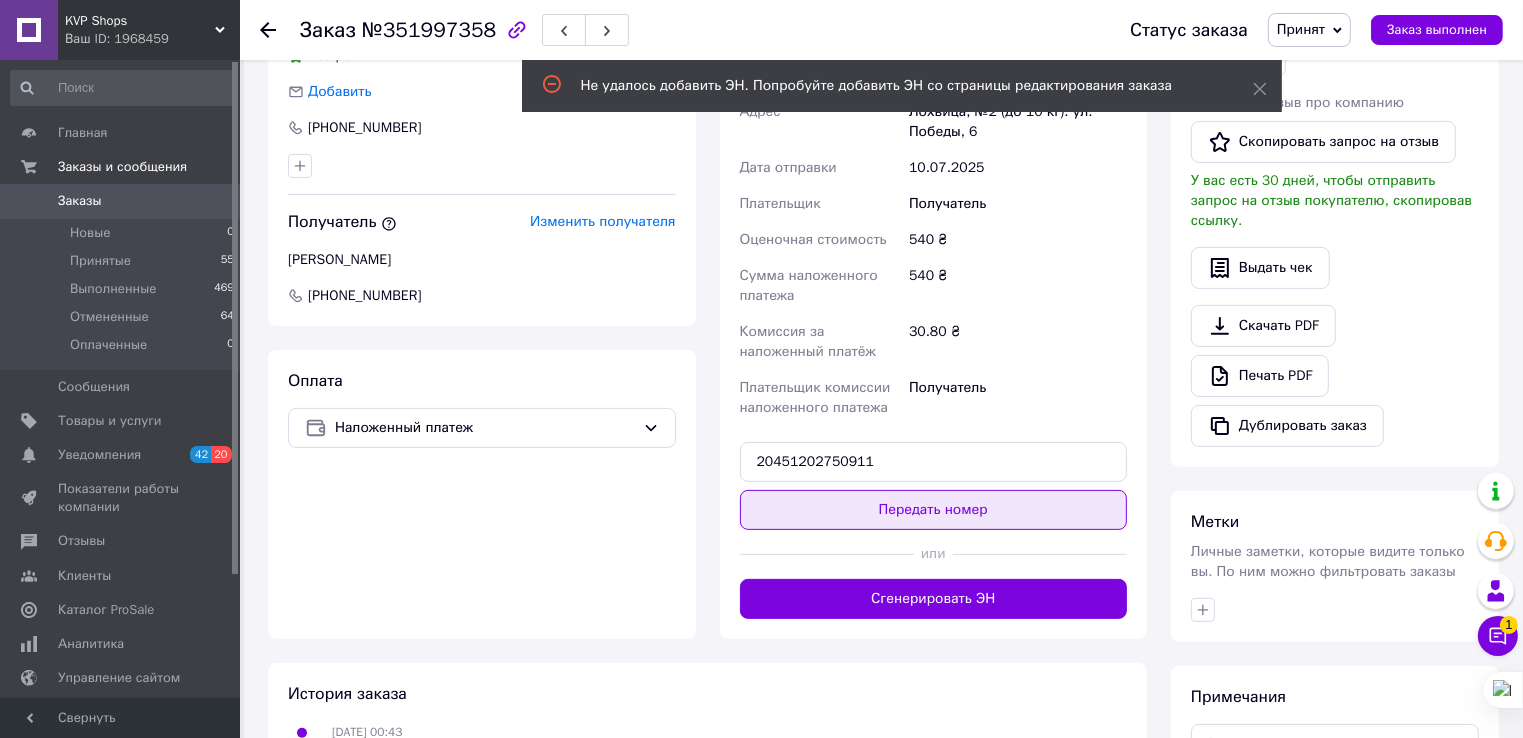 click on "Передать номер" at bounding box center [934, 510] 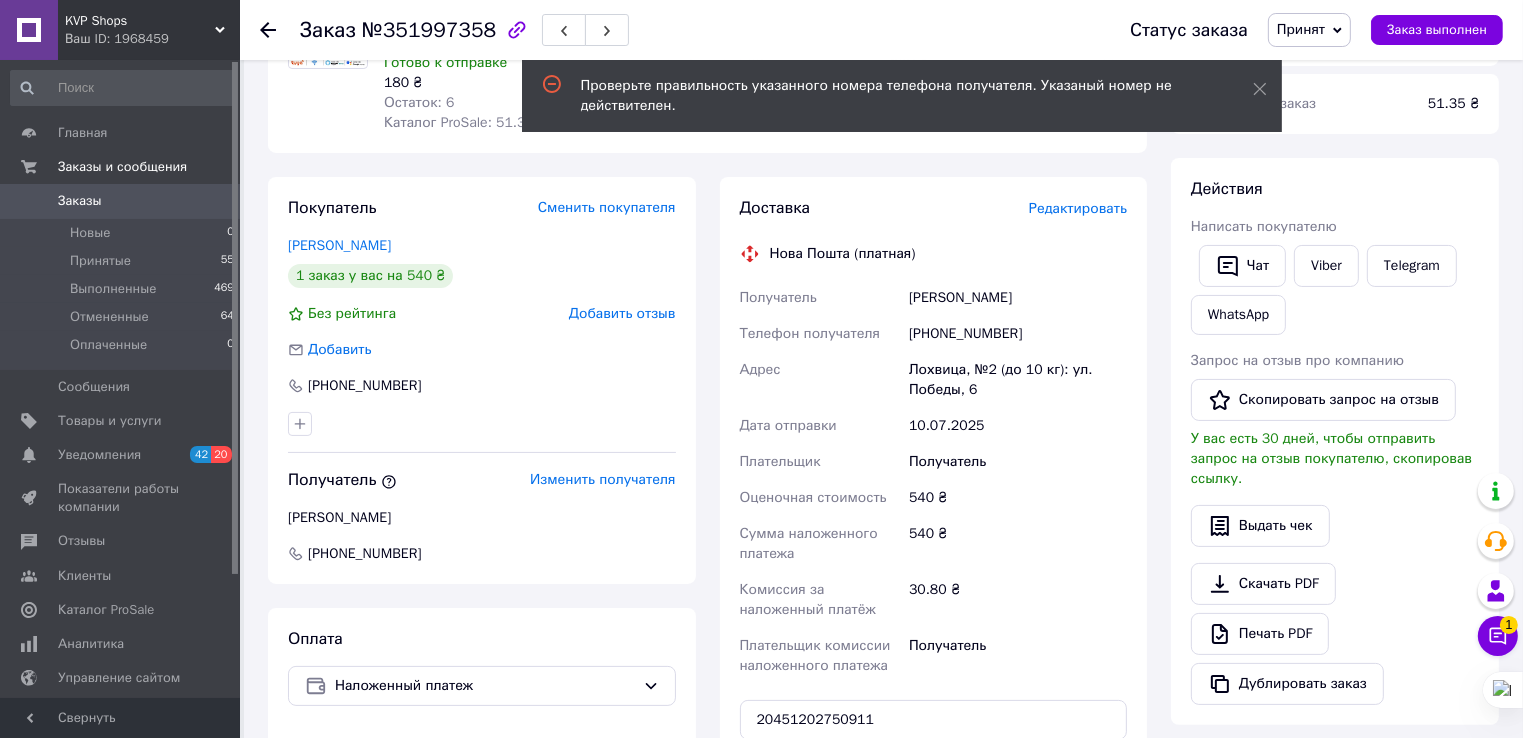 scroll, scrollTop: 200, scrollLeft: 0, axis: vertical 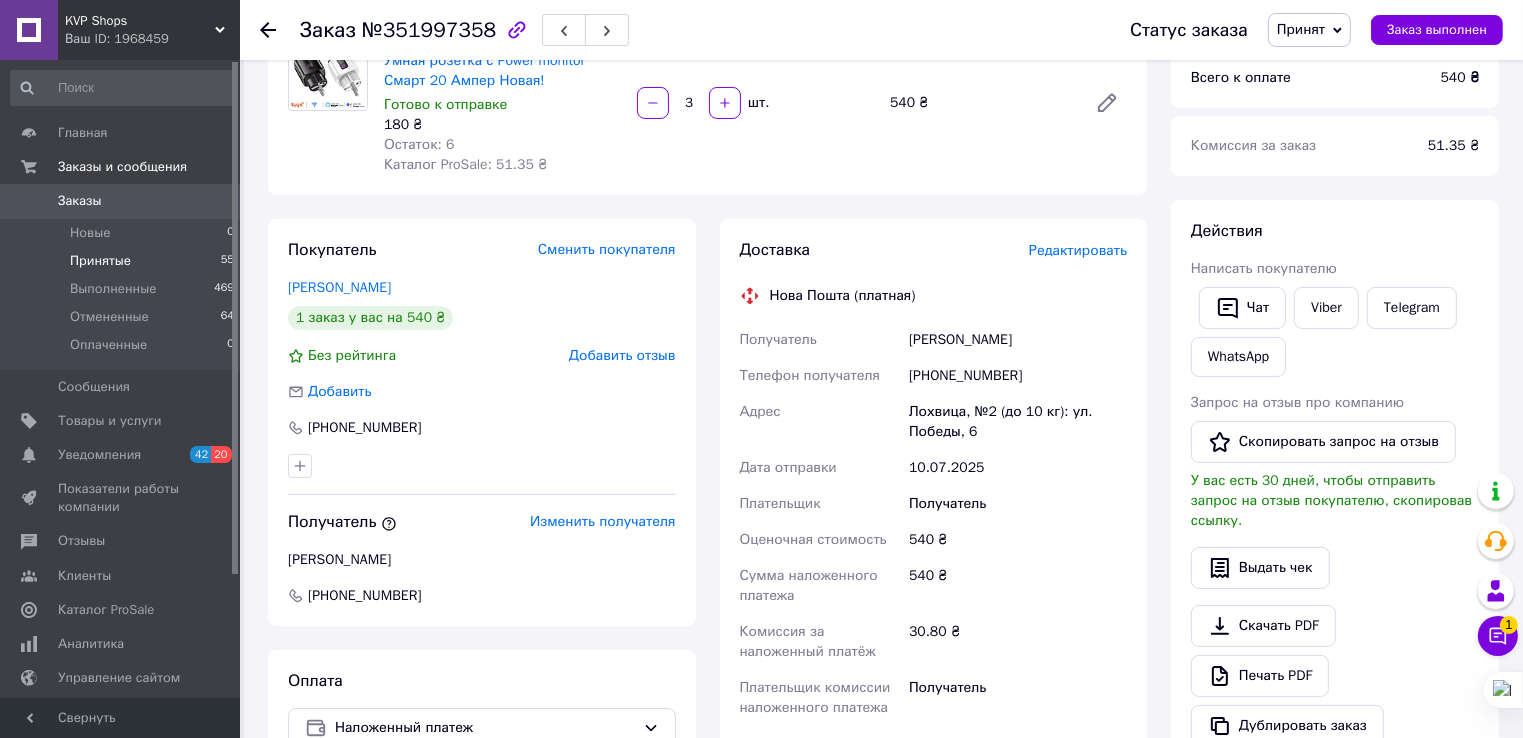 click on "Принятые" at bounding box center (100, 261) 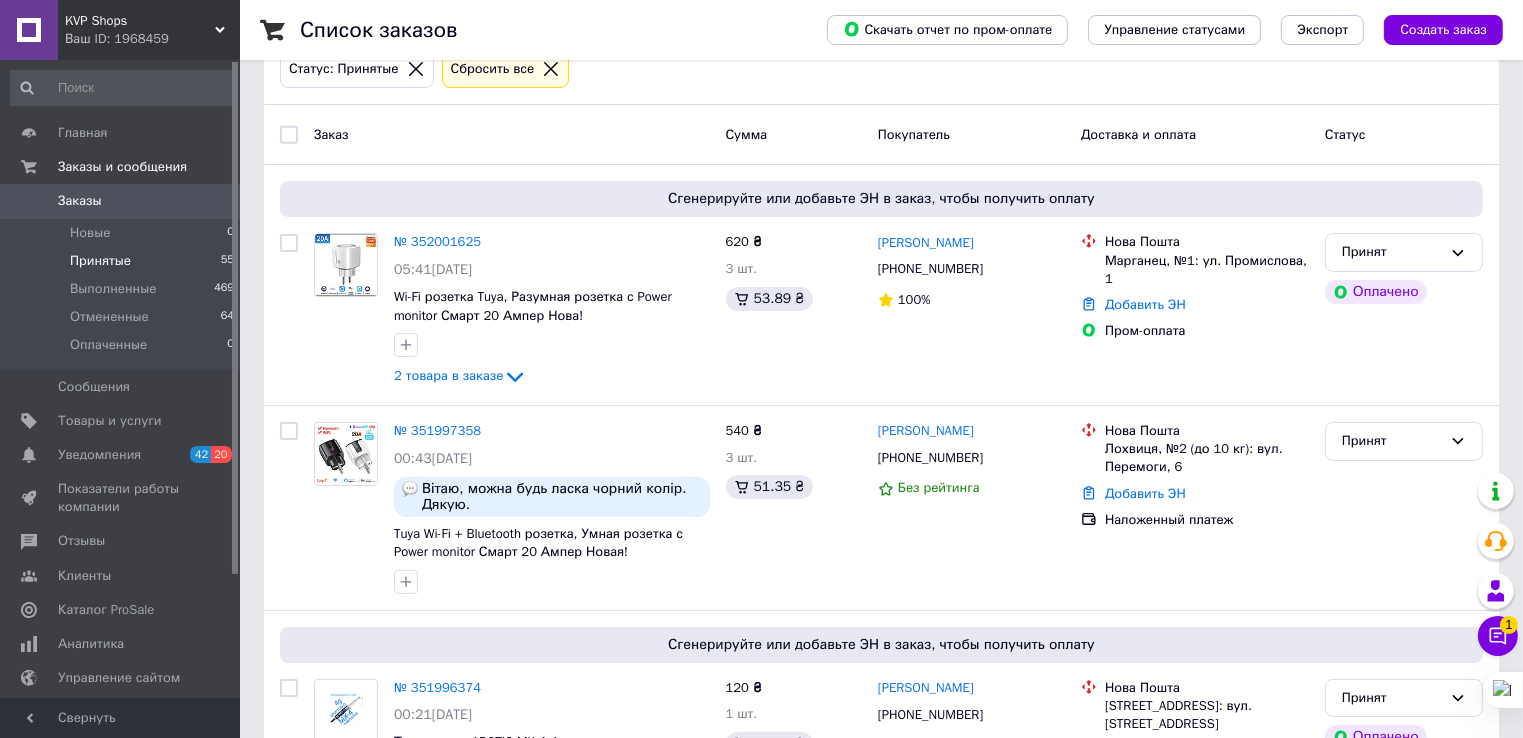 scroll, scrollTop: 300, scrollLeft: 0, axis: vertical 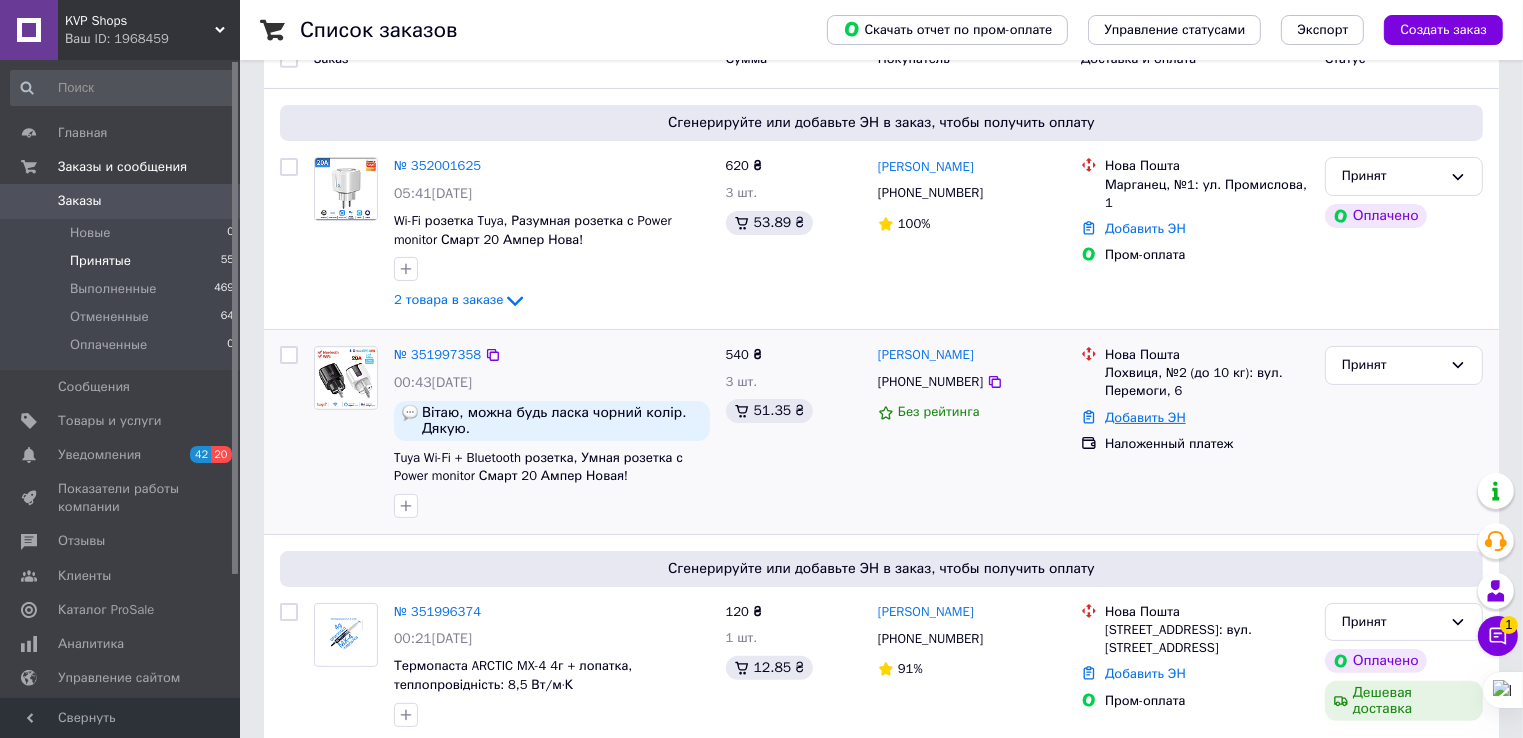 click on "Добавить ЭН" at bounding box center [1145, 417] 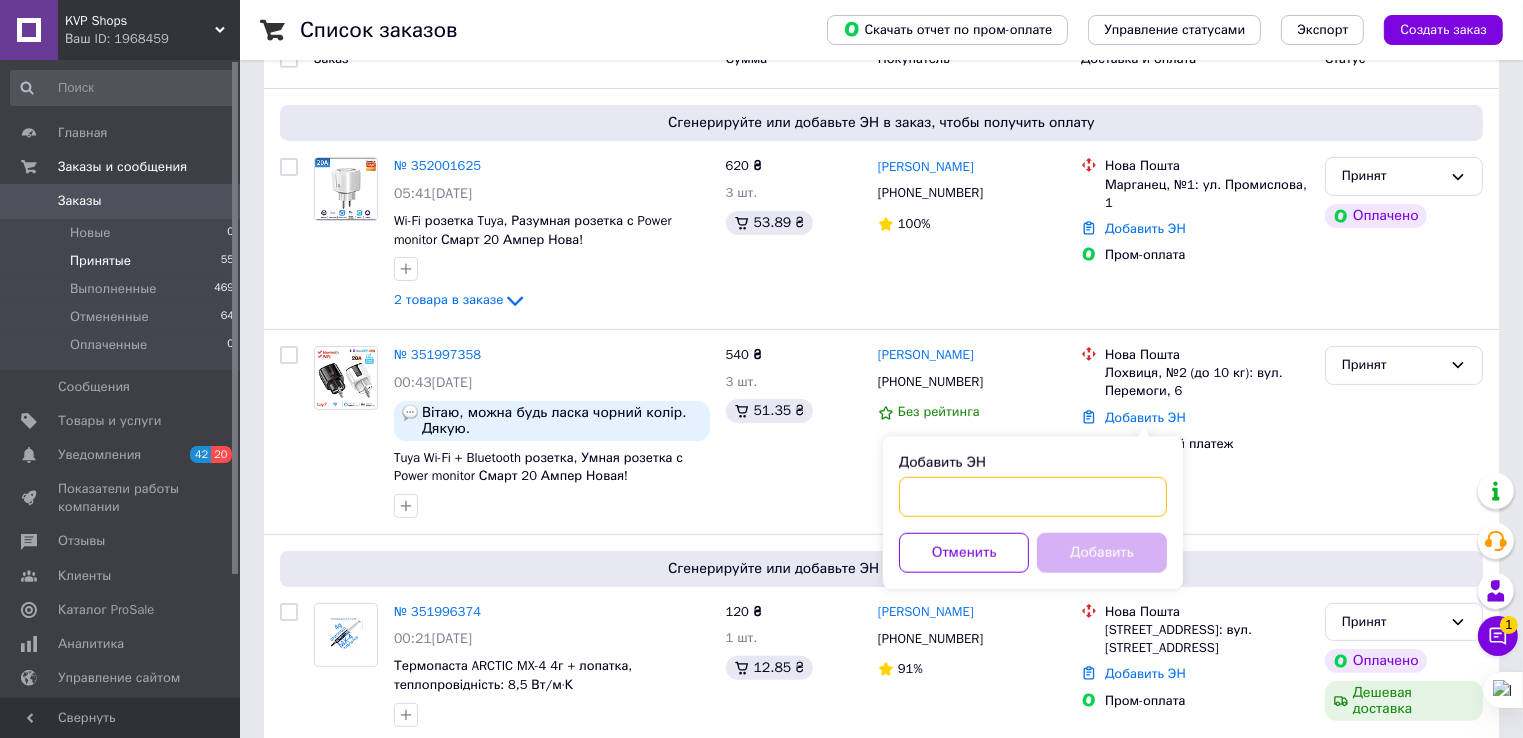 click on "Добавить ЭН" at bounding box center [1033, 497] 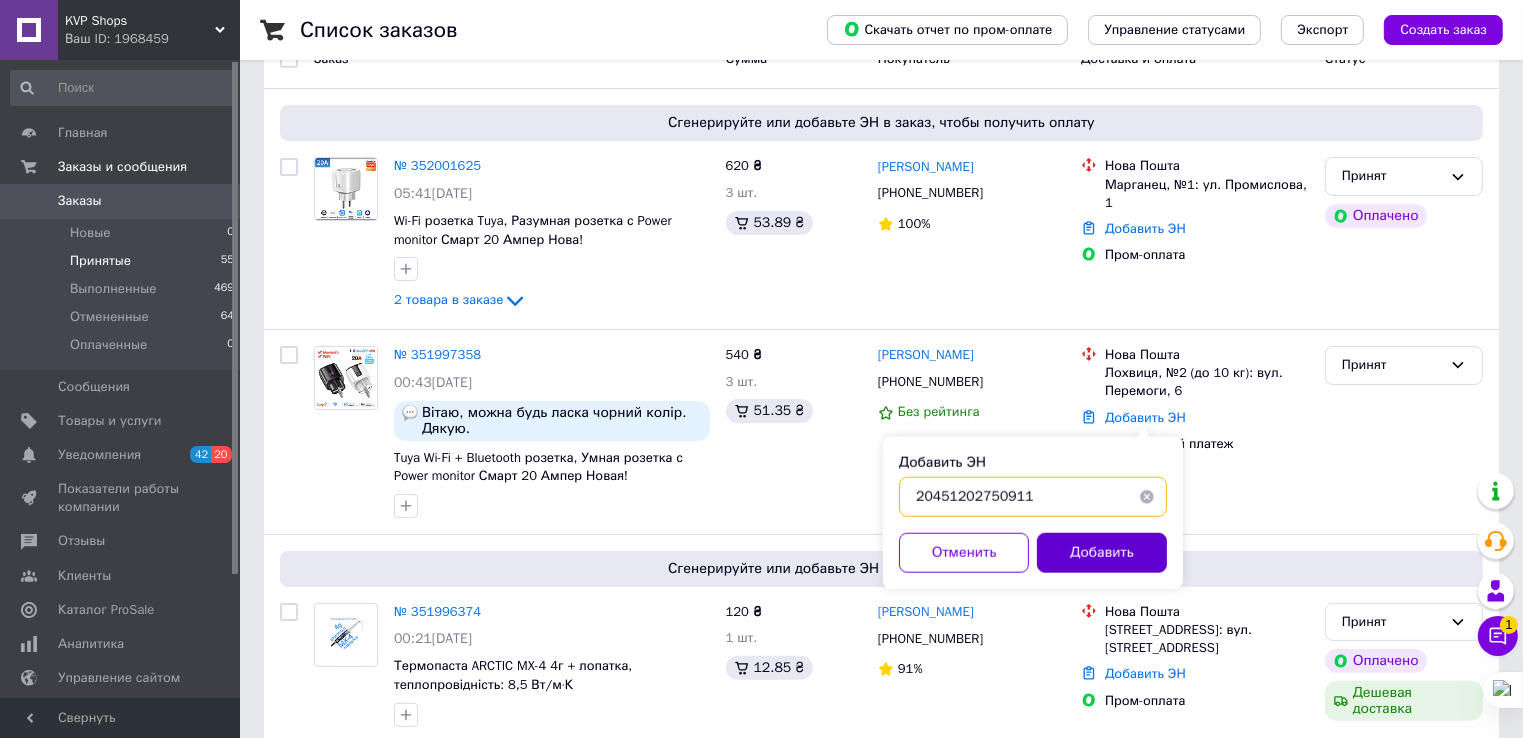 type on "20451202750911" 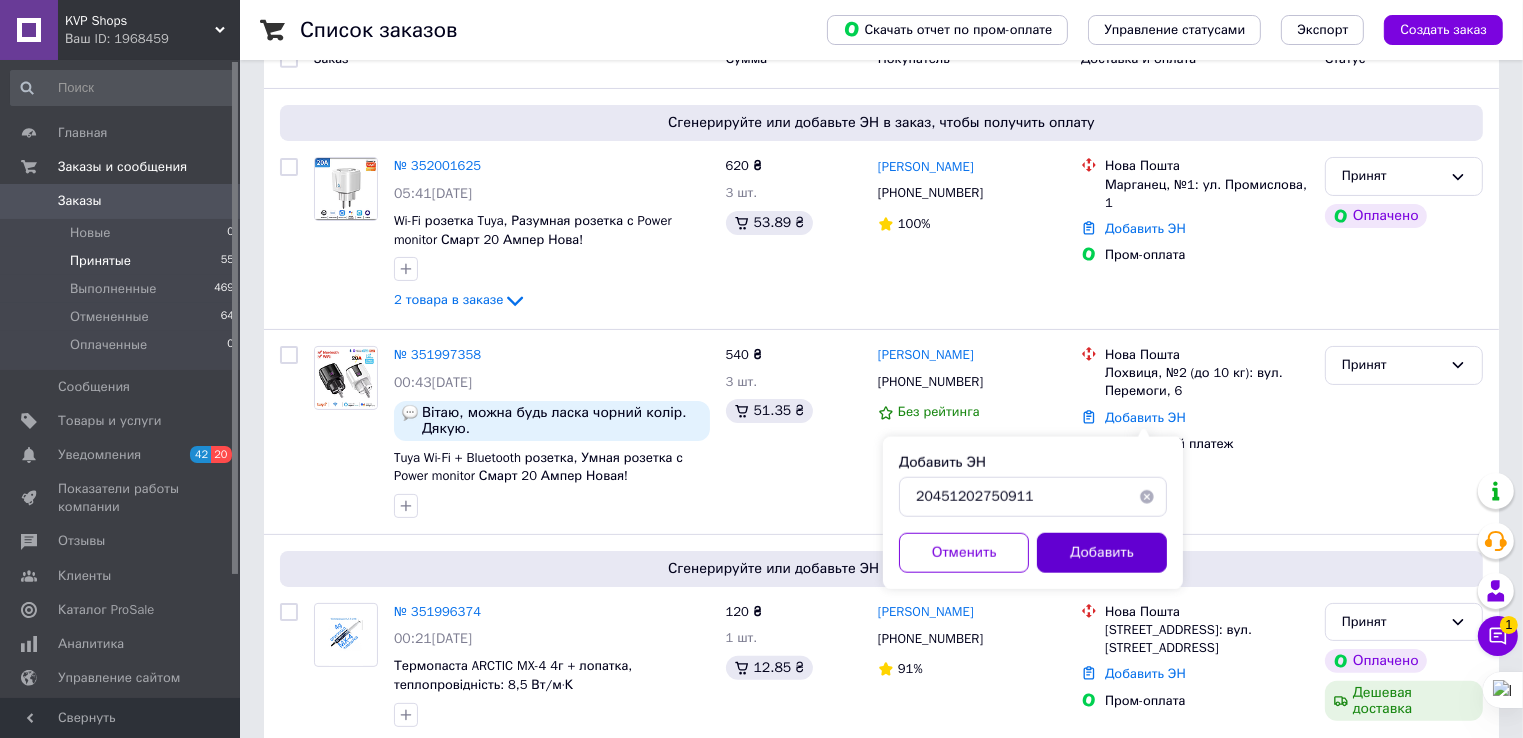 click on "Добавить" at bounding box center [1102, 553] 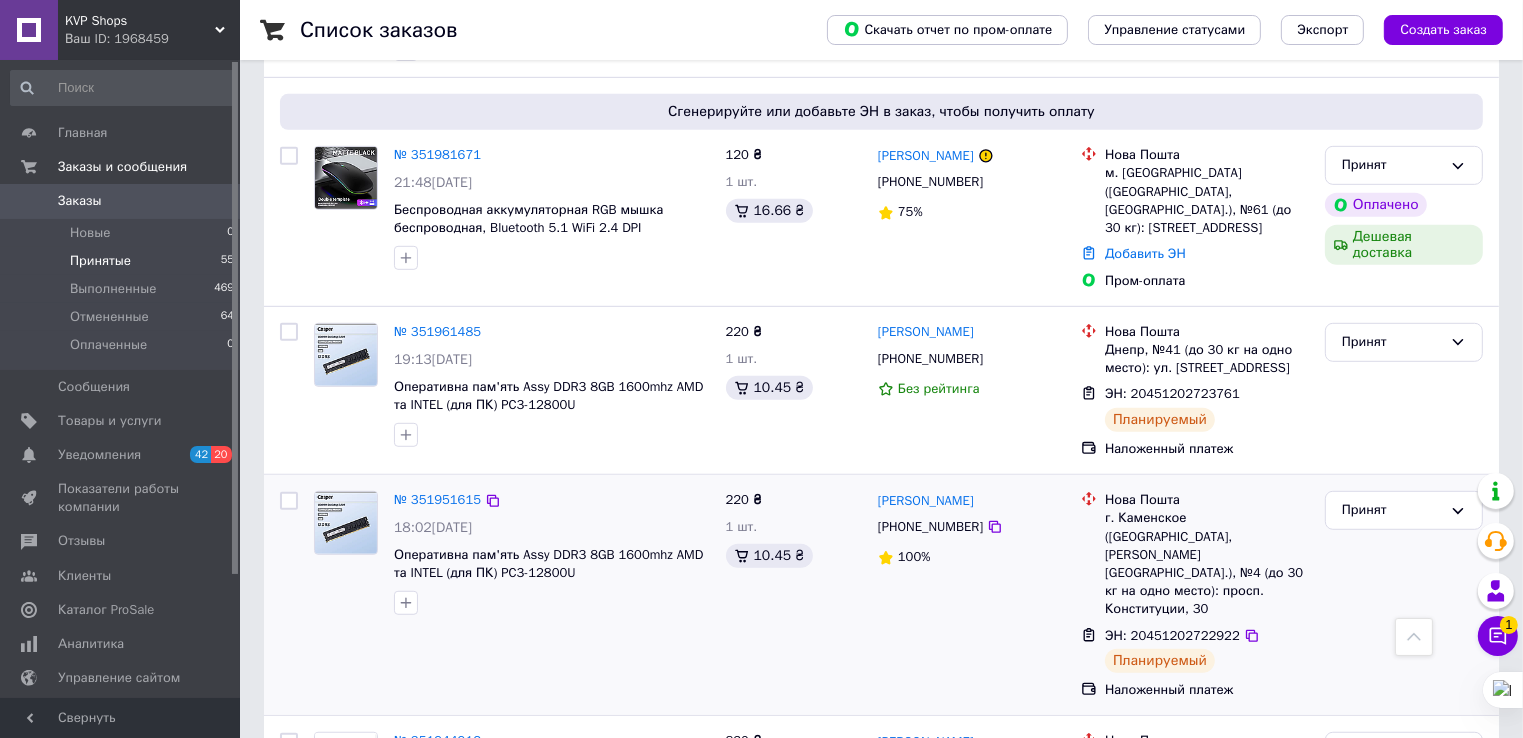 scroll, scrollTop: 900, scrollLeft: 0, axis: vertical 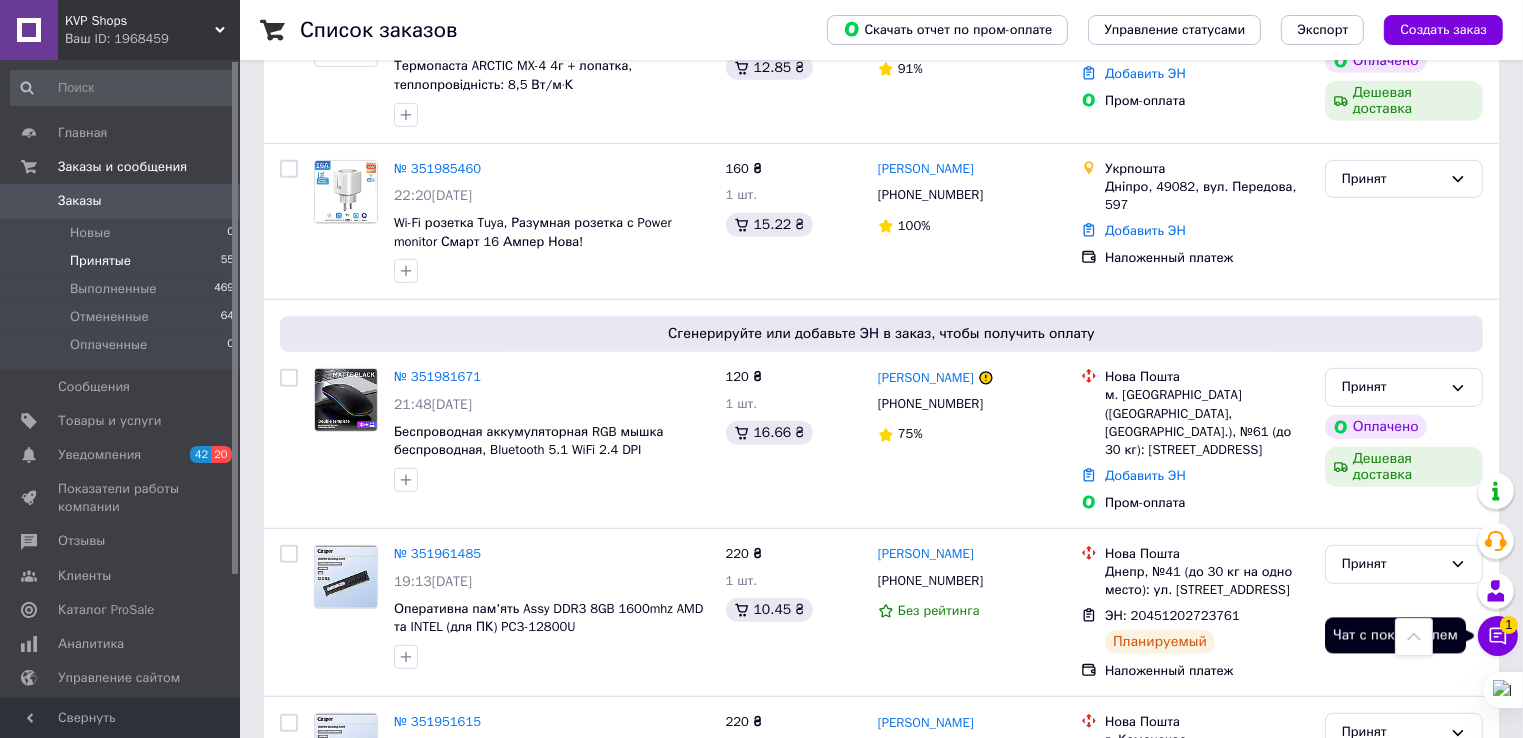 click on "1" at bounding box center (1509, 625) 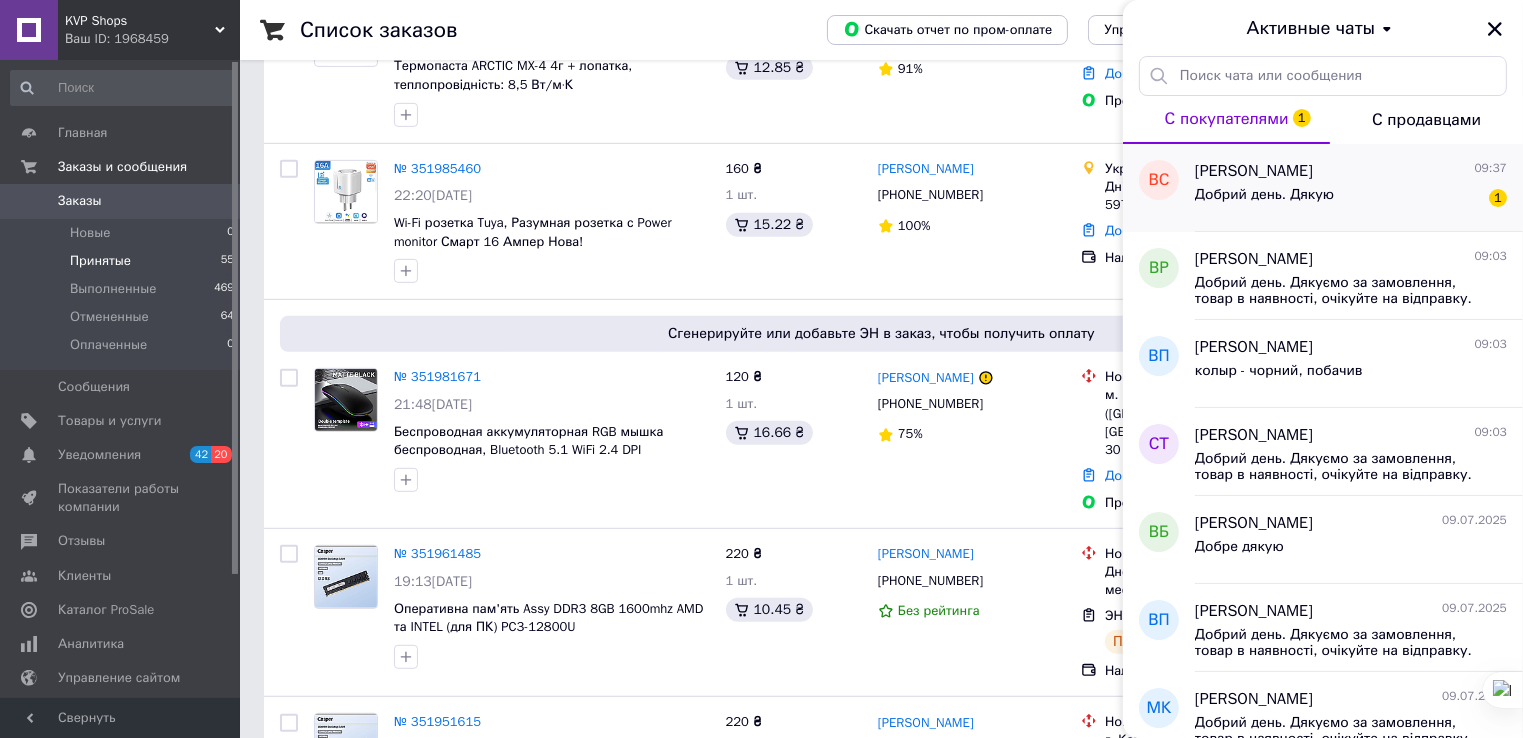 click on "Василь Слободяник 09:37 Добрий день. Дякую 1" at bounding box center [1359, 188] 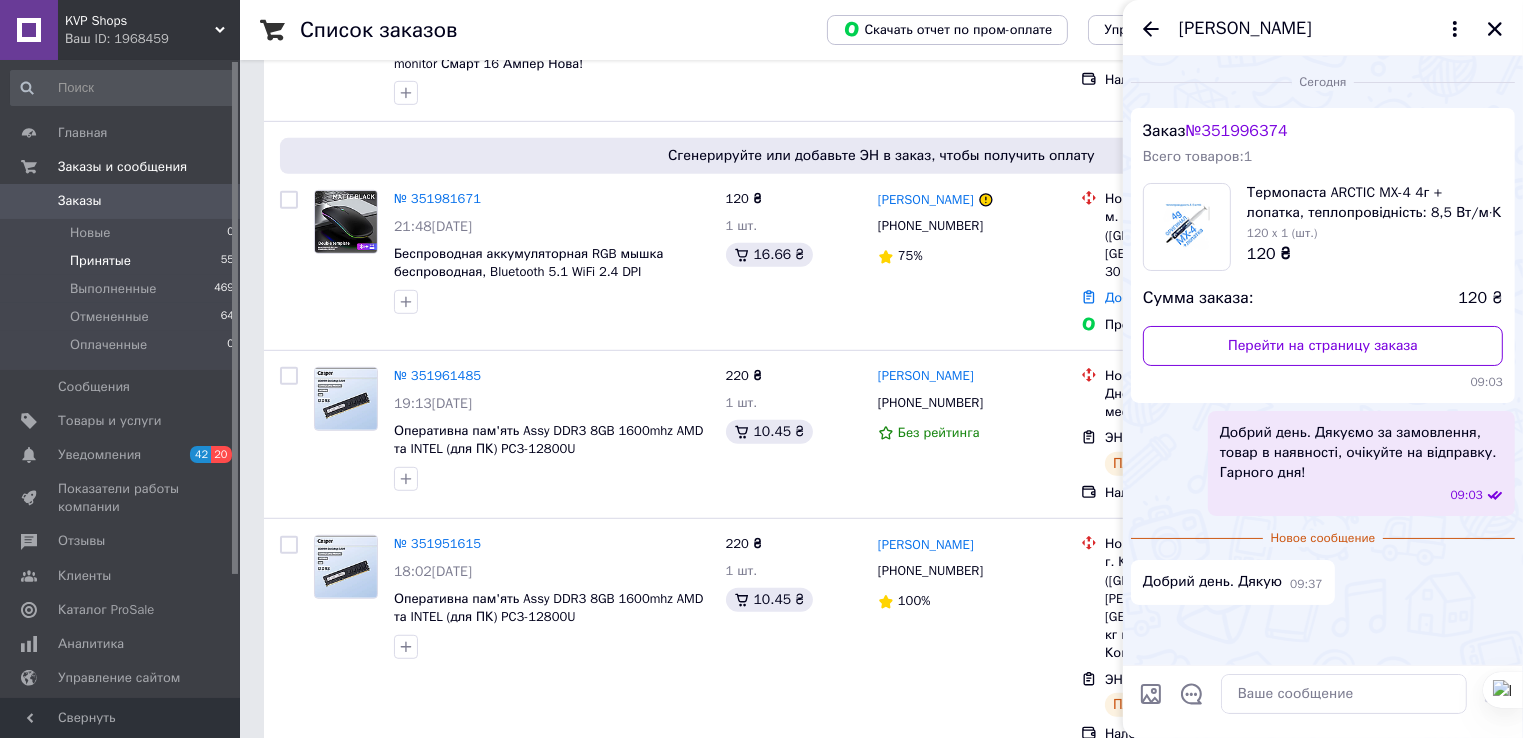 scroll, scrollTop: 1100, scrollLeft: 0, axis: vertical 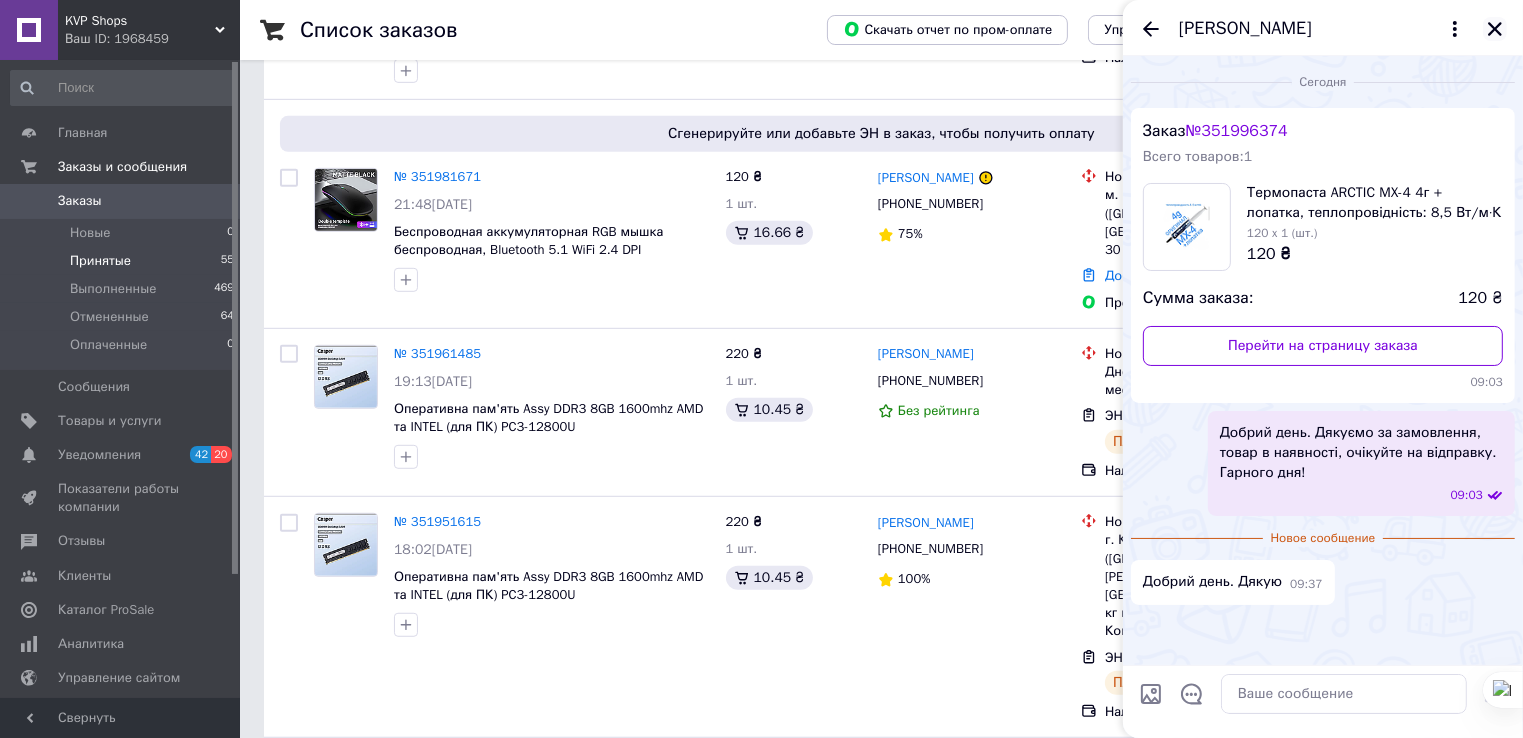 click 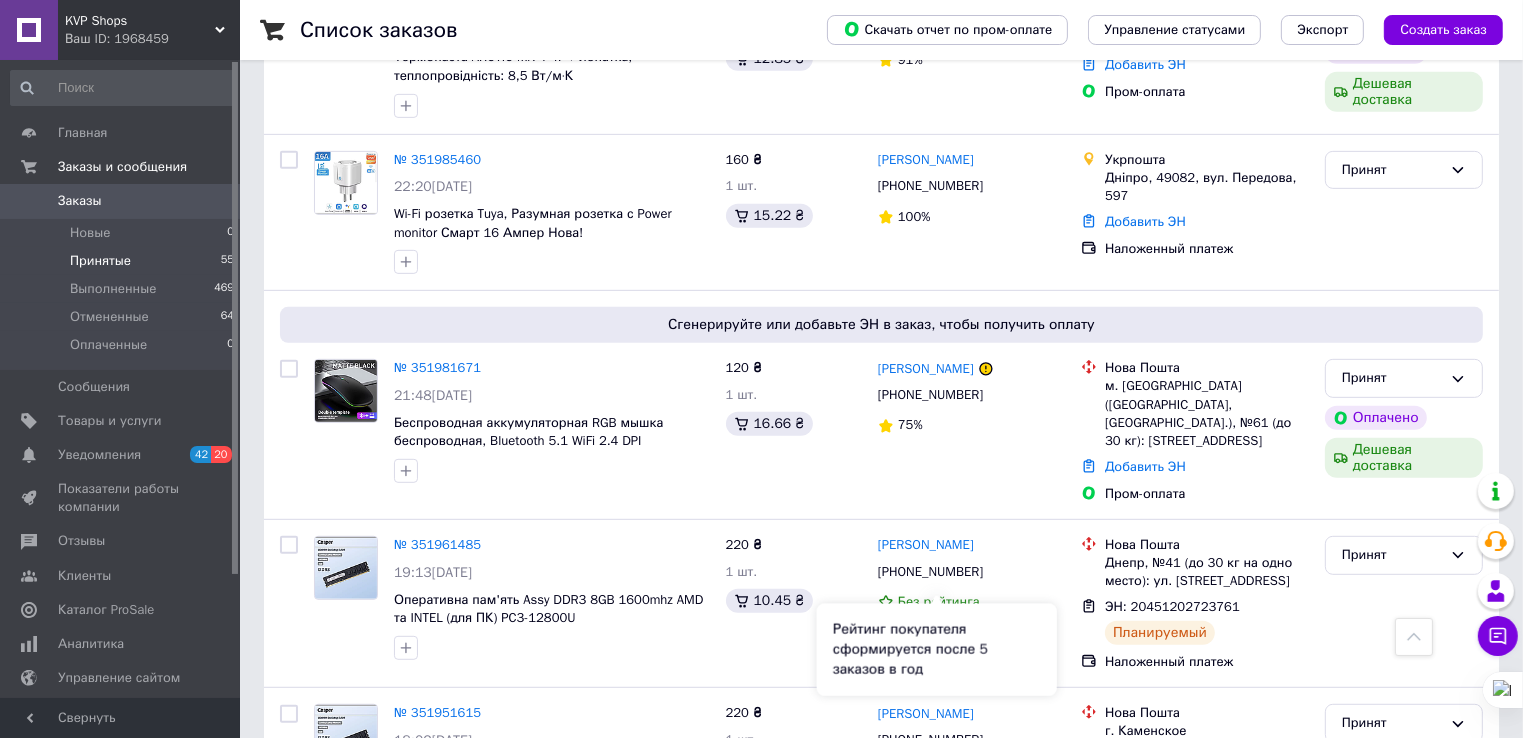 scroll, scrollTop: 900, scrollLeft: 0, axis: vertical 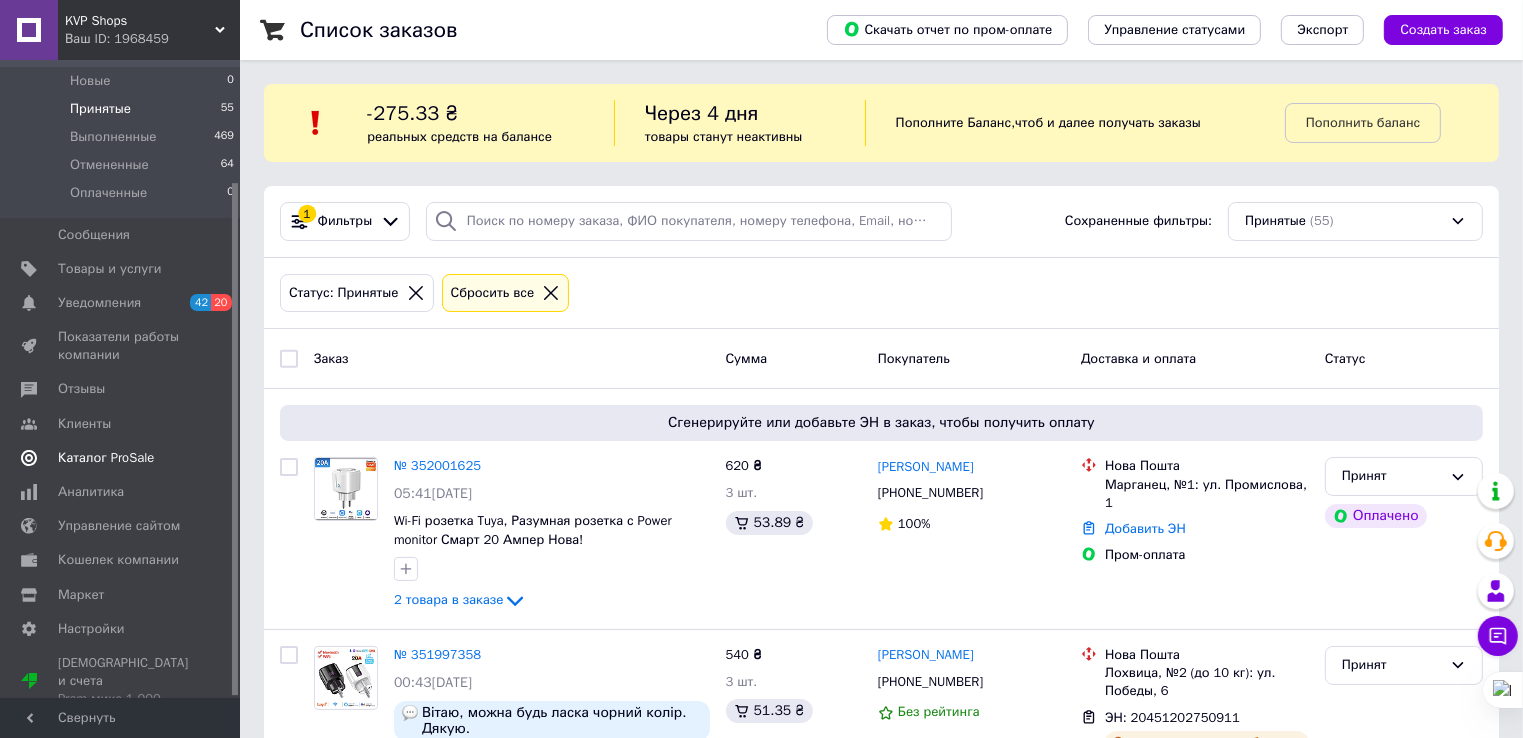 click on "Каталог ProSale" at bounding box center [123, 458] 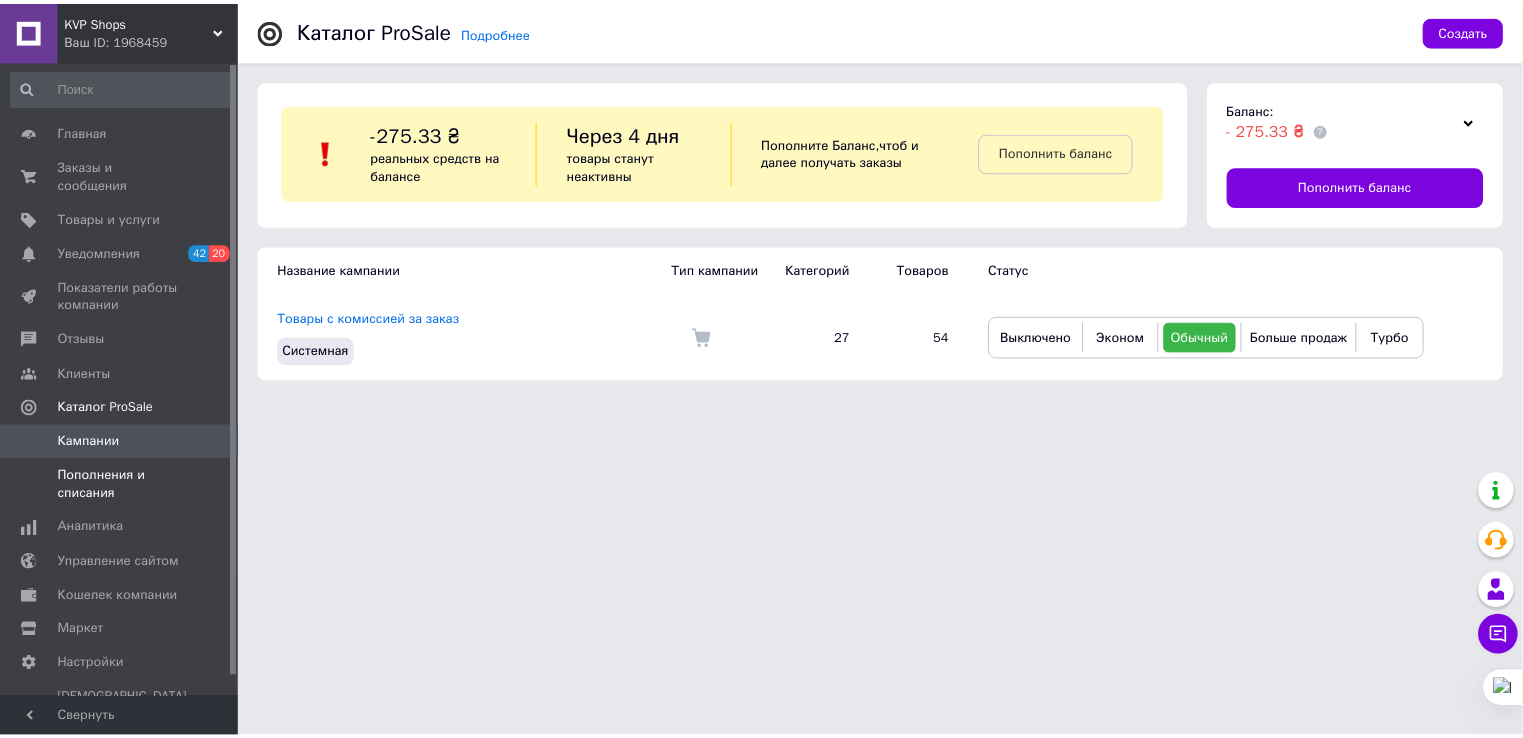 scroll, scrollTop: 0, scrollLeft: 0, axis: both 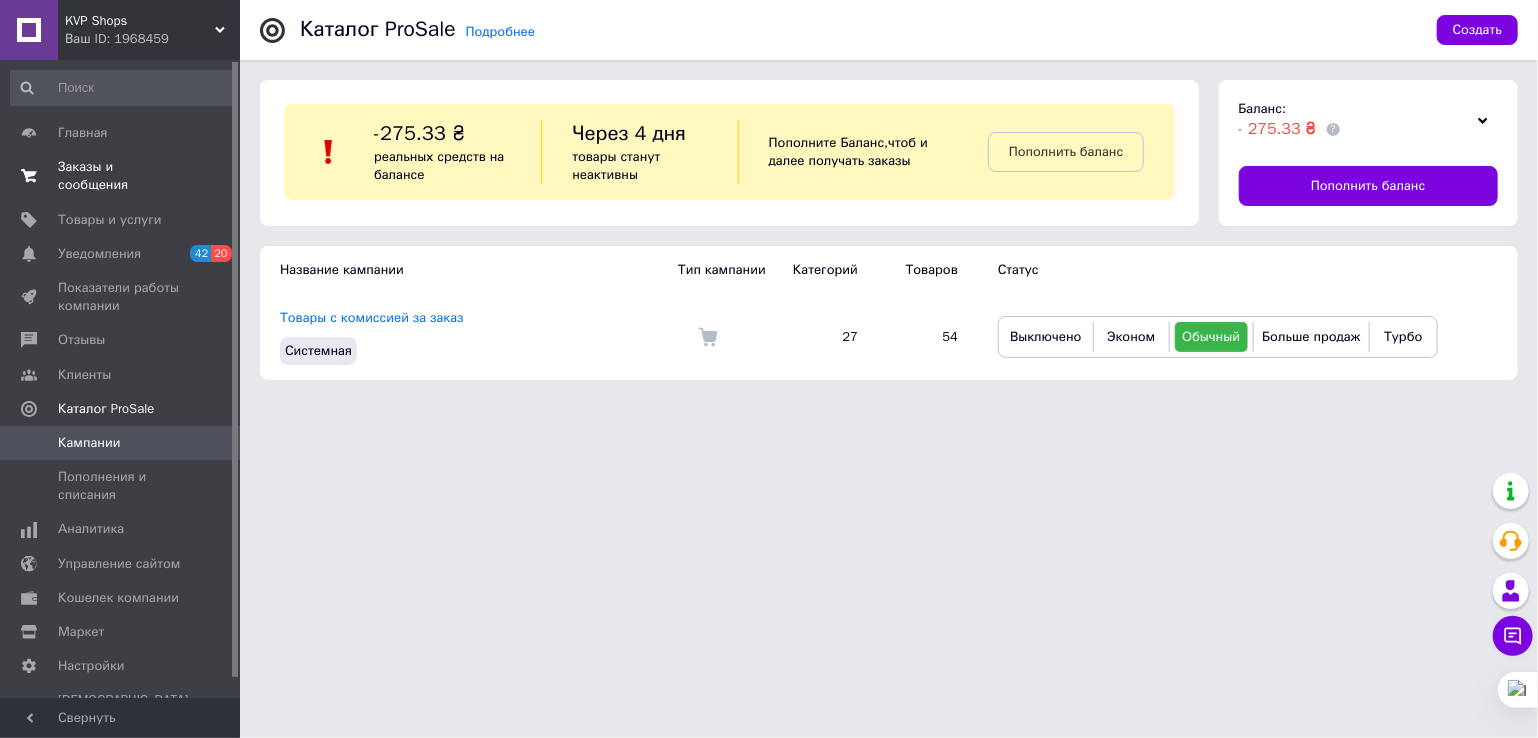 click on "Заказы и сообщения" at bounding box center (121, 176) 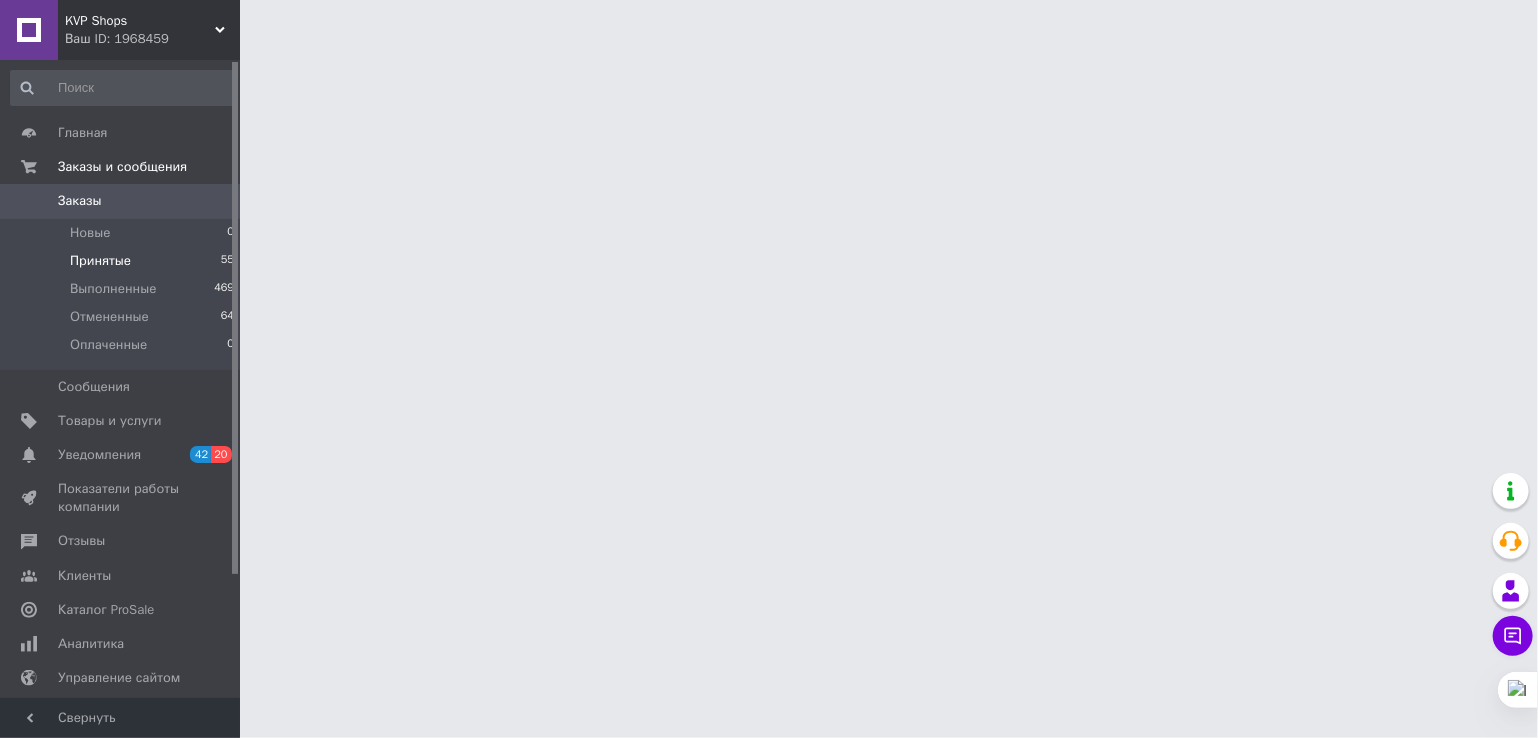 click on "Принятые 55" at bounding box center [123, 261] 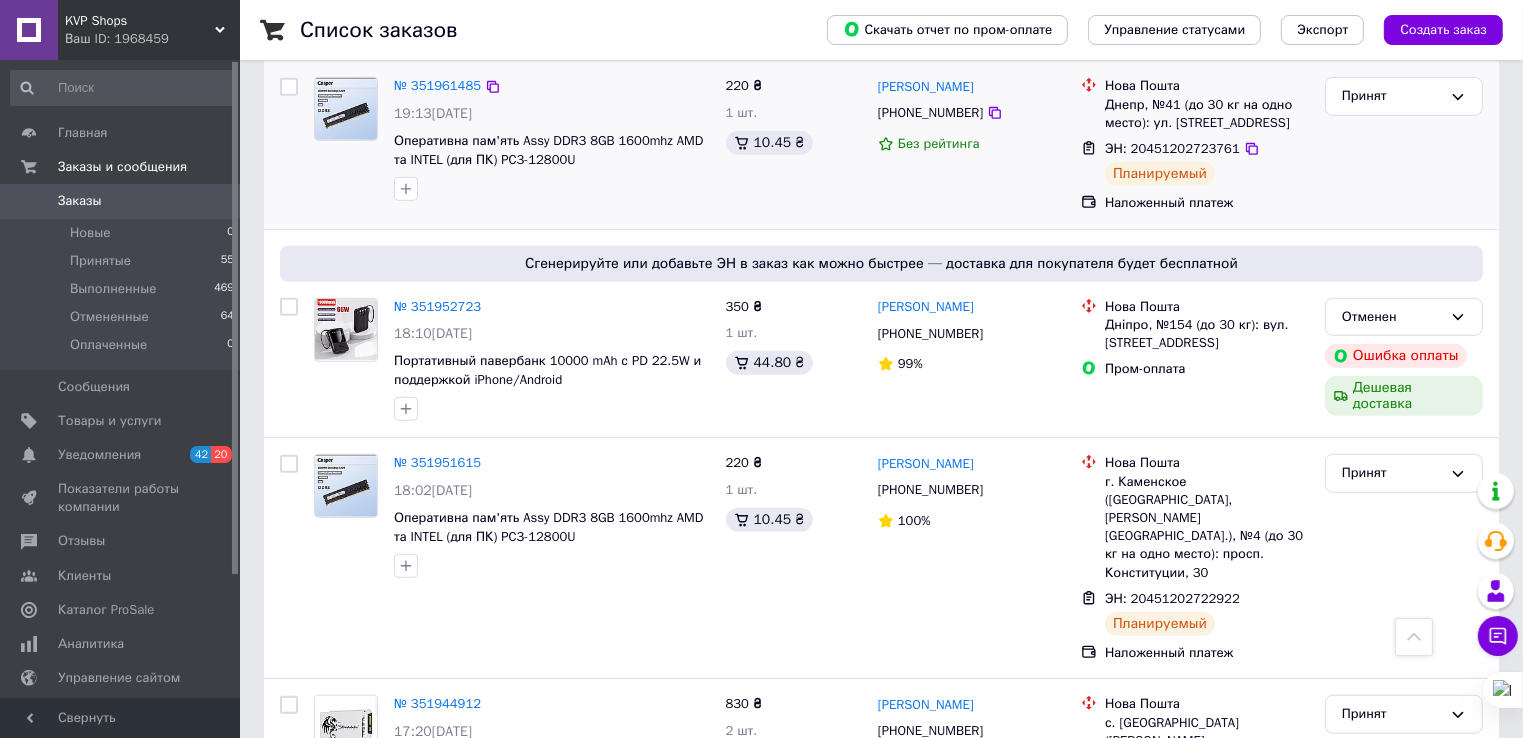 scroll, scrollTop: 1300, scrollLeft: 0, axis: vertical 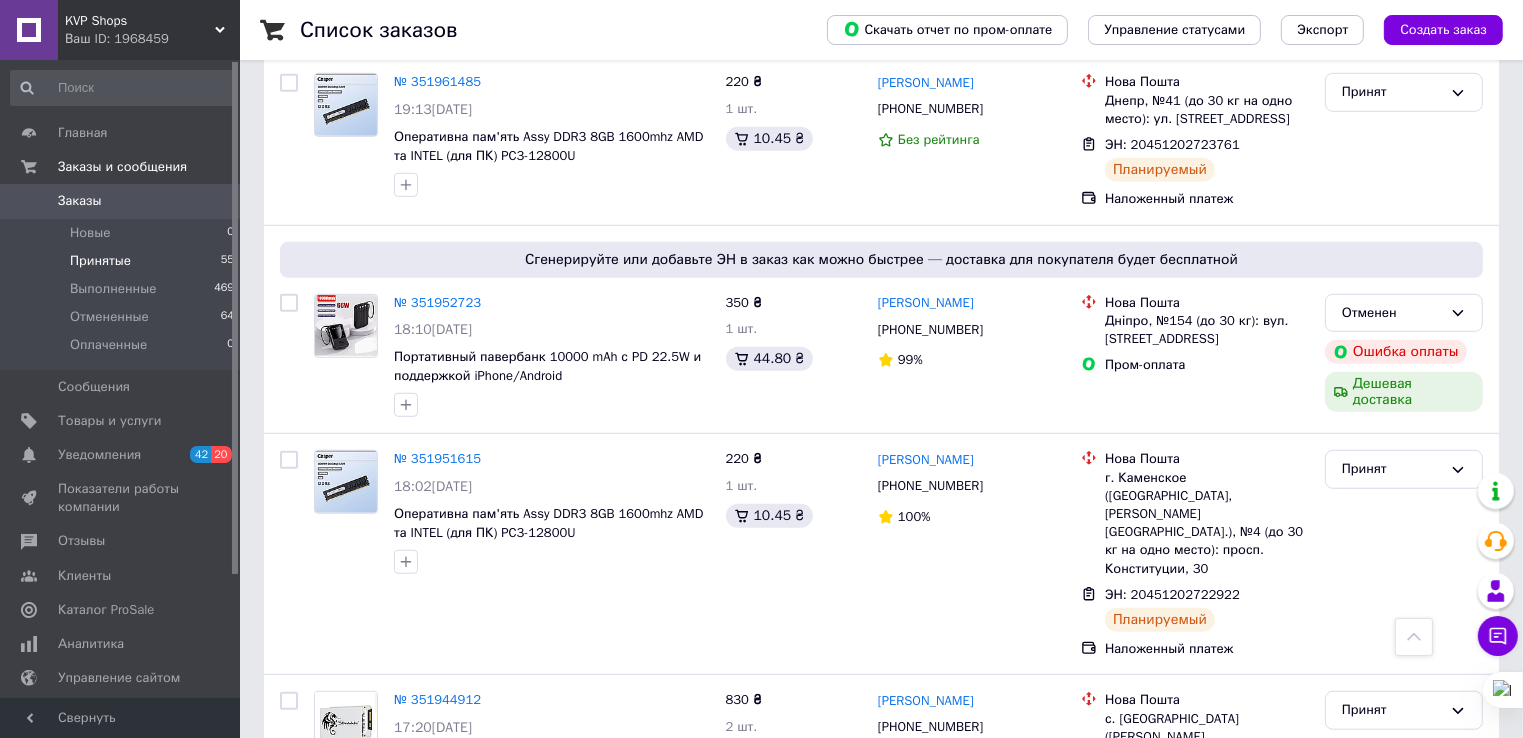click on "Принятые 55" at bounding box center [123, 261] 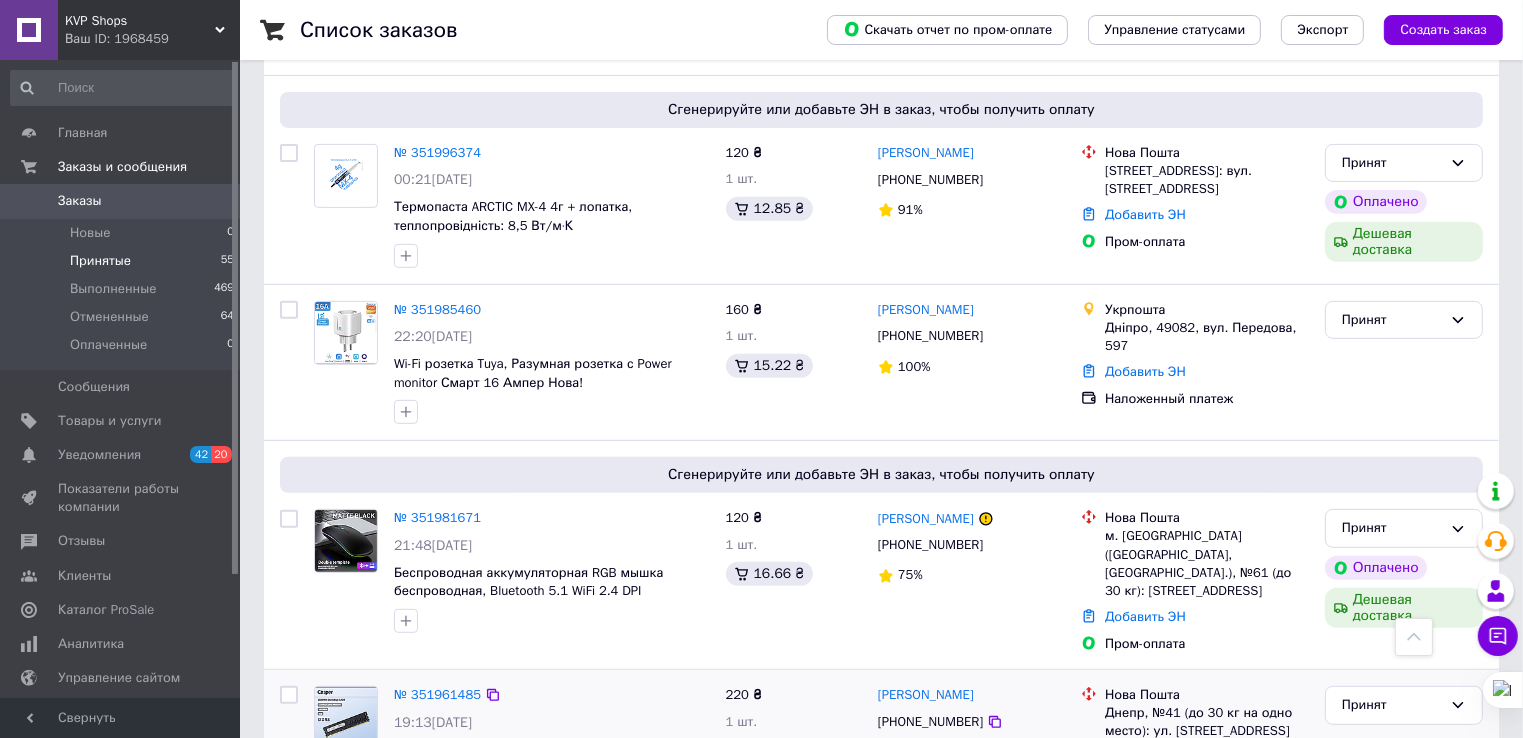 scroll, scrollTop: 700, scrollLeft: 0, axis: vertical 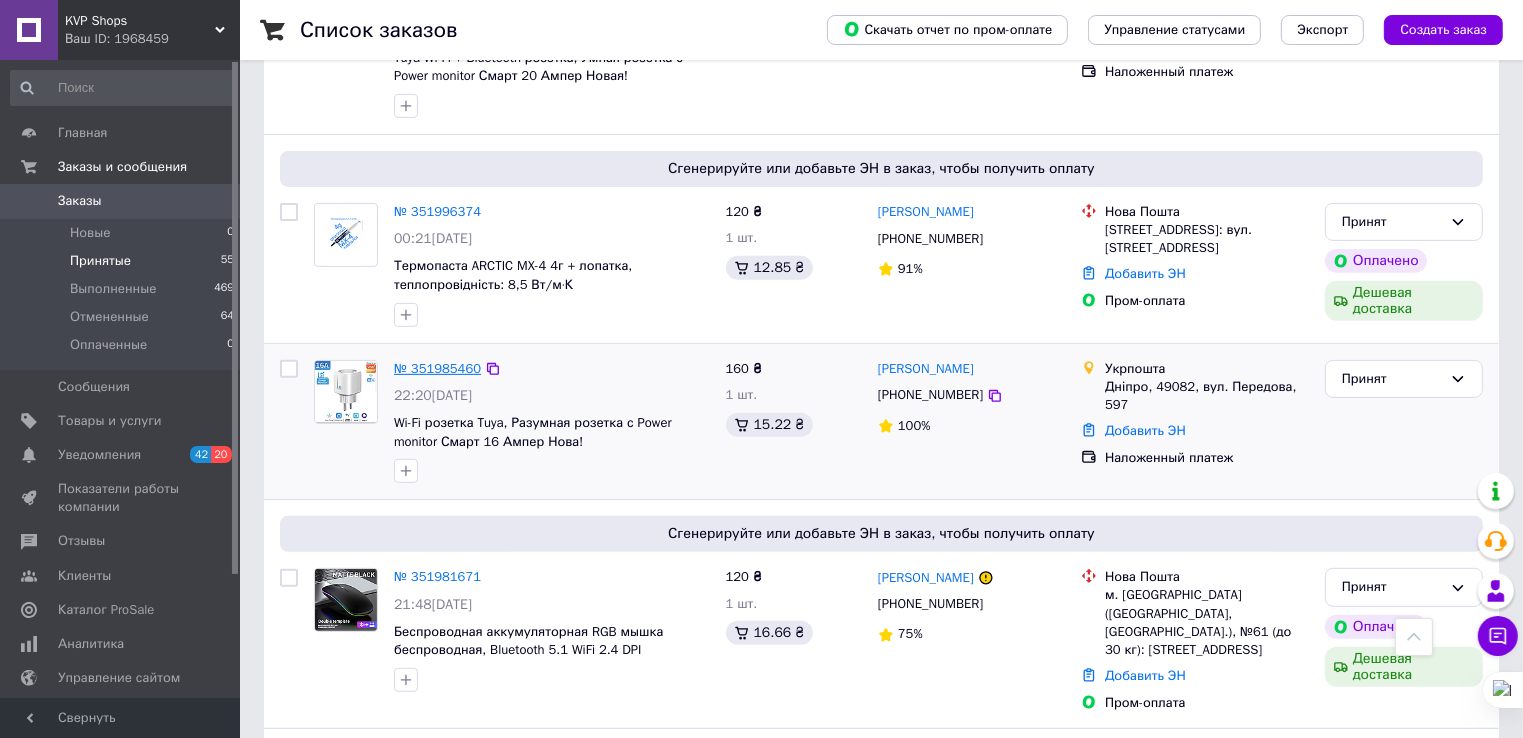click on "№ 351985460" at bounding box center [437, 368] 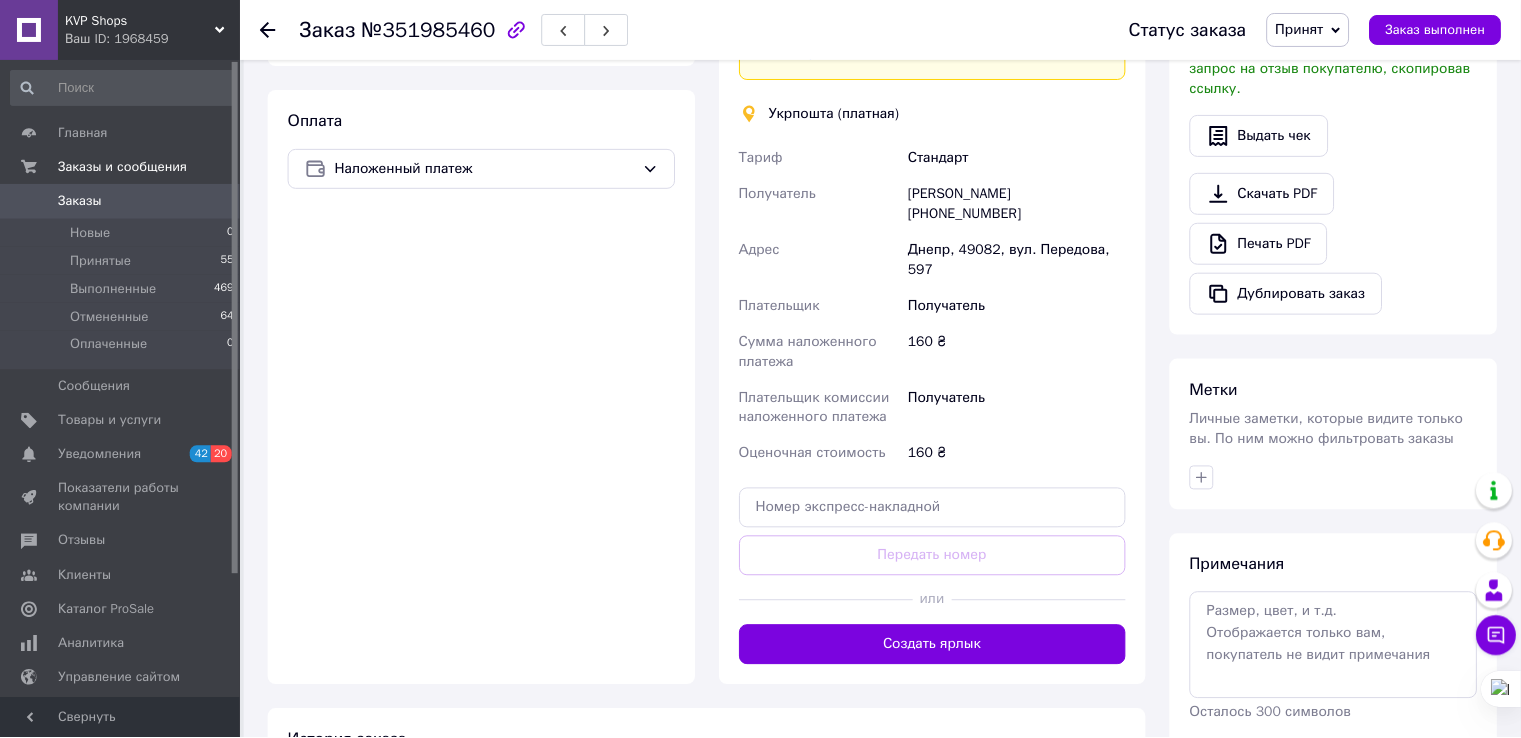 scroll, scrollTop: 500, scrollLeft: 0, axis: vertical 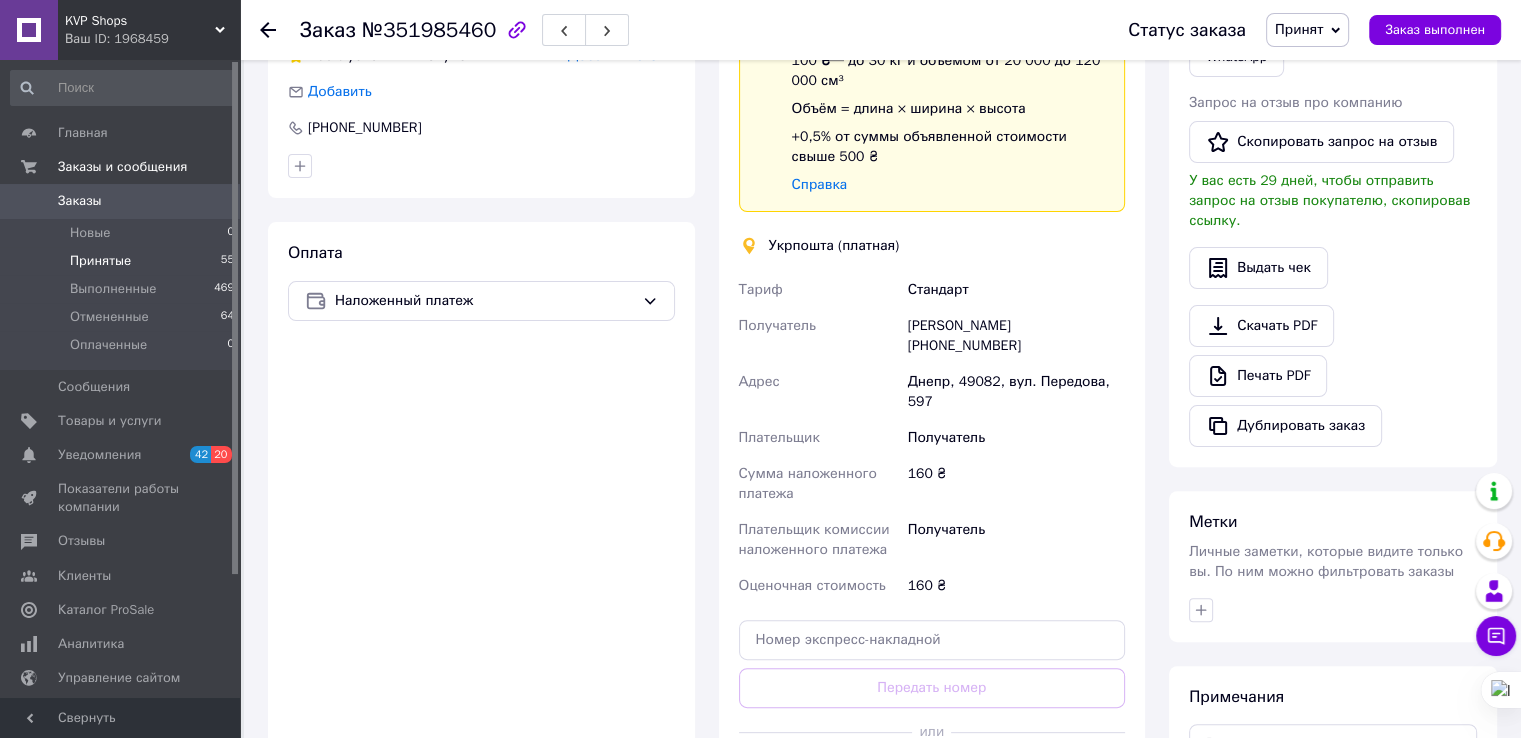 click on "Принятые" at bounding box center (100, 261) 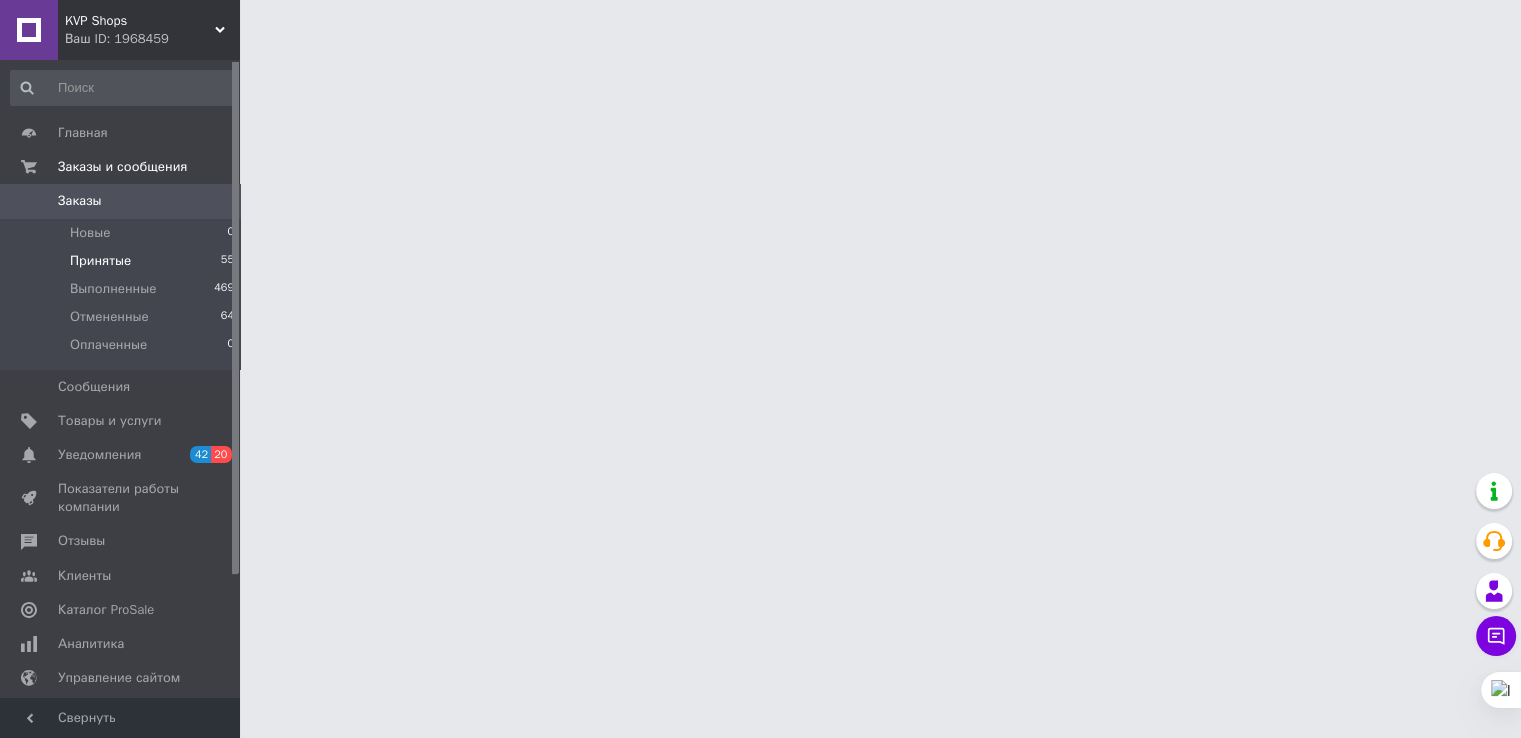 scroll, scrollTop: 0, scrollLeft: 0, axis: both 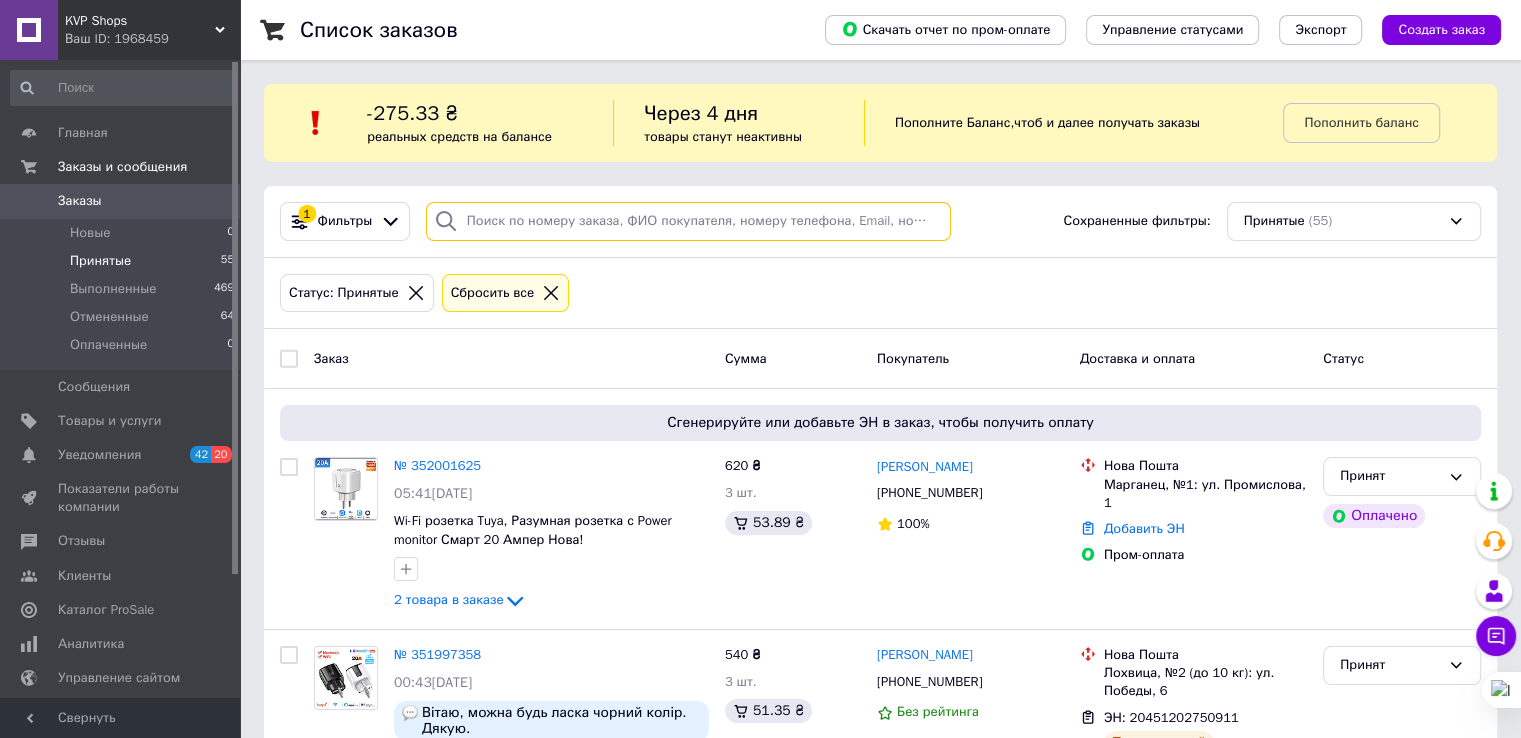 click at bounding box center [688, 221] 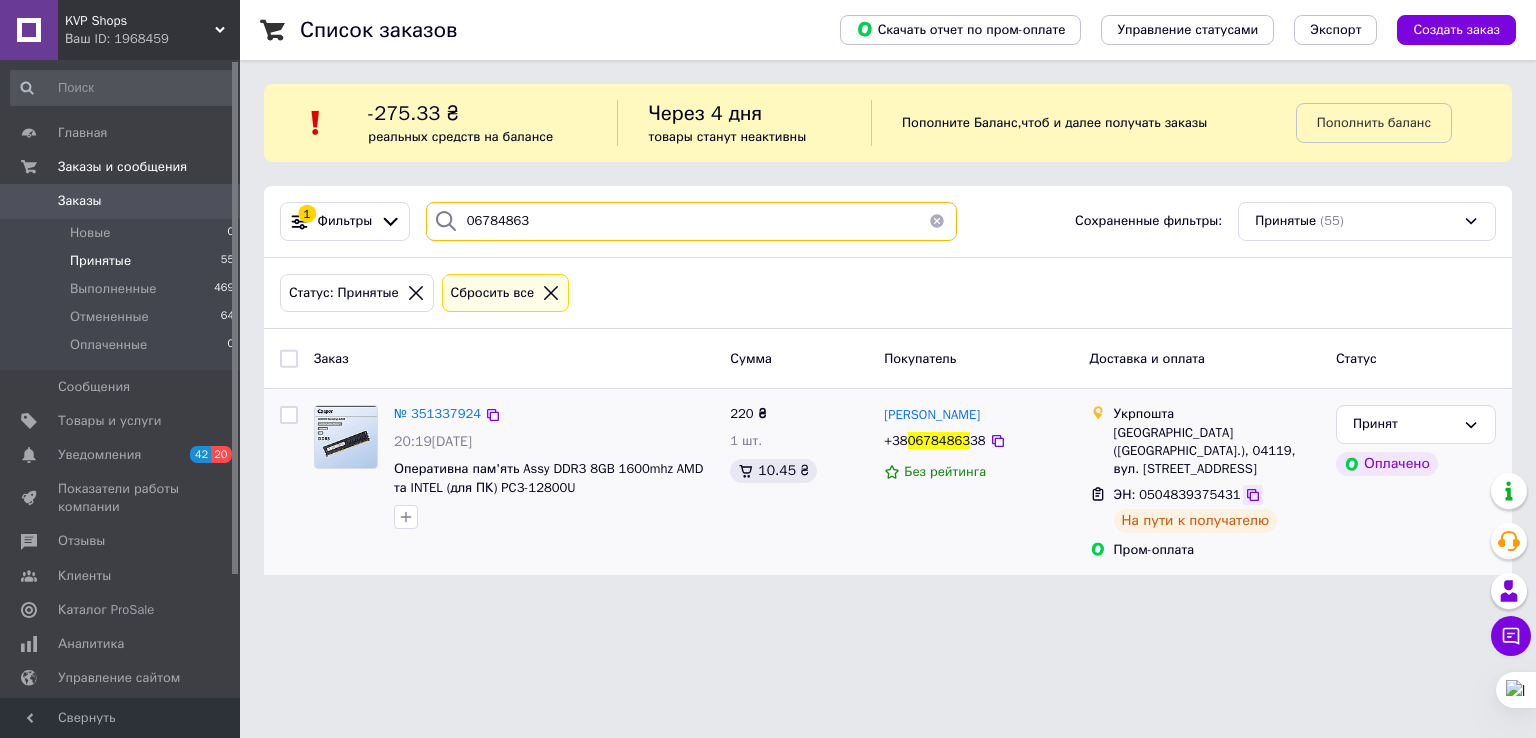 type on "06784863" 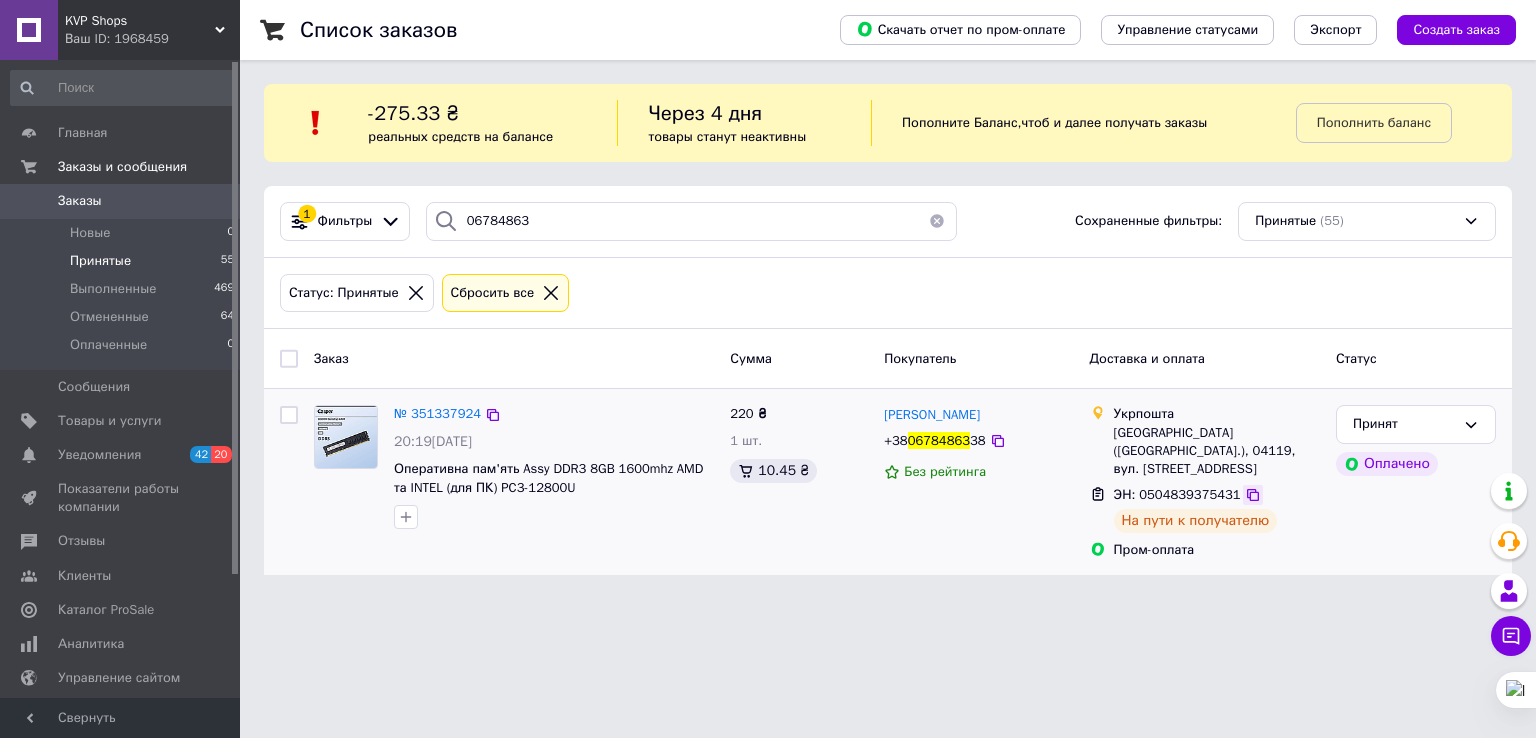 click 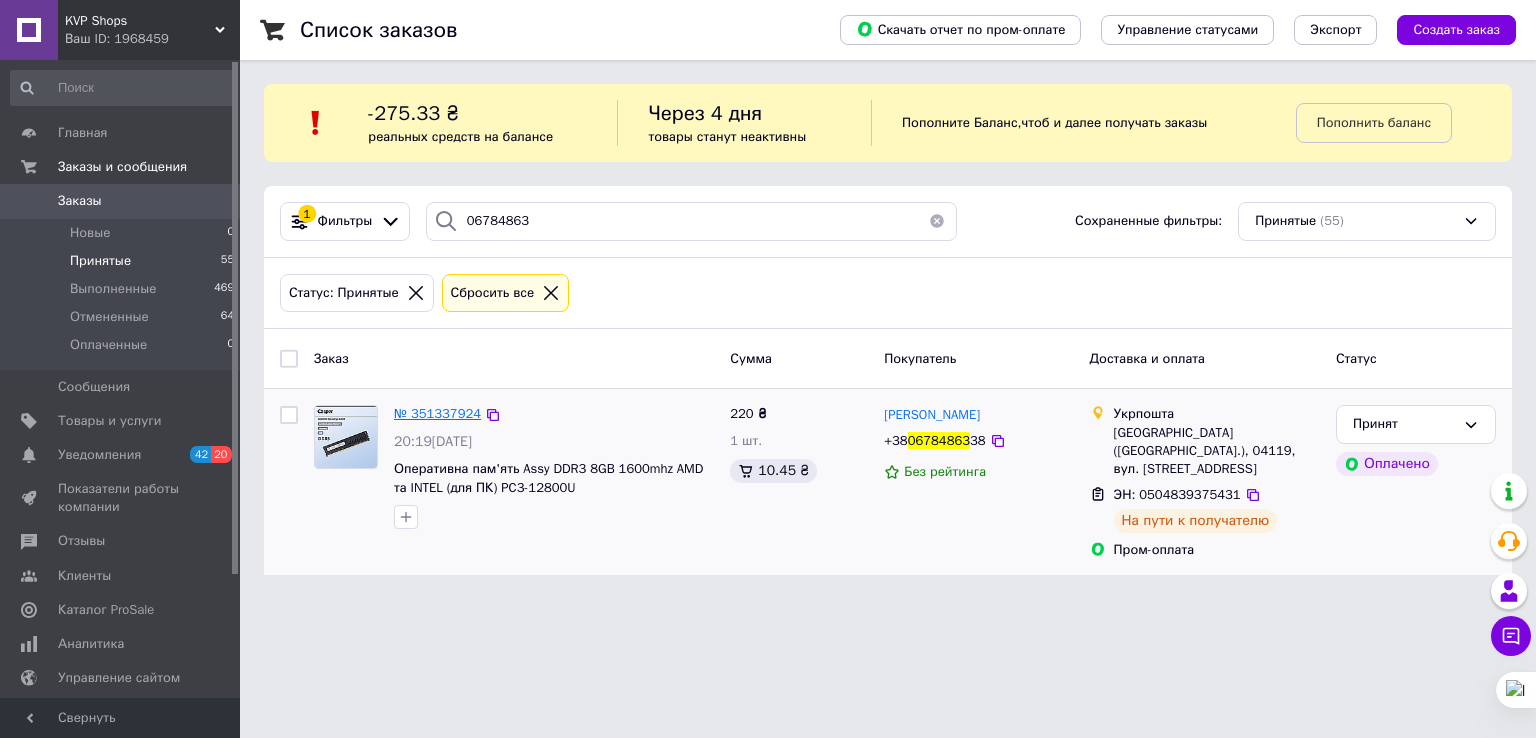 click on "№ 351337924" at bounding box center (437, 413) 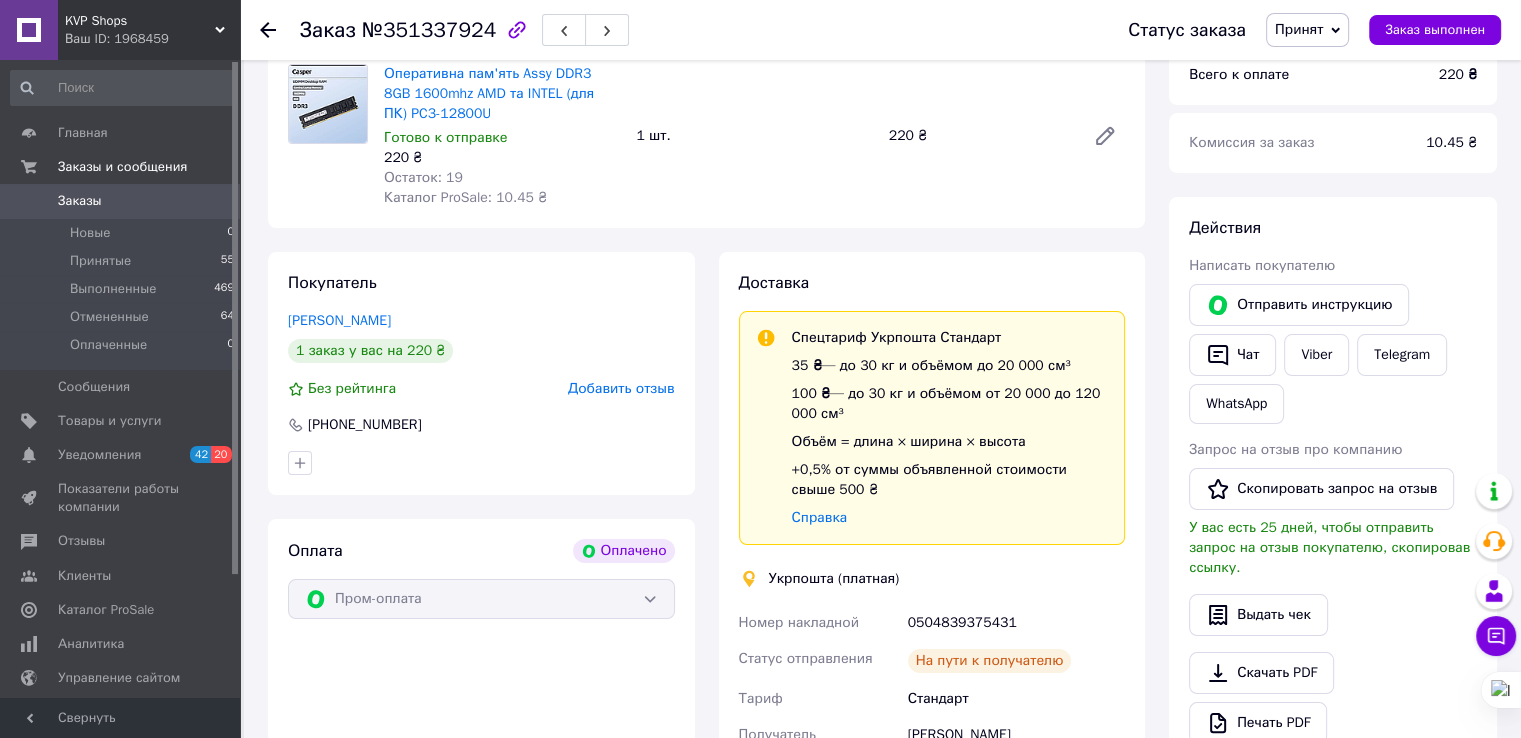 scroll, scrollTop: 412, scrollLeft: 0, axis: vertical 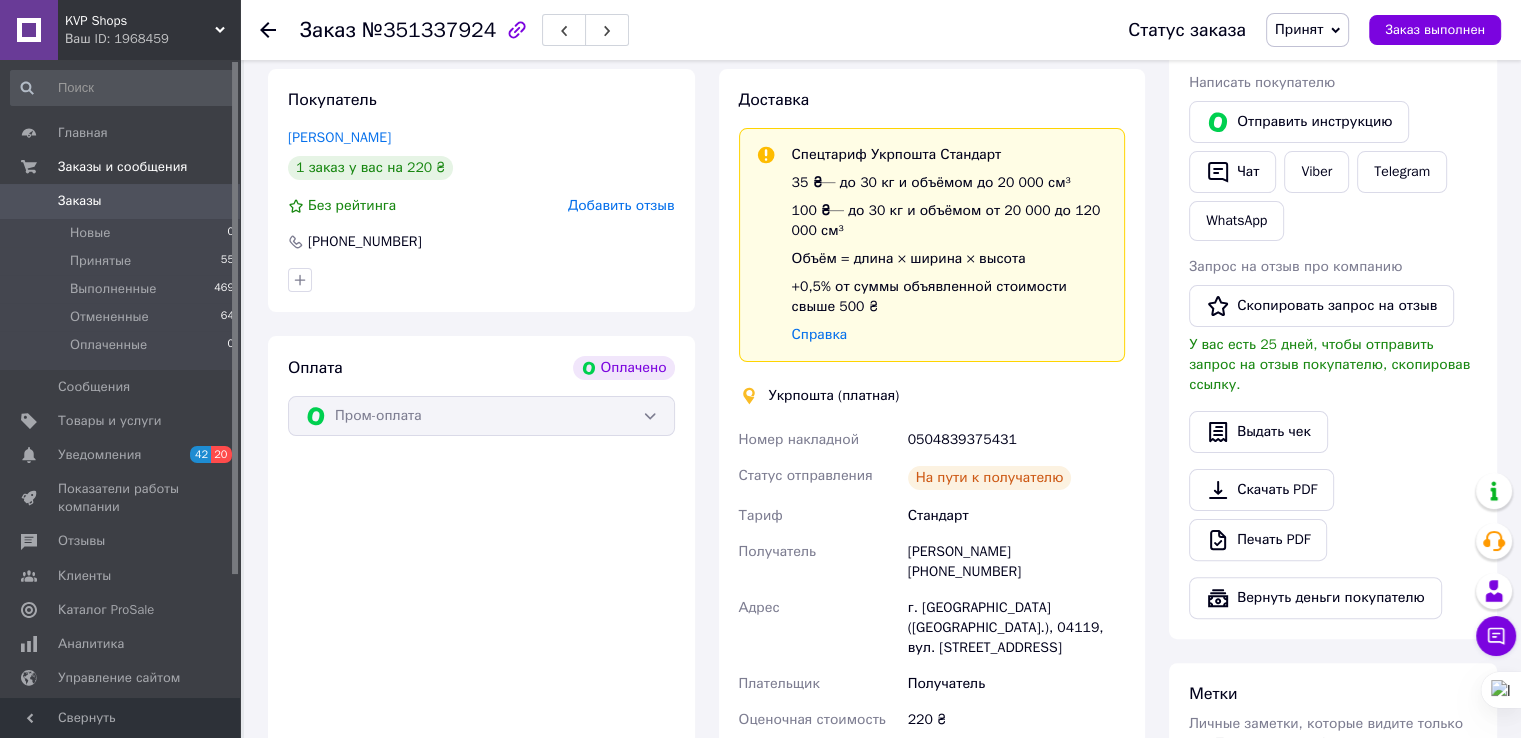 click on "Доставка Спецтариф Укрпошта Стандарт 35 ₴  — до 30 кг и объёмом до 20 000 см³ 100 ₴  — до 30 кг и объёмом от 20 000 до 120 000 см³ Объём = длина × ширина × высота +0,5% от суммы объявленной стоимости свыше 500 ₴ Справка Укрпошта (платная) Номер накладной 0504839375431 Статус отправления На пути к получателю Тариф Стандарт Получатель Віктор Данильченко +380678486338 Адрес г. Киев (Киевская обл.), 04119, вул. Деревлянська, 21 Плательщик Получатель Оценочная стоимость 220 ₴ Стоимость доставки 35 ₴ Распечатать ярлык Тариф     * Стандарт Плательщик   * Получатель Фамилия получателя   *   * Віктор" at bounding box center [932, 459] 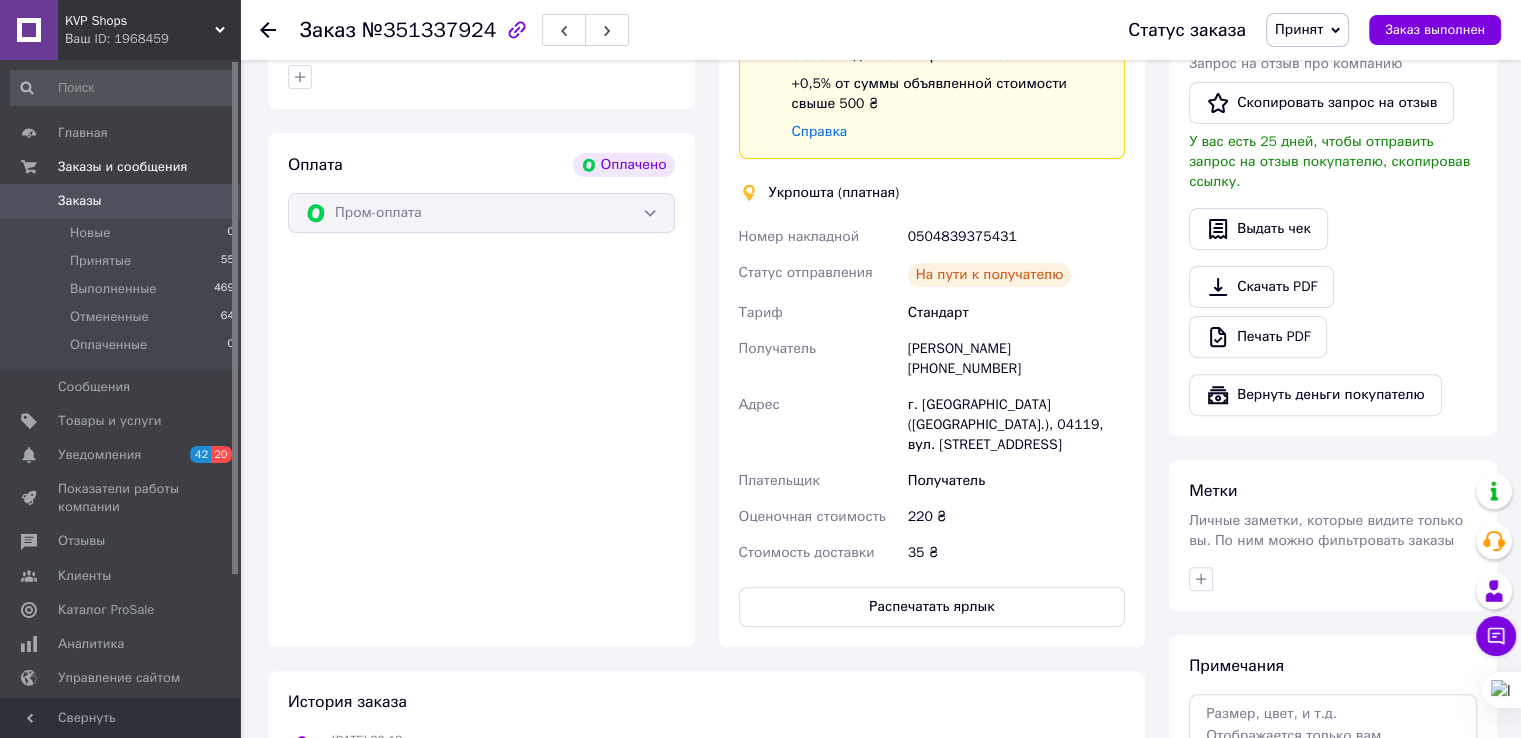 scroll, scrollTop: 300, scrollLeft: 0, axis: vertical 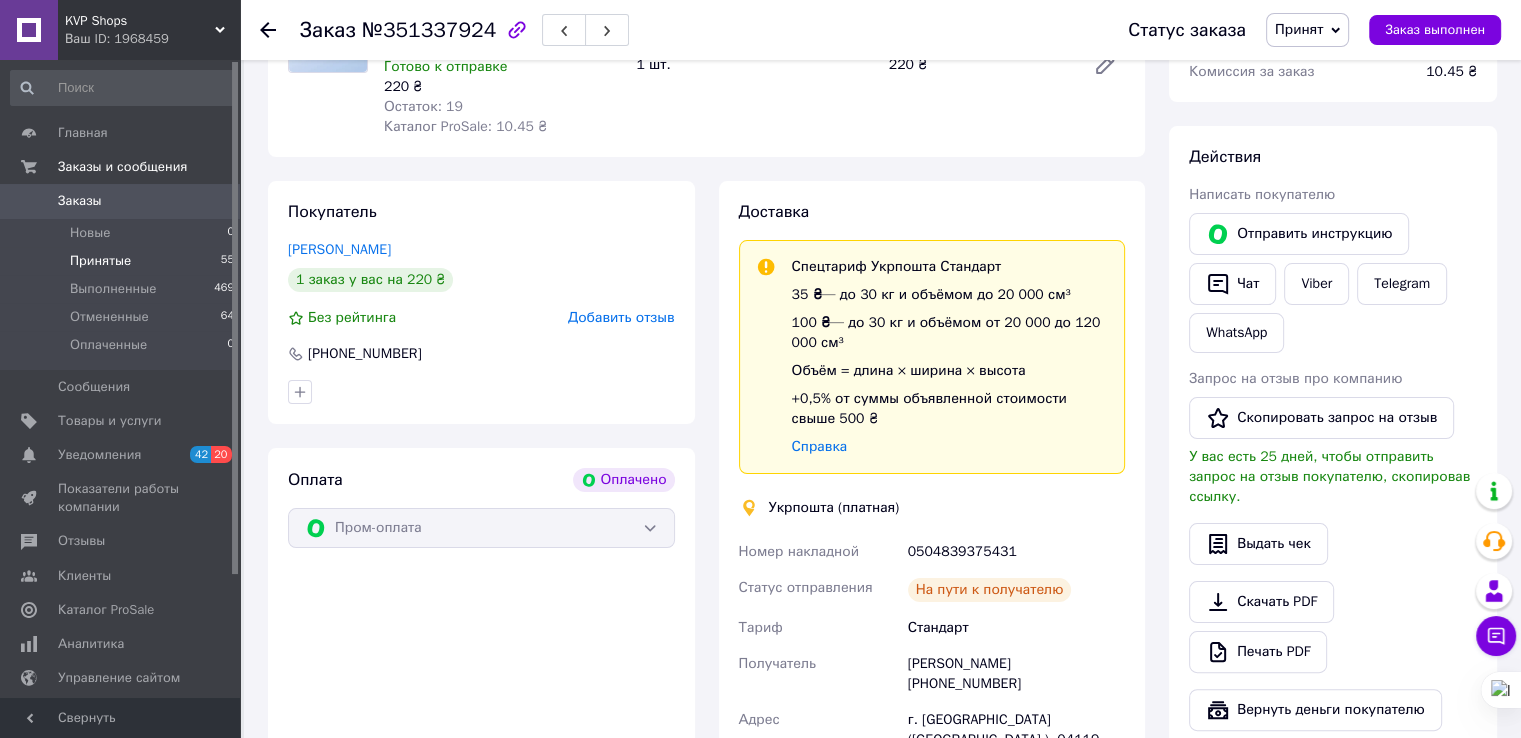 click on "Принятые 55" at bounding box center [123, 261] 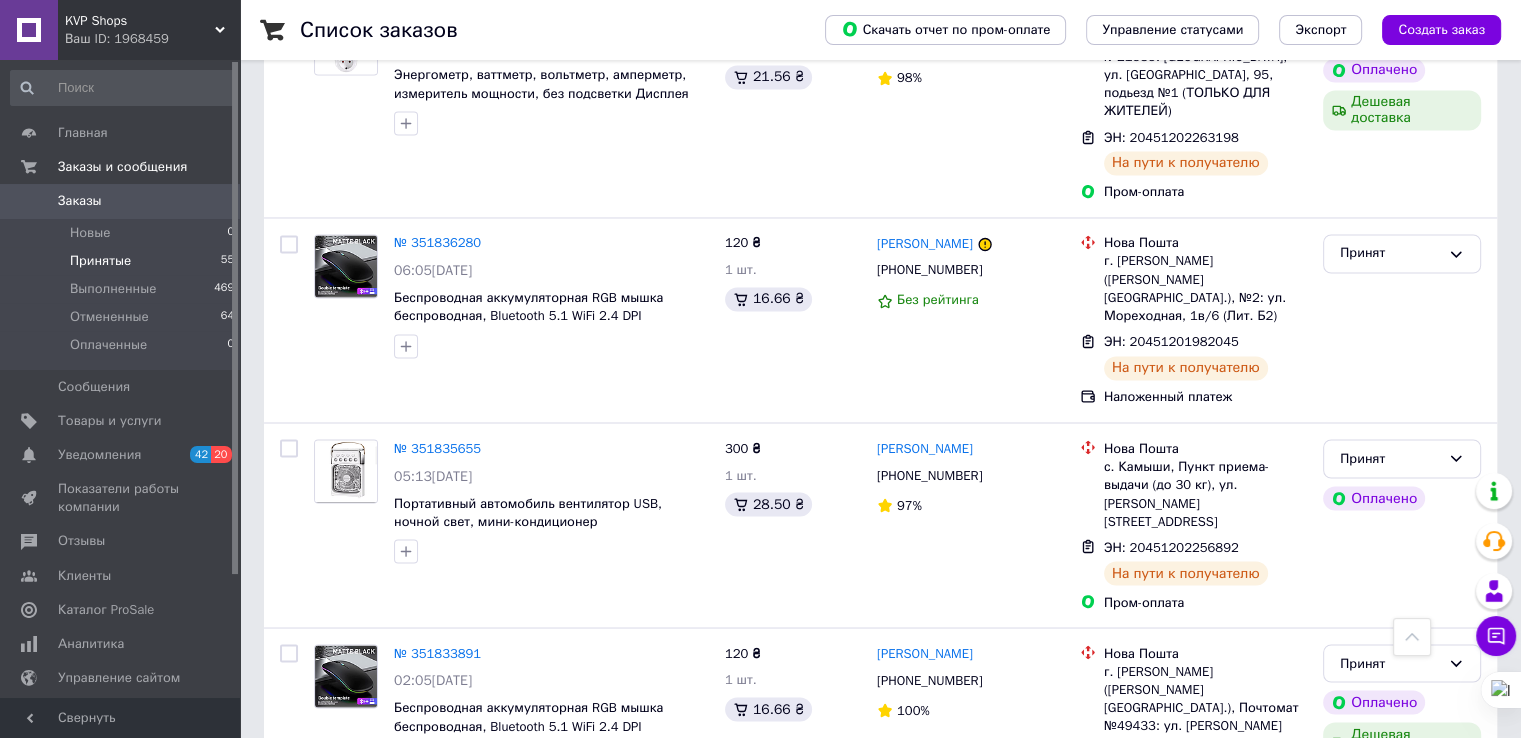 scroll, scrollTop: 3543, scrollLeft: 0, axis: vertical 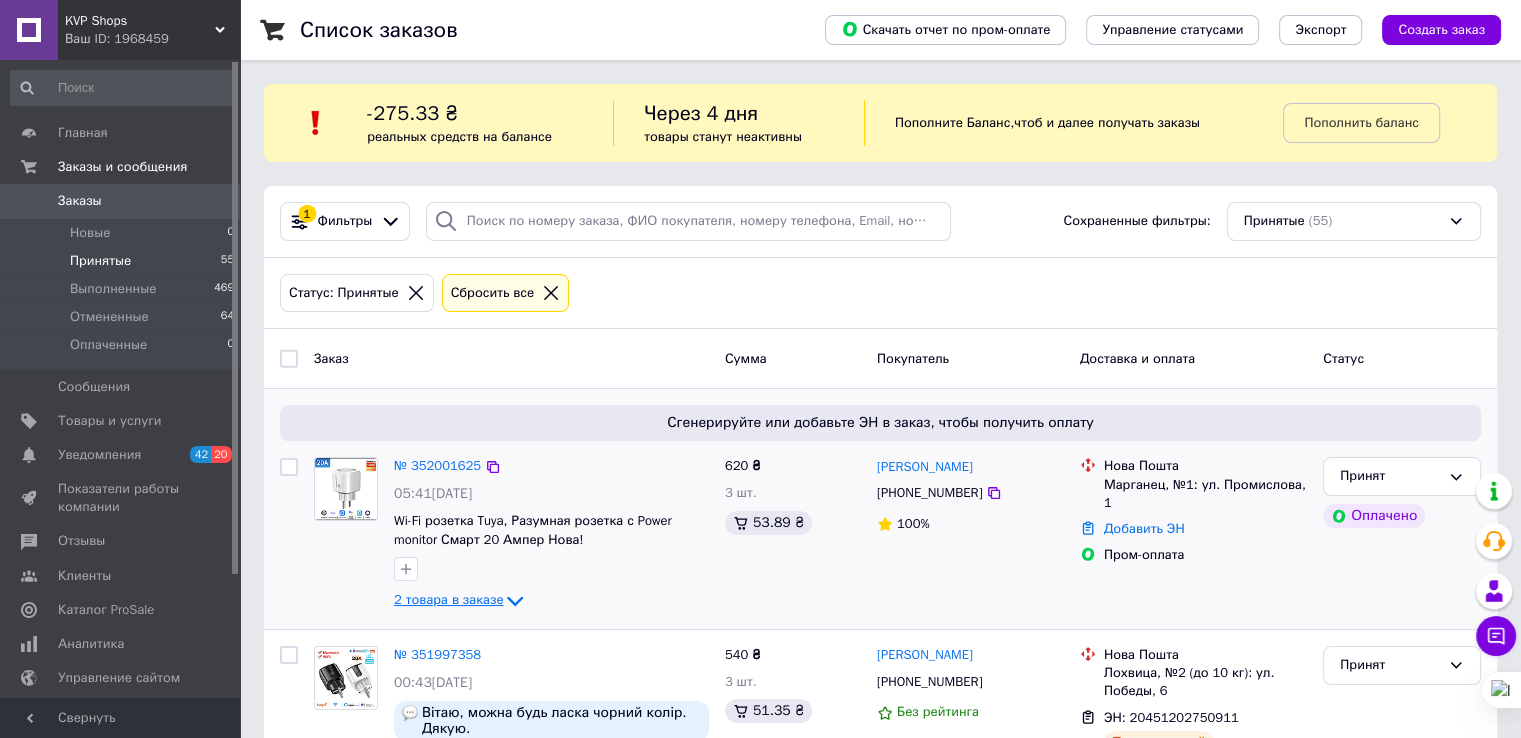 click 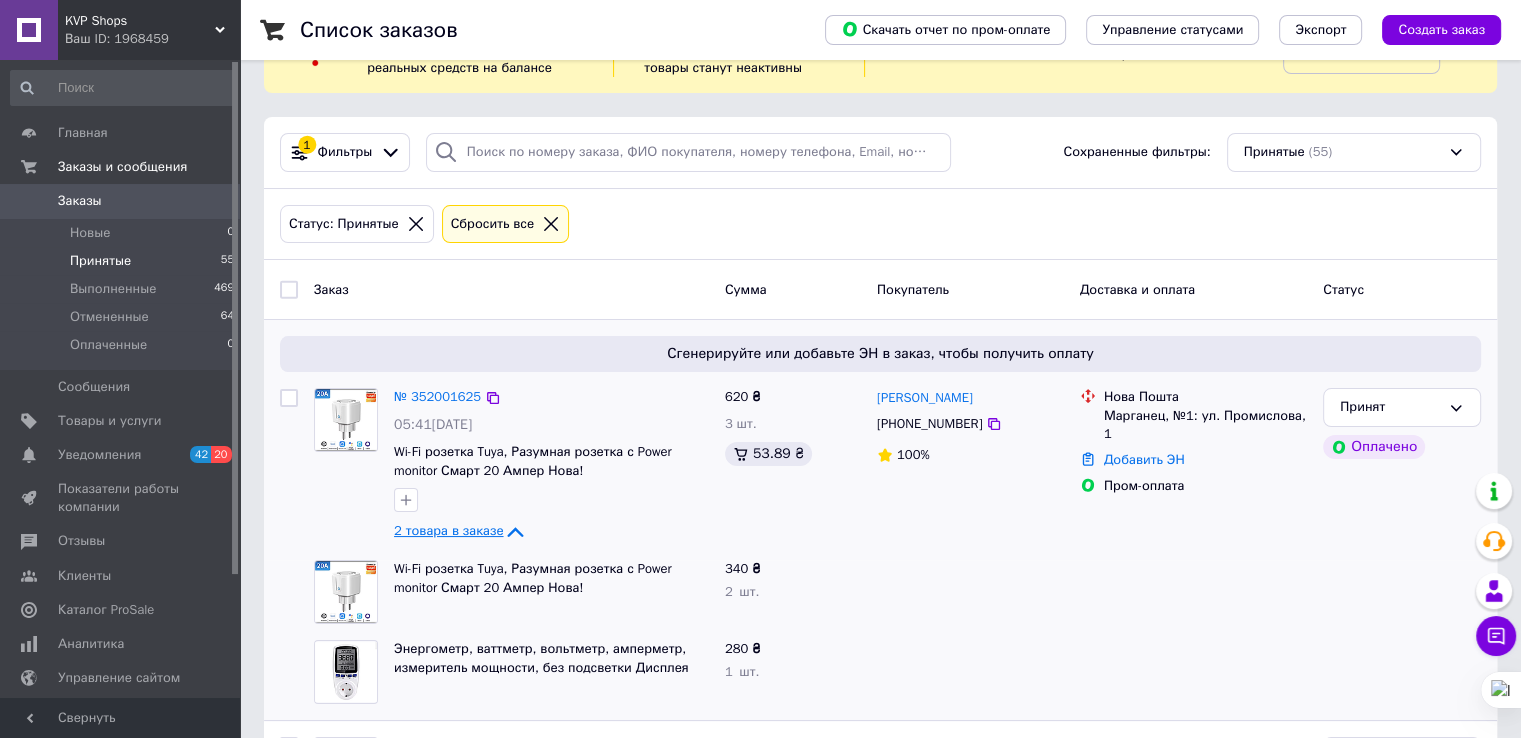 scroll, scrollTop: 100, scrollLeft: 0, axis: vertical 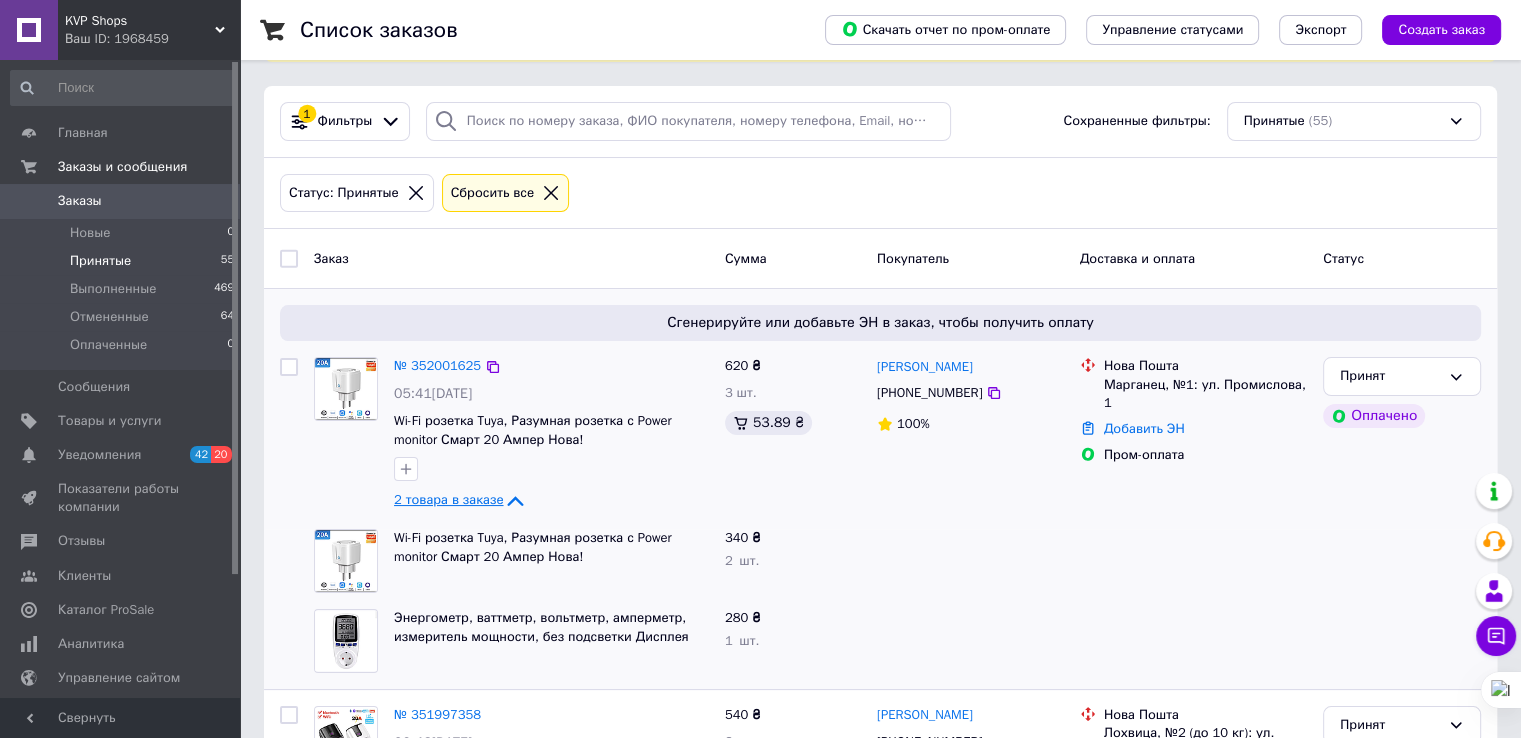 click on "2 товара в заказе" at bounding box center [448, 500] 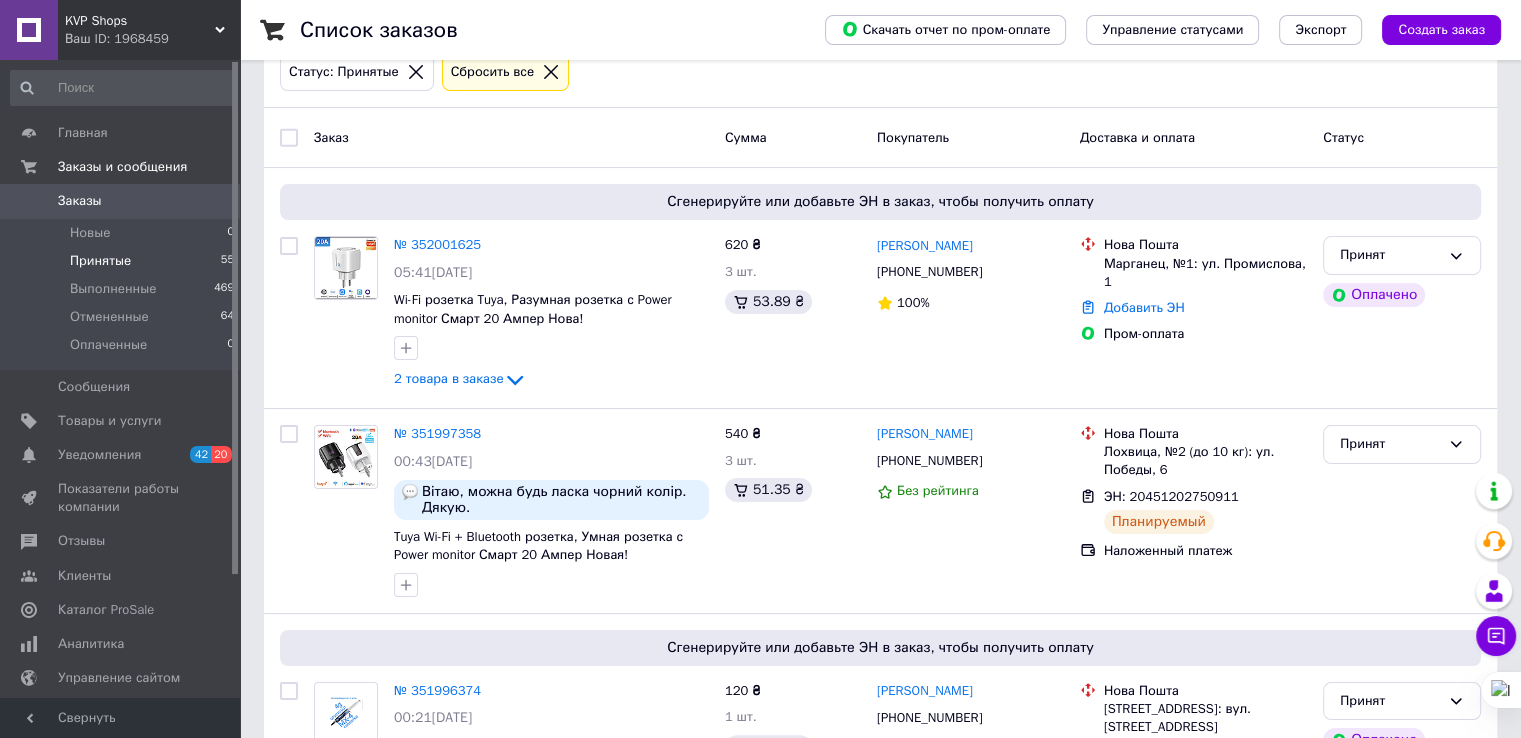 scroll, scrollTop: 200, scrollLeft: 0, axis: vertical 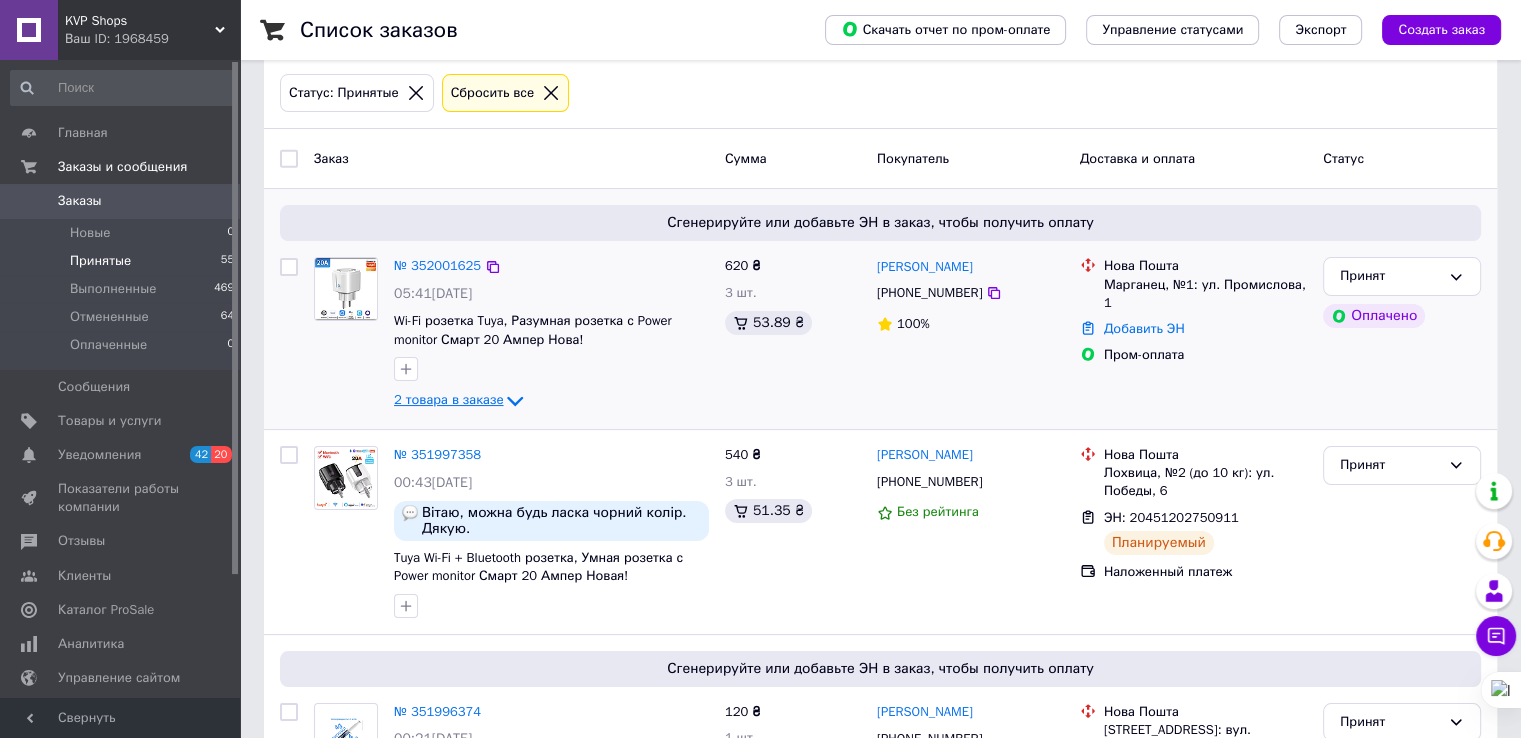 click on "2 товара в заказе" at bounding box center (448, 400) 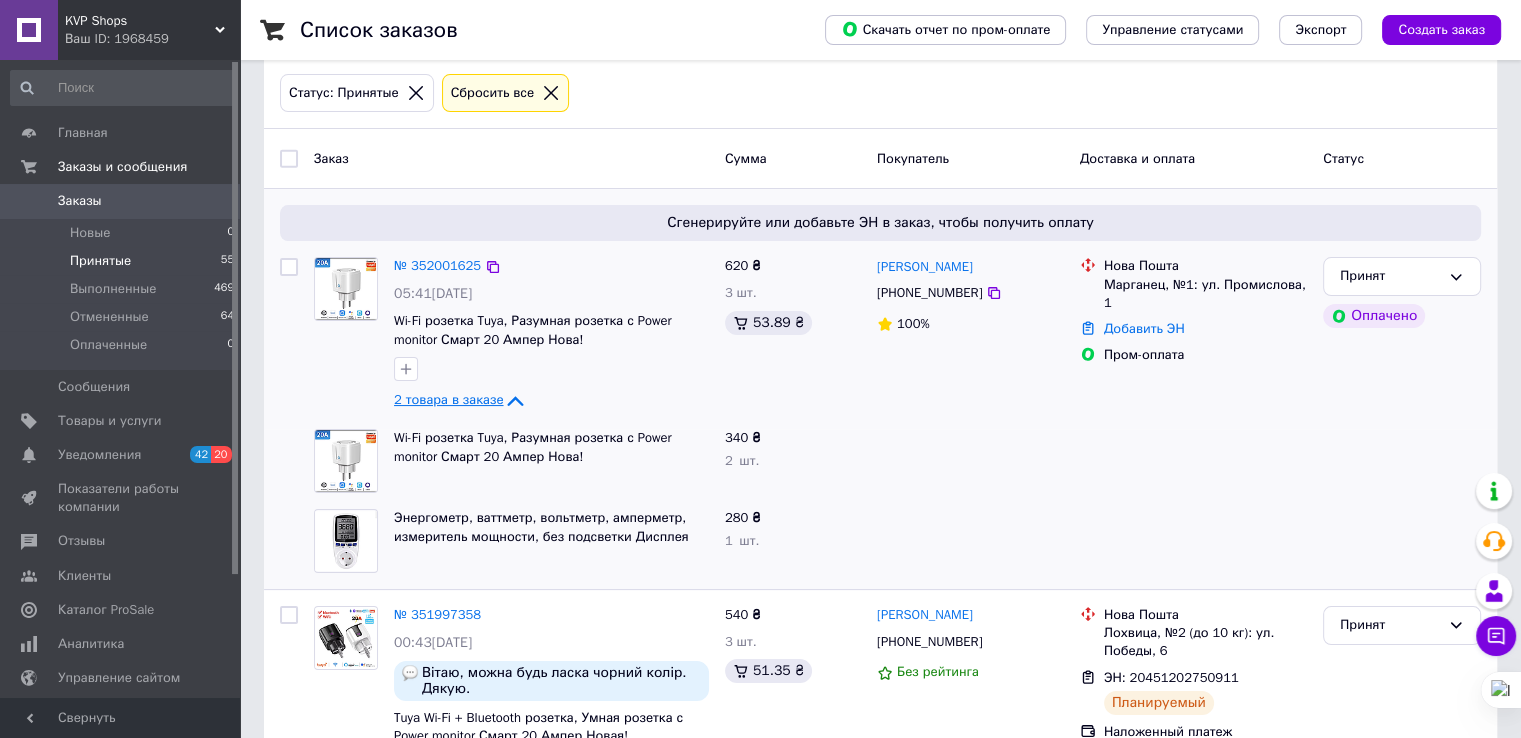 click on "2 товара в заказе" at bounding box center (448, 400) 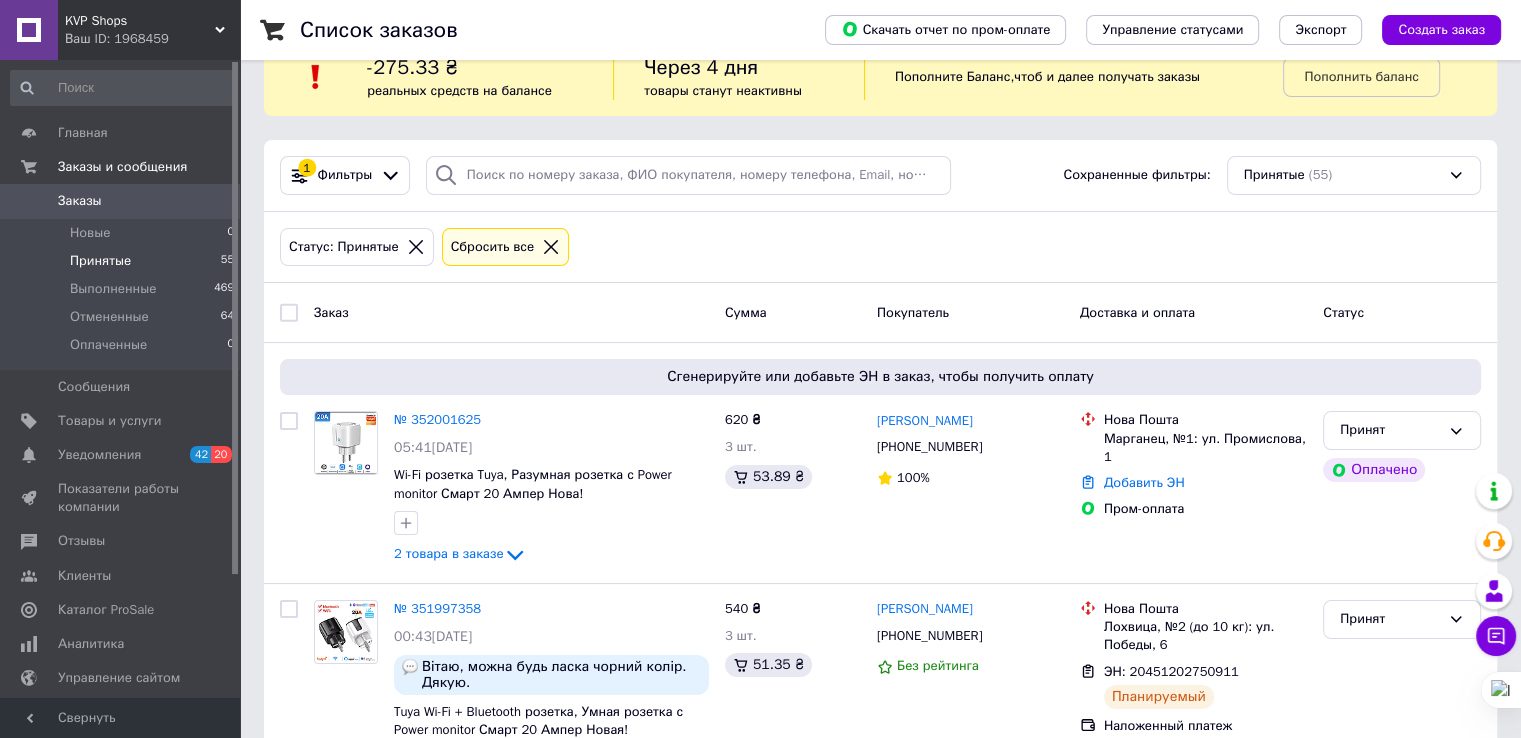 scroll, scrollTop: 0, scrollLeft: 0, axis: both 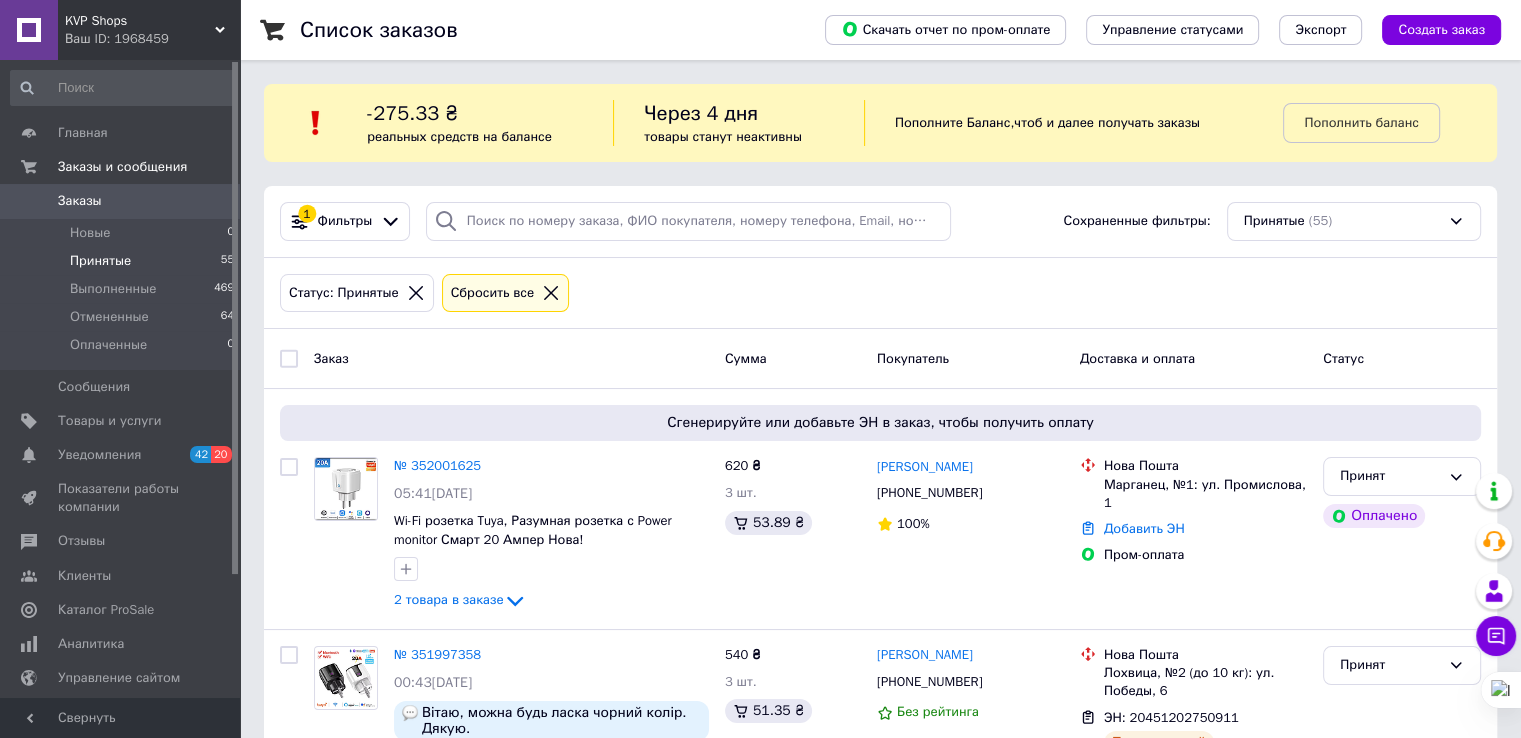 click on "Принятые" at bounding box center [100, 261] 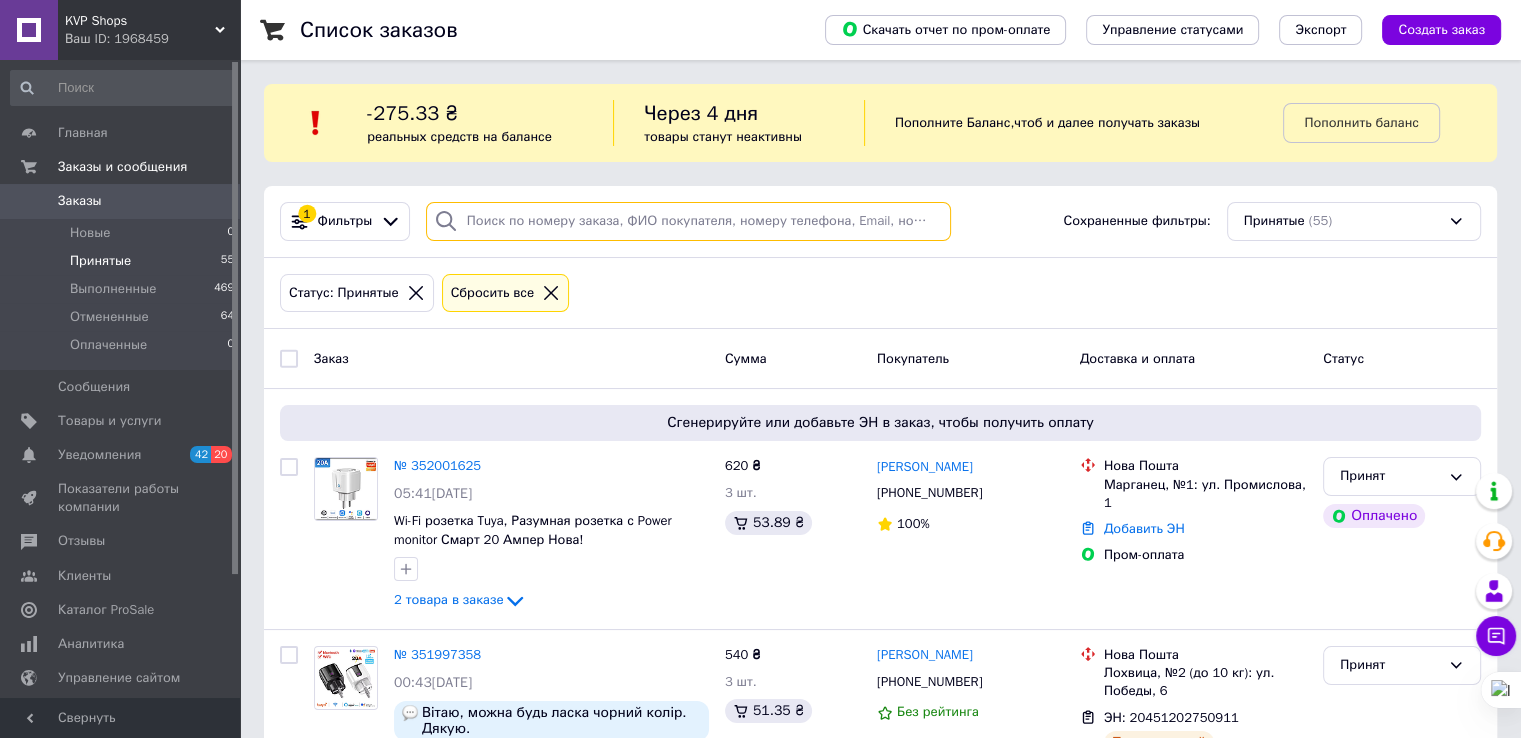 click at bounding box center (688, 221) 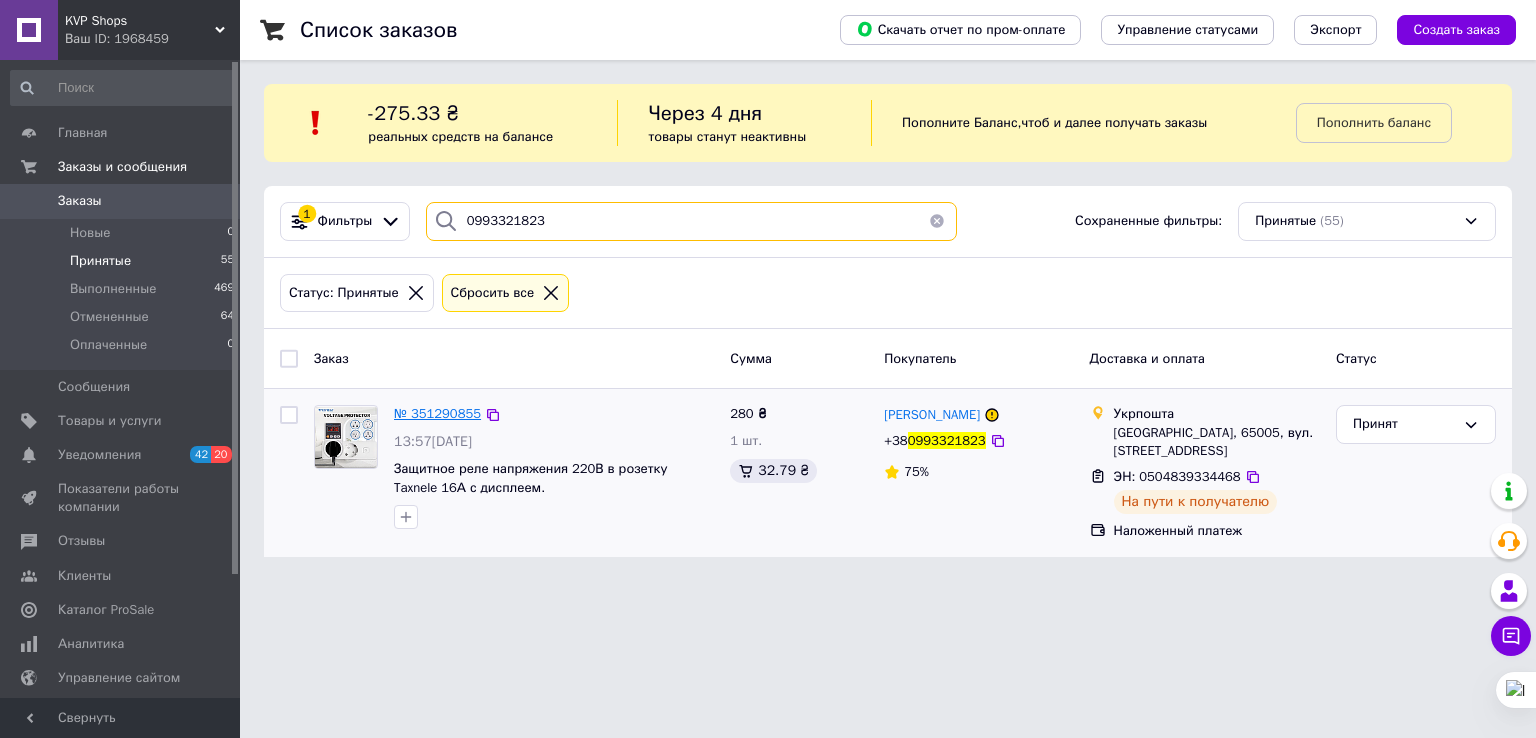 type on "0993321823" 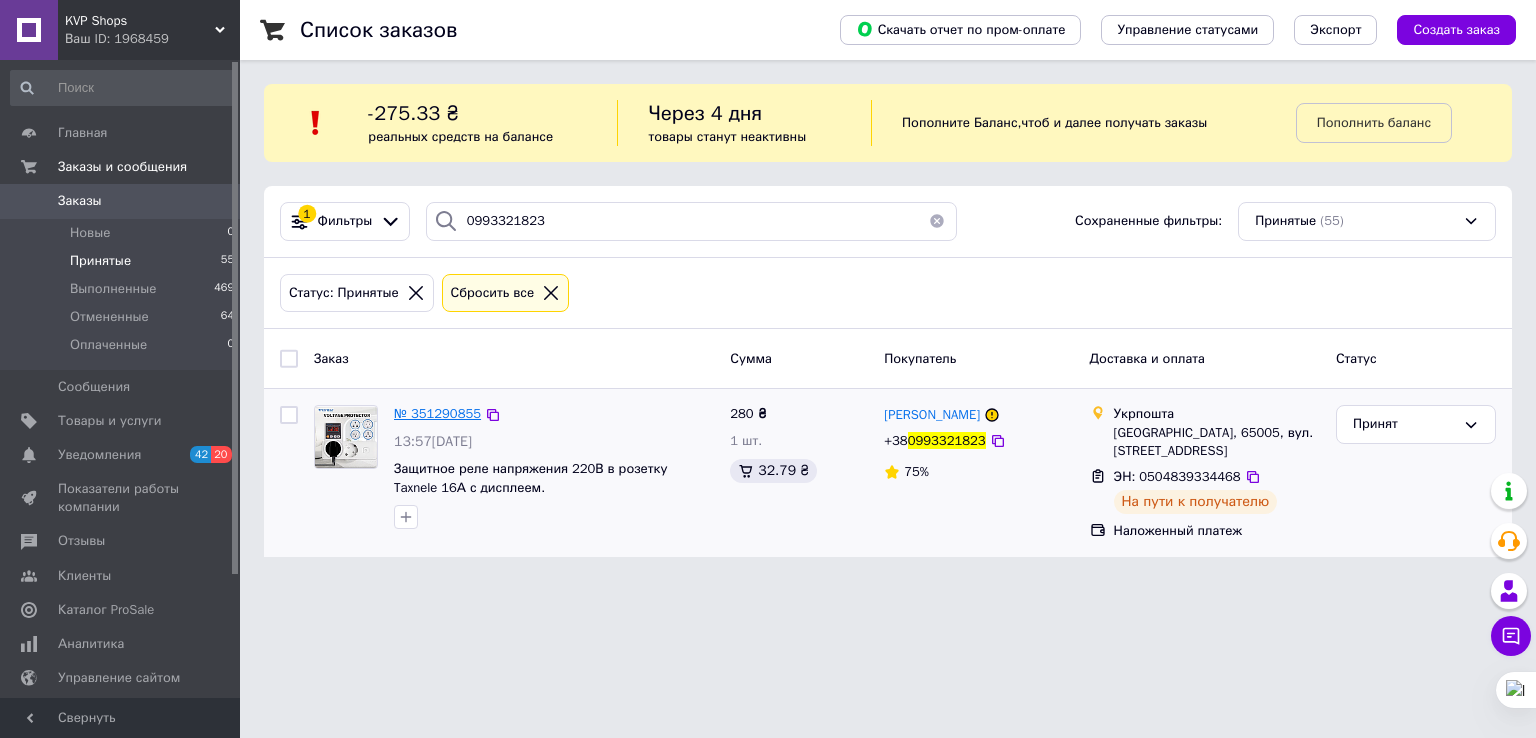 click on "№ 351290855" at bounding box center [437, 413] 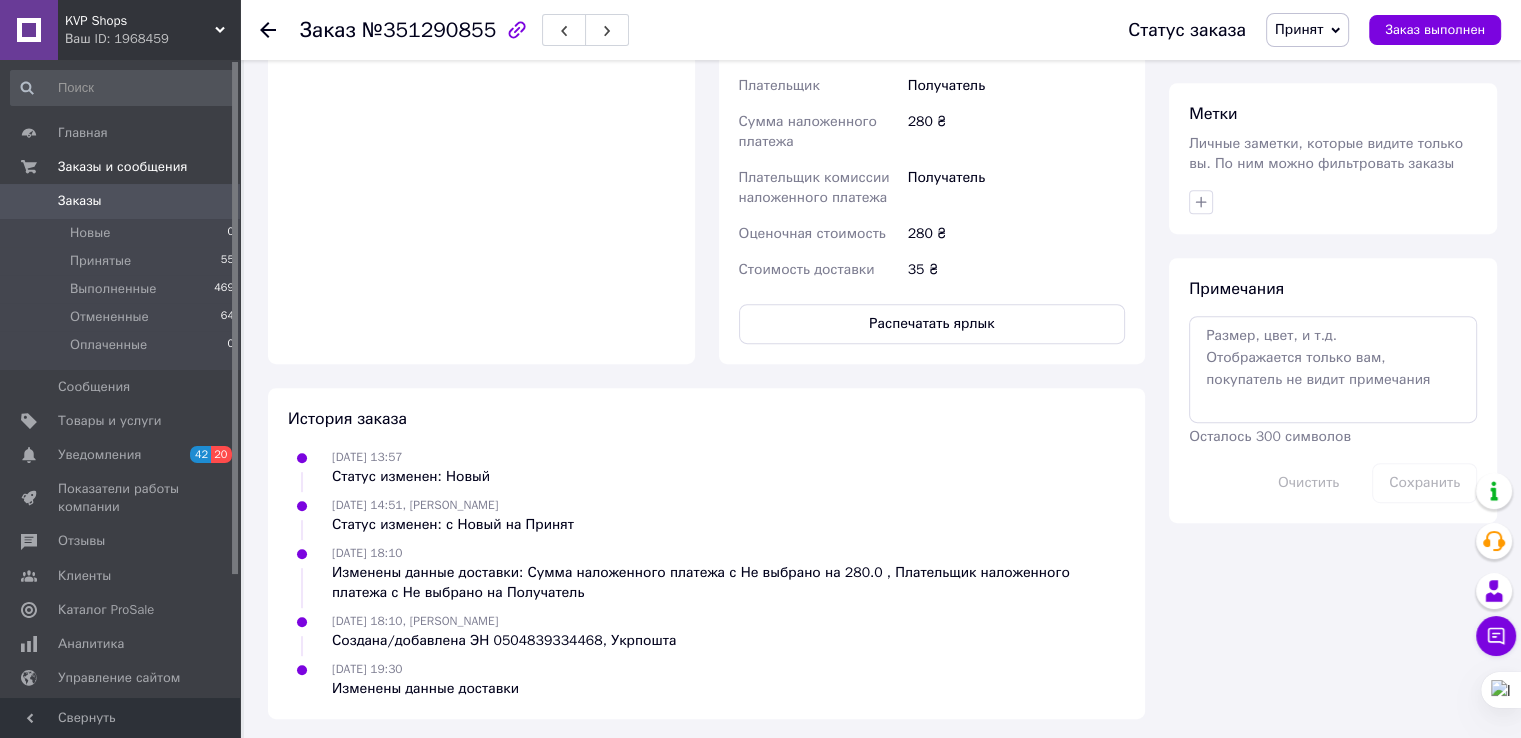 scroll, scrollTop: 915, scrollLeft: 0, axis: vertical 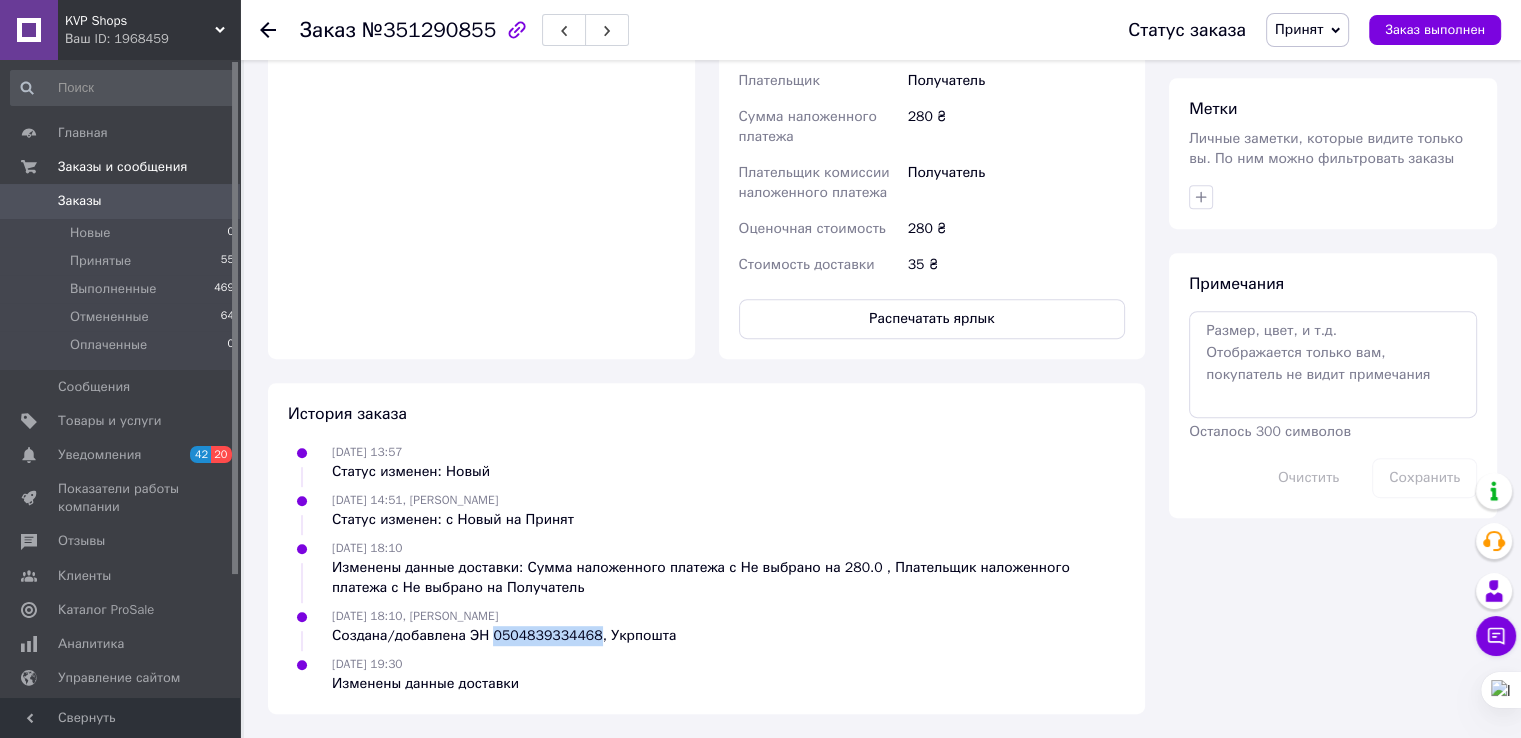drag, startPoint x: 584, startPoint y: 637, endPoint x: 487, endPoint y: 640, distance: 97.04638 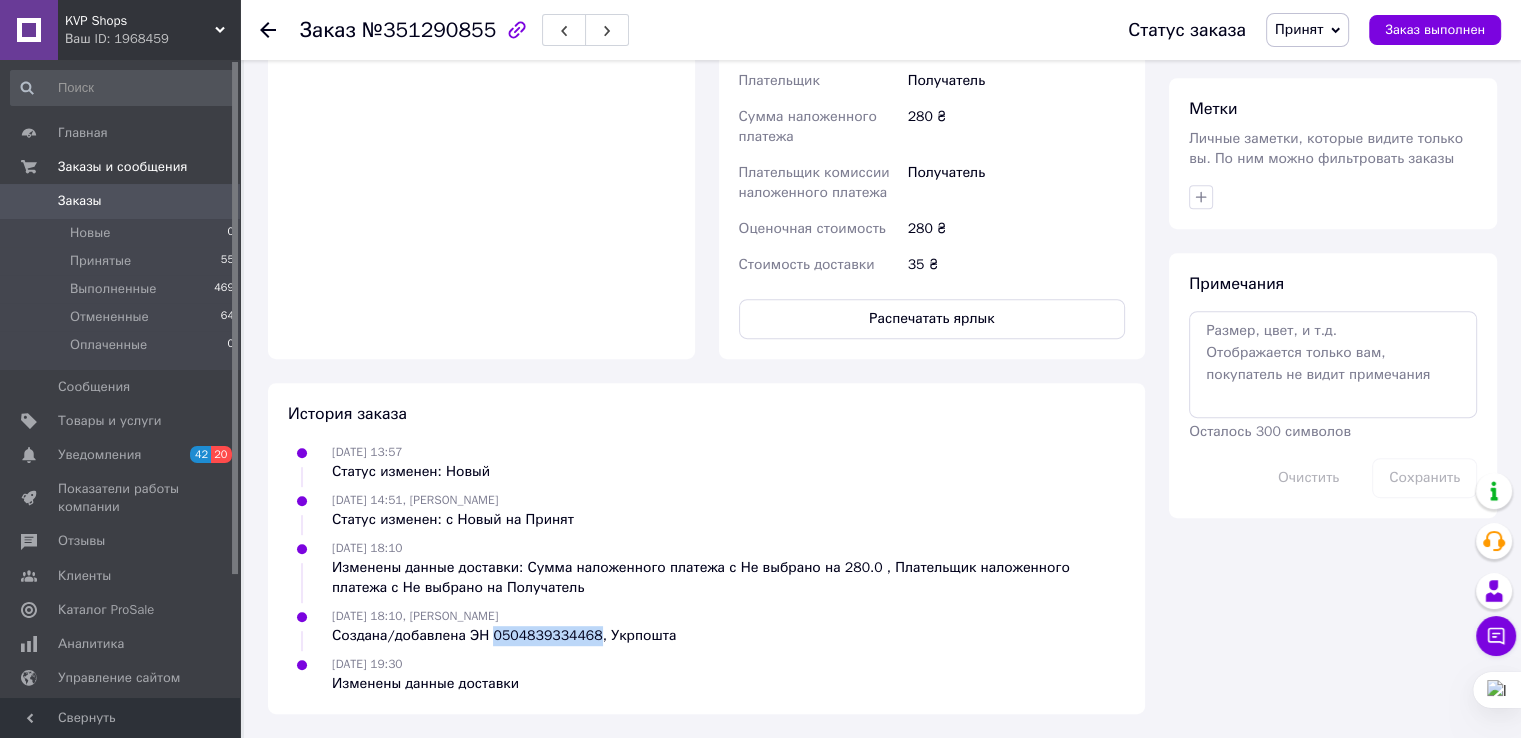 copy on "0504839334468" 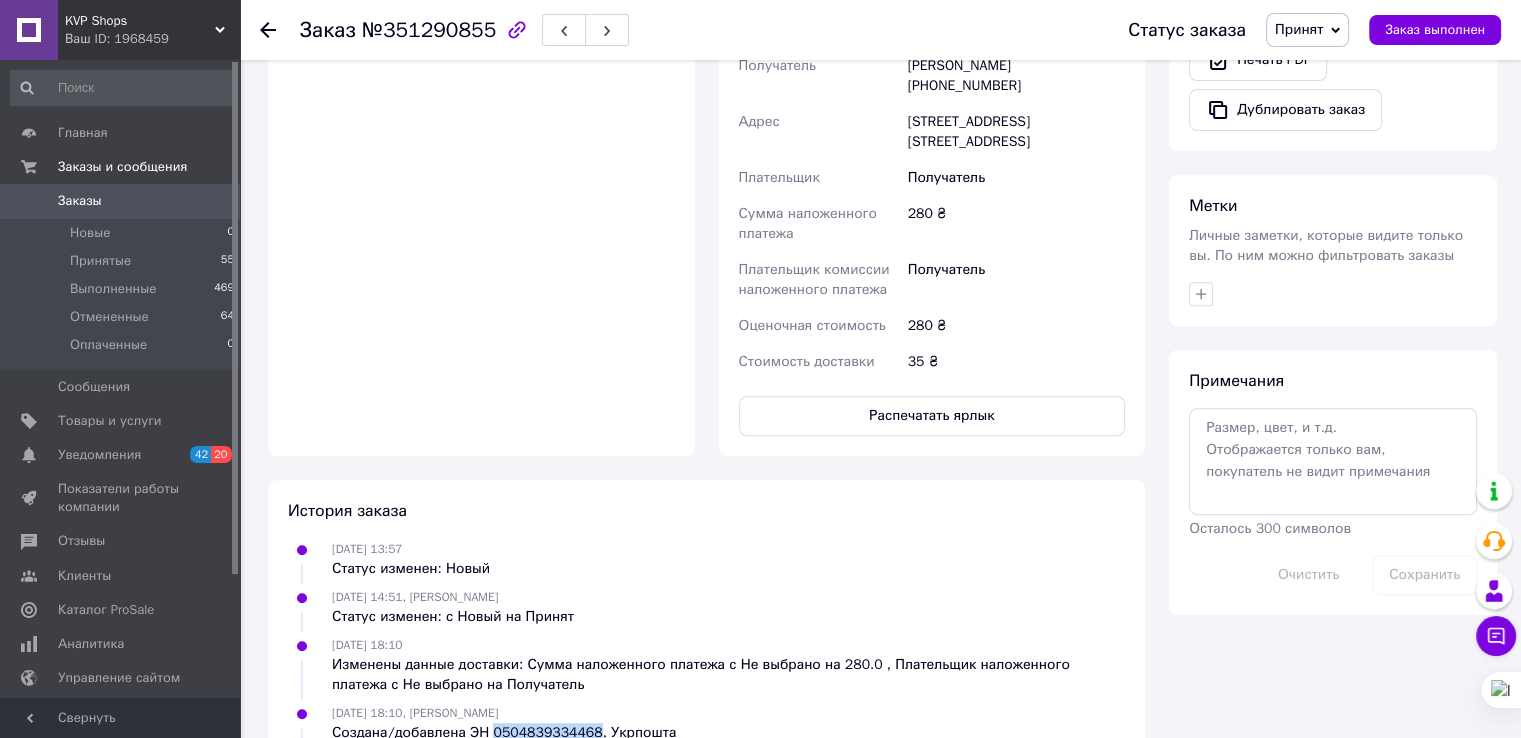scroll, scrollTop: 615, scrollLeft: 0, axis: vertical 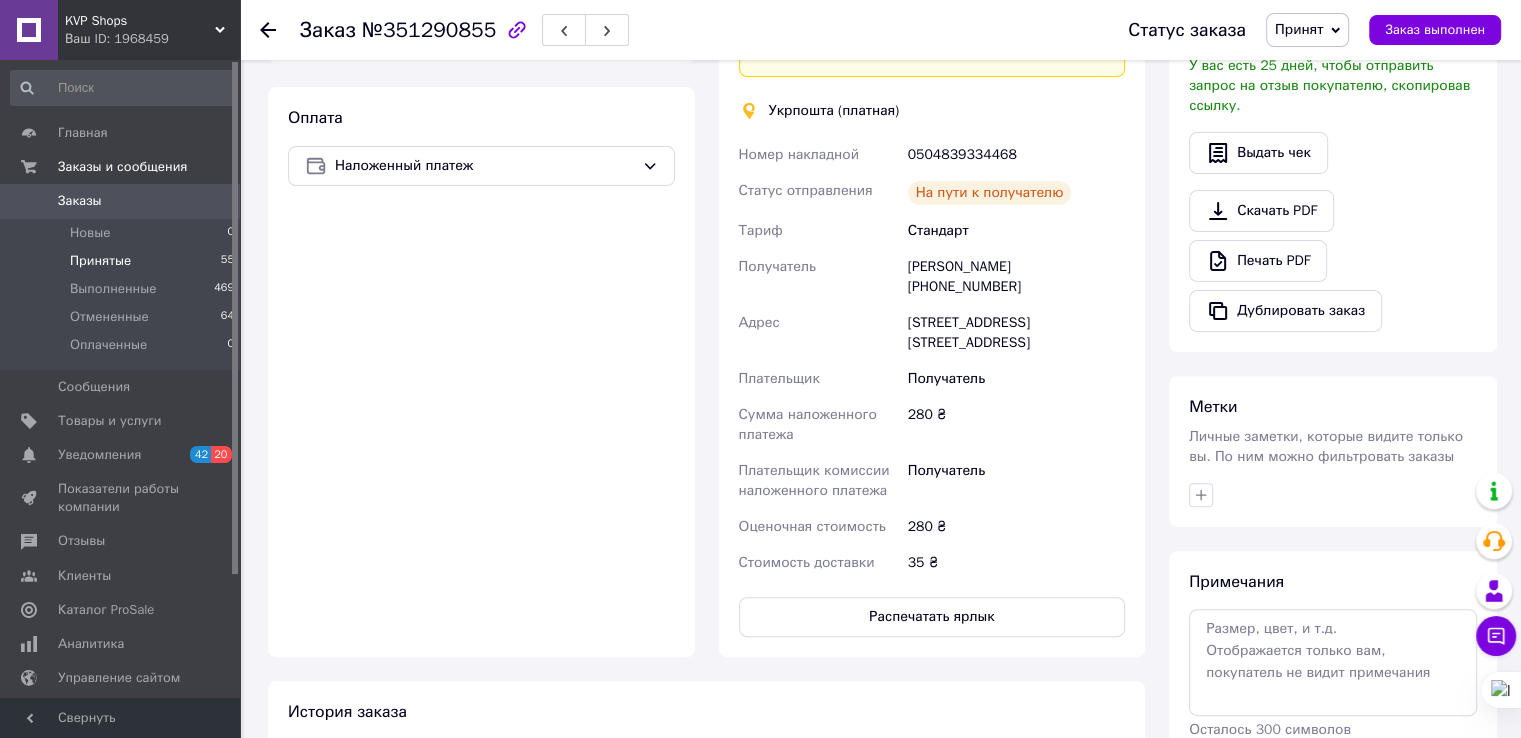 click on "Принятые" at bounding box center [100, 261] 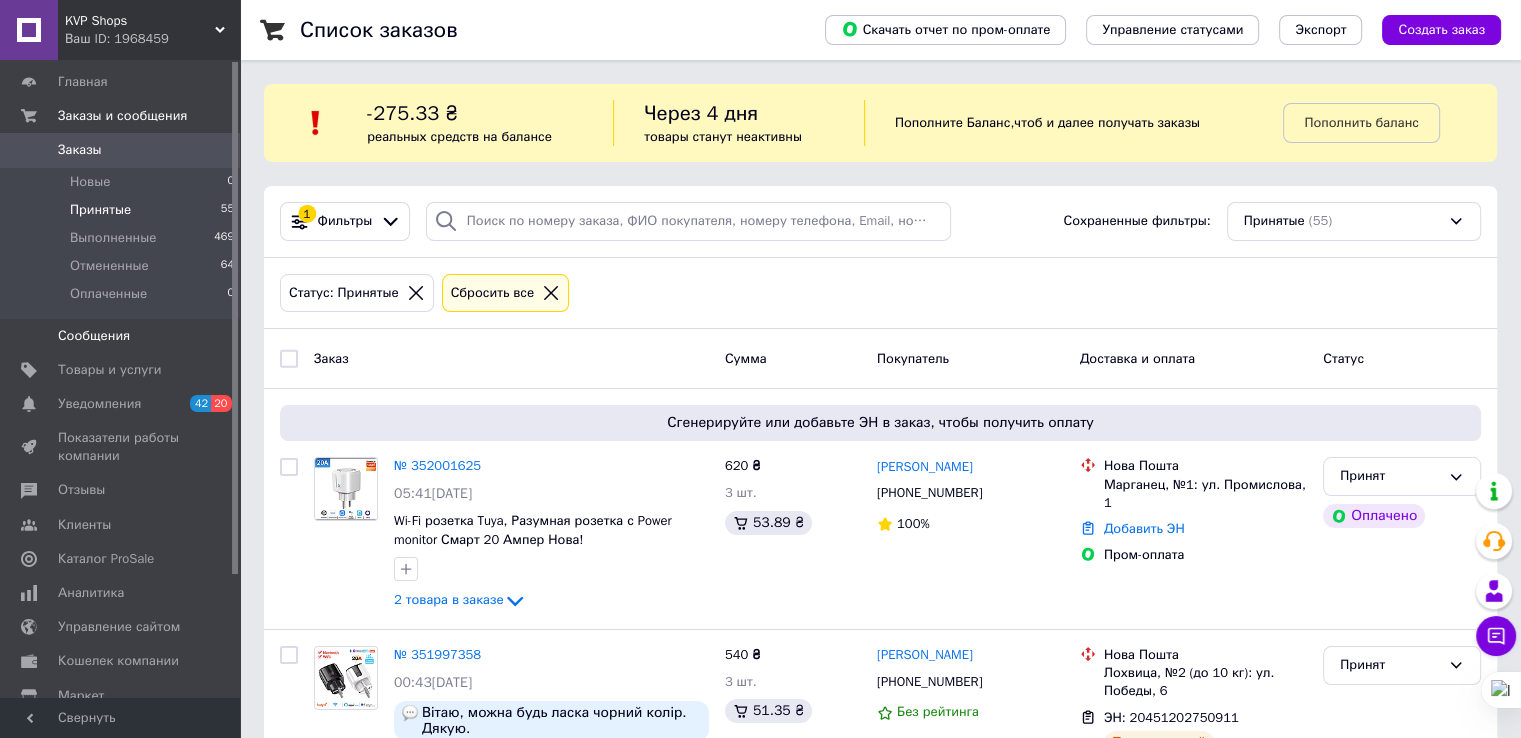 scroll, scrollTop: 0, scrollLeft: 0, axis: both 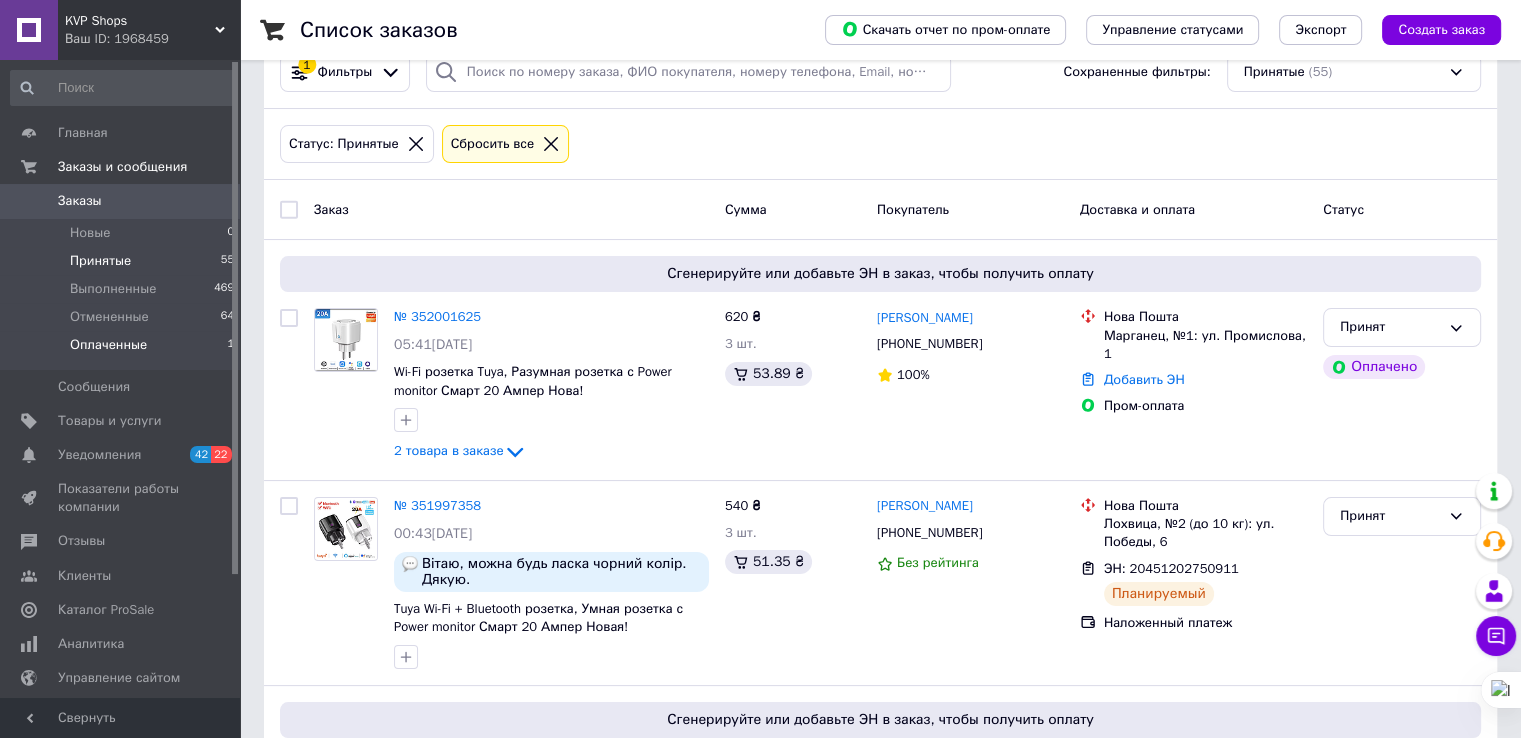 click on "Оплаченные" at bounding box center (108, 345) 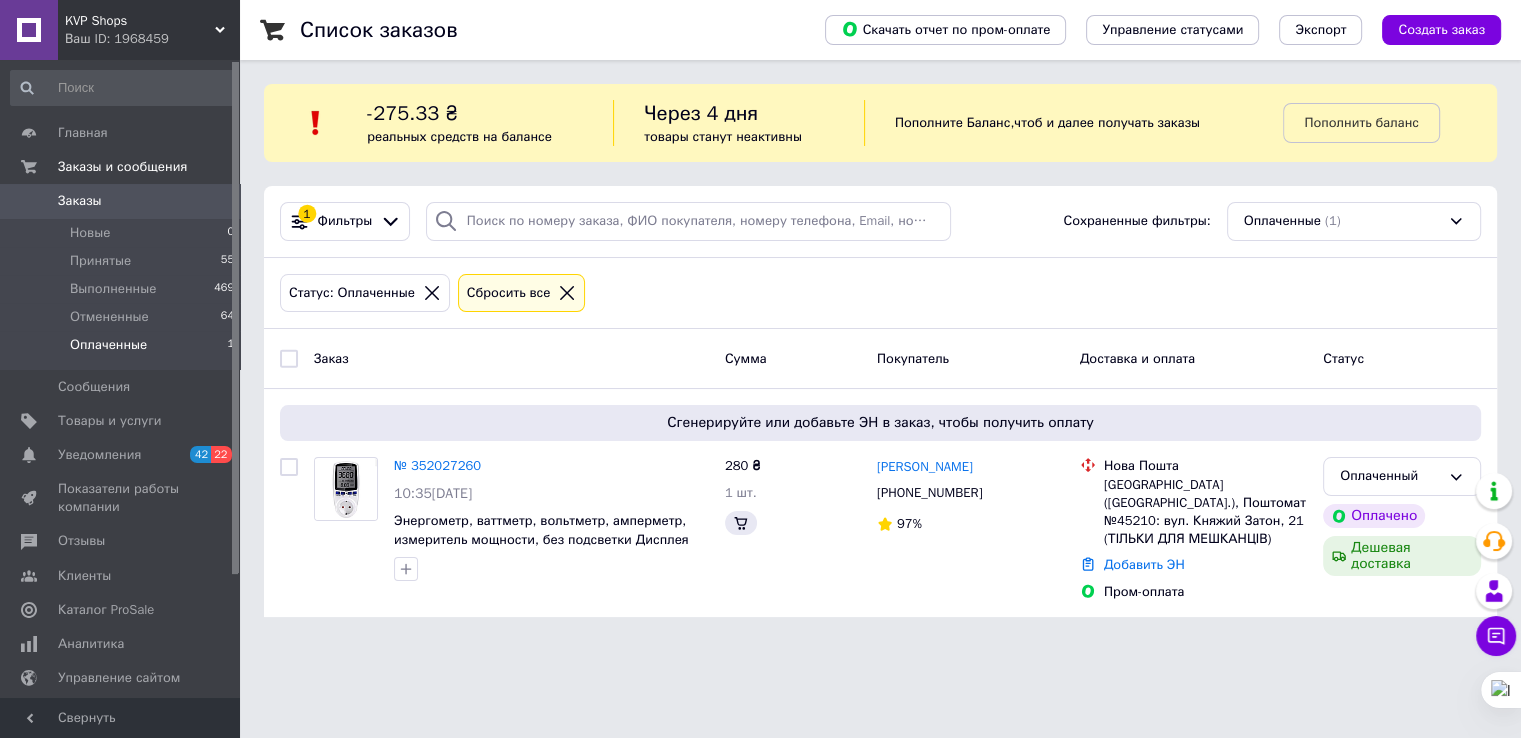 scroll, scrollTop: 0, scrollLeft: 0, axis: both 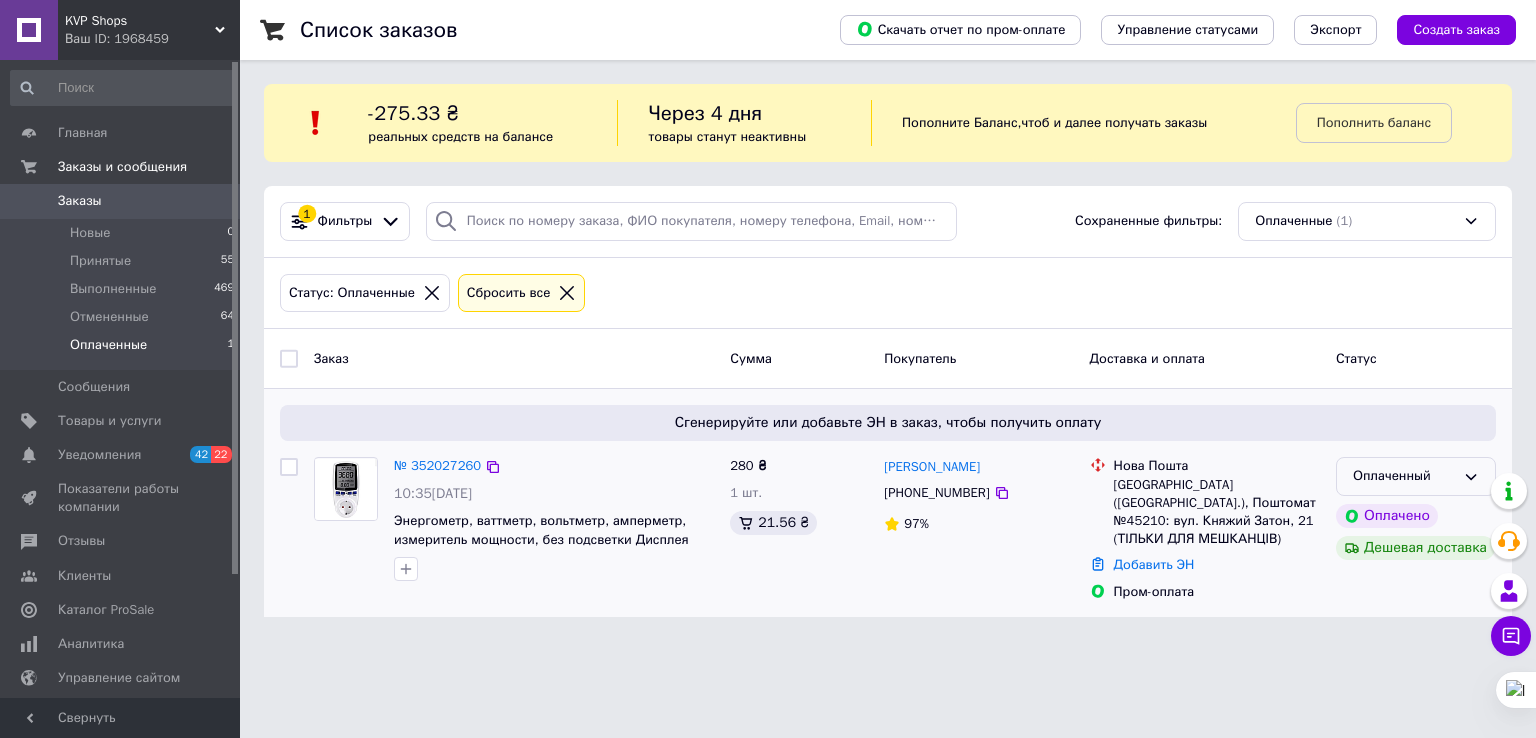 click on "Оплаченный" at bounding box center [1404, 476] 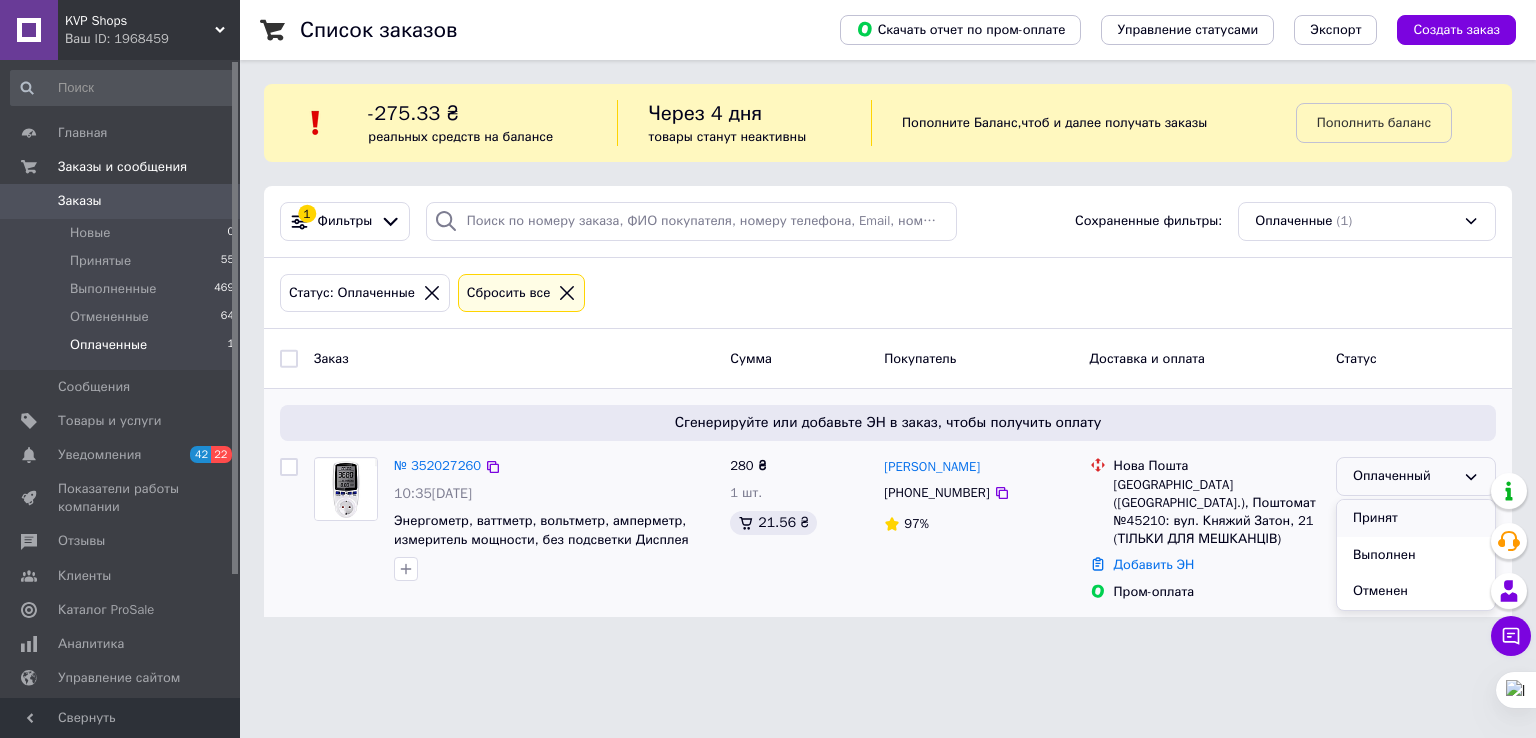 click on "Принят" at bounding box center [1416, 518] 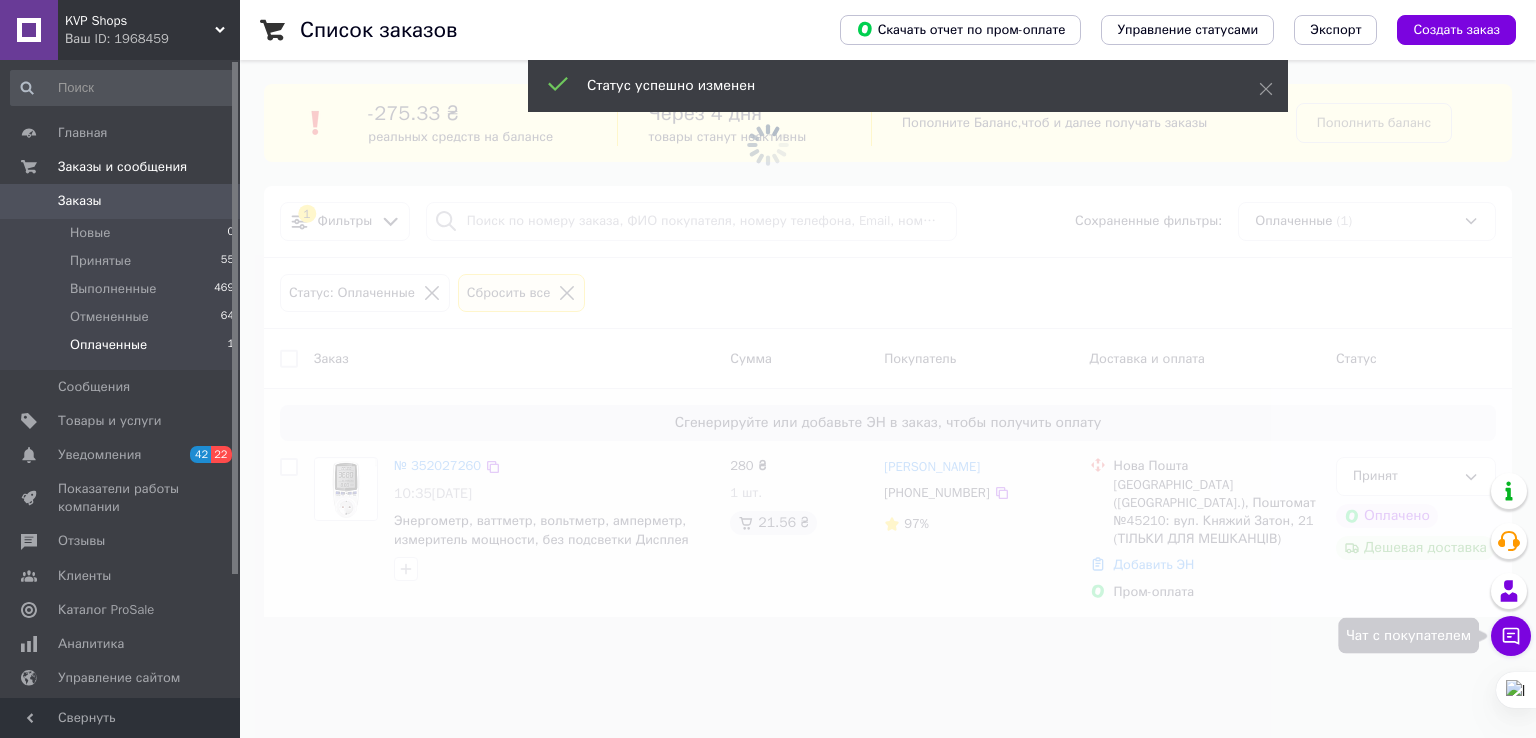 click 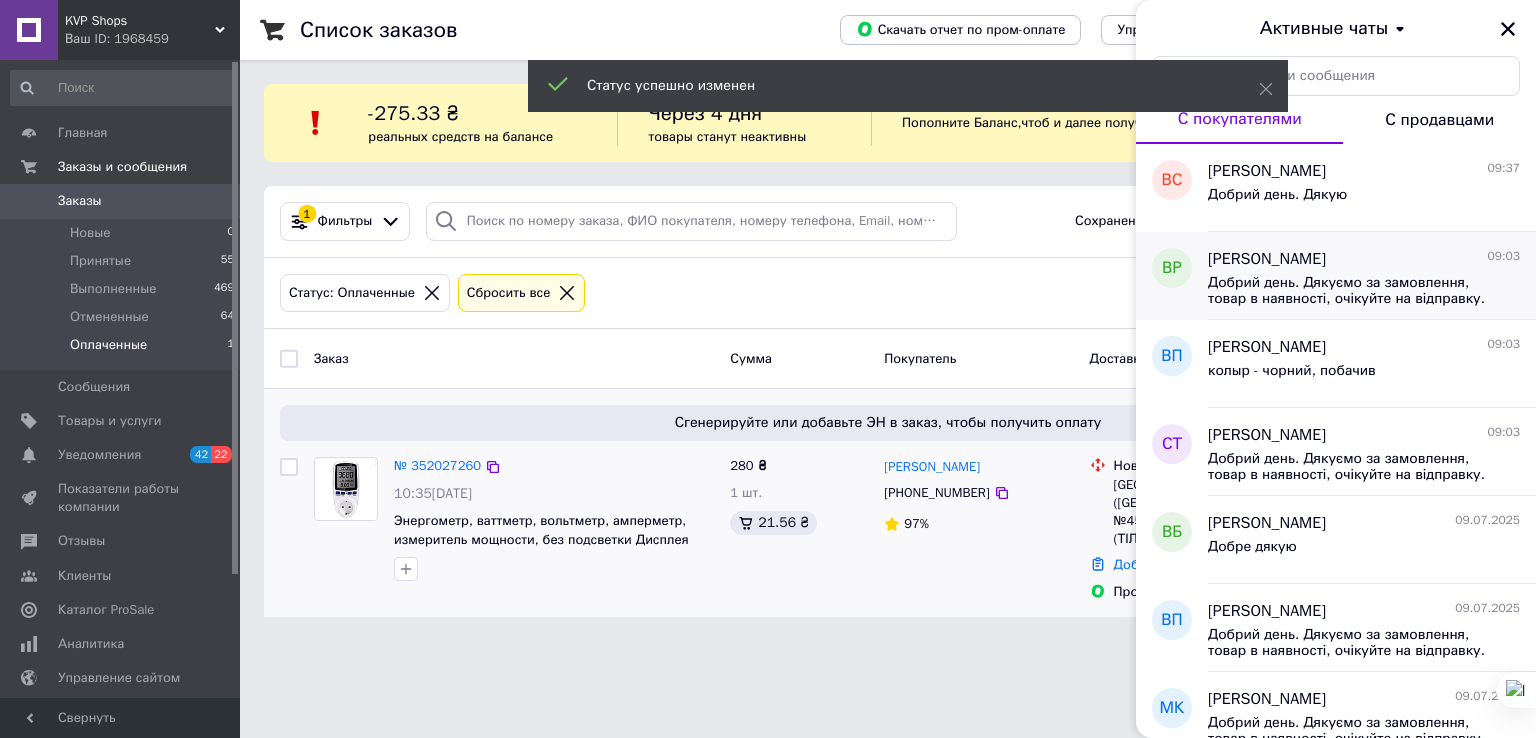 click on "Добрий день. Дякуємо за замовлення, товар в наявності, очікуйте на відправку. Гарного дня!" at bounding box center [1350, 291] 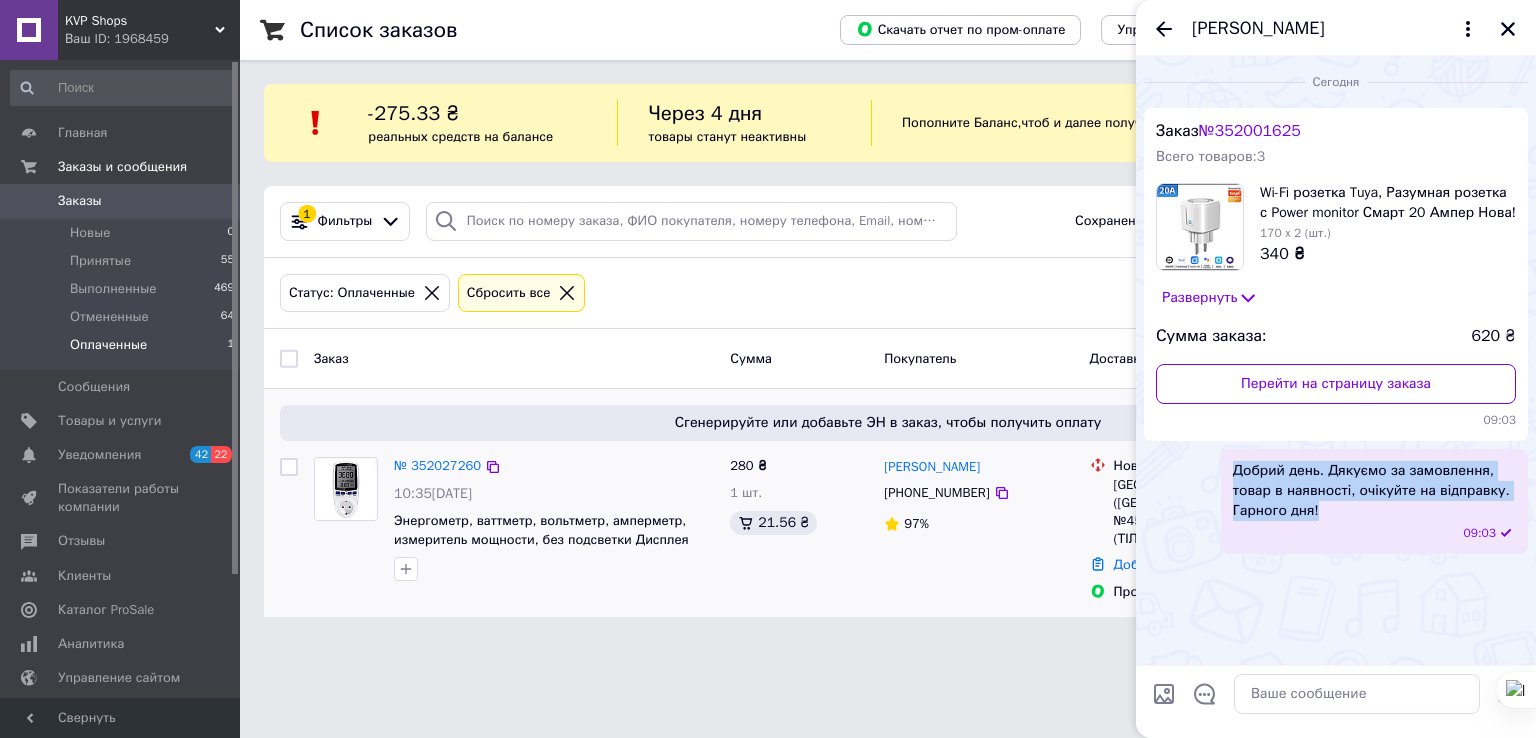 drag, startPoint x: 1355, startPoint y: 520, endPoint x: 1207, endPoint y: 470, distance: 156.2178 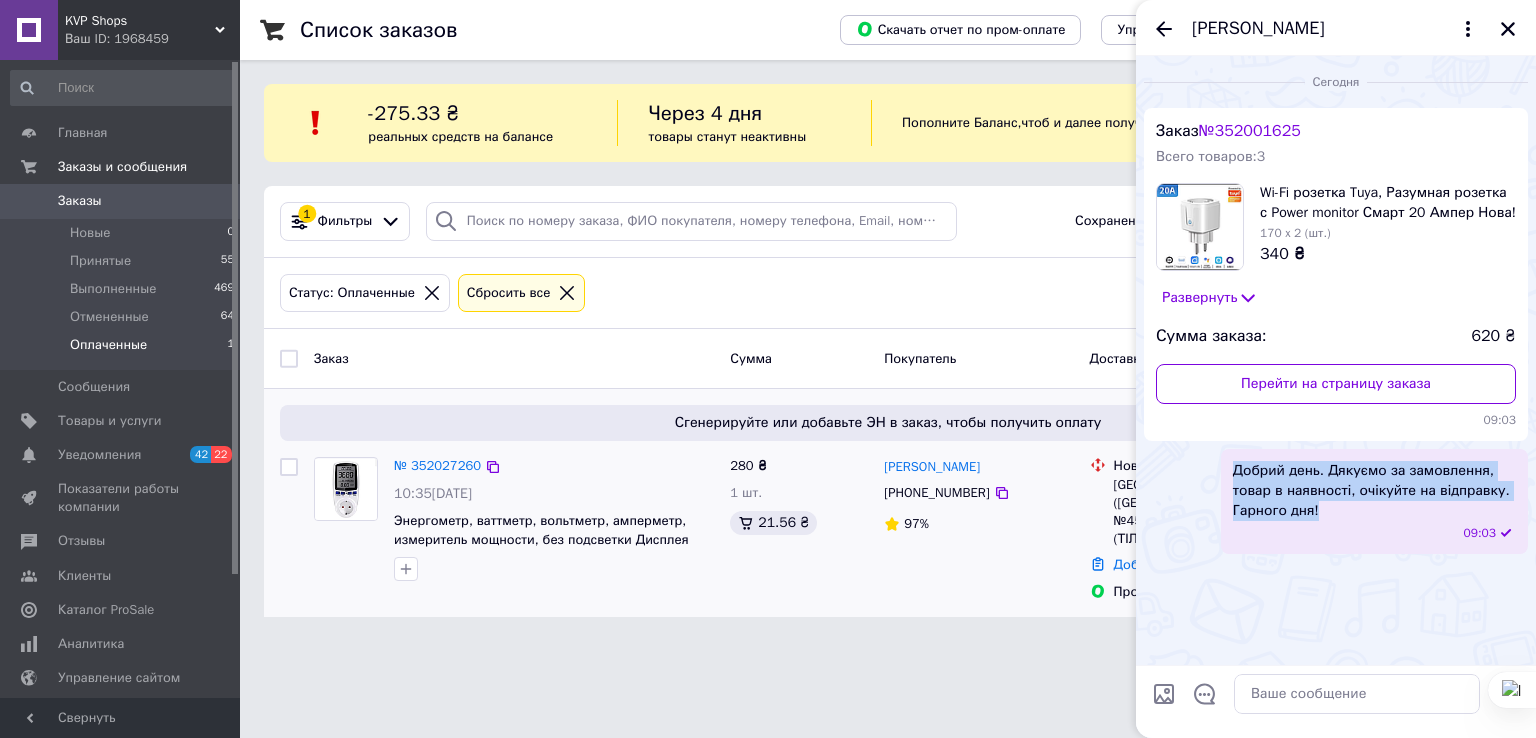 copy on "Добрий день. Дякуємо за замовлення, товар в наявності, очікуйте на відправку. Гарного дня!" 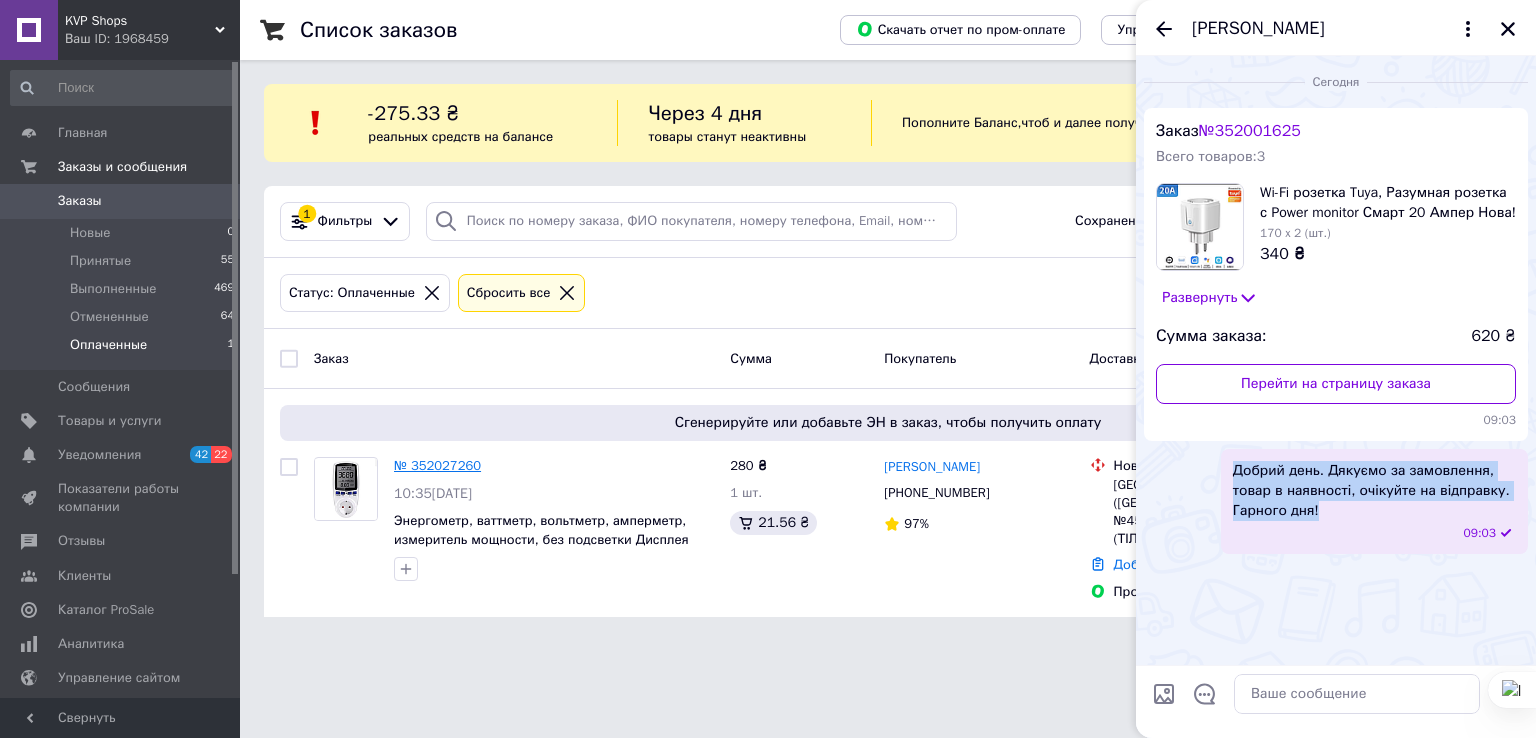 click on "№ 352027260" at bounding box center (437, 465) 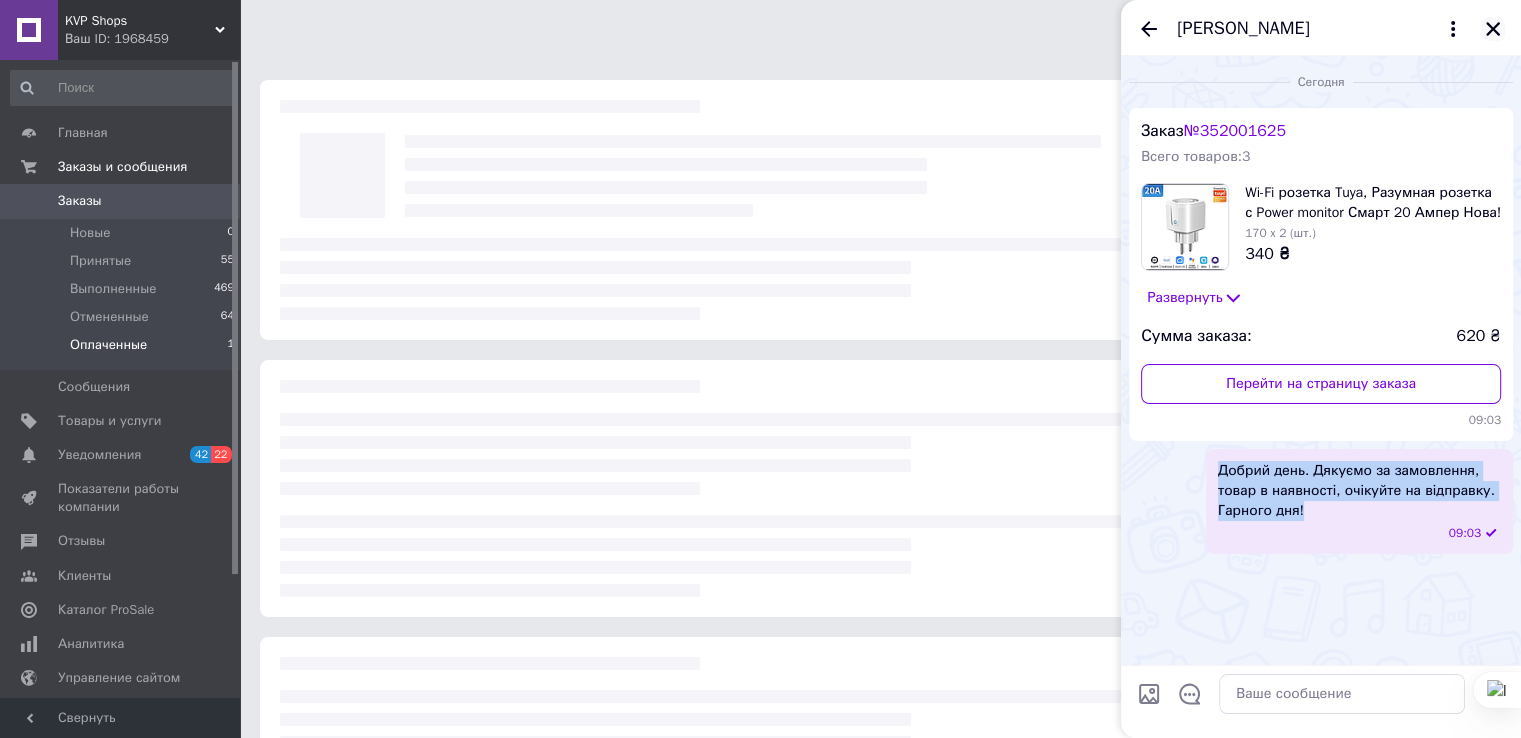 click 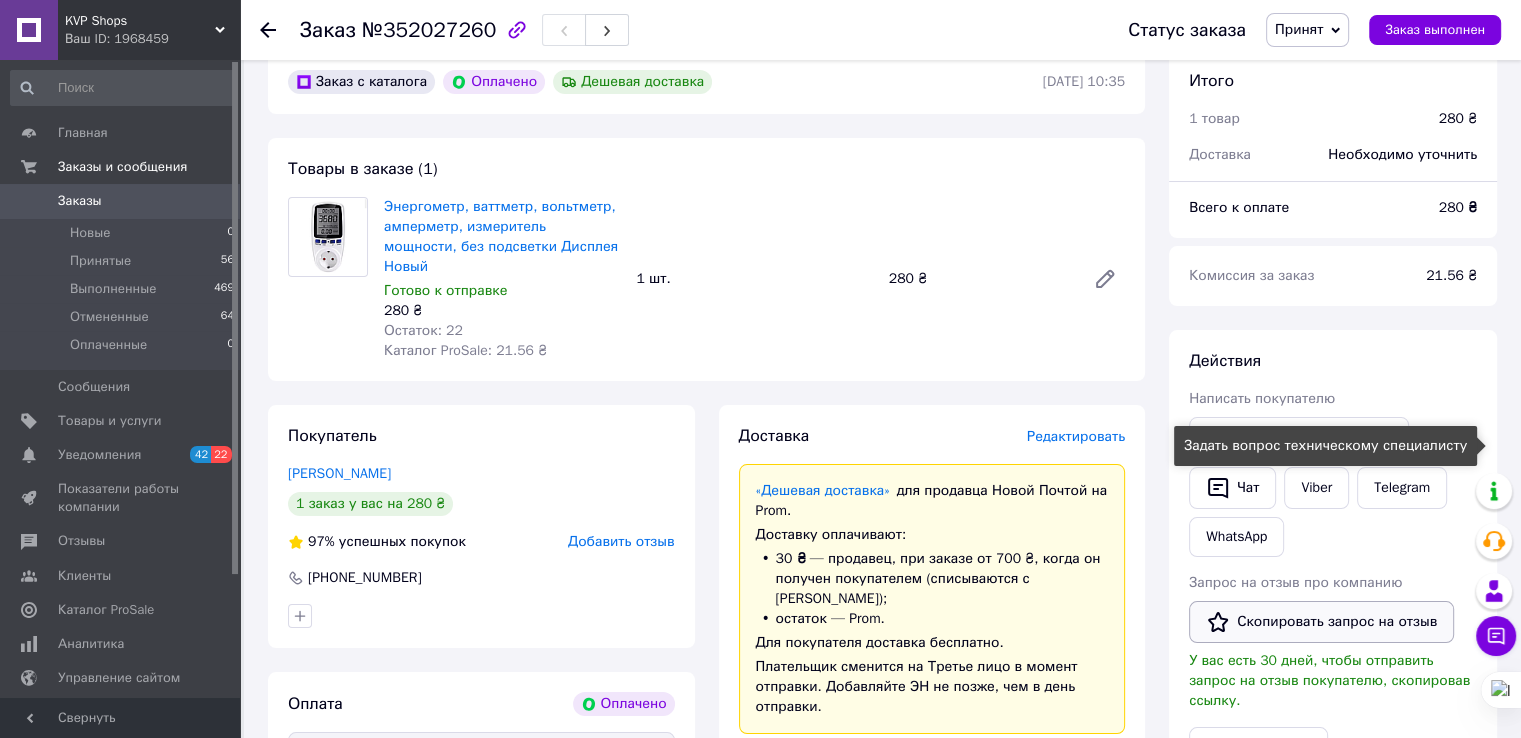 scroll, scrollTop: 200, scrollLeft: 0, axis: vertical 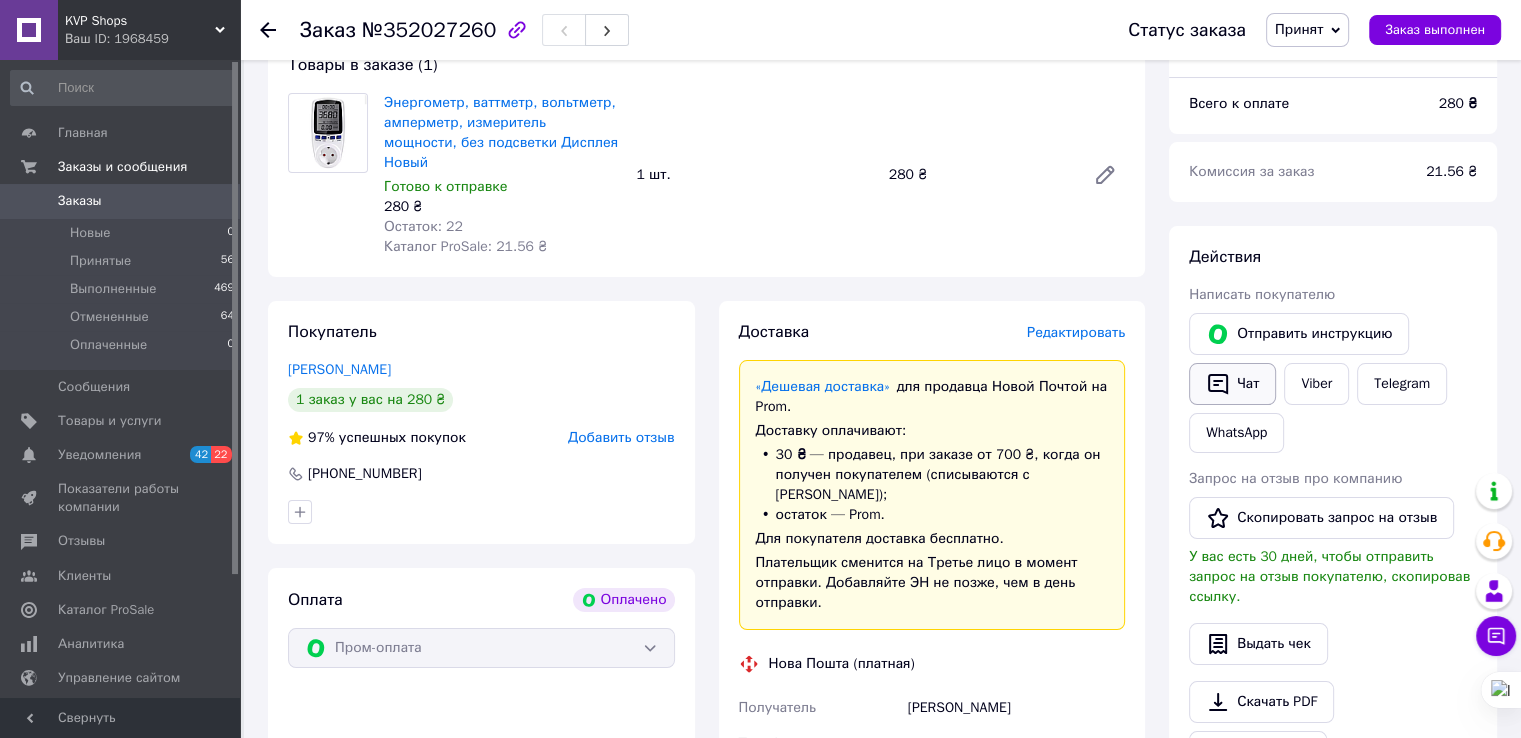 click on "Чат" at bounding box center [1232, 384] 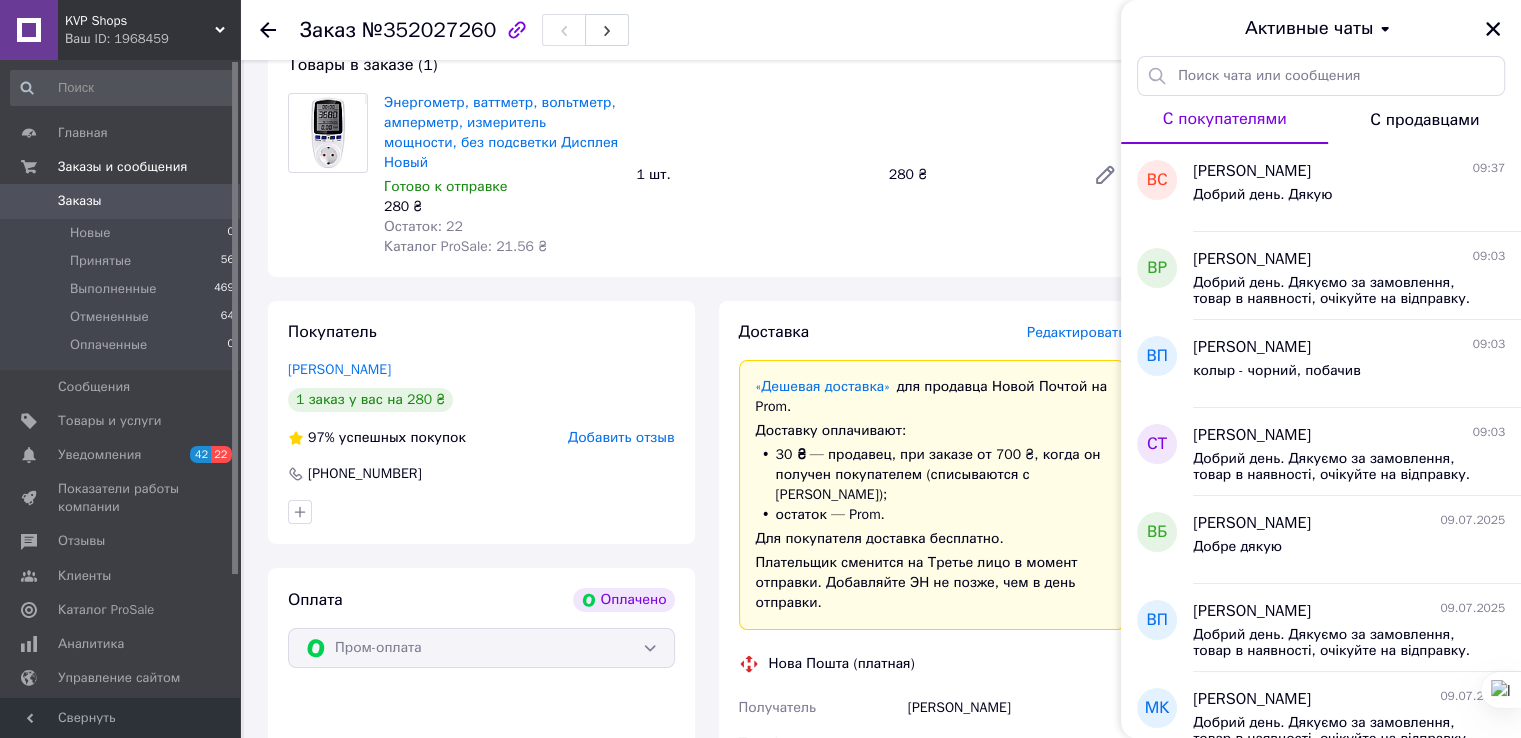 type 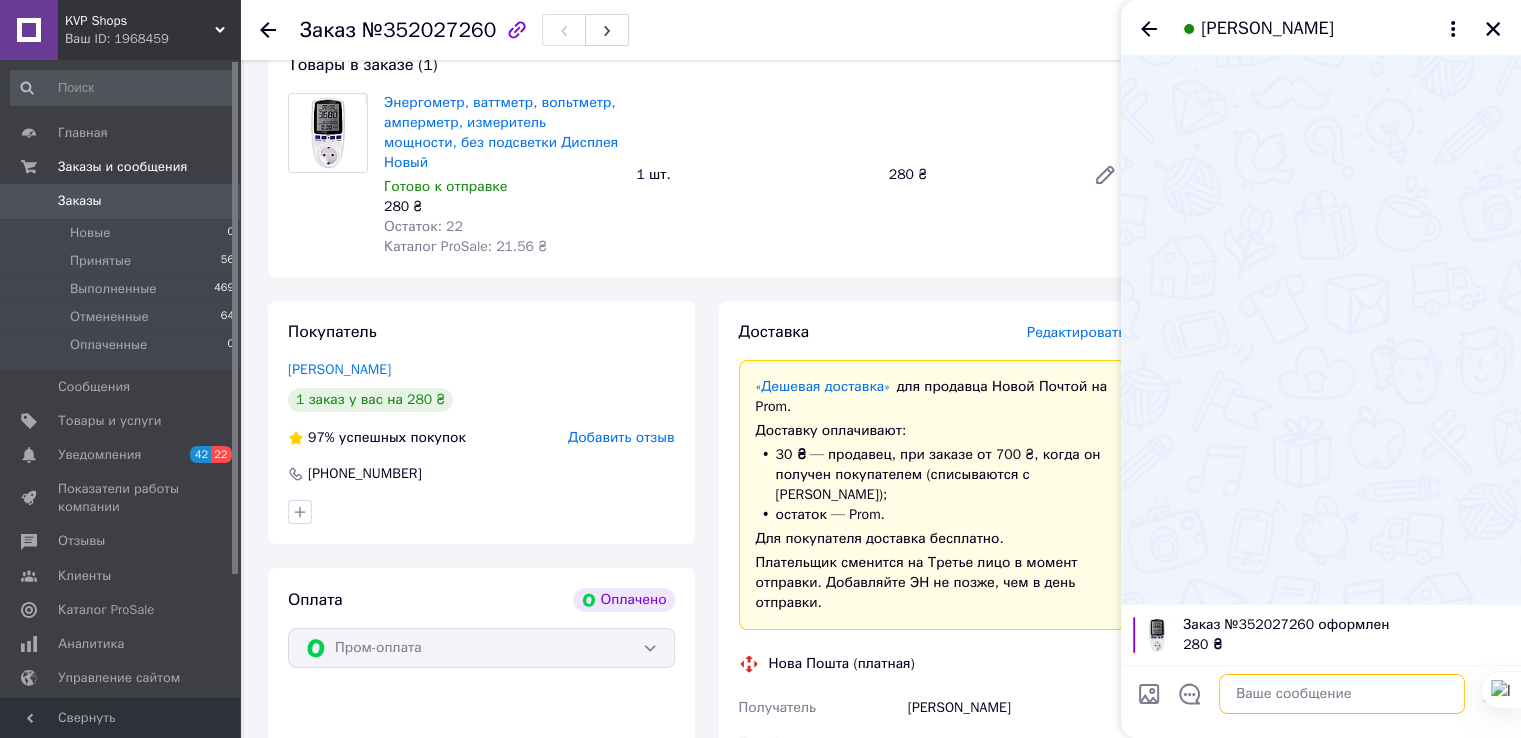 click at bounding box center (1342, 694) 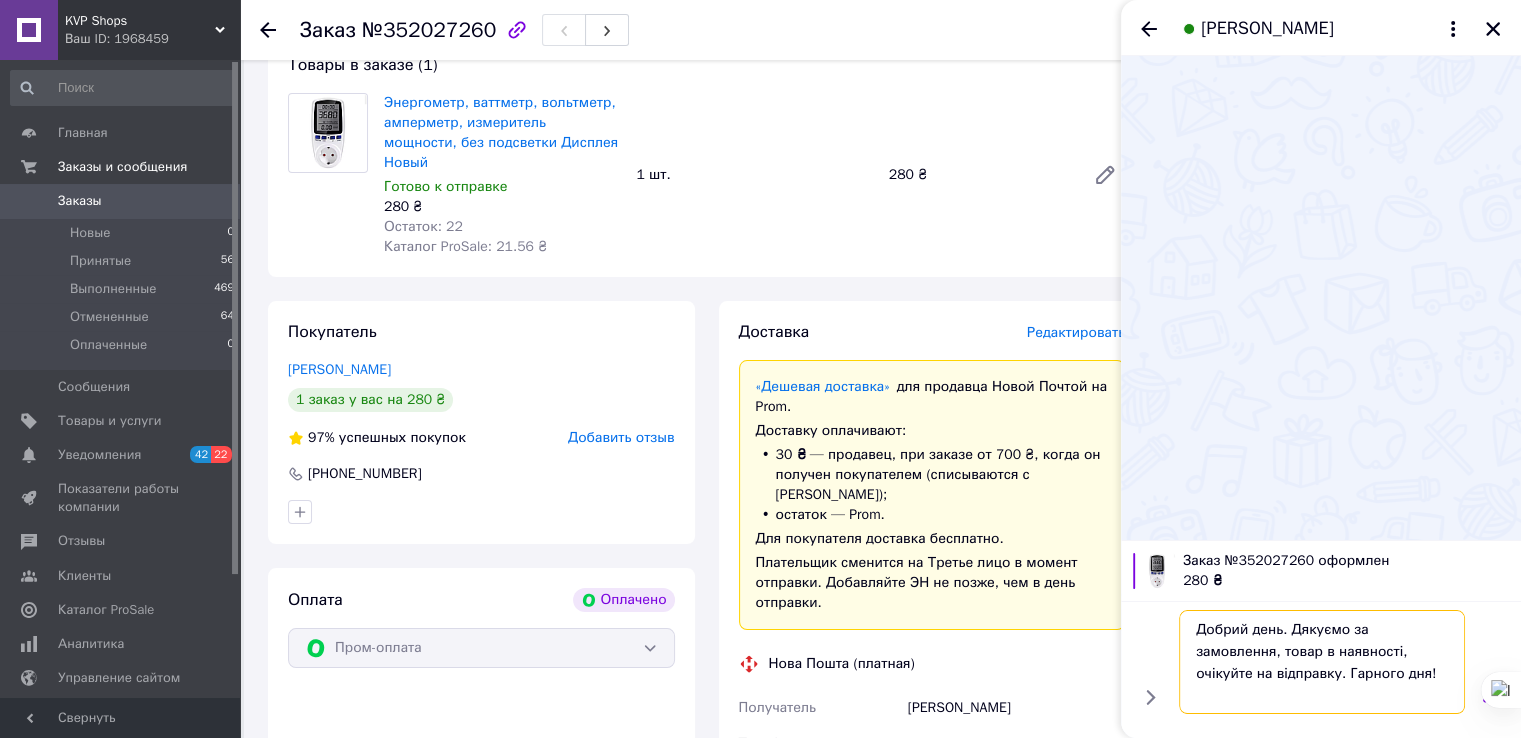 type 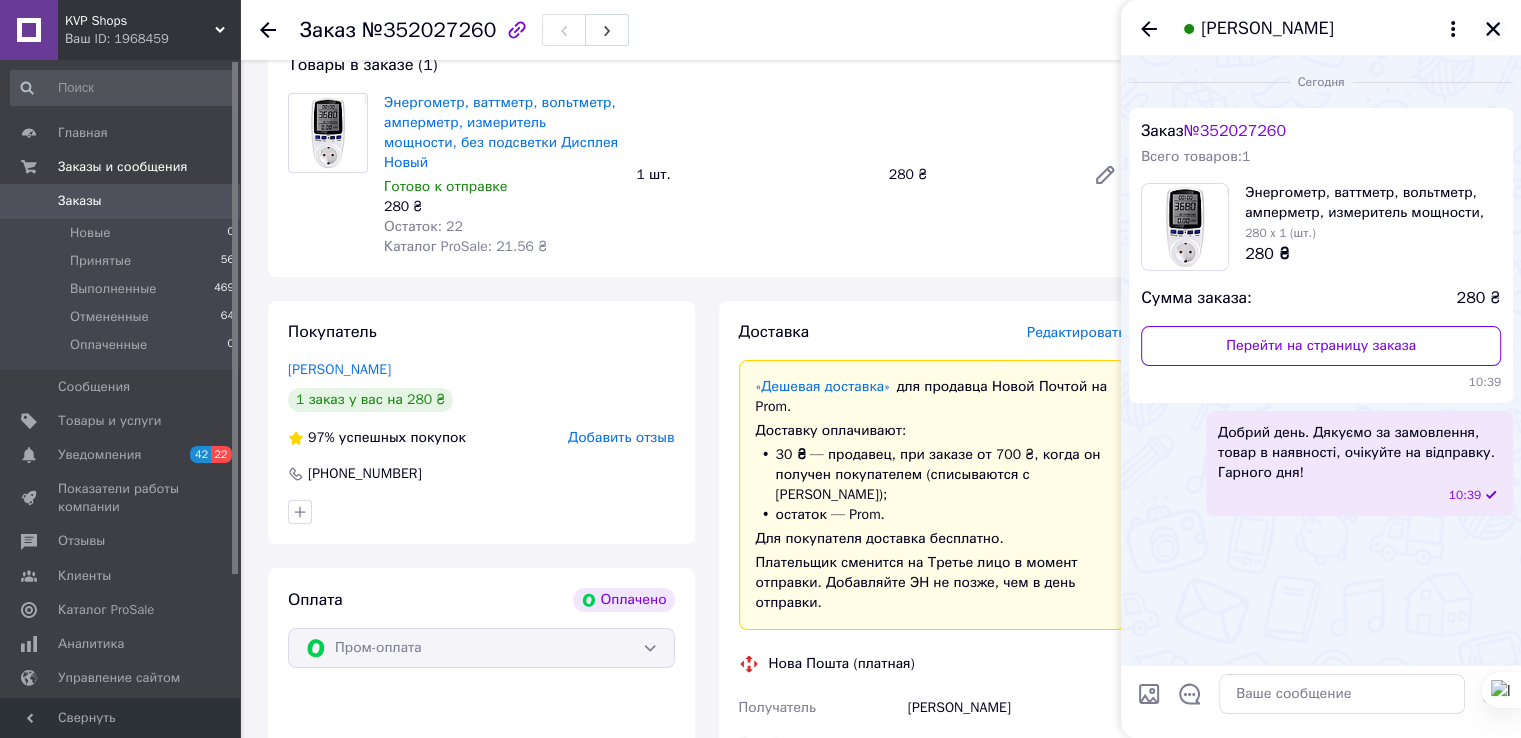 click 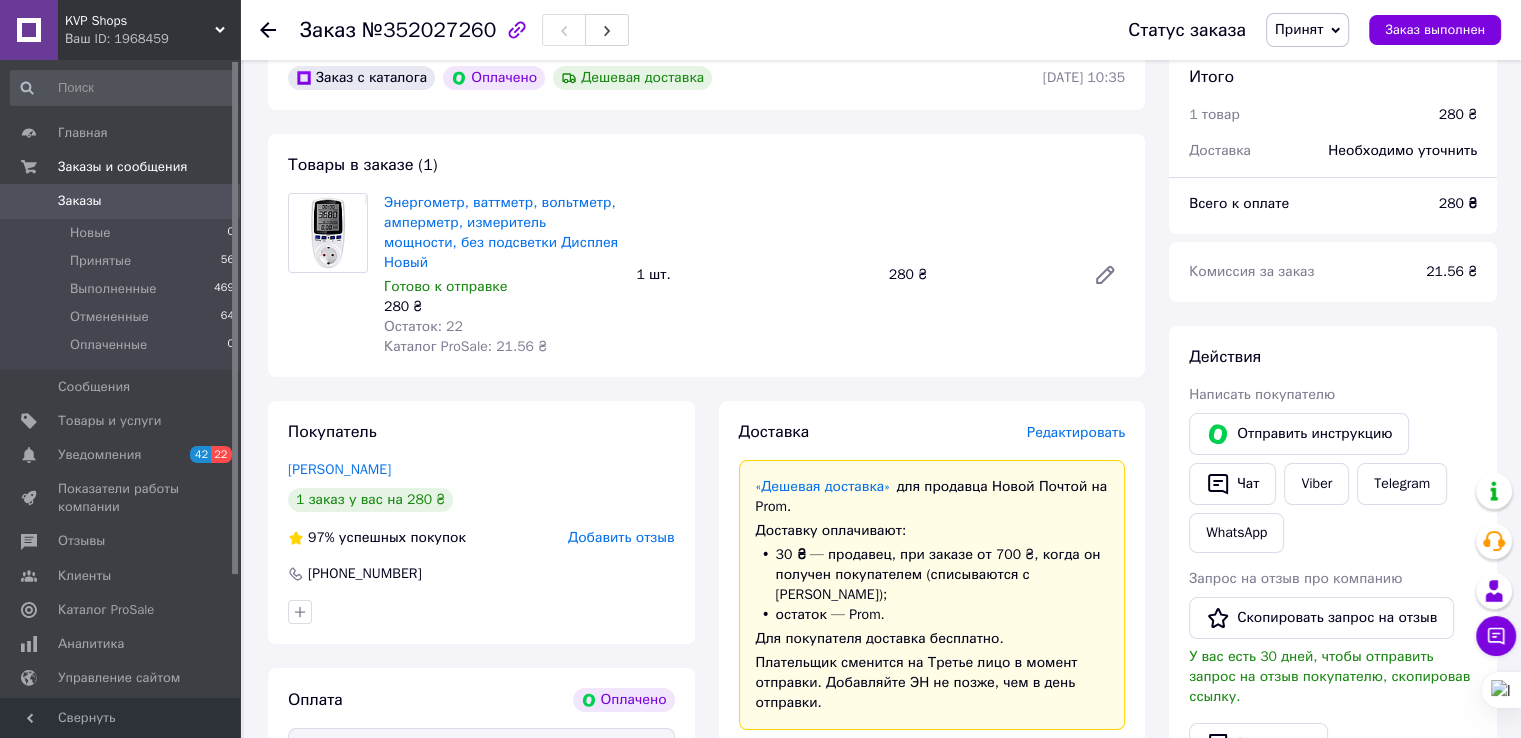 scroll, scrollTop: 0, scrollLeft: 0, axis: both 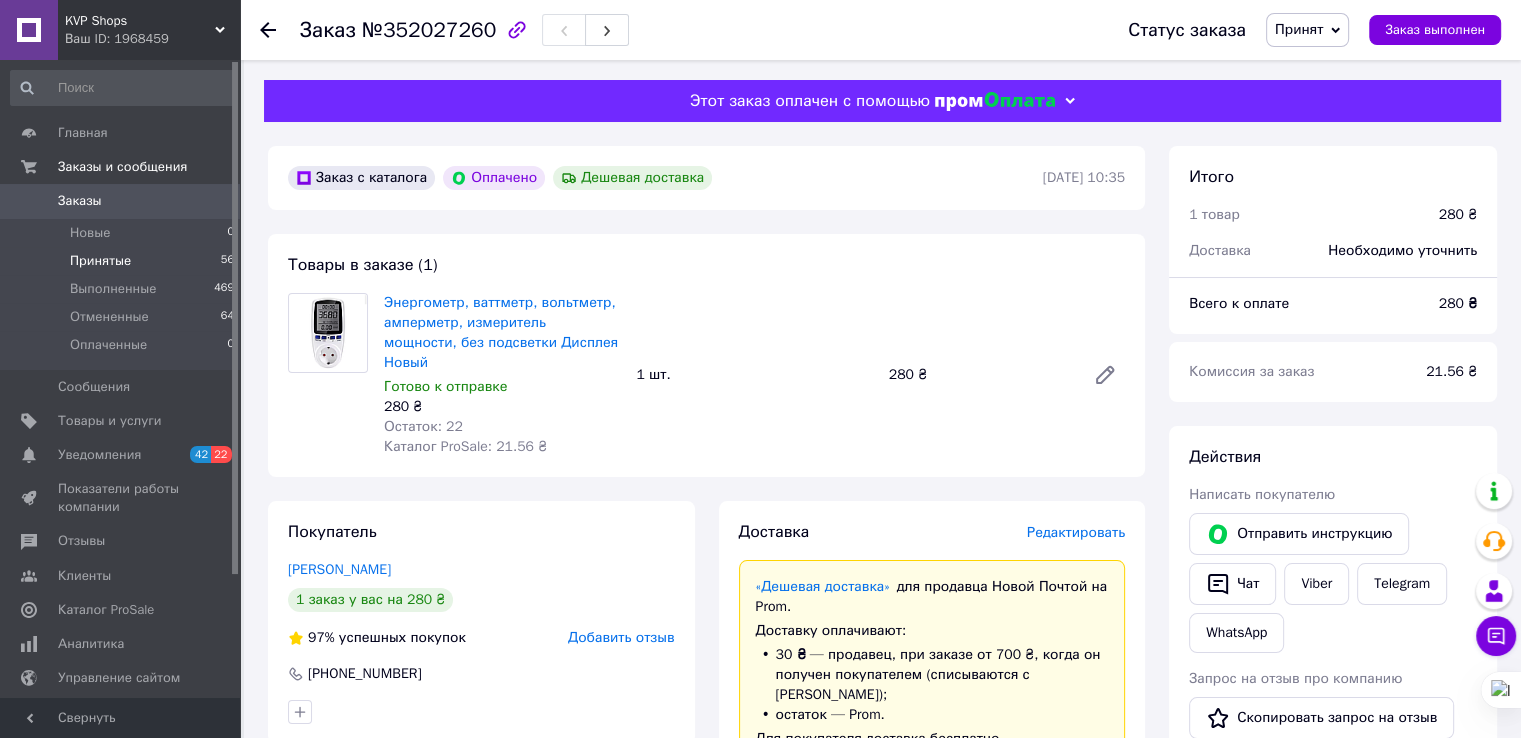 click on "Принятые 56" at bounding box center [123, 261] 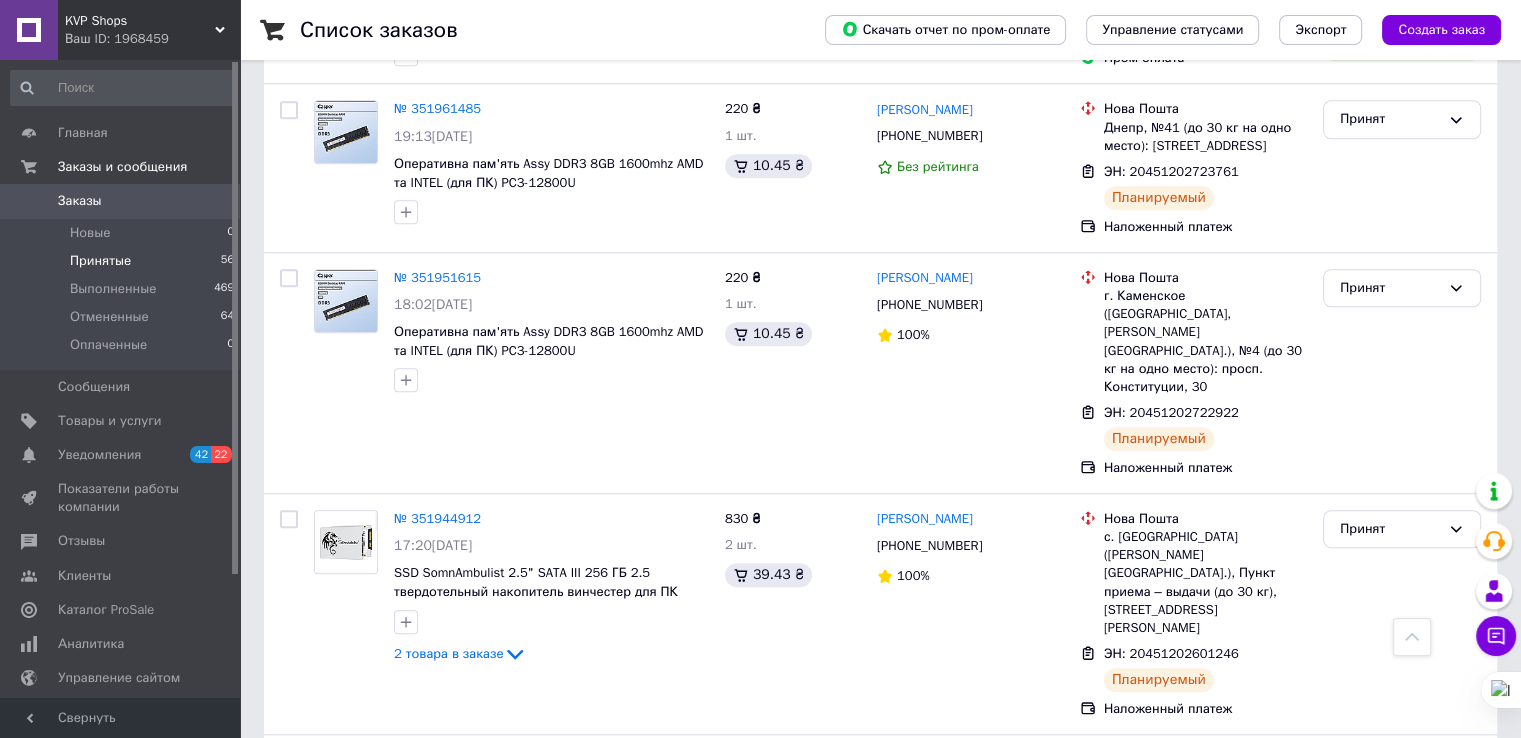 scroll, scrollTop: 1125, scrollLeft: 0, axis: vertical 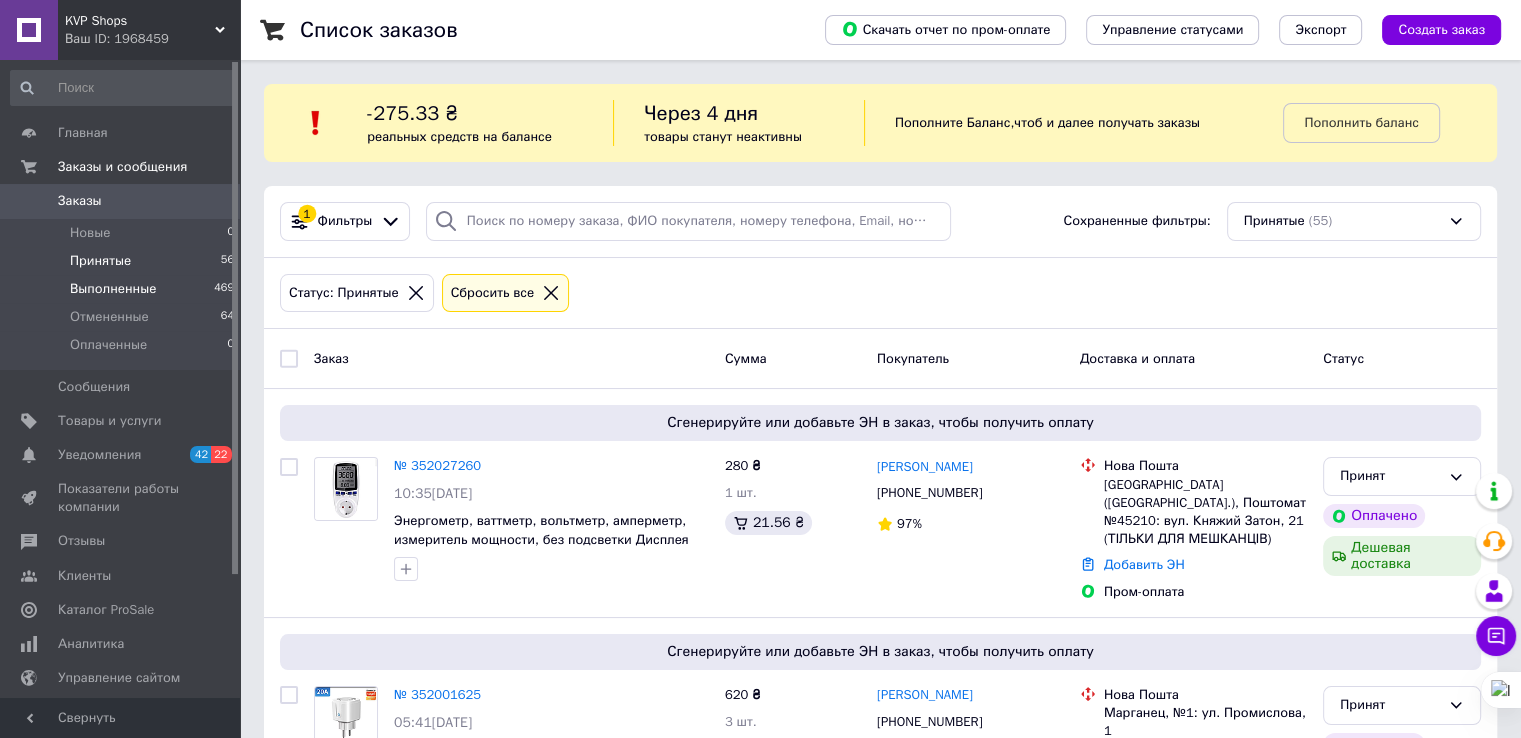 click on "Выполненные" at bounding box center [113, 289] 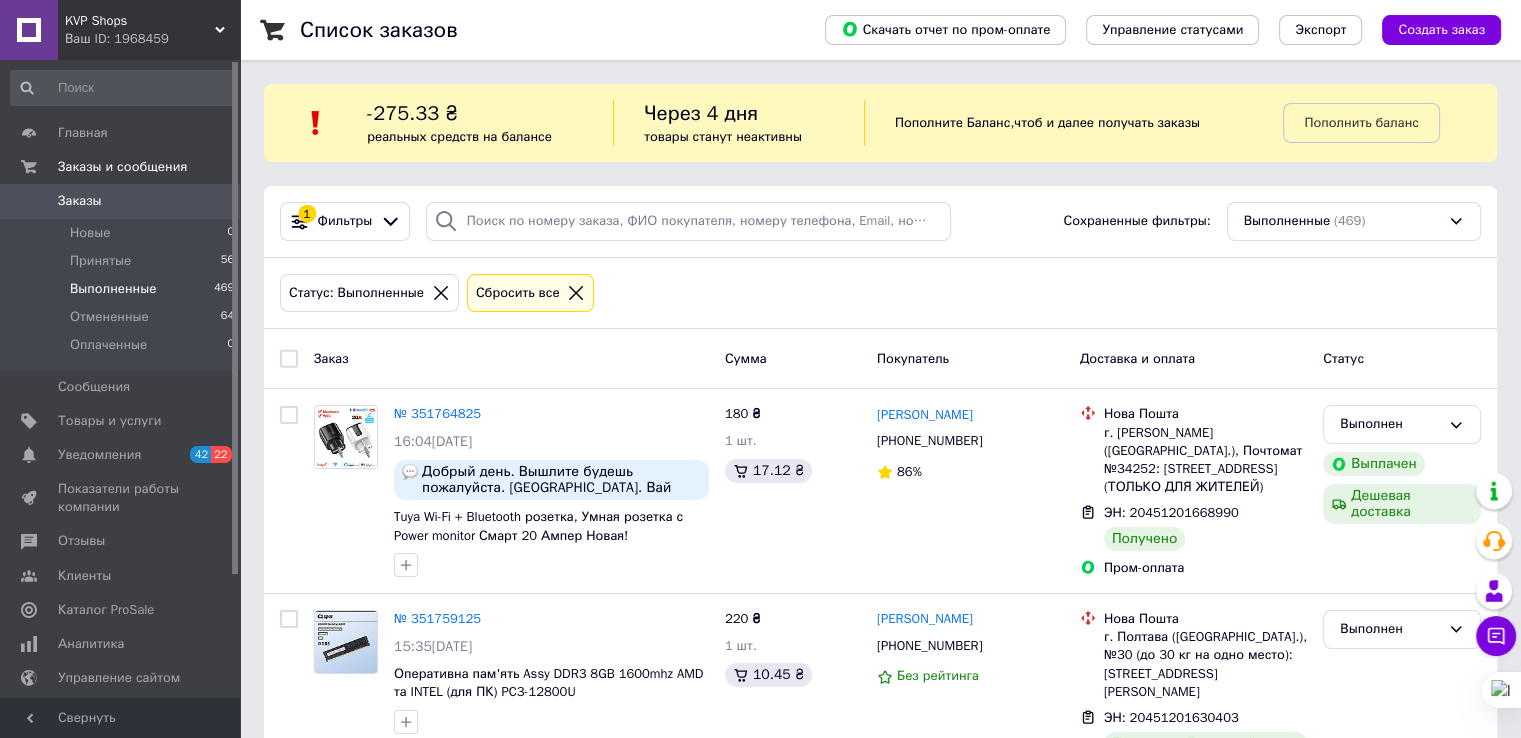 click on "Статус: Выполненные" at bounding box center (356, 293) 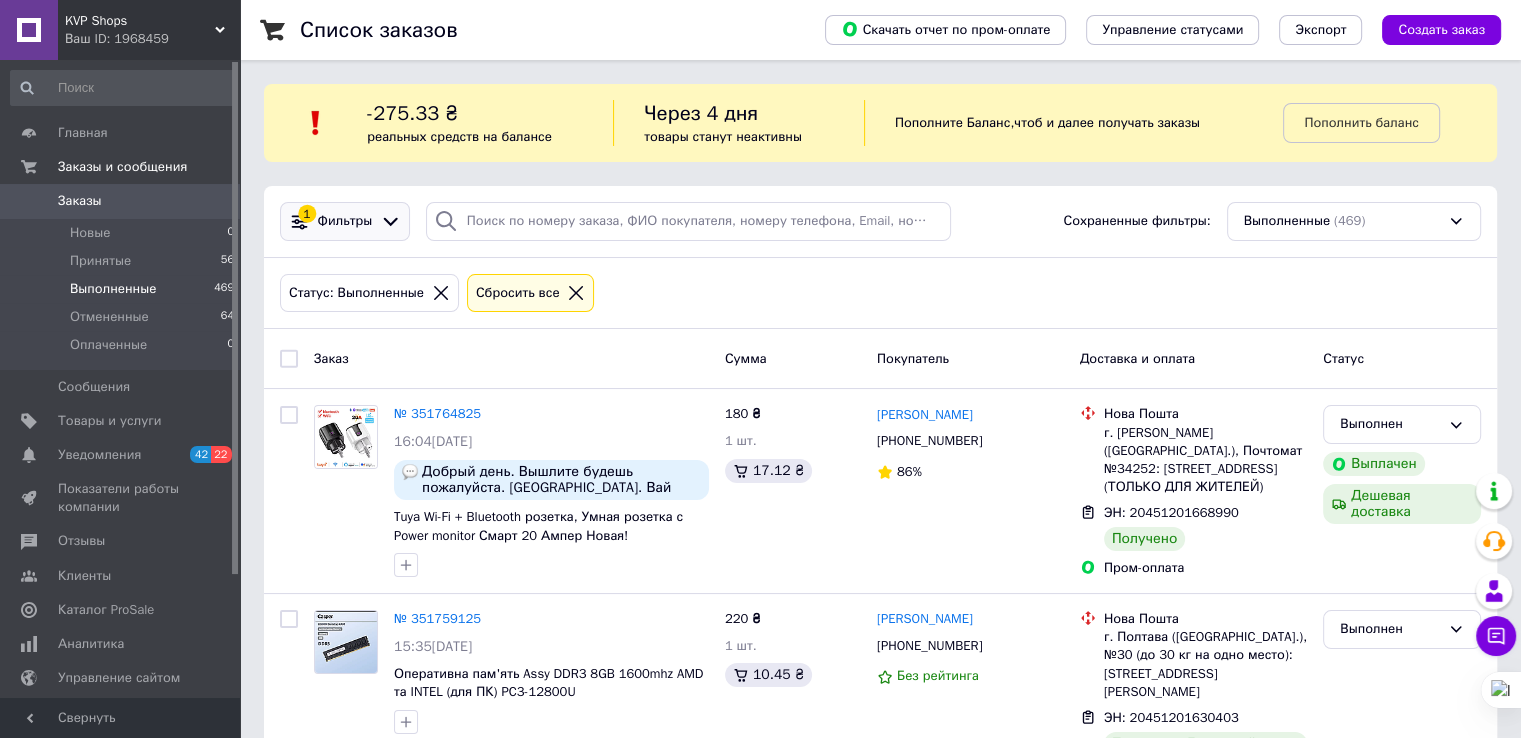 click 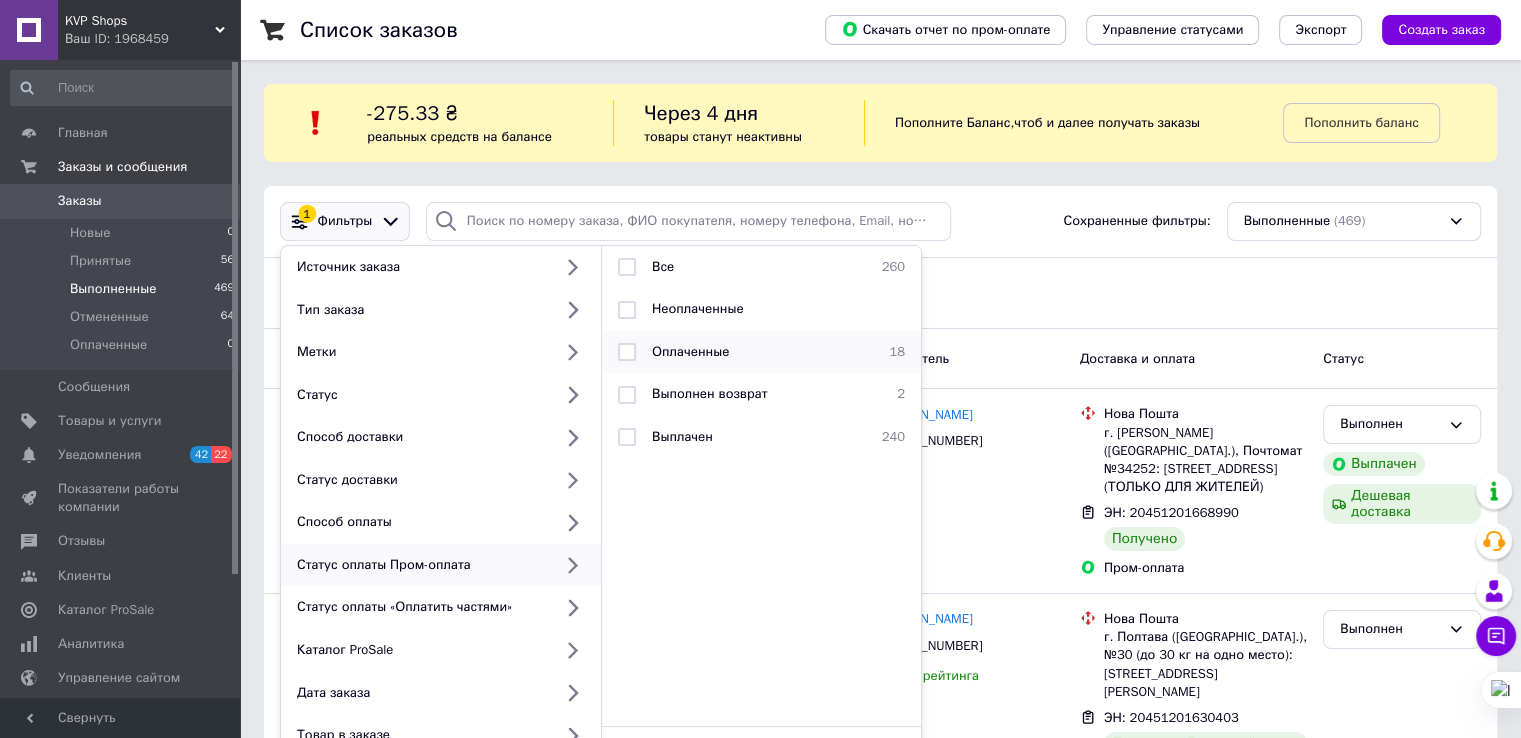 click at bounding box center [627, 352] 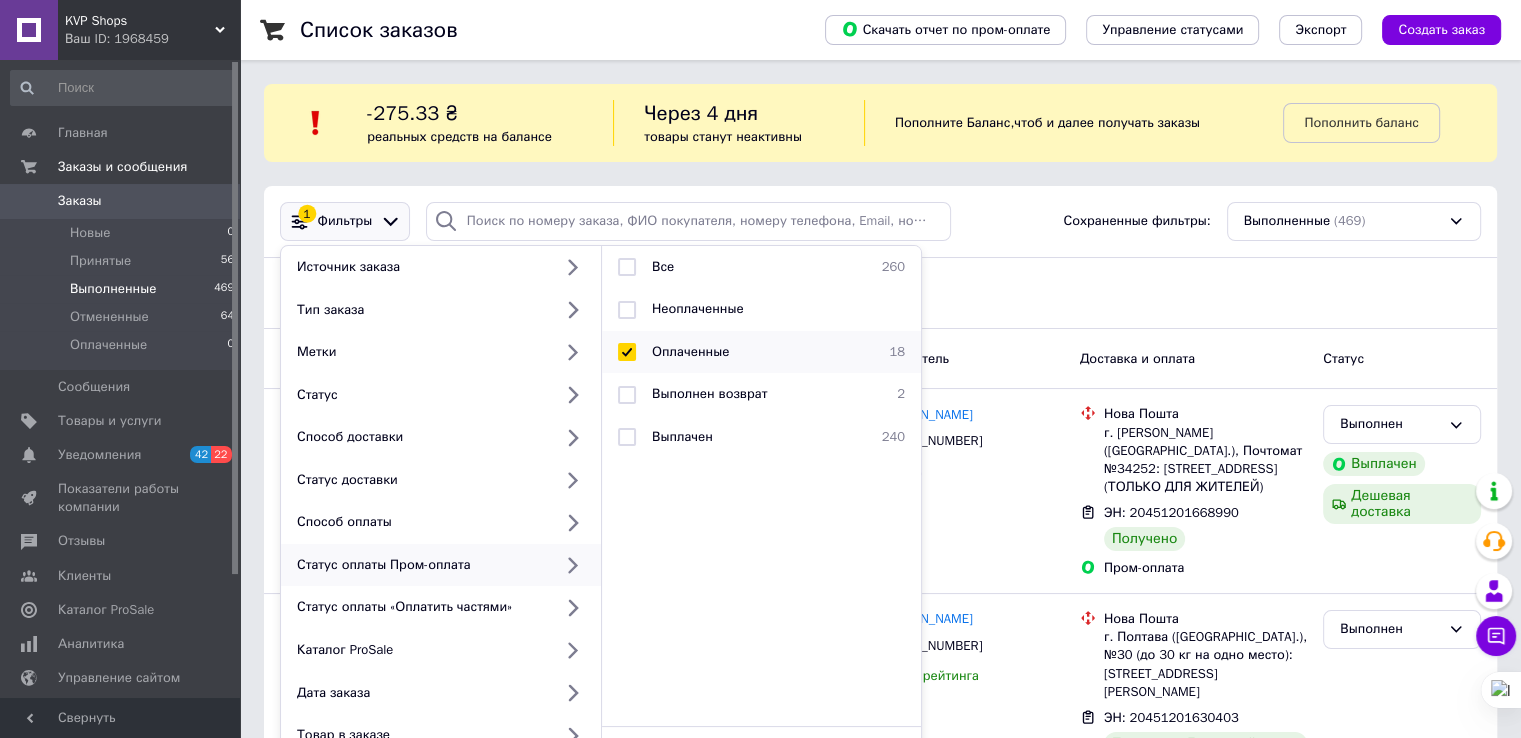 checkbox on "true" 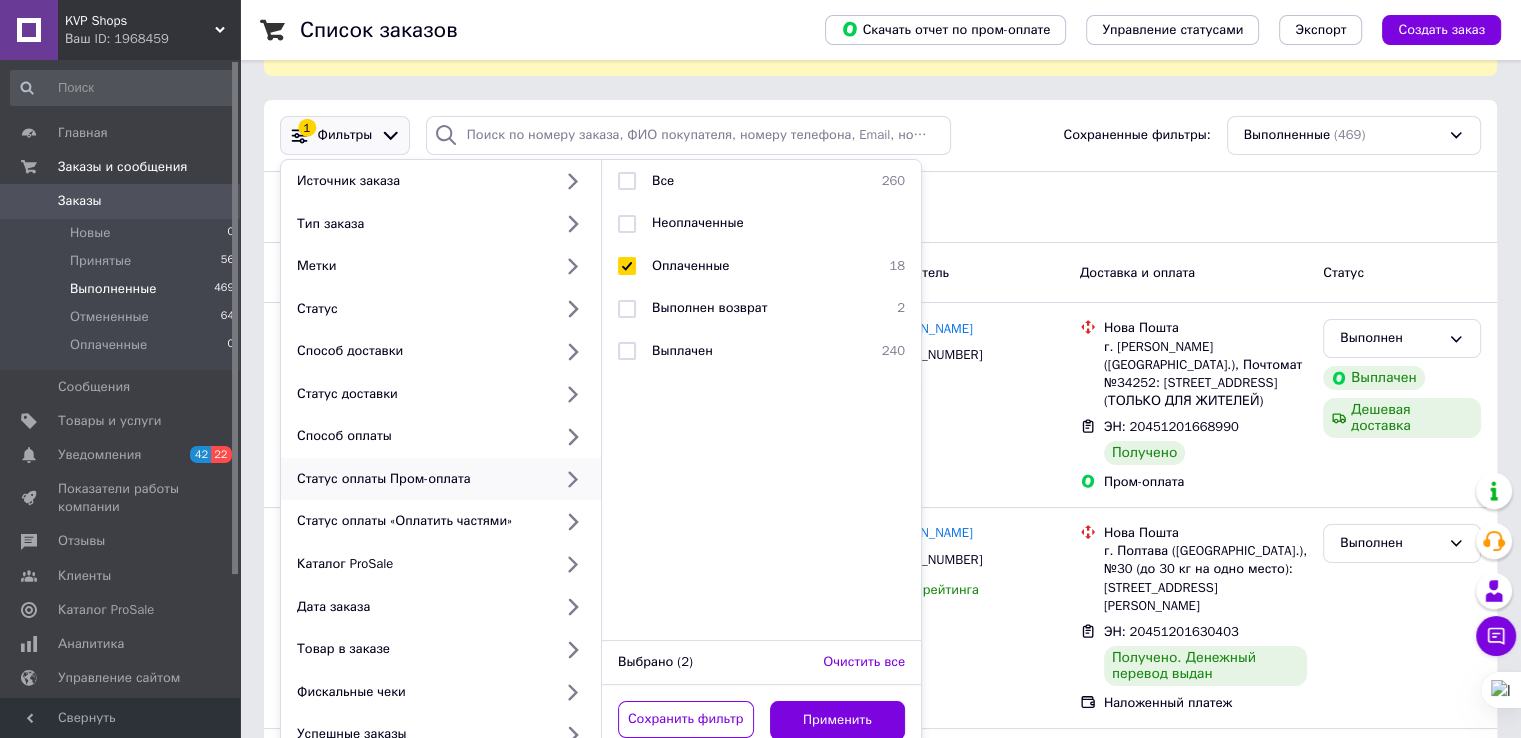 scroll, scrollTop: 300, scrollLeft: 0, axis: vertical 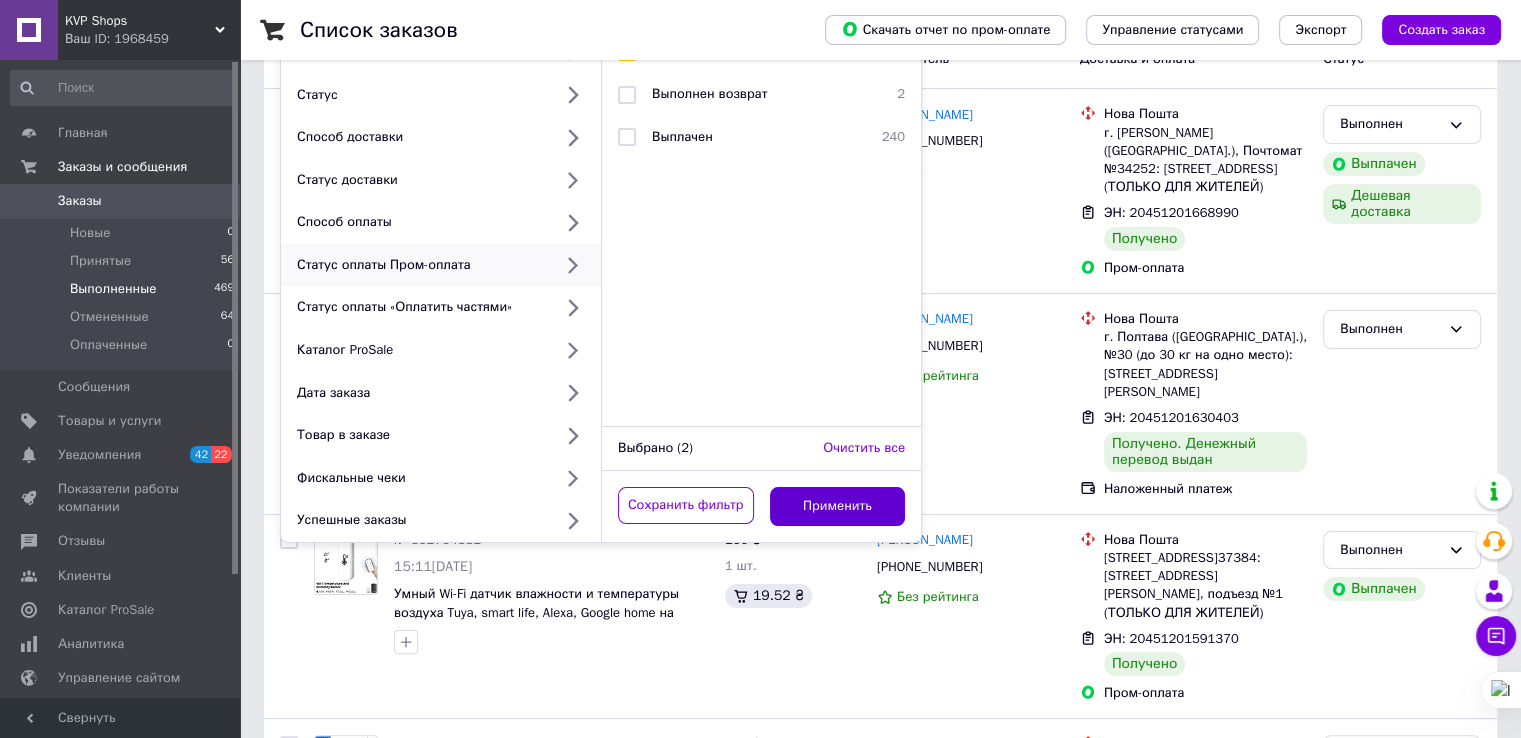 click on "Применить" at bounding box center (838, 506) 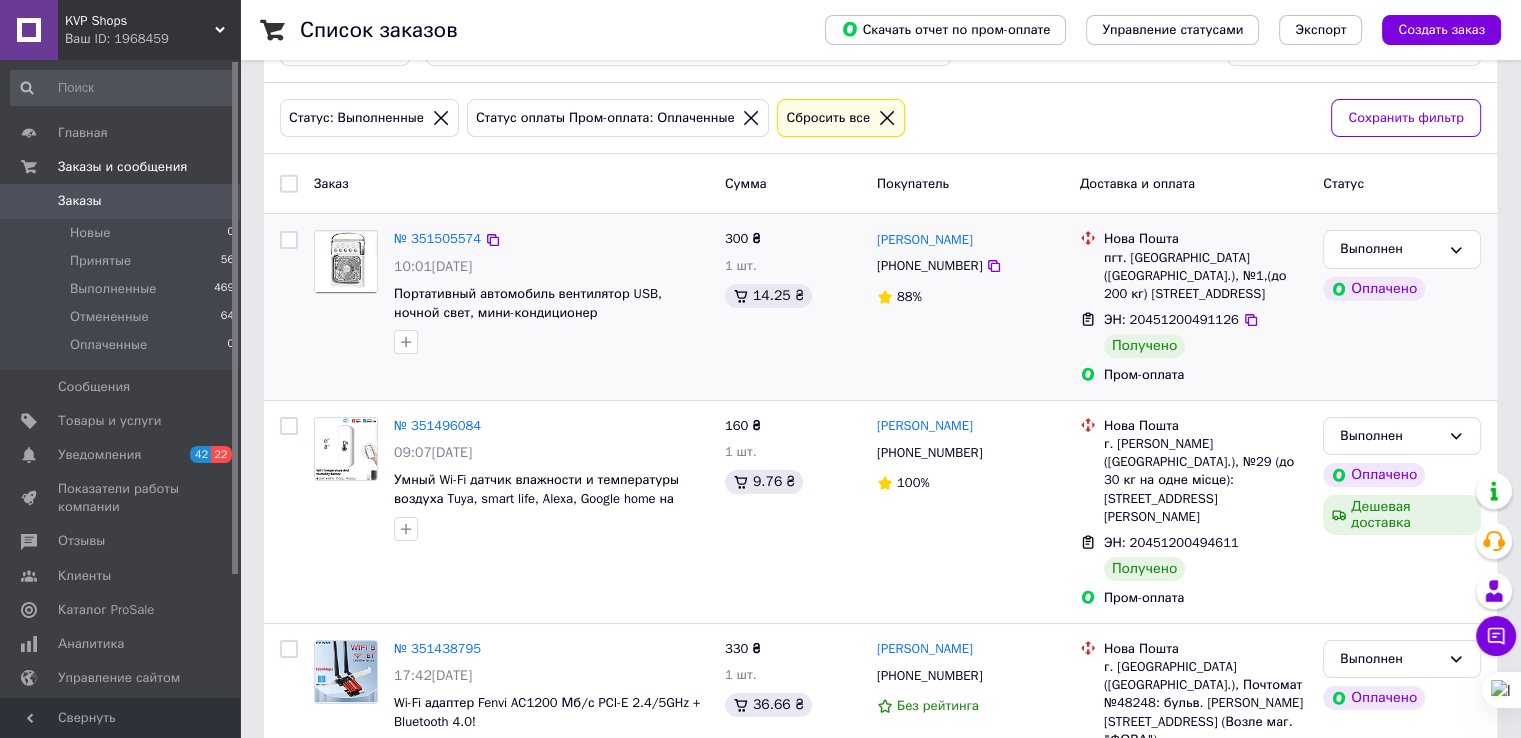 scroll, scrollTop: 200, scrollLeft: 0, axis: vertical 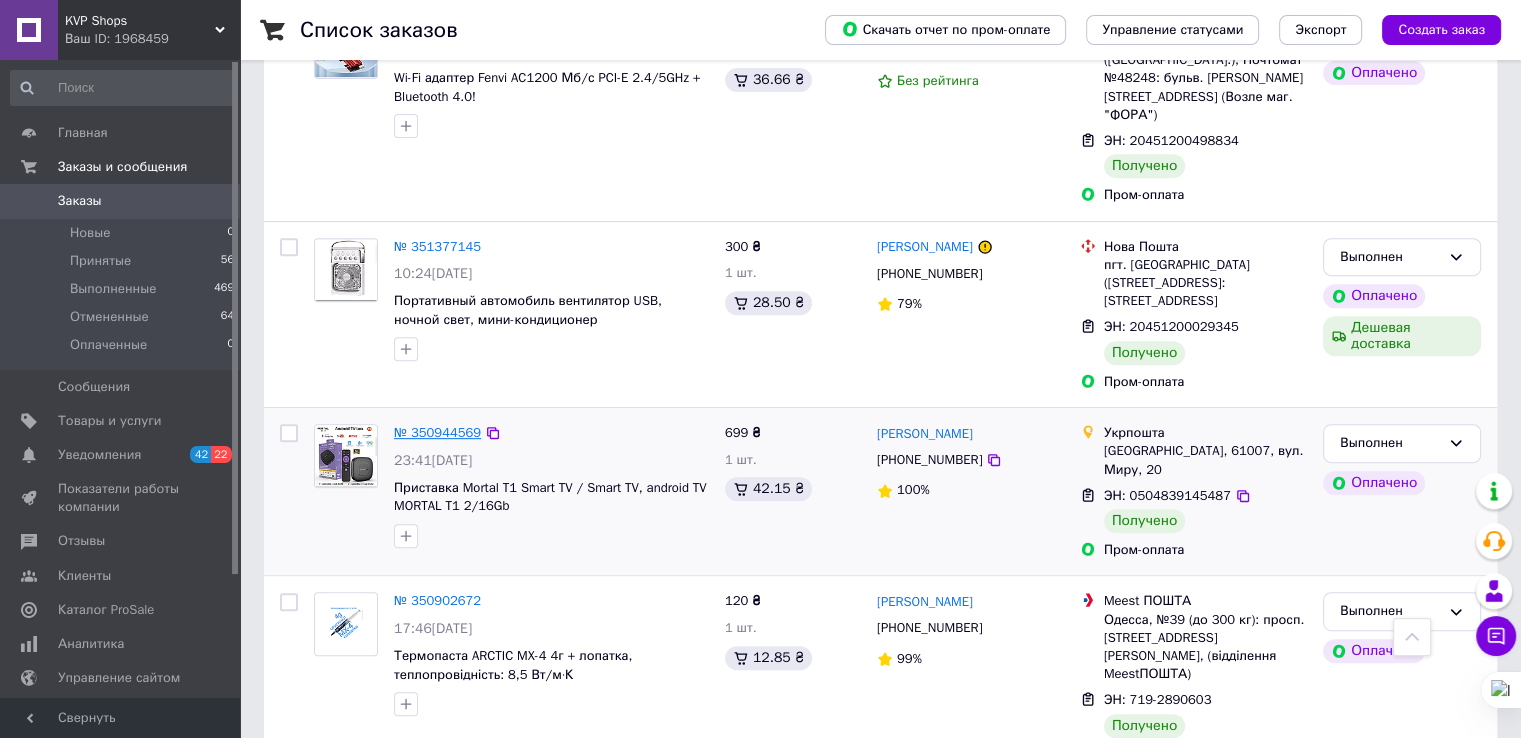 click on "№ 350944569" at bounding box center (437, 432) 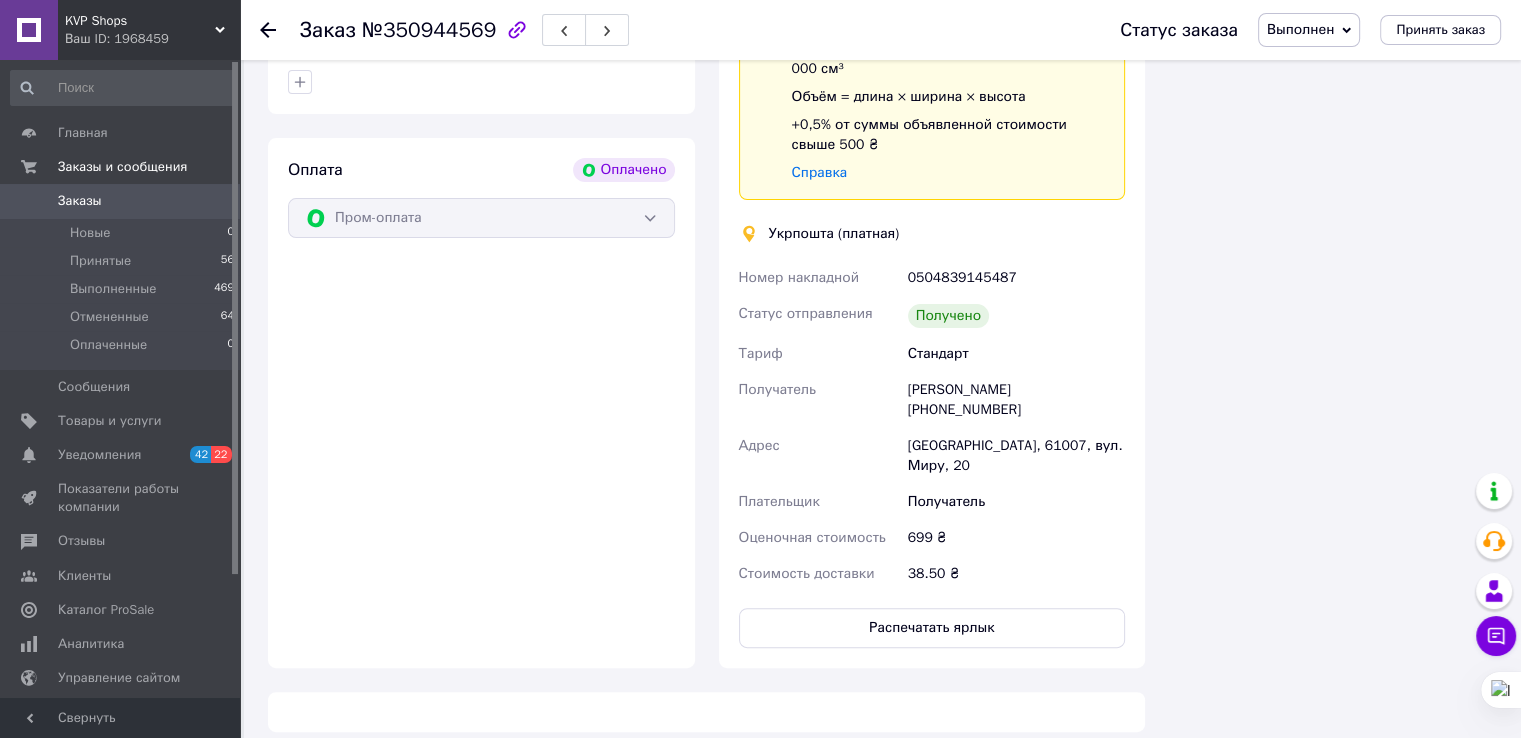 scroll, scrollTop: 800, scrollLeft: 0, axis: vertical 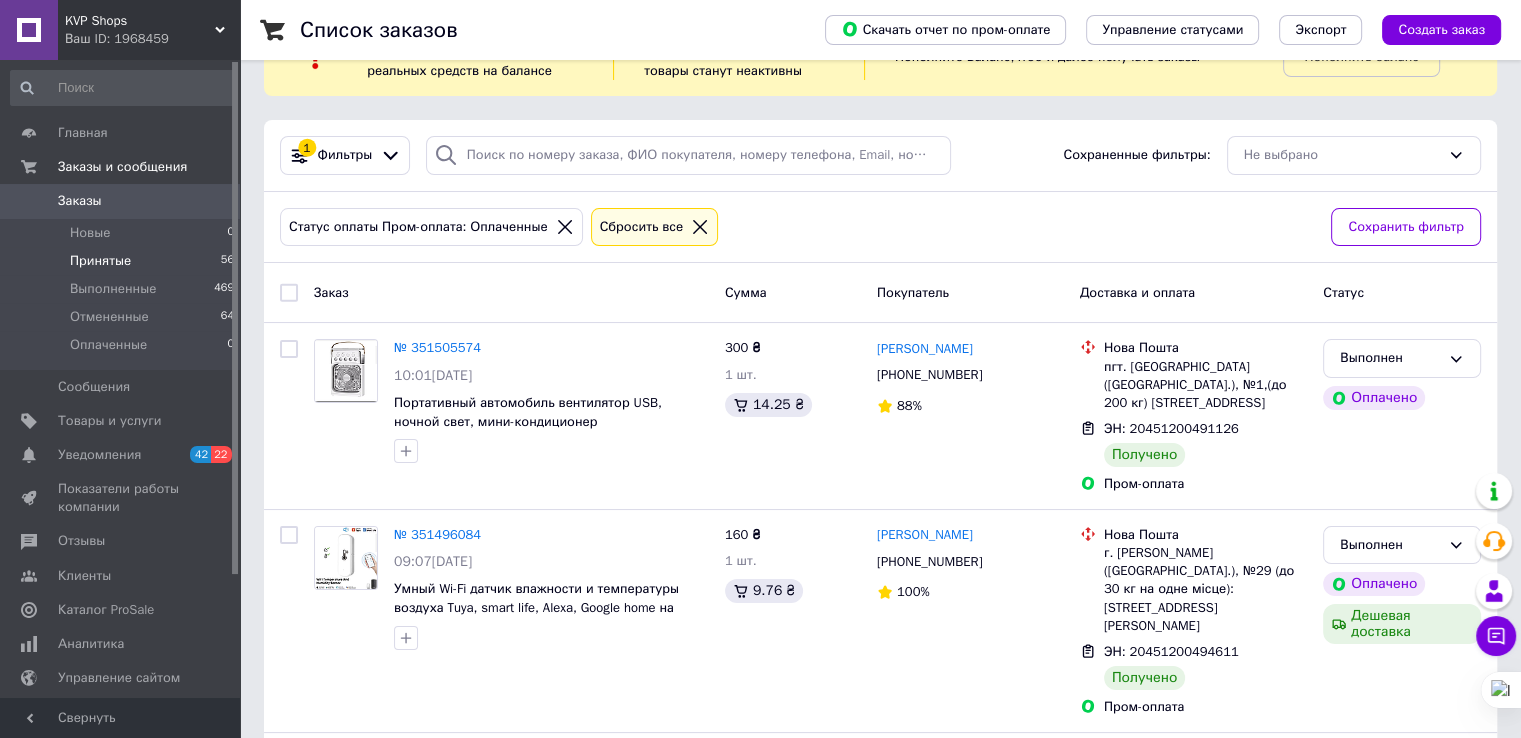 click on "Принятые 56" at bounding box center (123, 261) 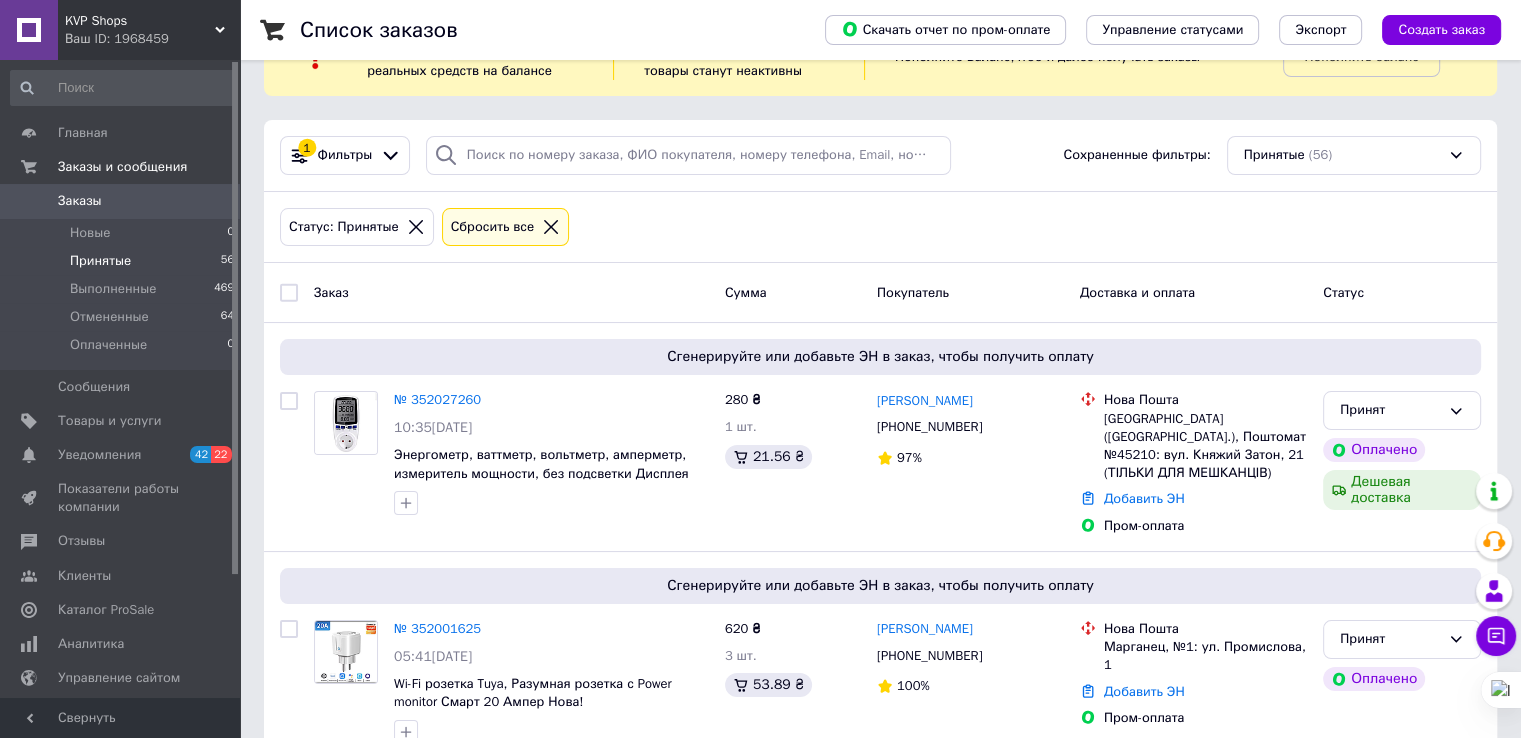scroll, scrollTop: 0, scrollLeft: 0, axis: both 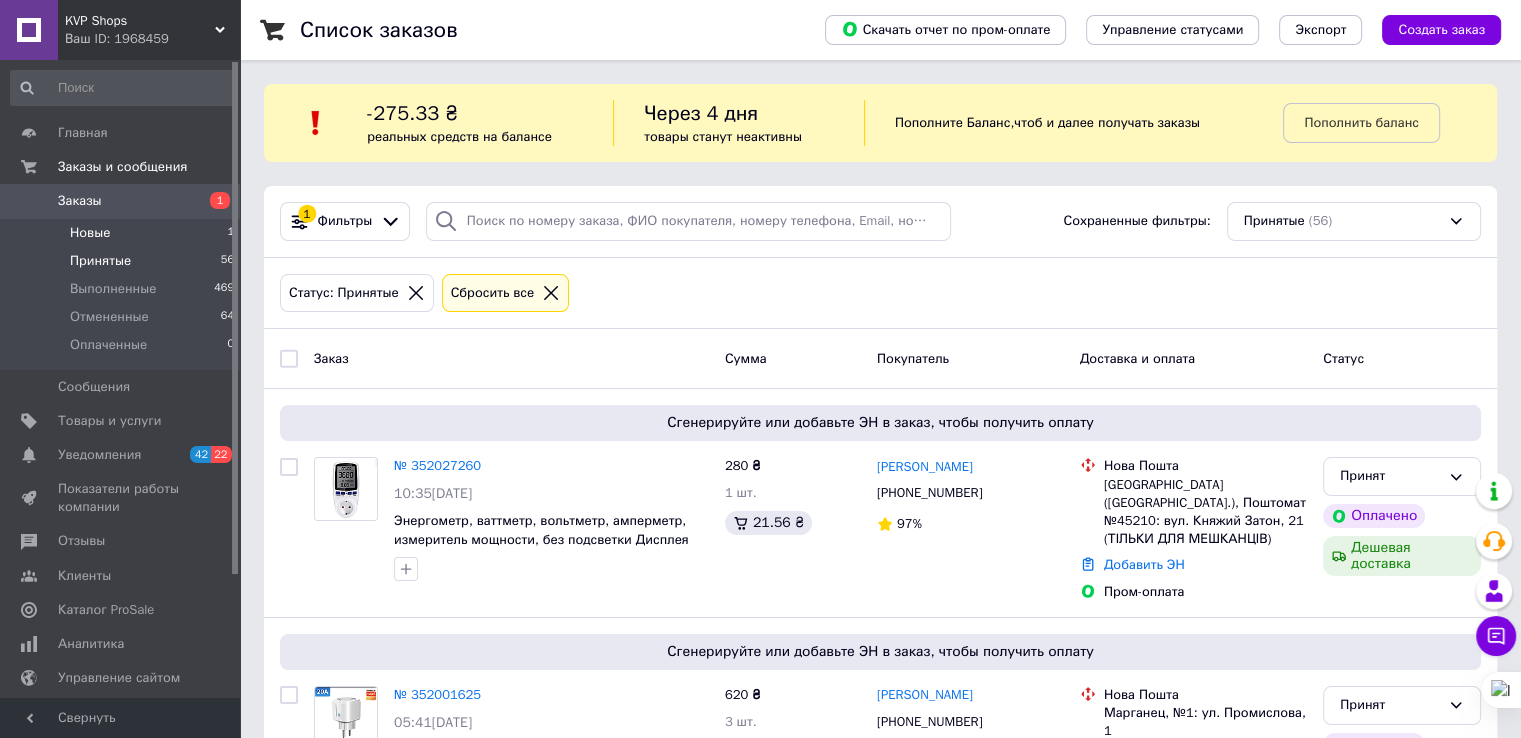 click on "Новые 1" at bounding box center [123, 233] 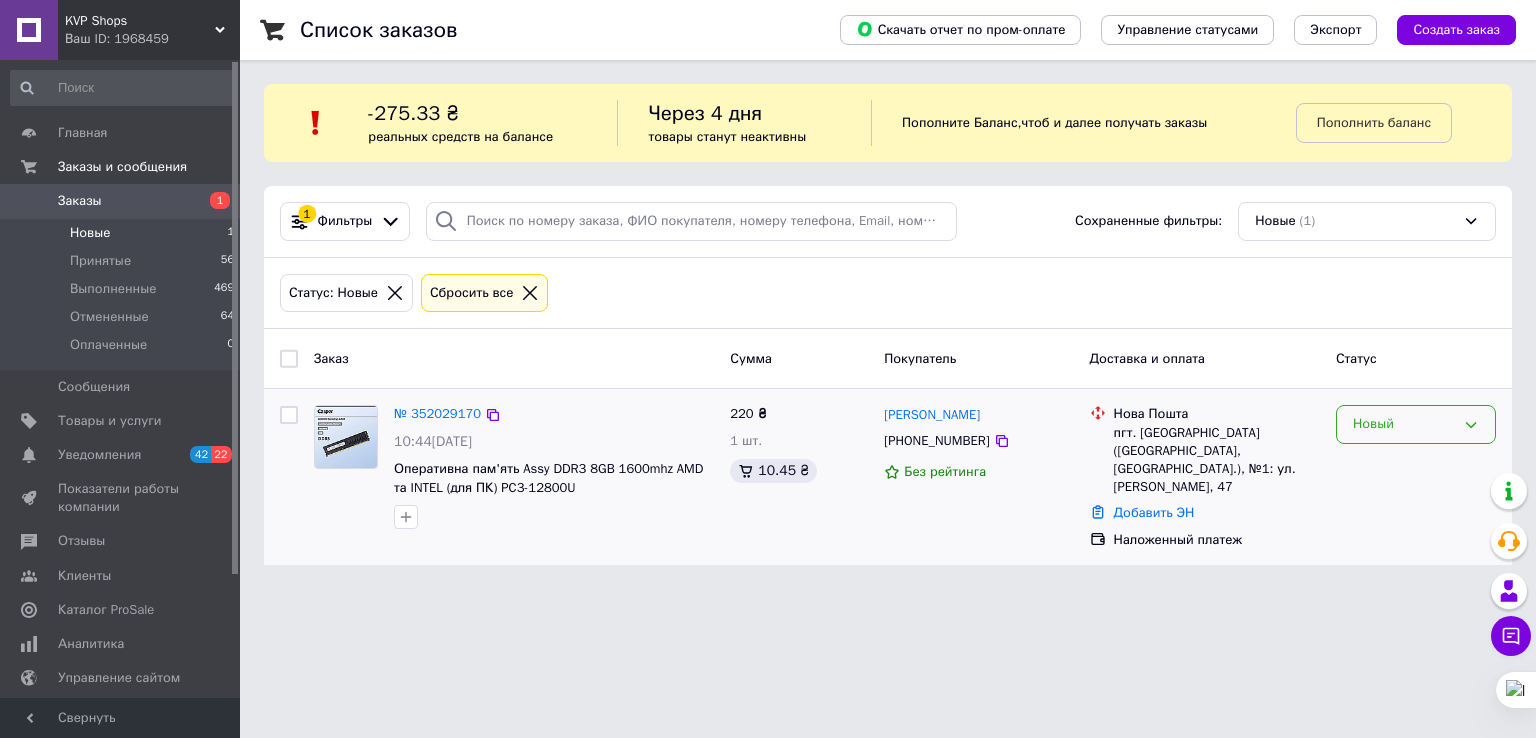 click on "Новый" at bounding box center [1404, 424] 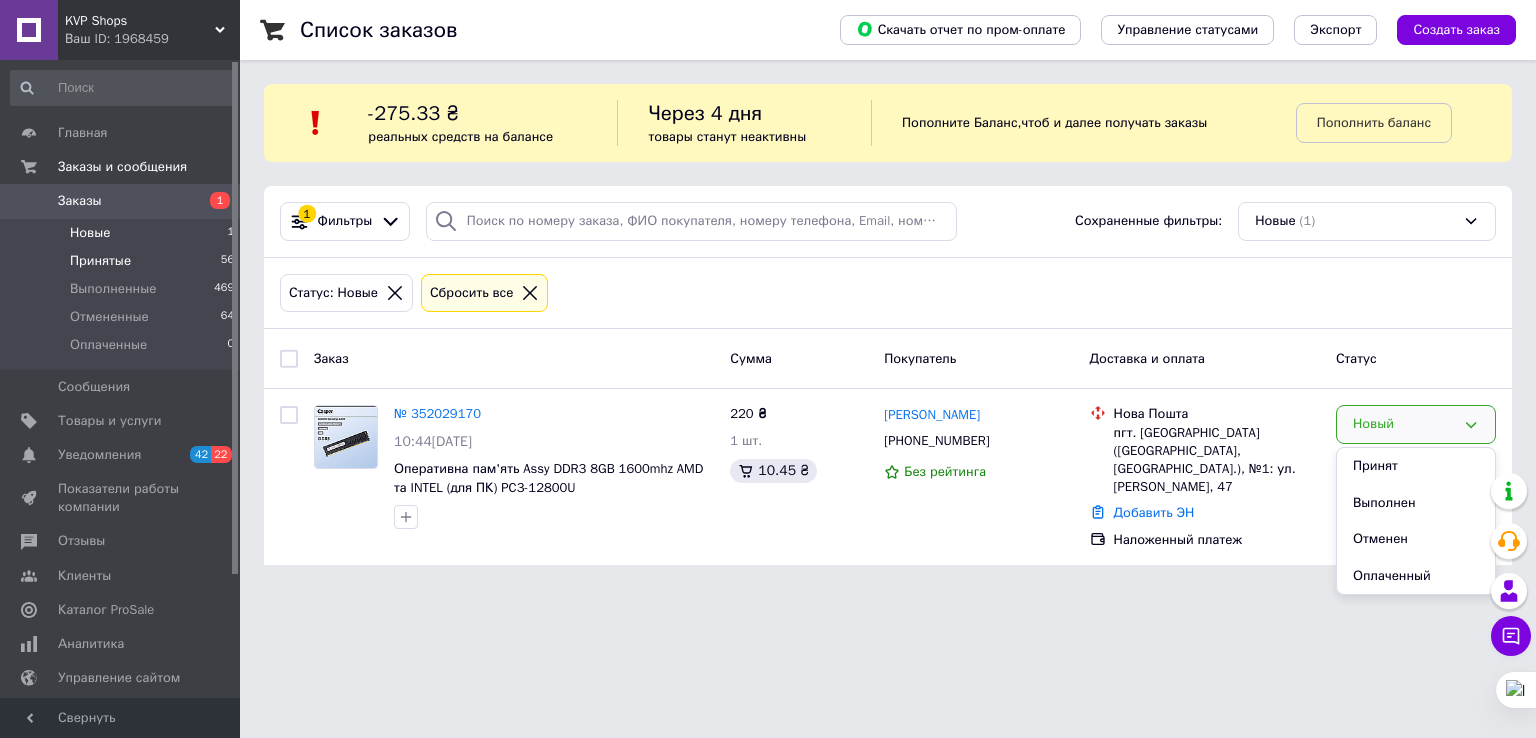 click on "Принятые 56" at bounding box center (123, 261) 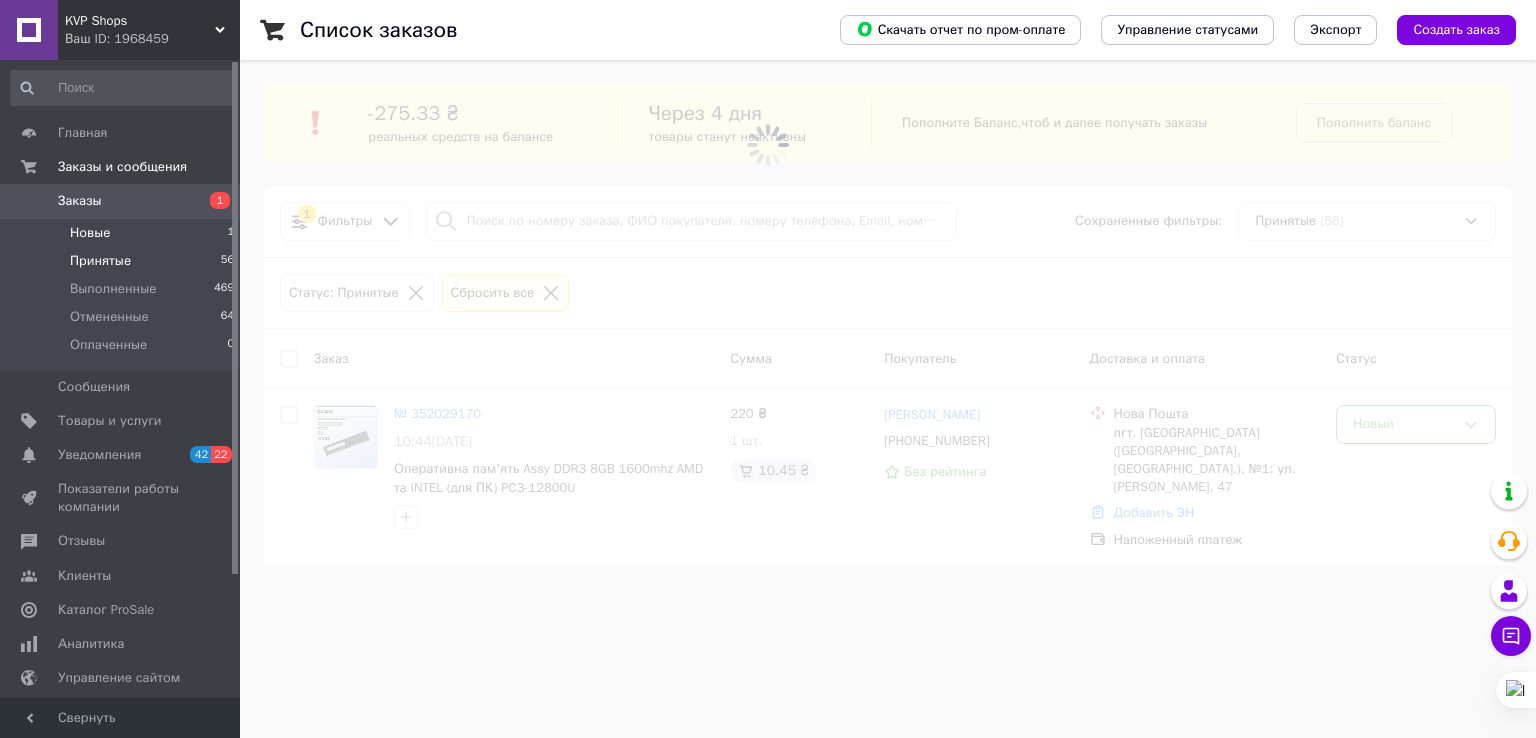 click on "Новые 1" at bounding box center [123, 233] 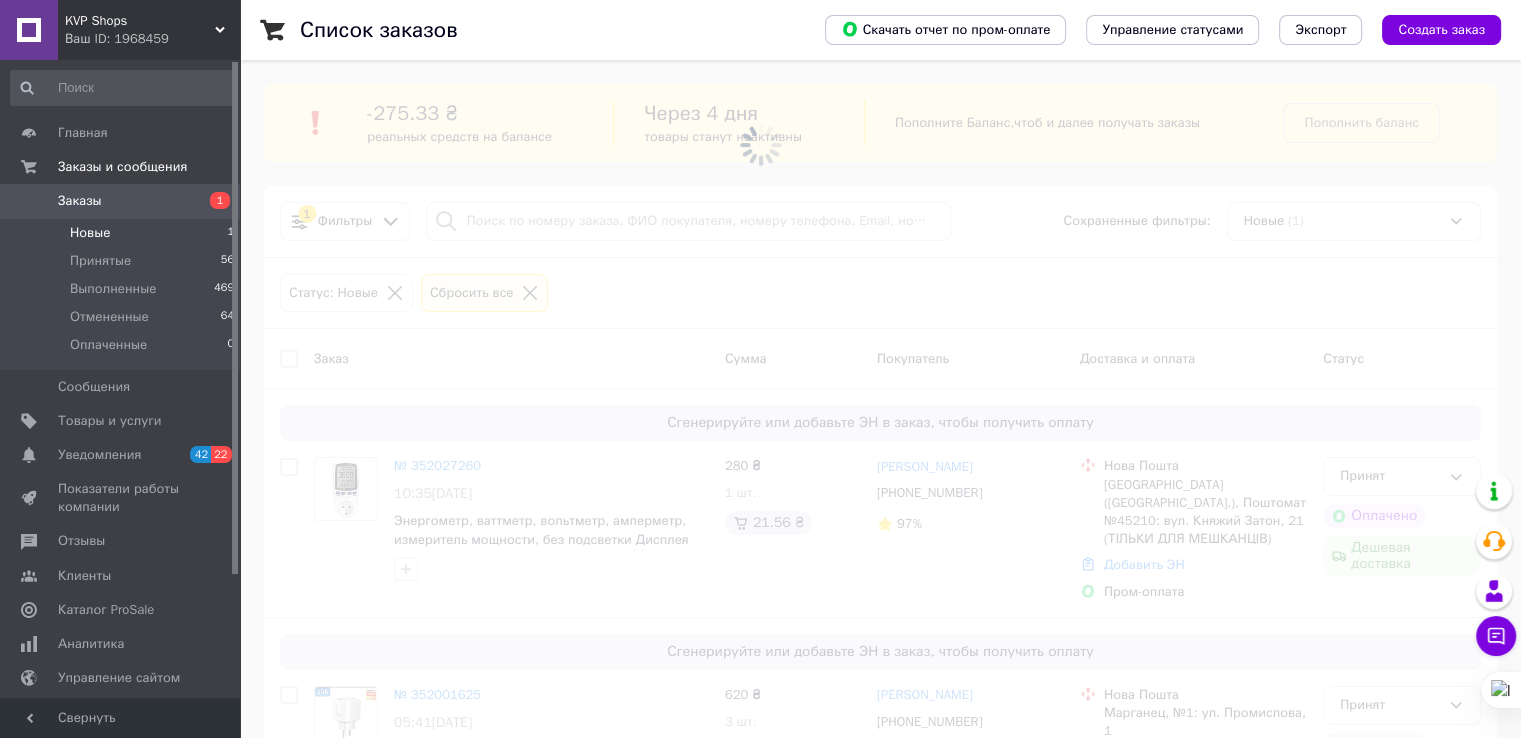 click on "Новые 1" at bounding box center [123, 233] 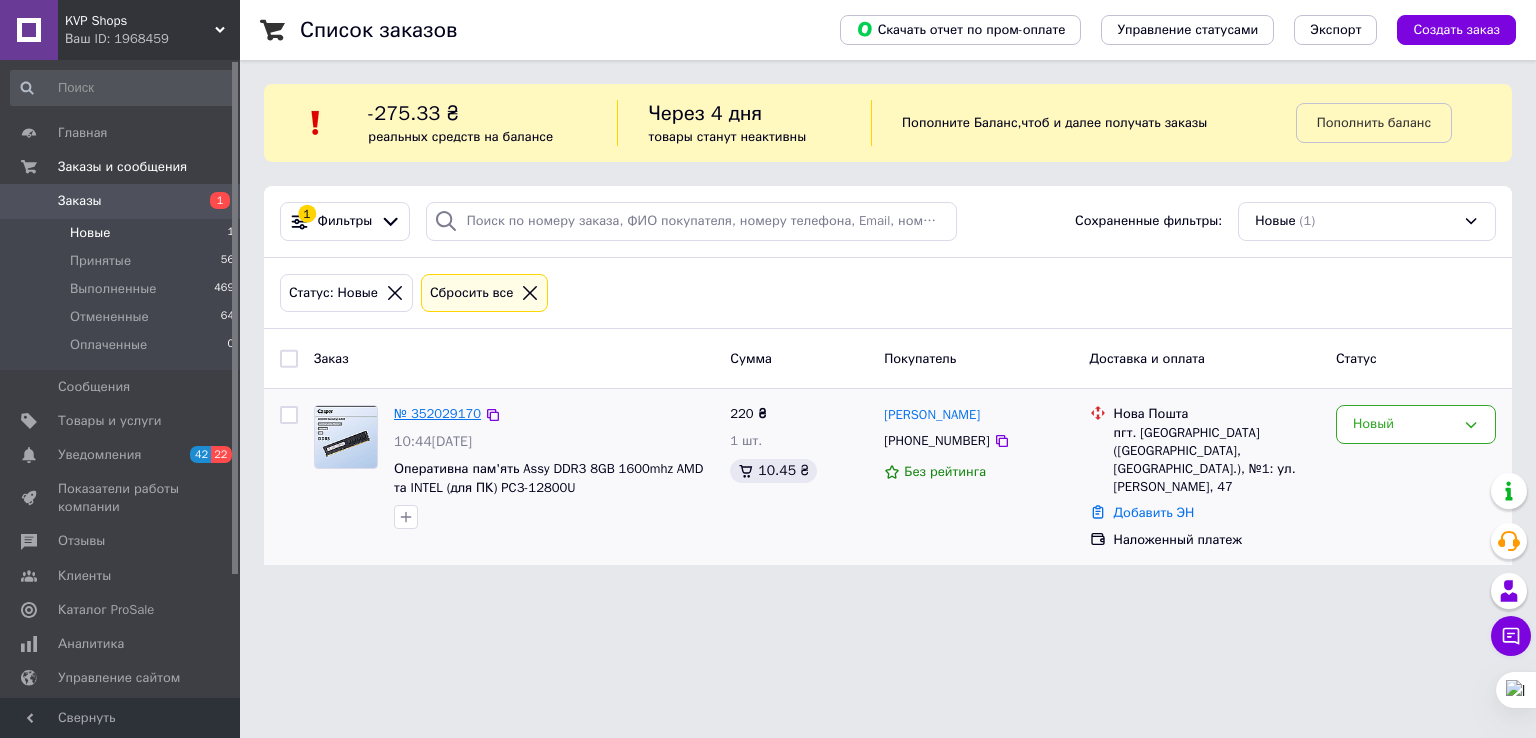 click on "№ 352029170" at bounding box center (437, 413) 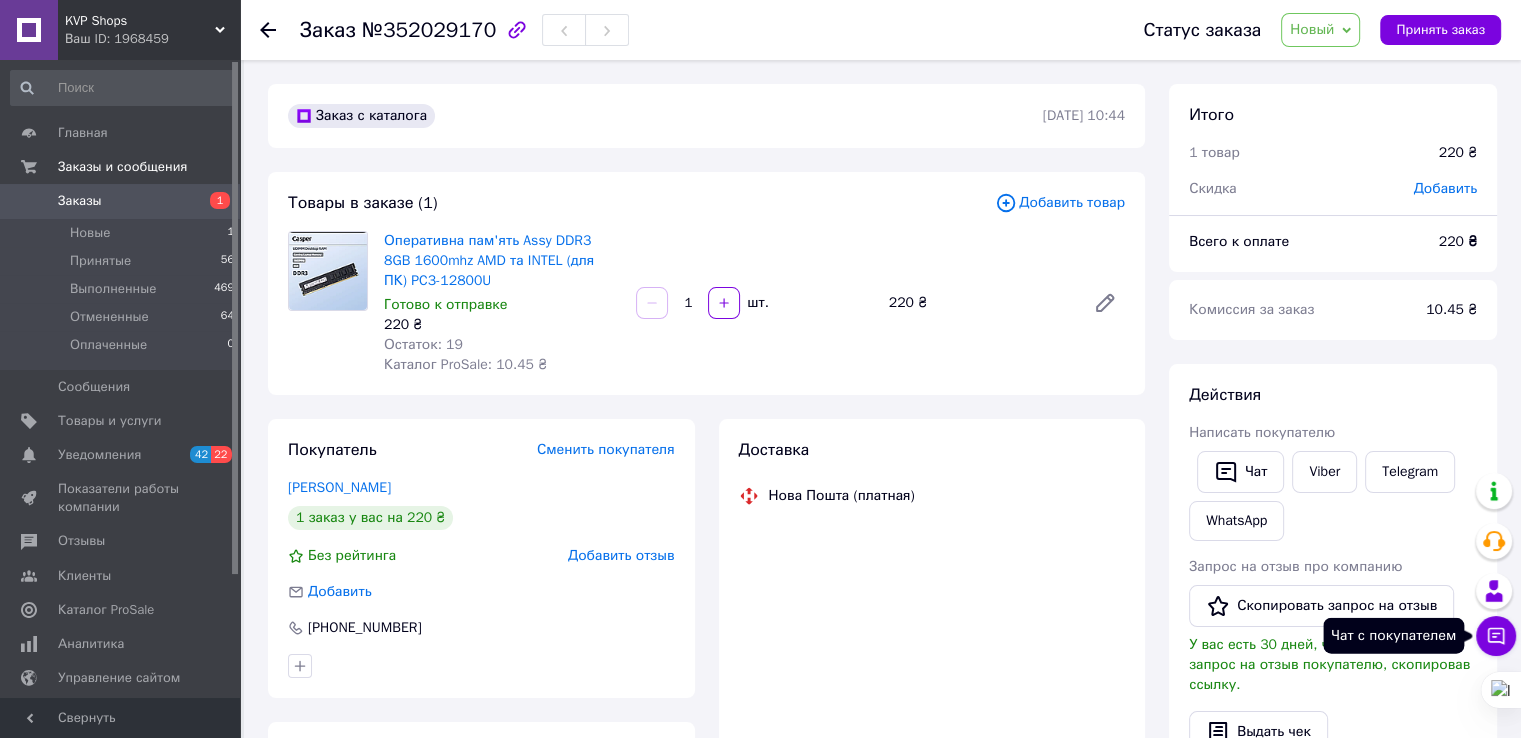 click 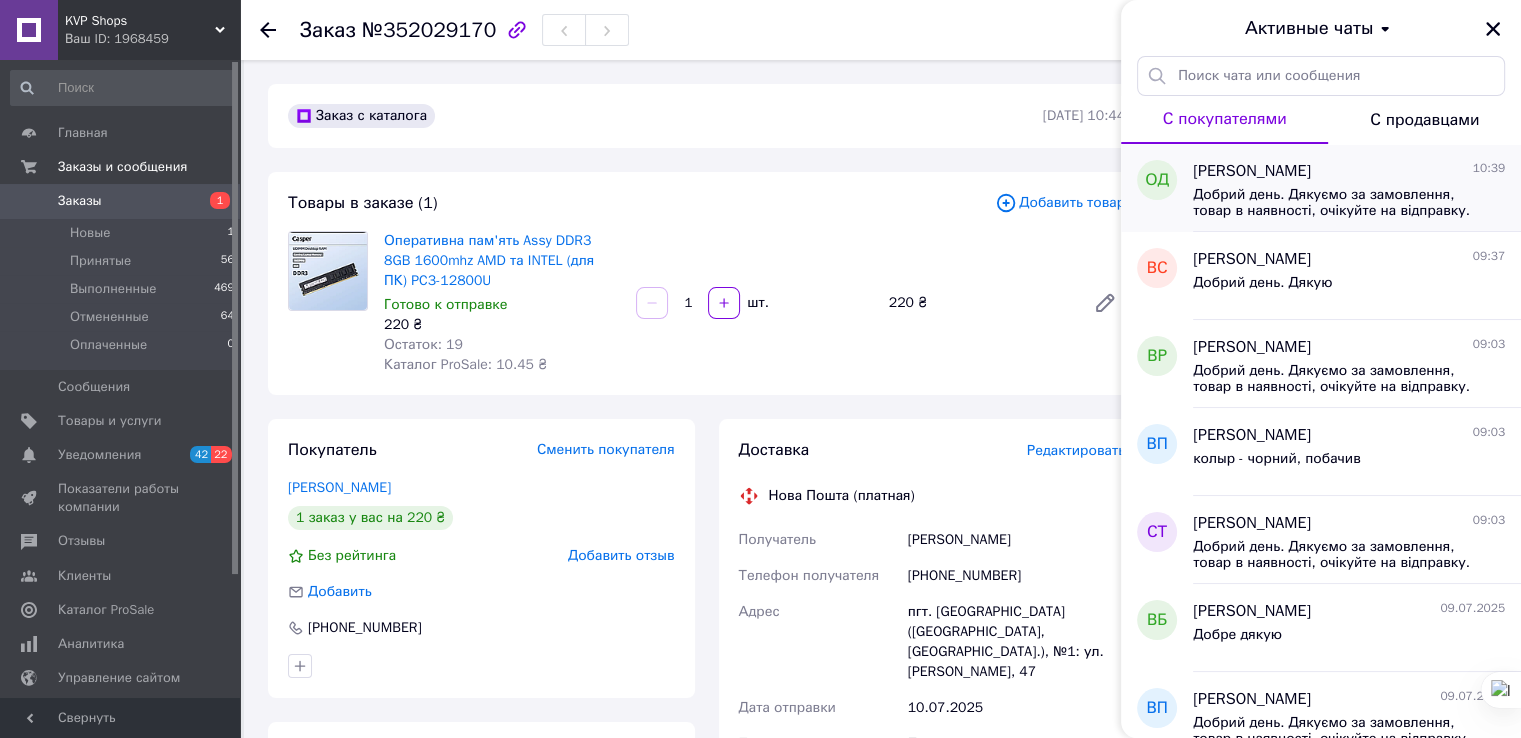click on "Добрий день. Дякуємо за замовлення, товар в наявності, очікуйте на відправку. Гарного дня!" at bounding box center [1335, 203] 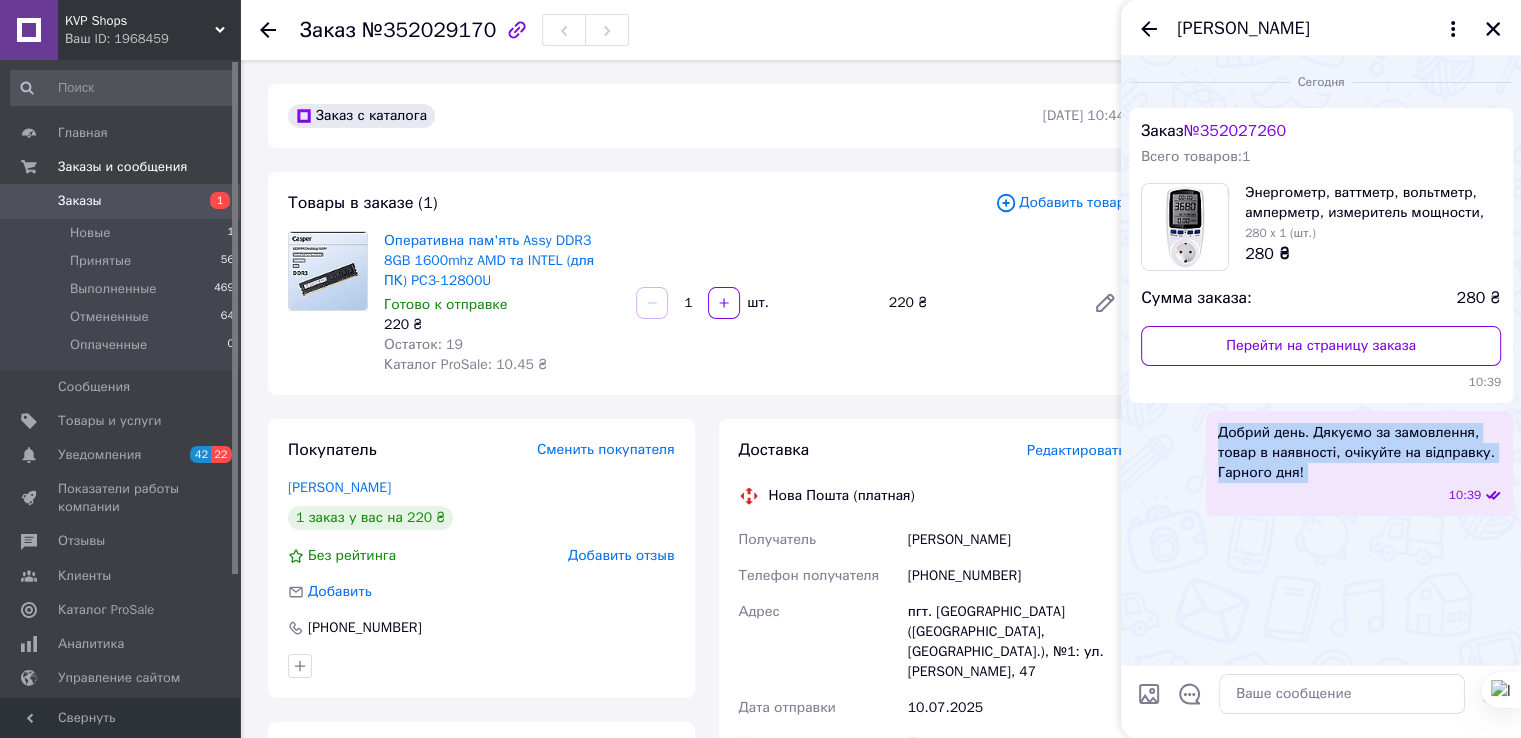 drag, startPoint x: 1340, startPoint y: 489, endPoint x: 1198, endPoint y: 429, distance: 154.15576 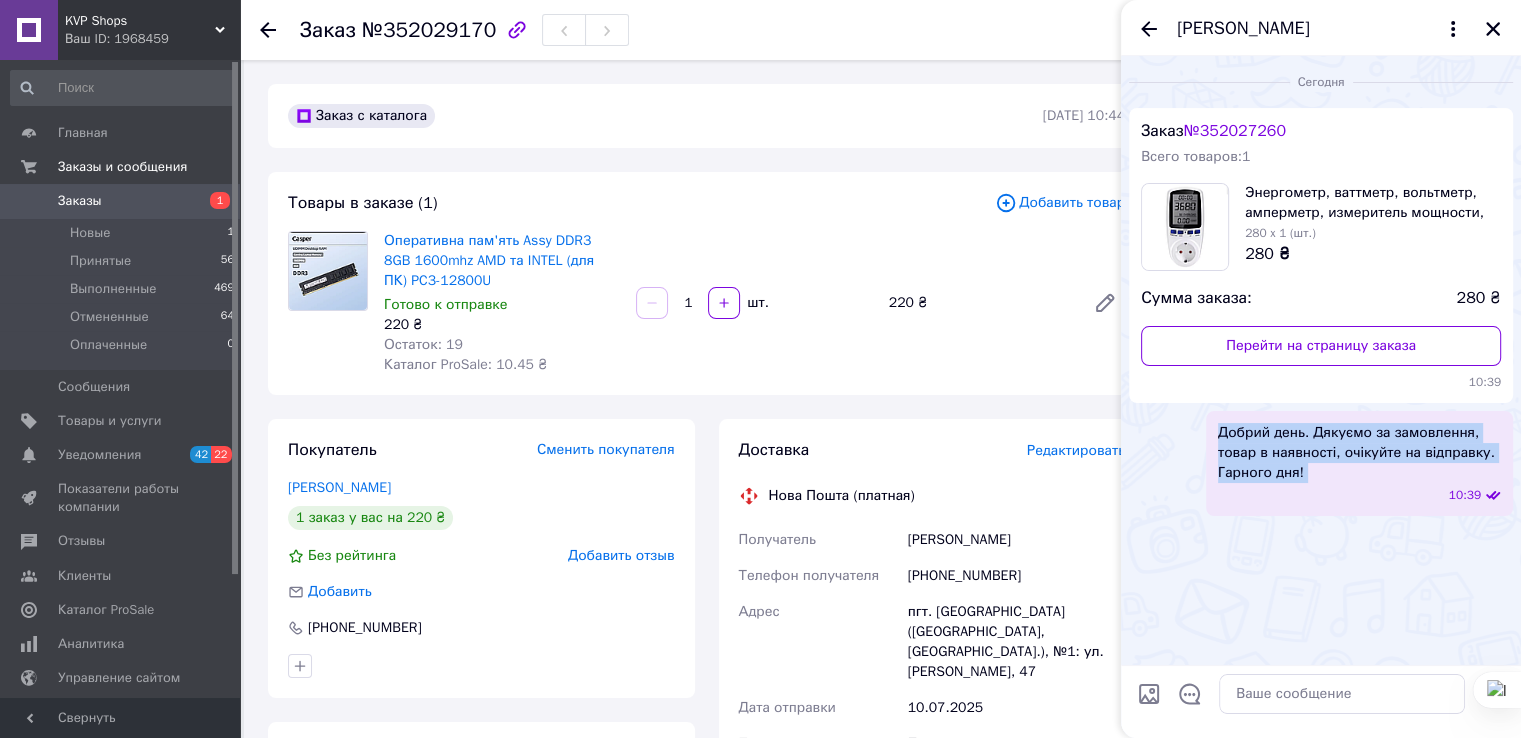 copy on "Добрий день. Дякуємо за замовлення, товар в наявності, очікуйте на відправку. Гарного дня!" 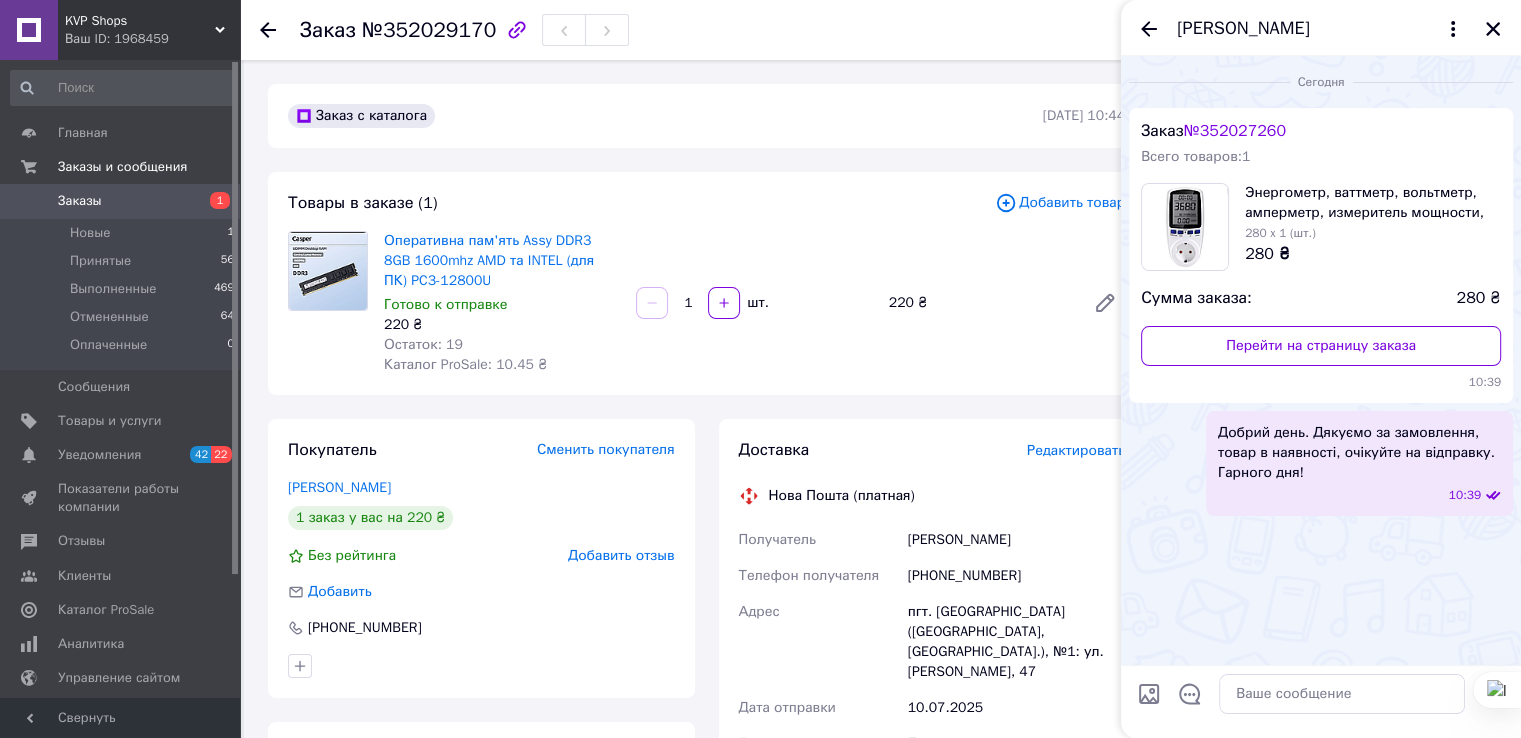 click on "[PERSON_NAME]" at bounding box center (1321, 28) 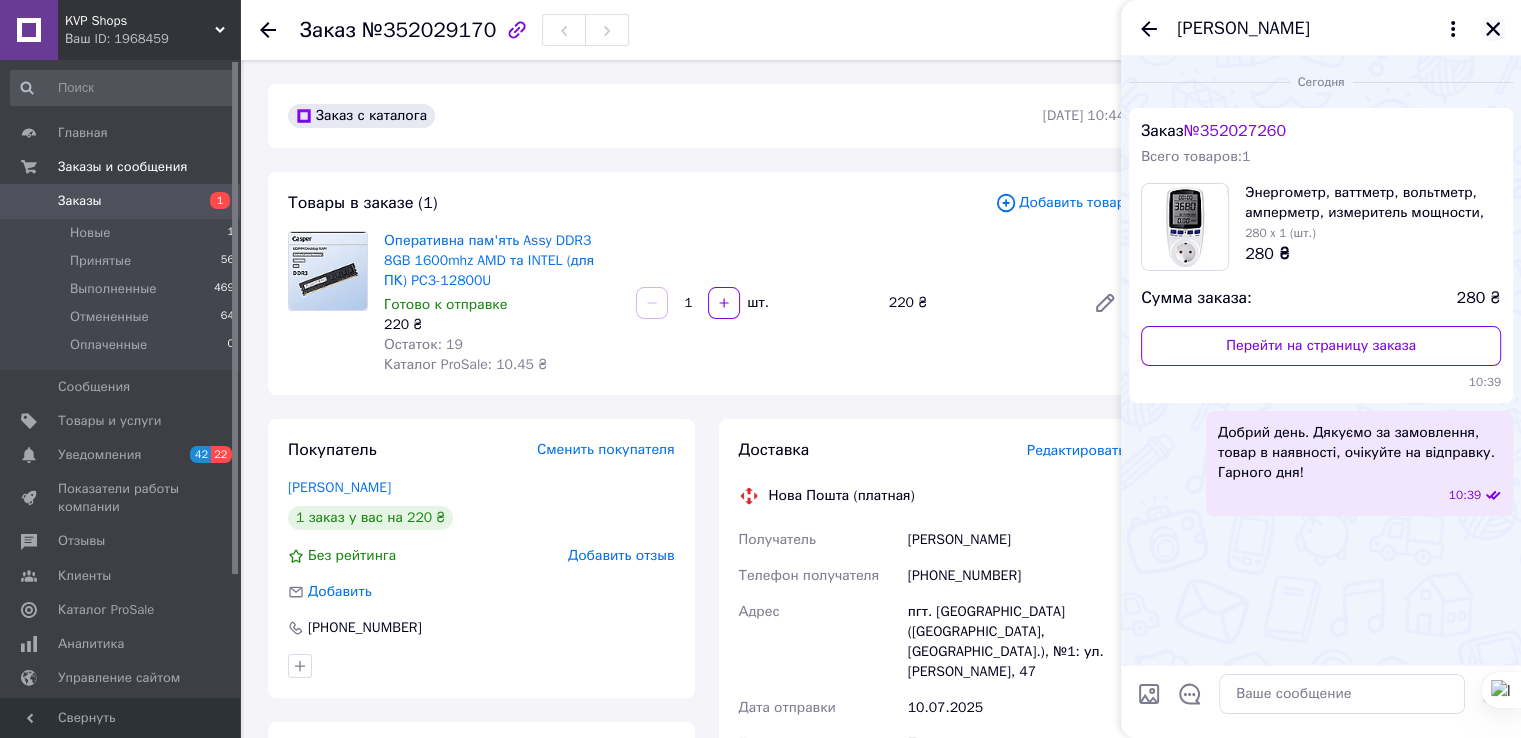 click 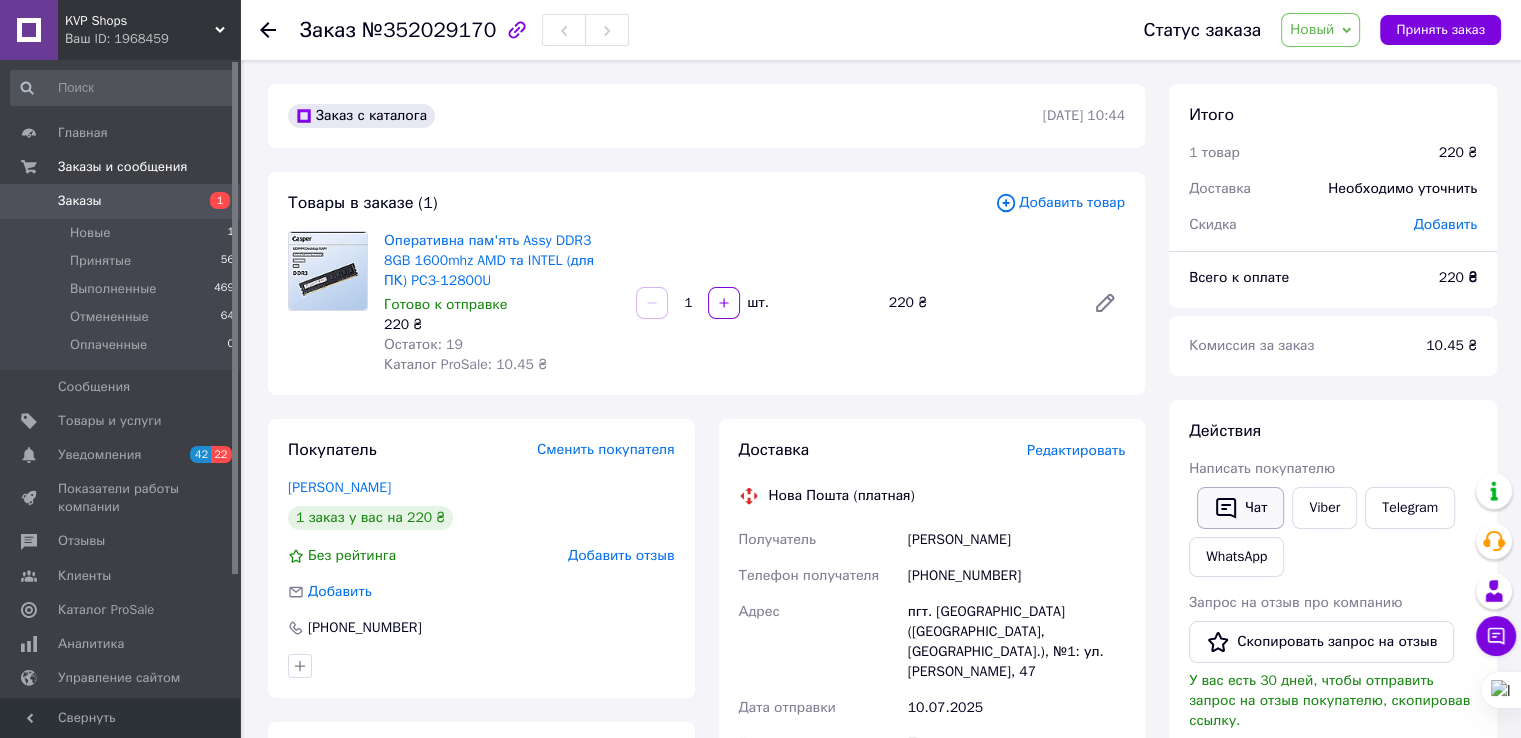 click on "Чат" at bounding box center (1240, 508) 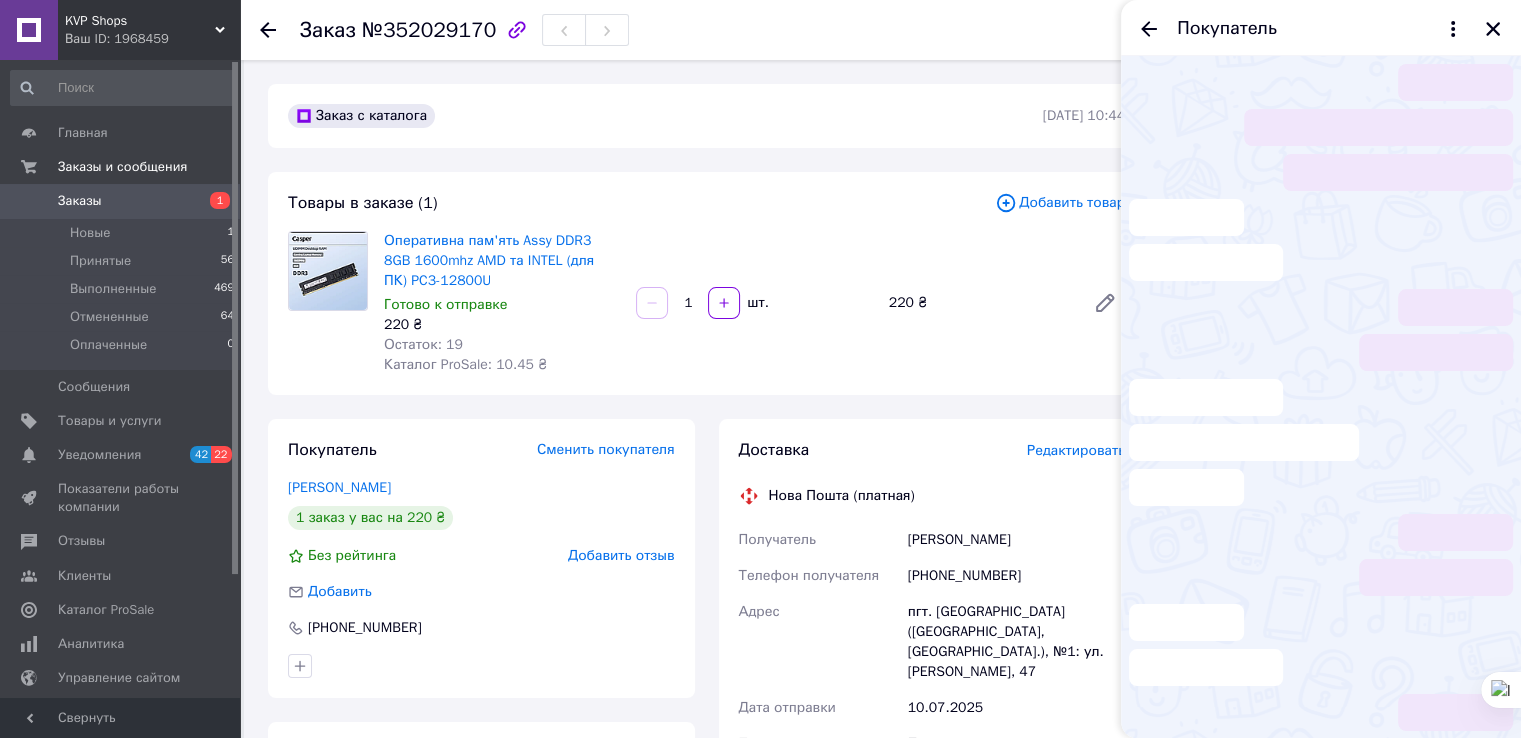 type 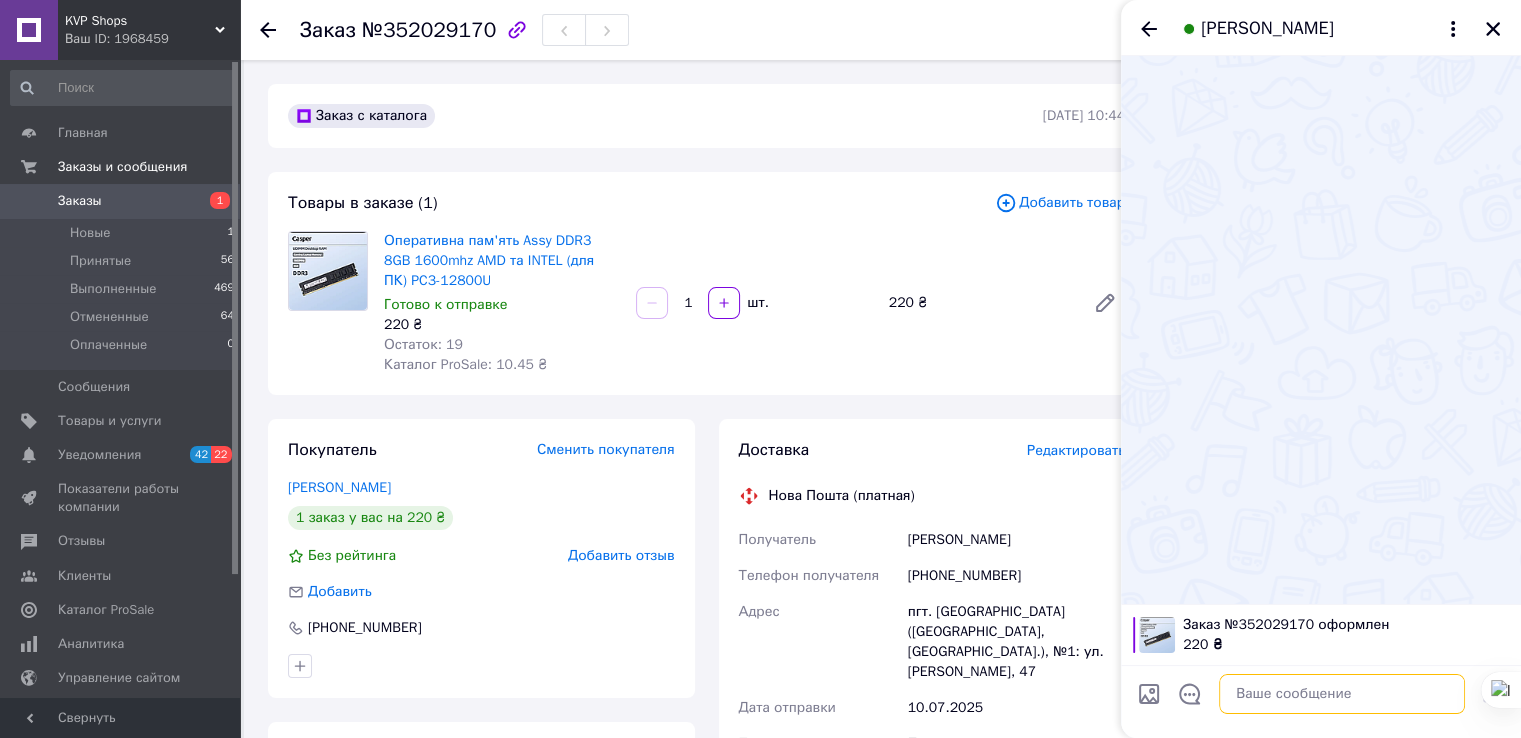 click at bounding box center (1342, 694) 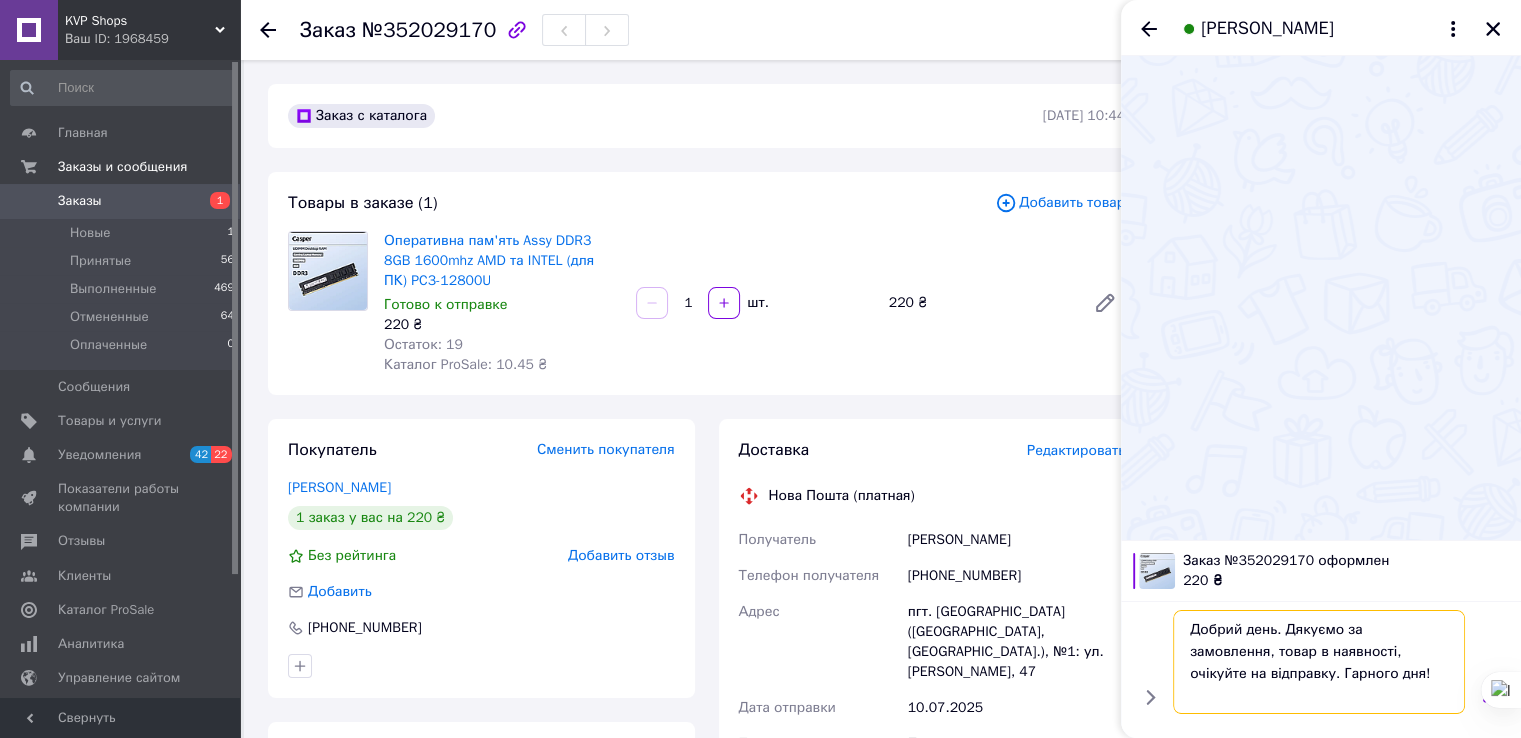 scroll, scrollTop: 1, scrollLeft: 0, axis: vertical 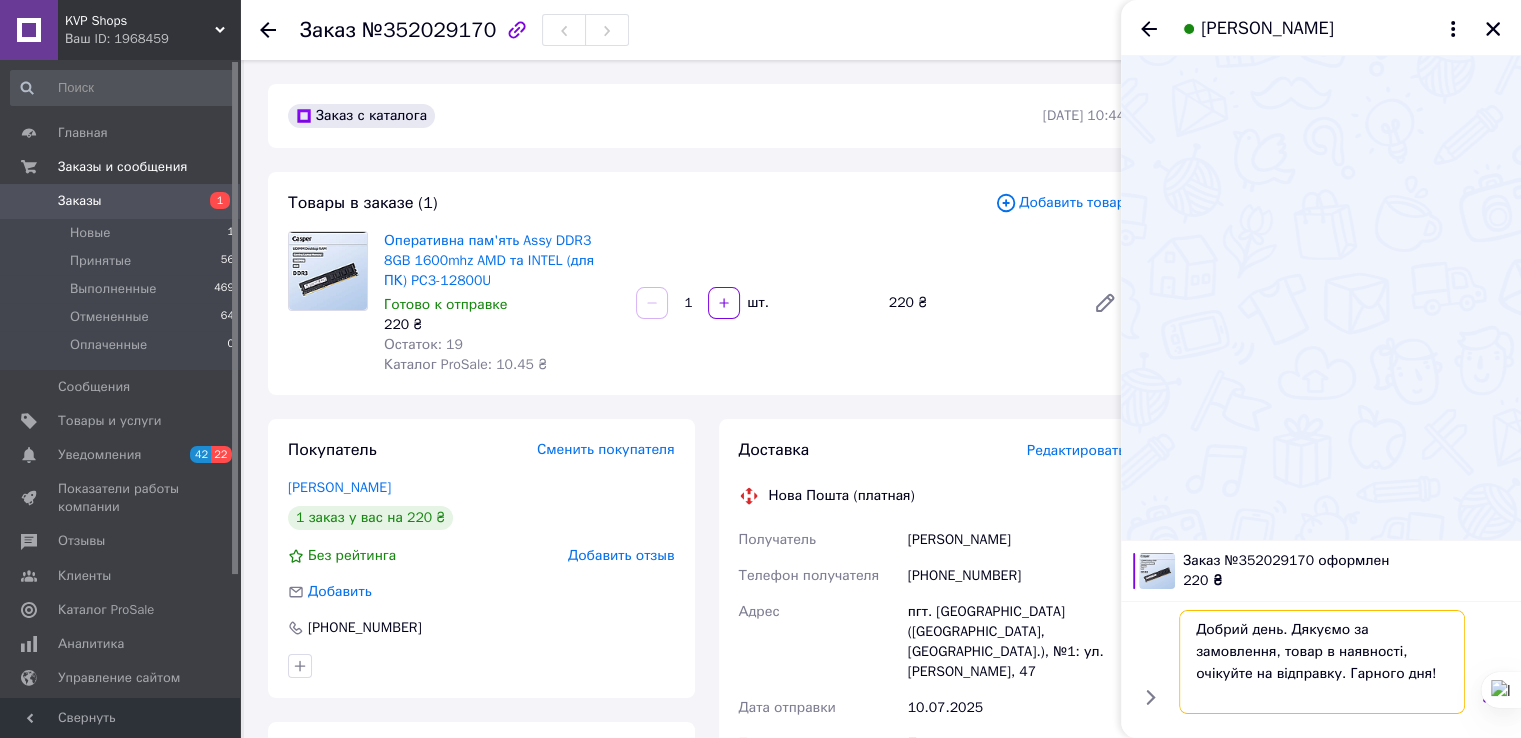 type 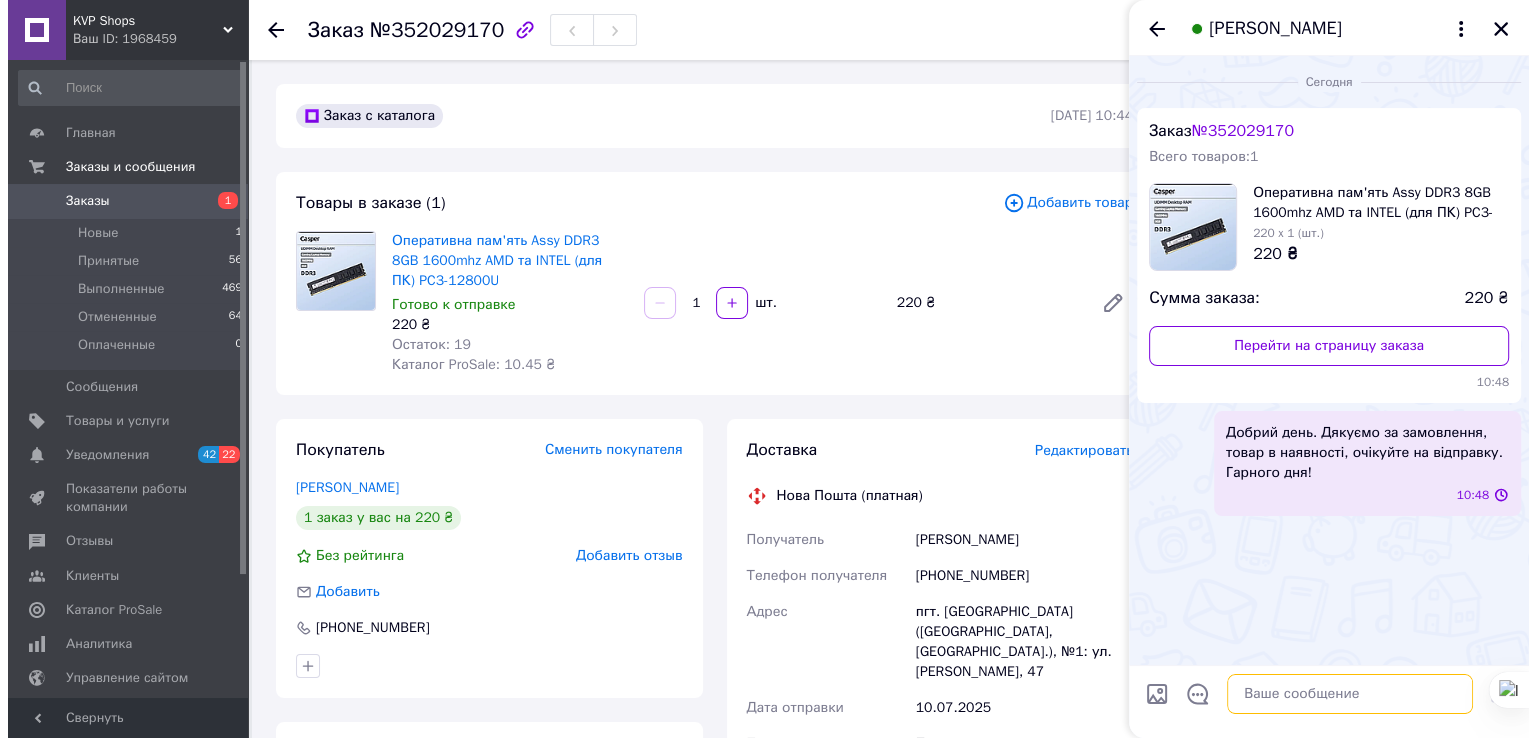 scroll, scrollTop: 0, scrollLeft: 0, axis: both 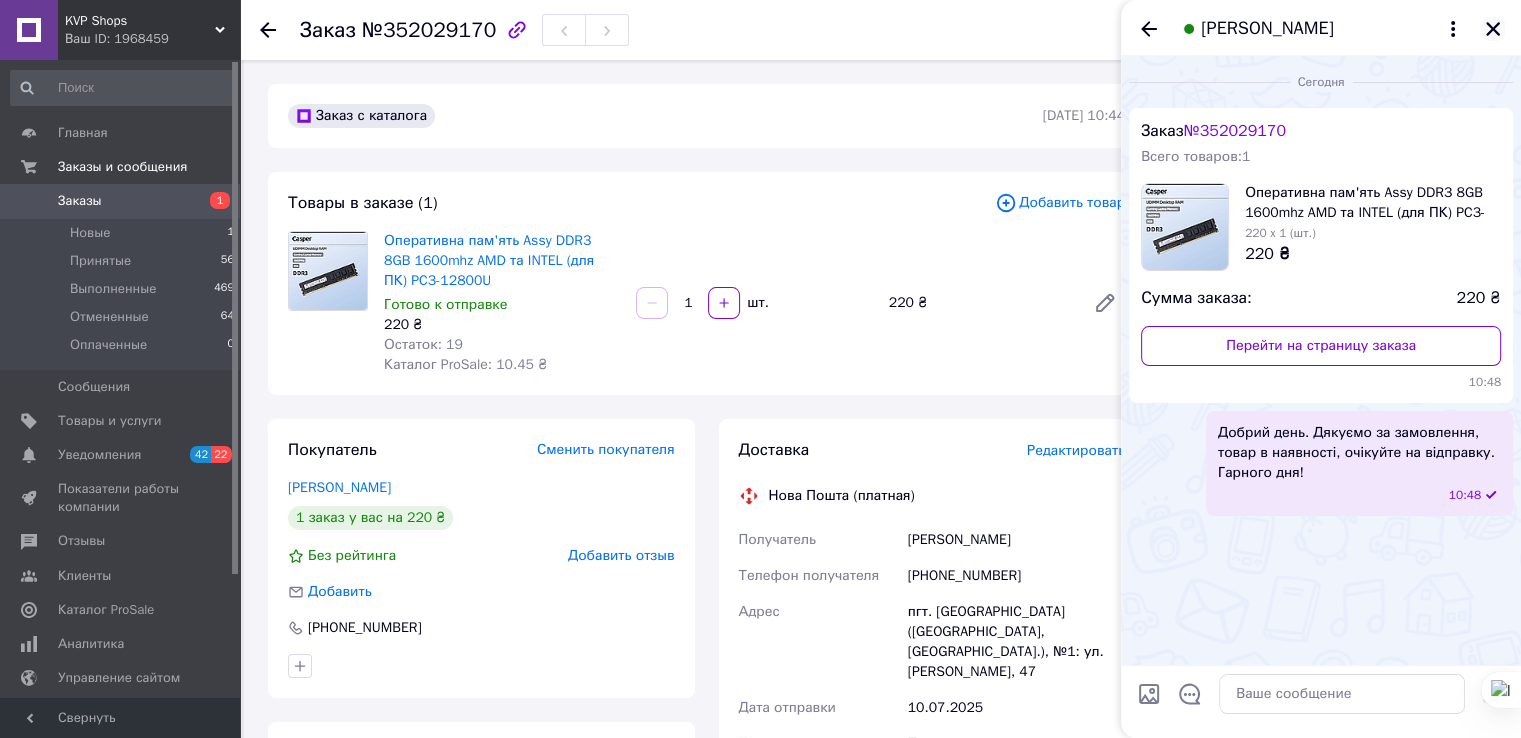 click 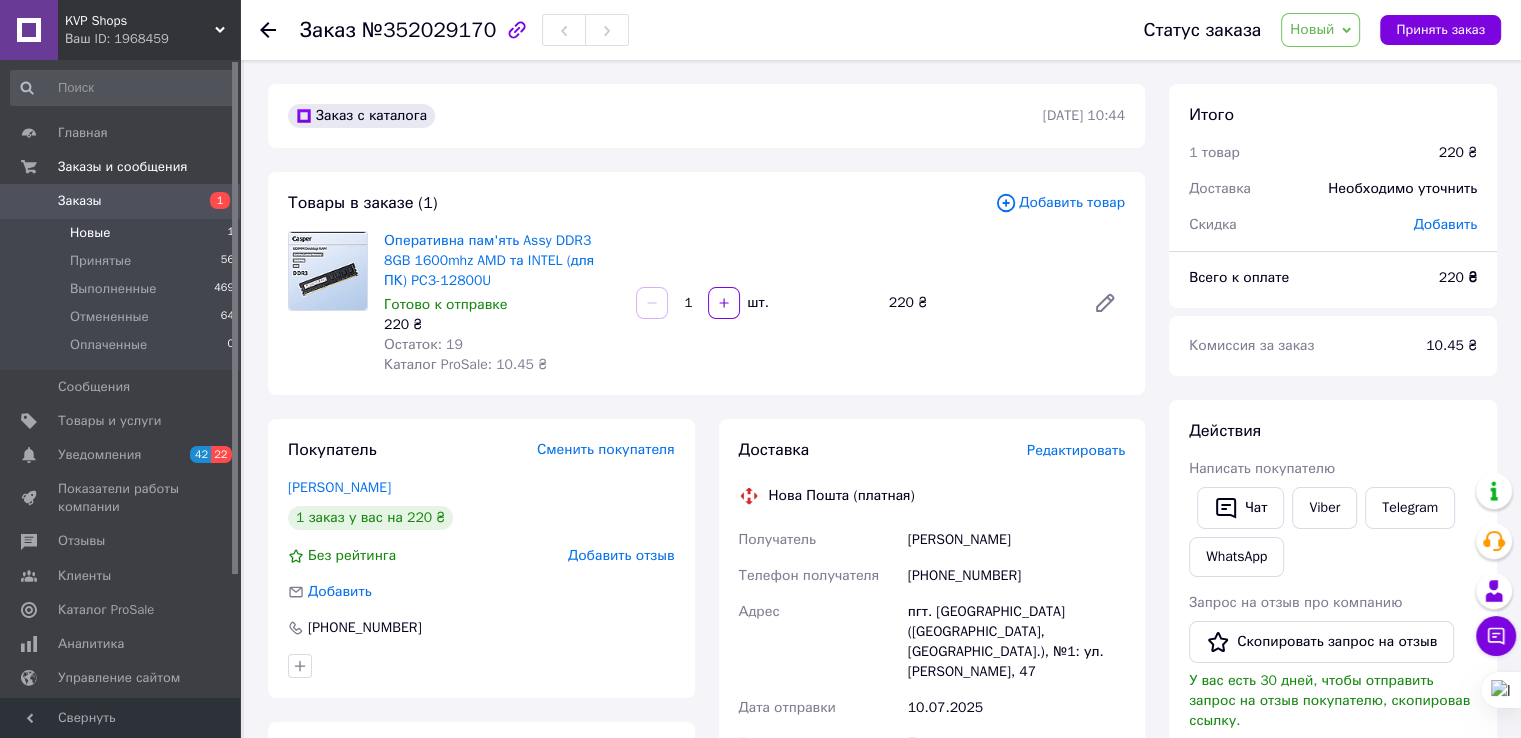 click on "Новые 1" at bounding box center [123, 233] 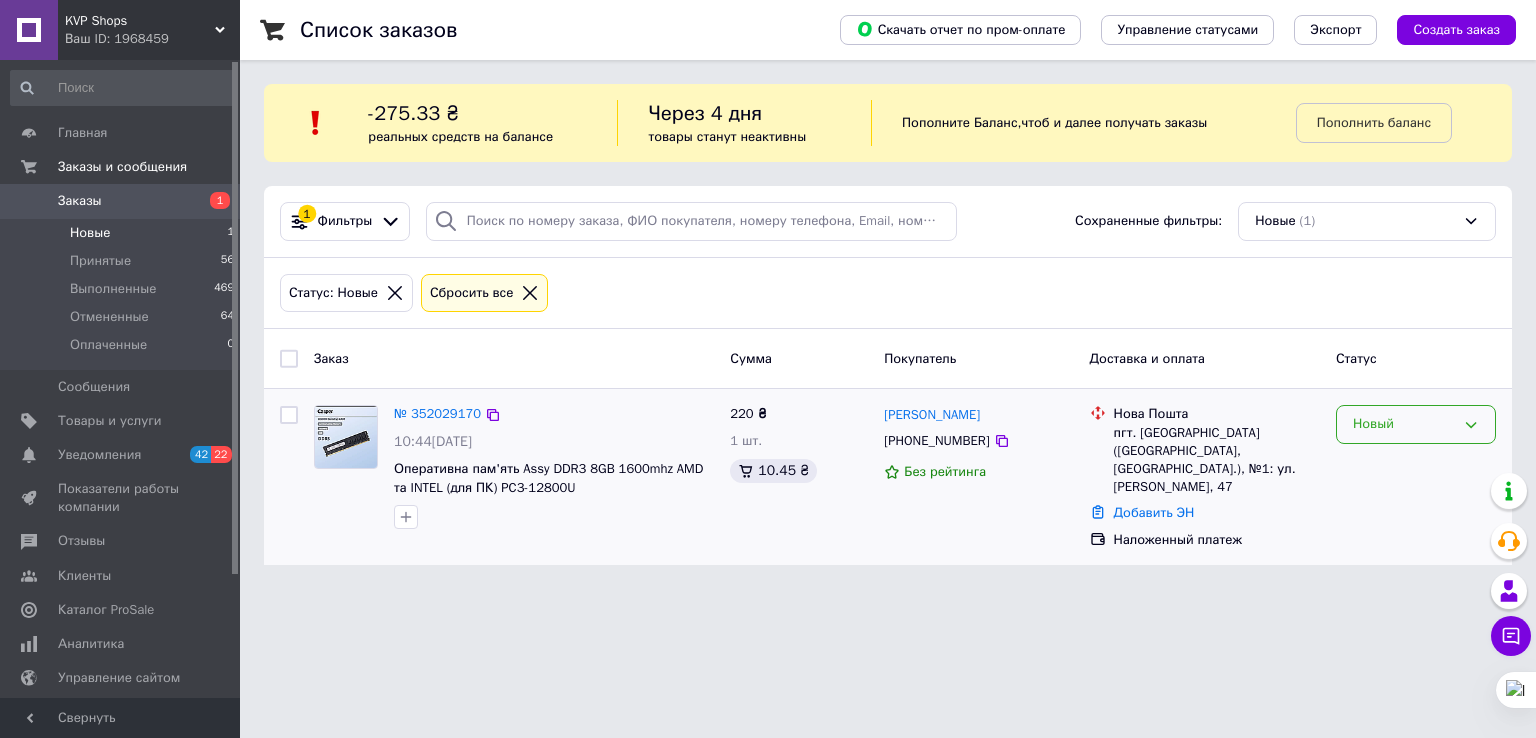 click on "Новый" at bounding box center (1404, 424) 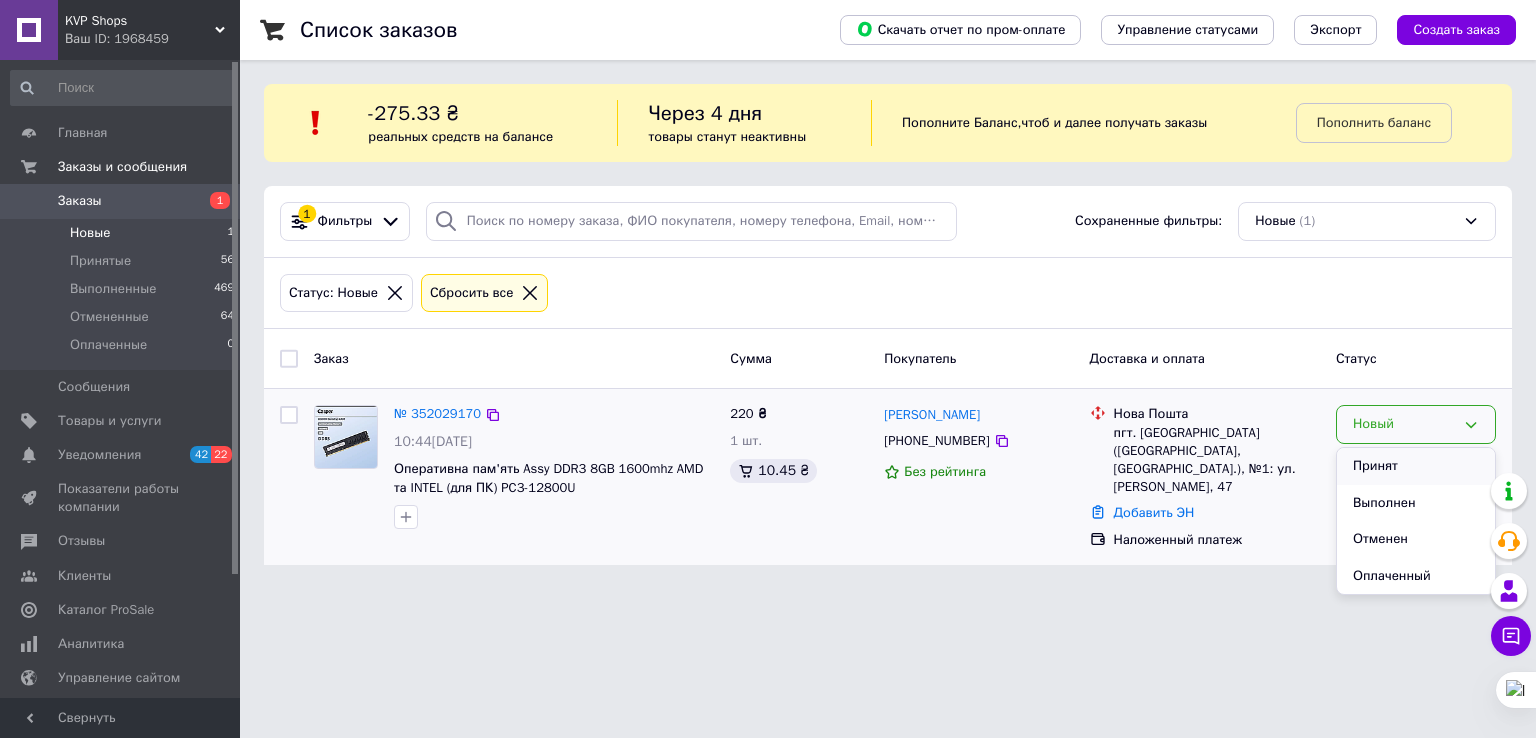 click on "Принят" at bounding box center [1416, 466] 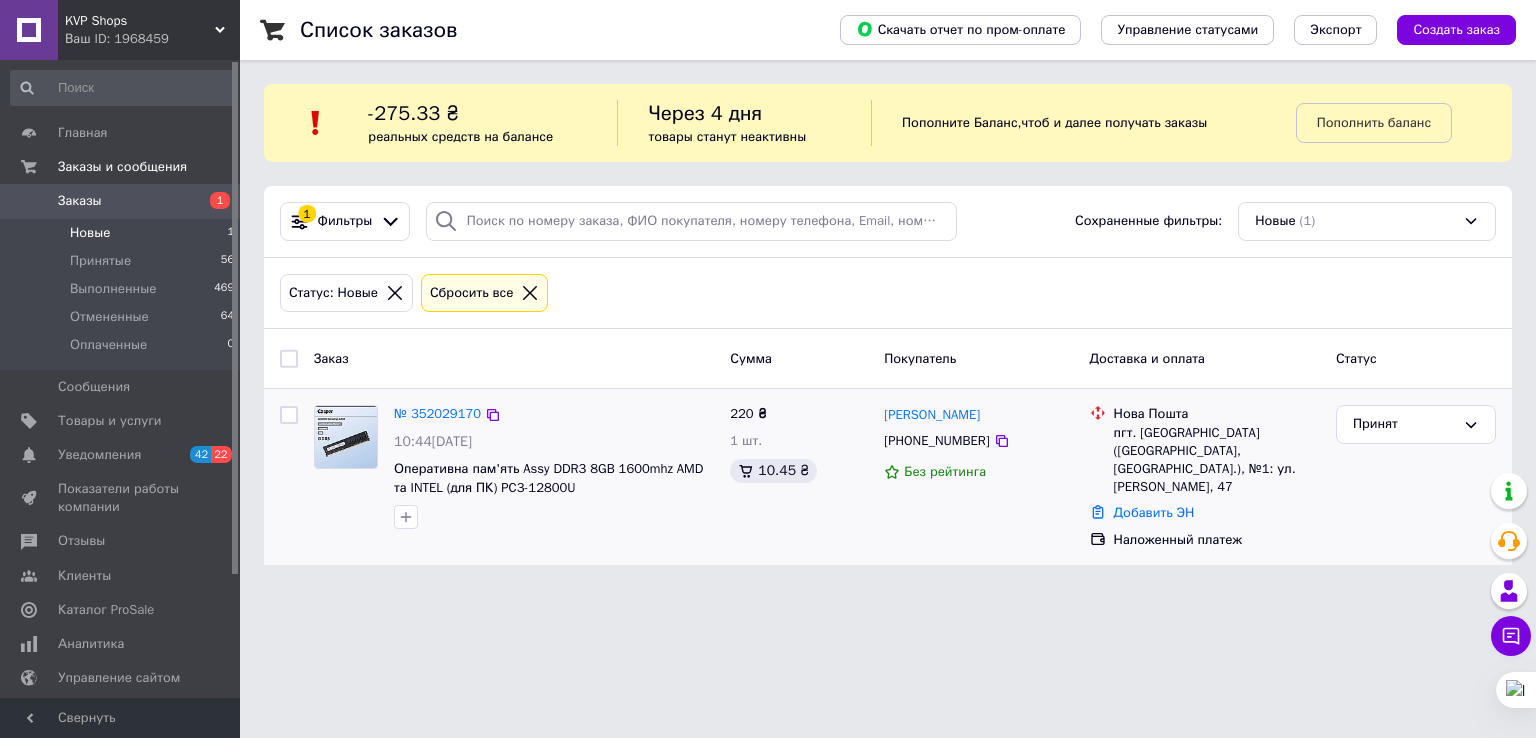 click on "KVP Shops Ваш ID: 1968459 Сайт KVP Shops Кабинет покупателя Проверить состояние системы Страница на портале Справка Выйти Главная Заказы и сообщения Заказы 1 Новые 1 Принятые 56 Выполненные 469 Отмененные 64 Оплаченные 0 Сообщения 0 Товары и услуги Уведомления 42 22 Показатели работы компании Отзывы Клиенты Каталог ProSale Аналитика Управление сайтом Кошелек компании Маркет Настройки Тарифы и счета Prom микс 1 000 Свернуть
Список заказов   Скачать отчет по пром-оплате Управление статусами Экспорт Создать заказ -275.33 ₴" at bounding box center (768, 294) 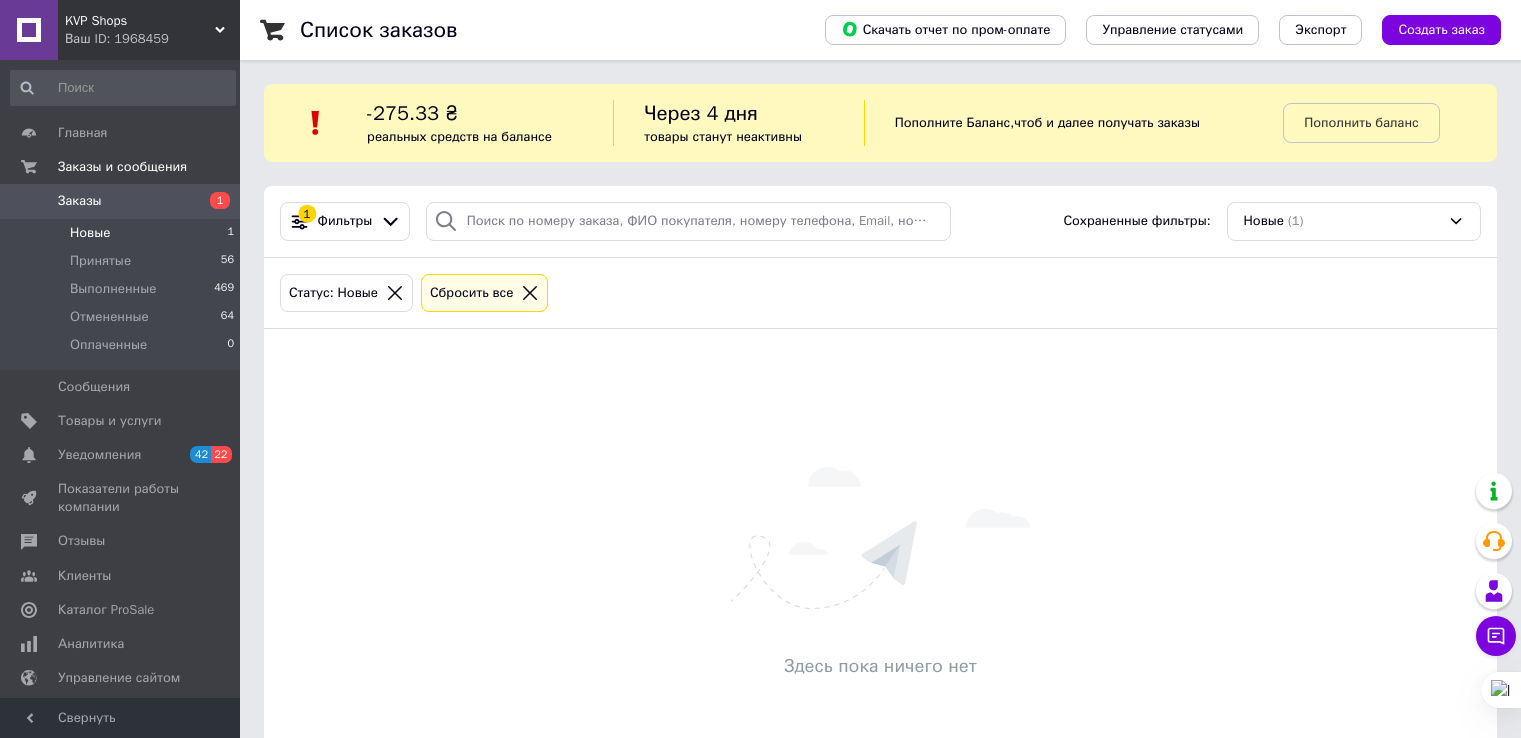 scroll, scrollTop: 0, scrollLeft: 0, axis: both 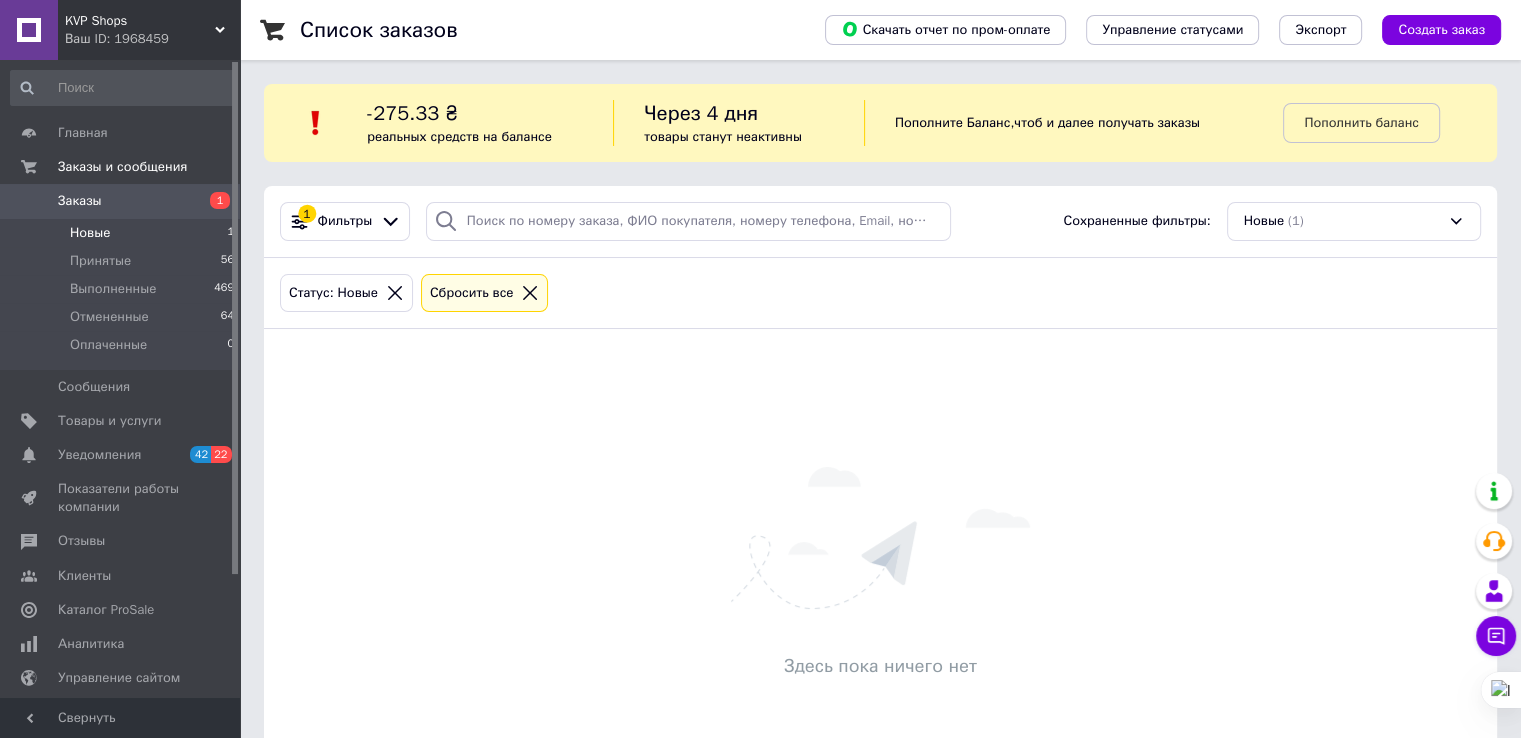 click on "Новые 1" at bounding box center [123, 233] 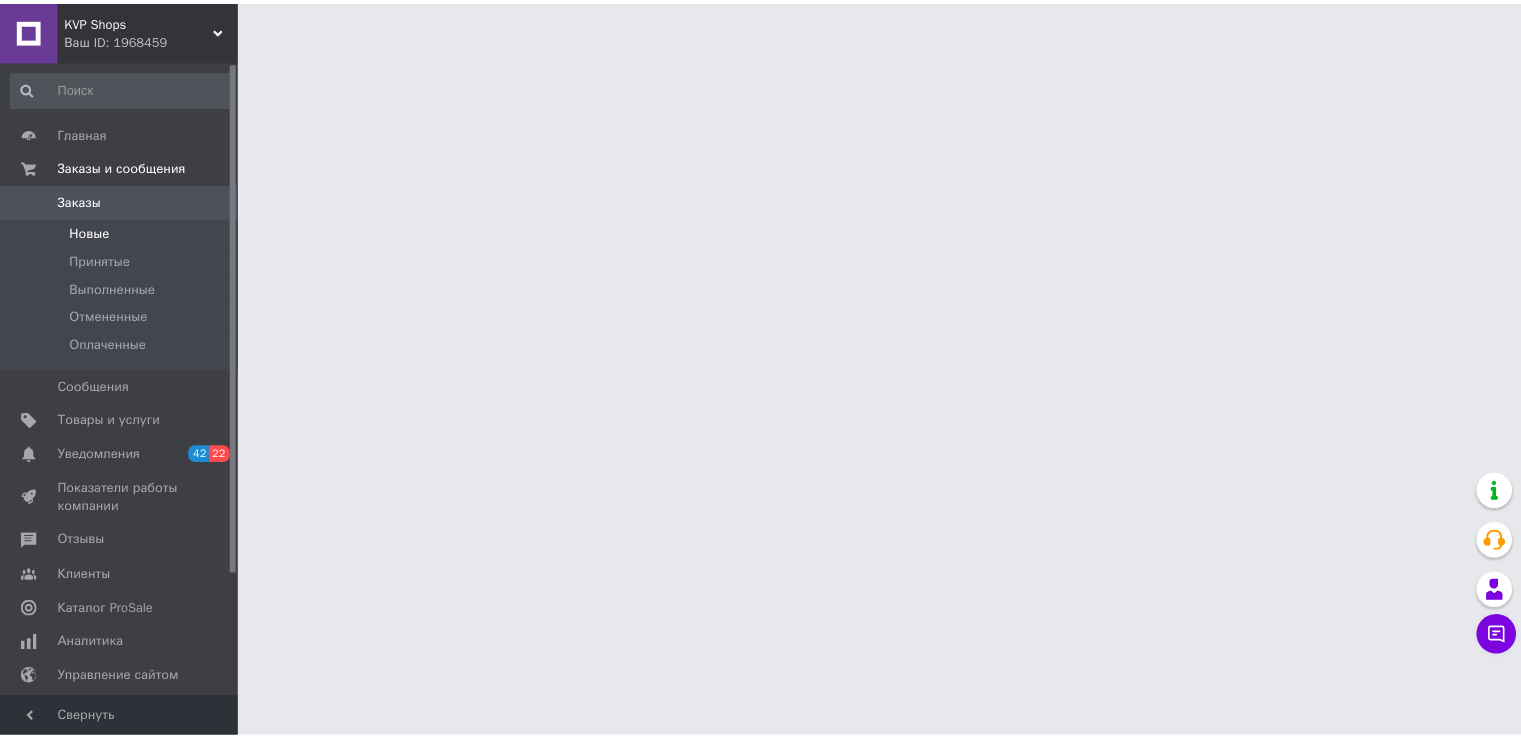 scroll, scrollTop: 0, scrollLeft: 0, axis: both 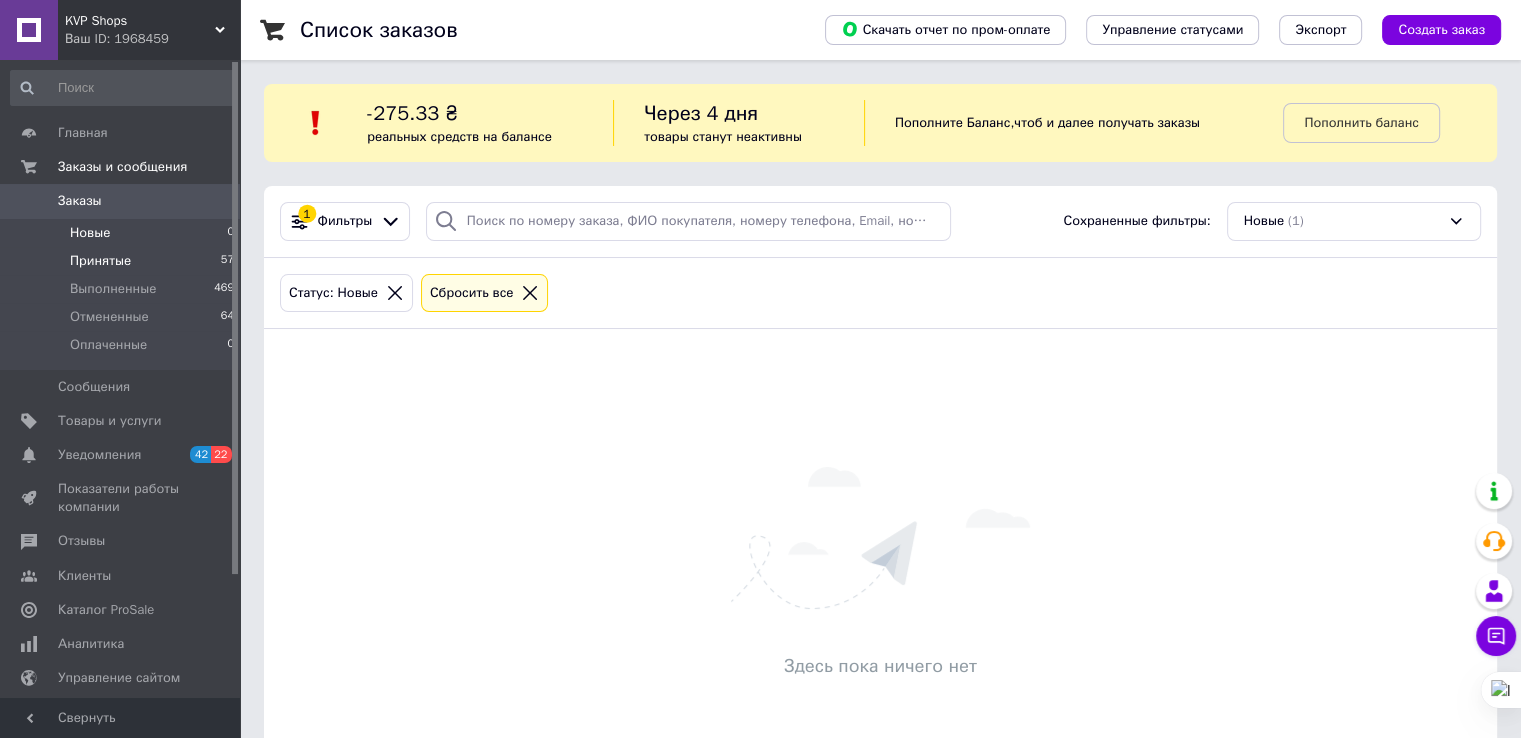 click on "Принятые" at bounding box center (100, 261) 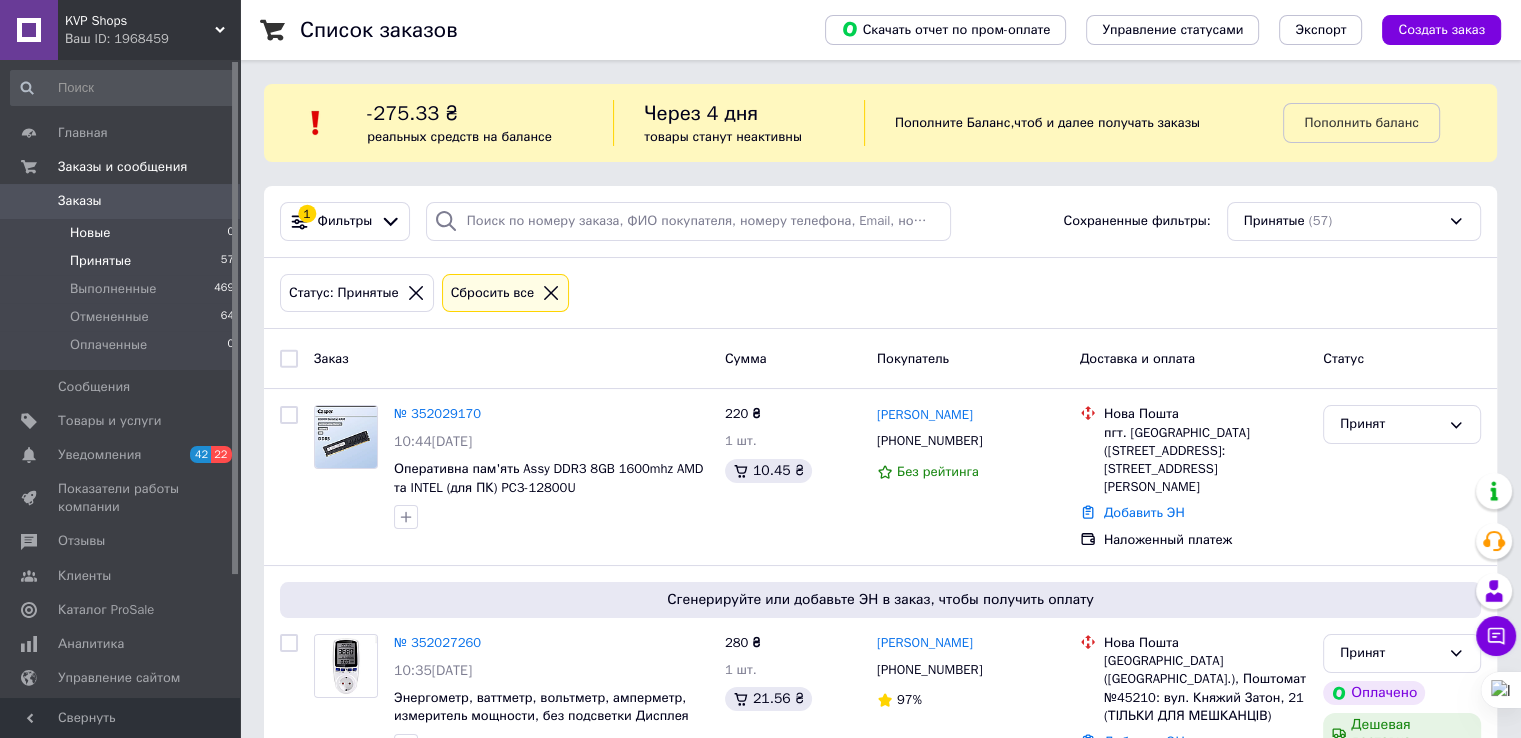 click on "Новые" at bounding box center [90, 233] 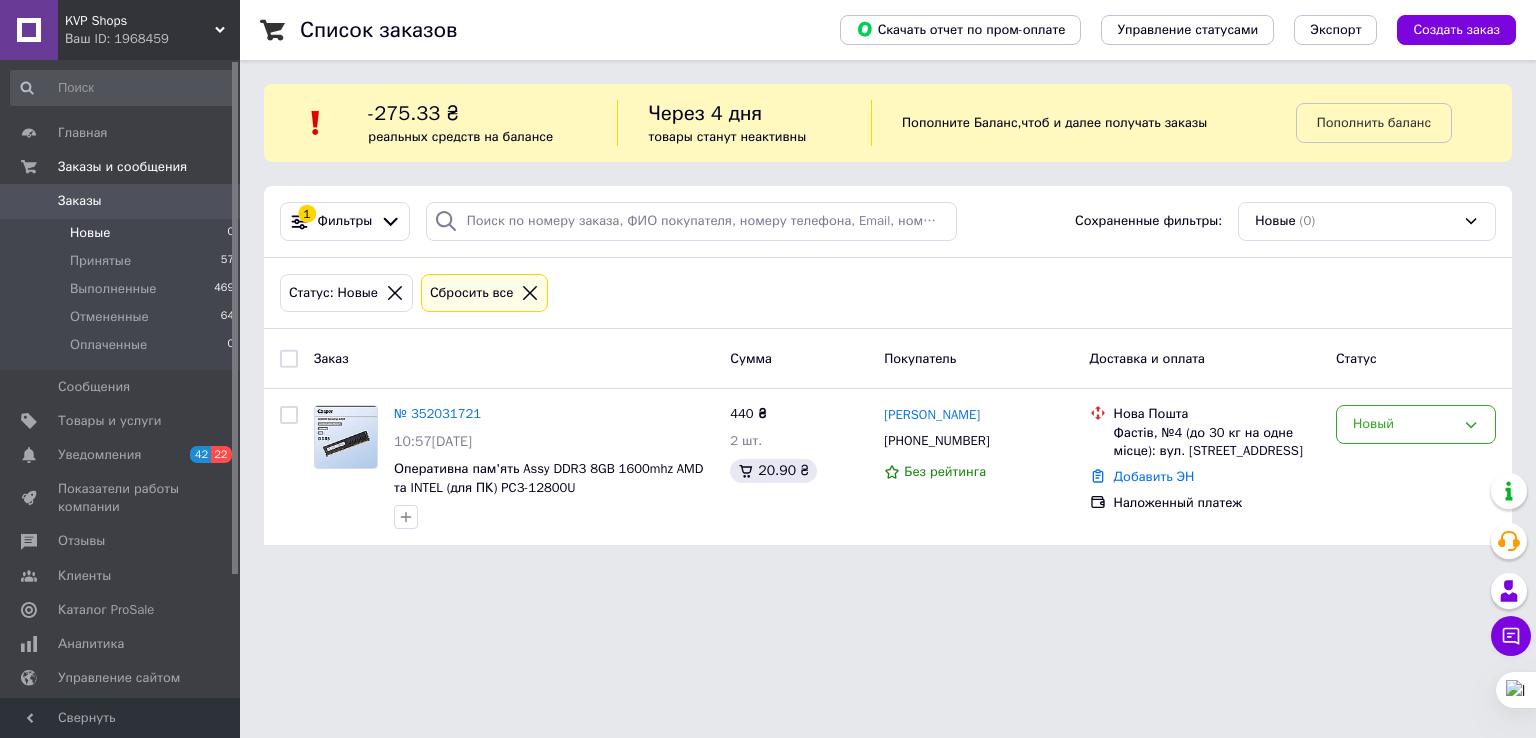 click on "KVP Shops Ваш ID: 1968459 Сайт KVP Shops Кабинет покупателя Проверить состояние системы Страница на портале Справка Выйти Главная Заказы и сообщения Заказы 0 Новые 0 Принятые 57 Выполненные 469 Отмененные 64 Оплаченные 0 Сообщения 0 Товары и услуги Уведомления 42 22 Показатели работы компании Отзывы Клиенты Каталог ProSale Аналитика Управление сайтом Кошелек компании Маркет Настройки Тарифы и счета Prom микс 1 000 Свернуть
Список заказов   Скачать отчет по пром-оплате Управление статусами Экспорт Создать заказ -275.33 ₴" at bounding box center [768, 284] 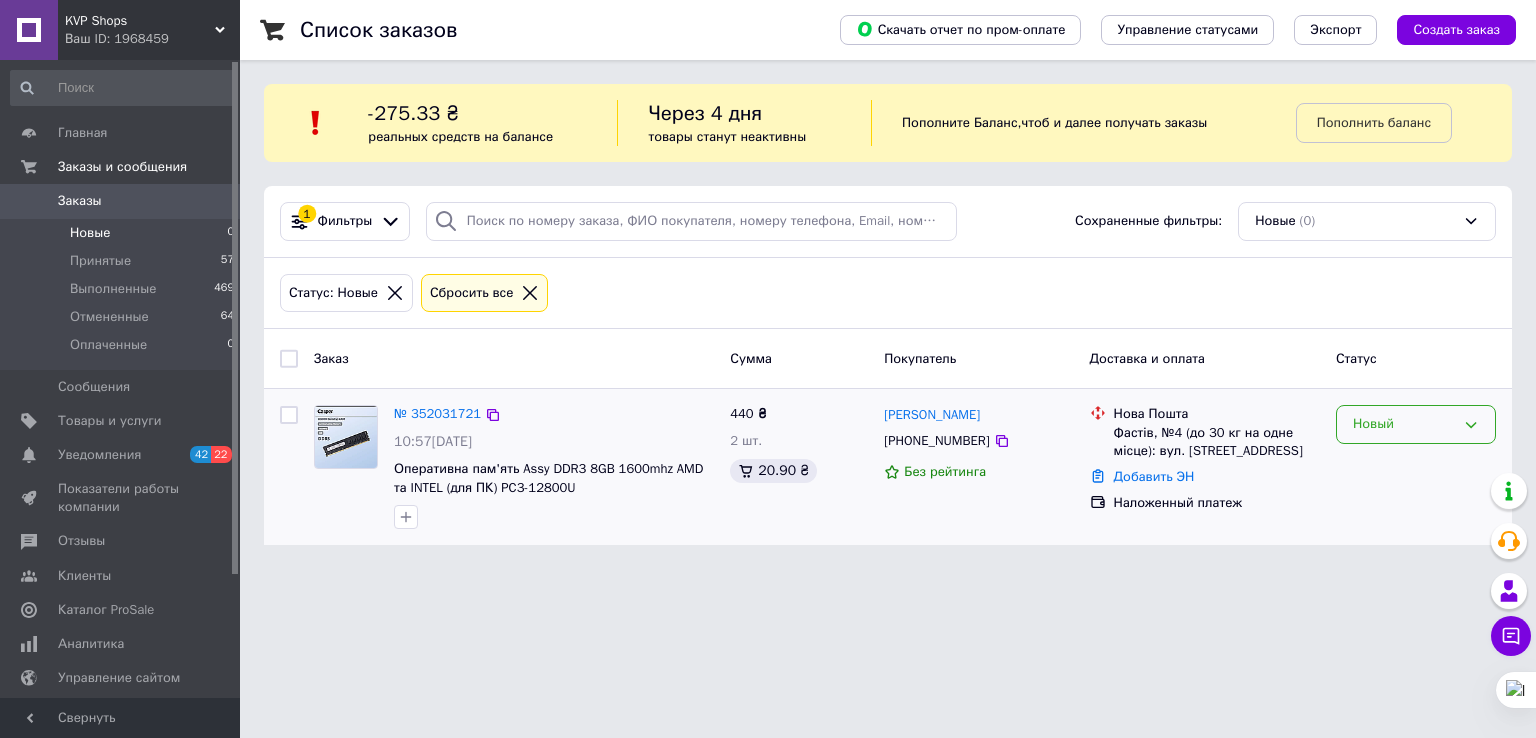 click on "Новый" at bounding box center [1416, 424] 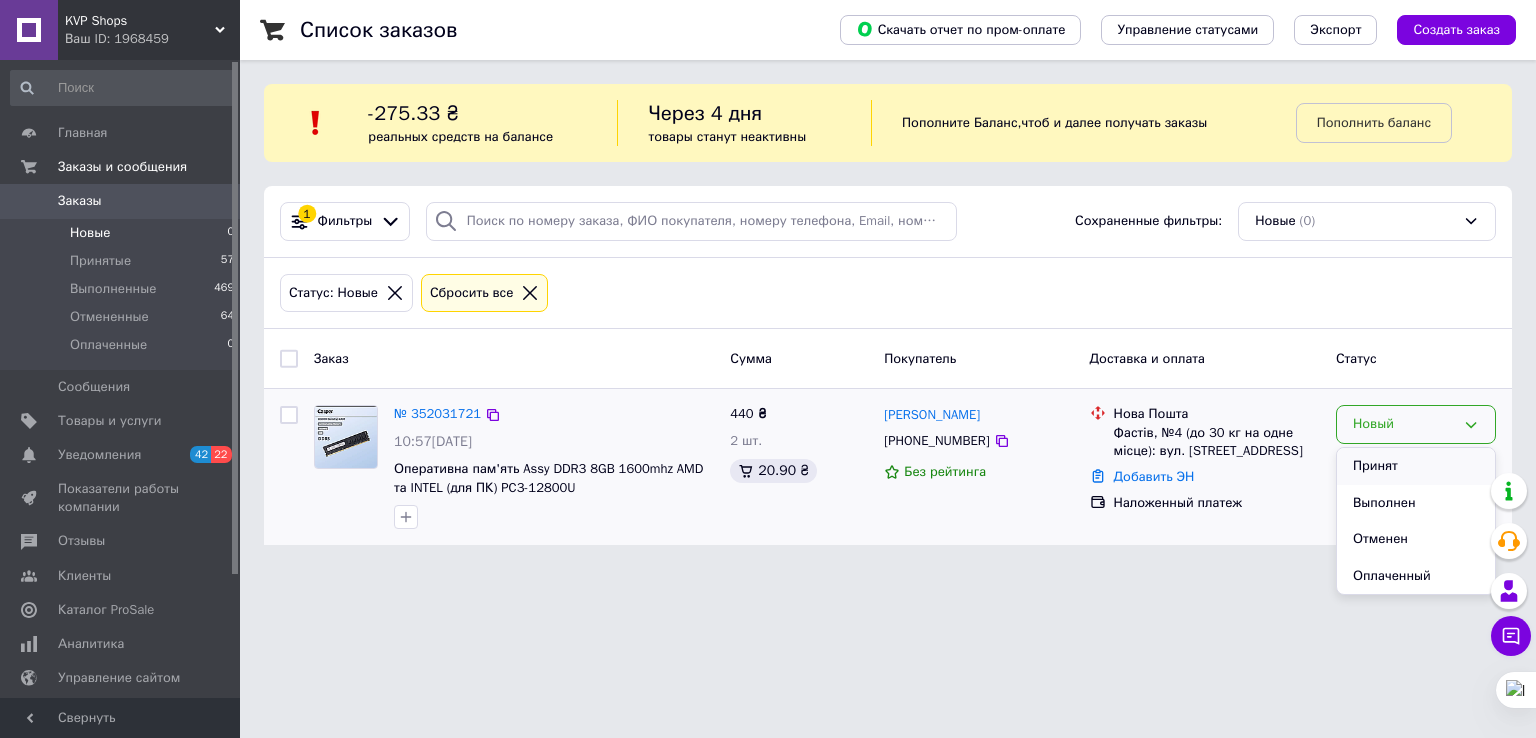 click on "Принят" at bounding box center [1416, 466] 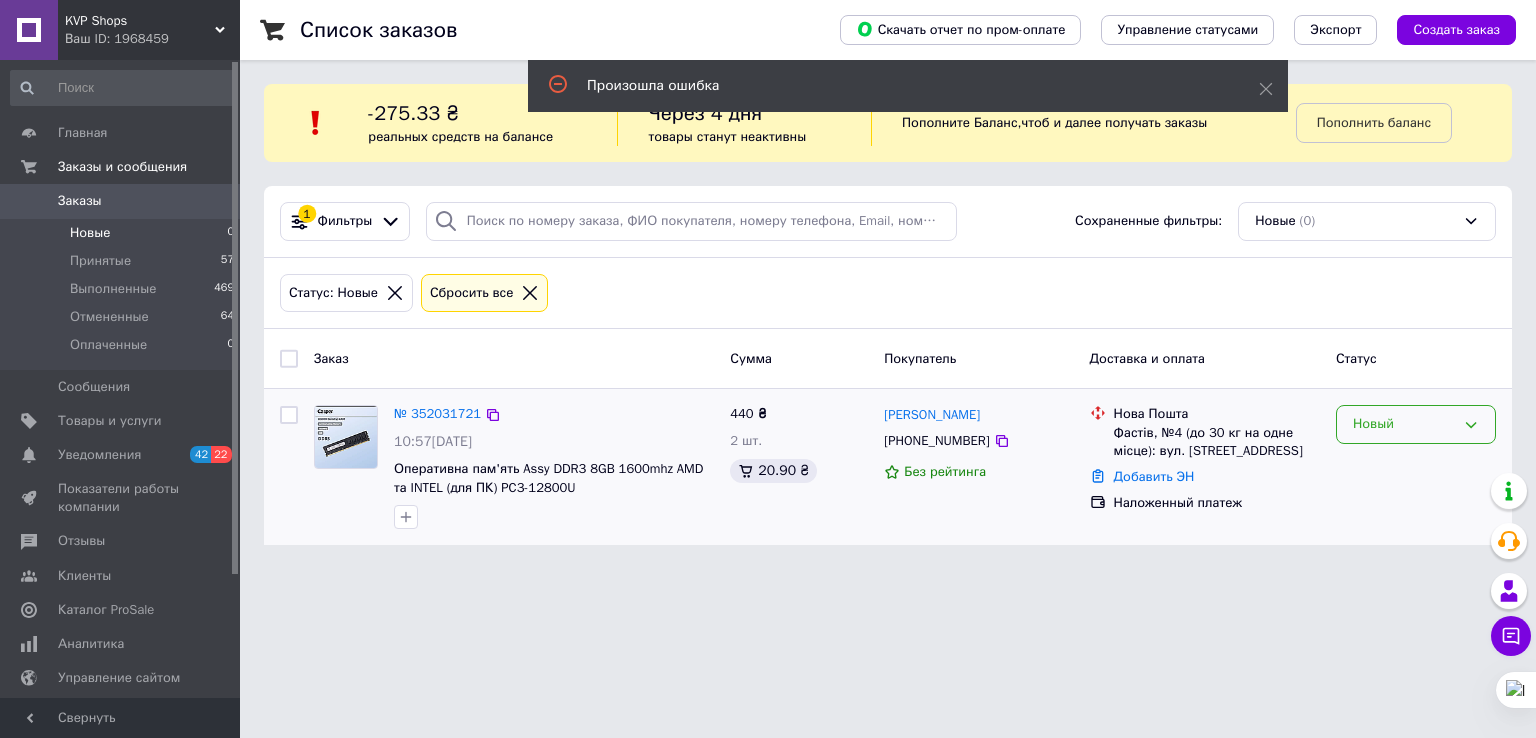 click on "Новый" at bounding box center (1416, 424) 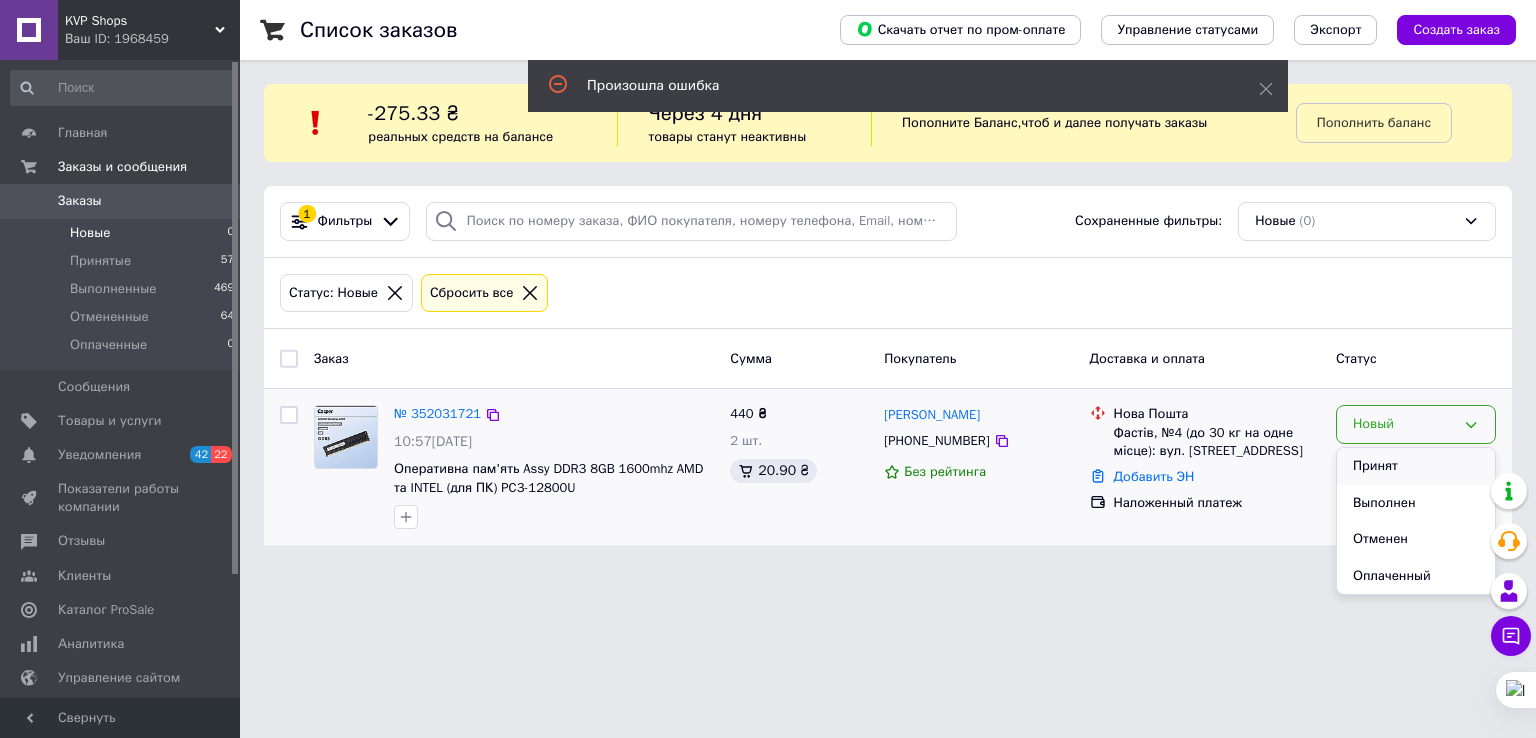 click on "Принят" at bounding box center (1416, 466) 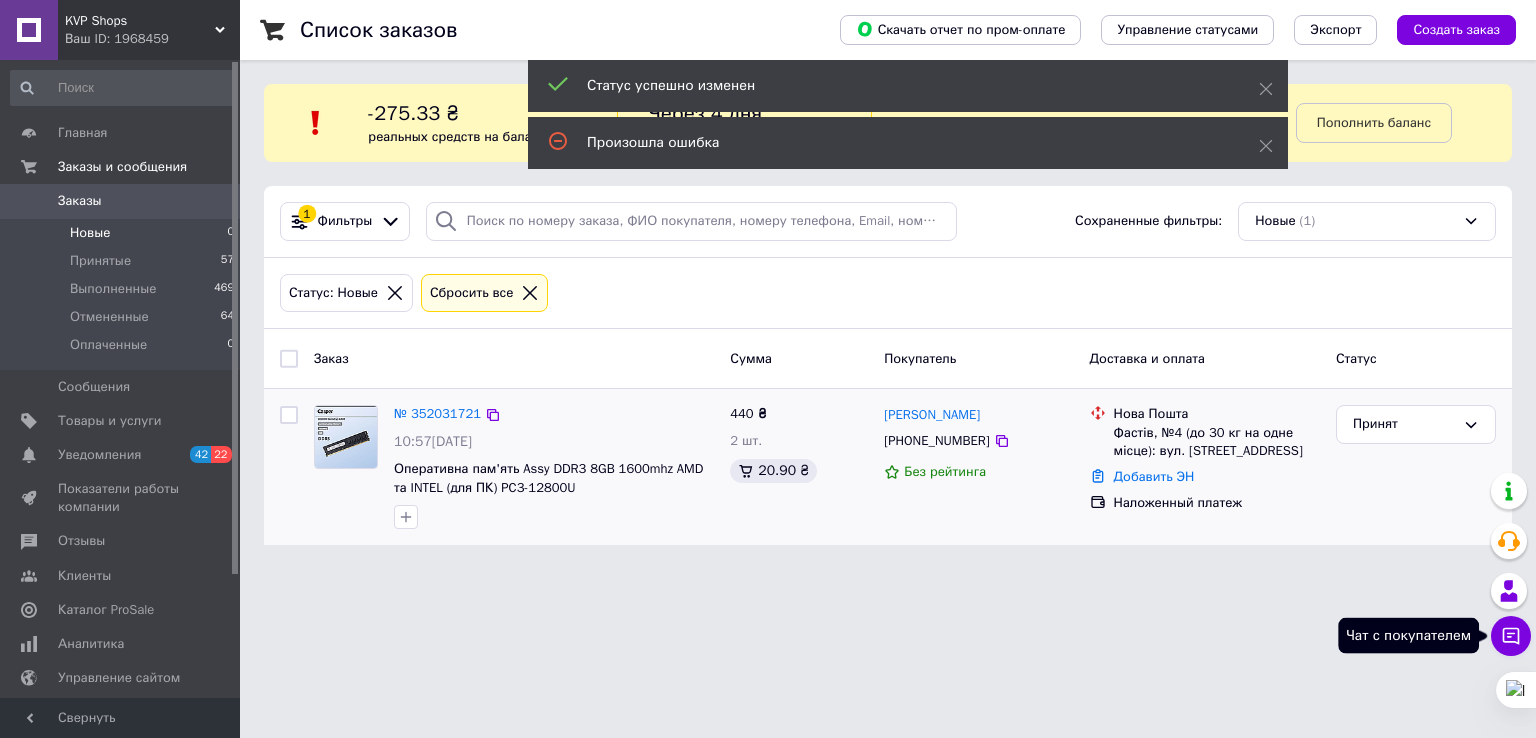 click on "Чат с покупателем" at bounding box center [1511, 636] 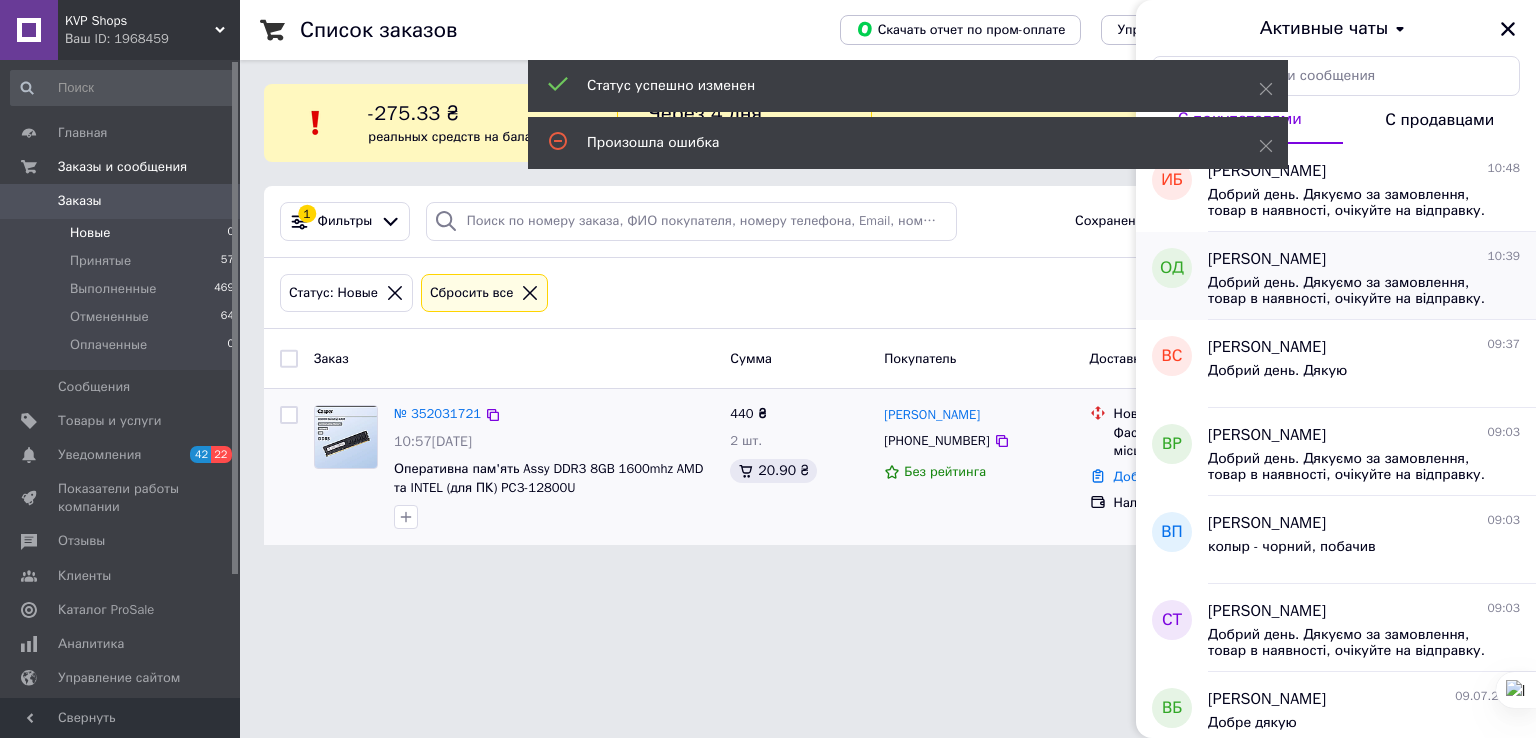 click on "Добрий день. Дякуємо за замовлення, товар в наявності, очікуйте на відправку. Гарного дня!" at bounding box center (1350, 291) 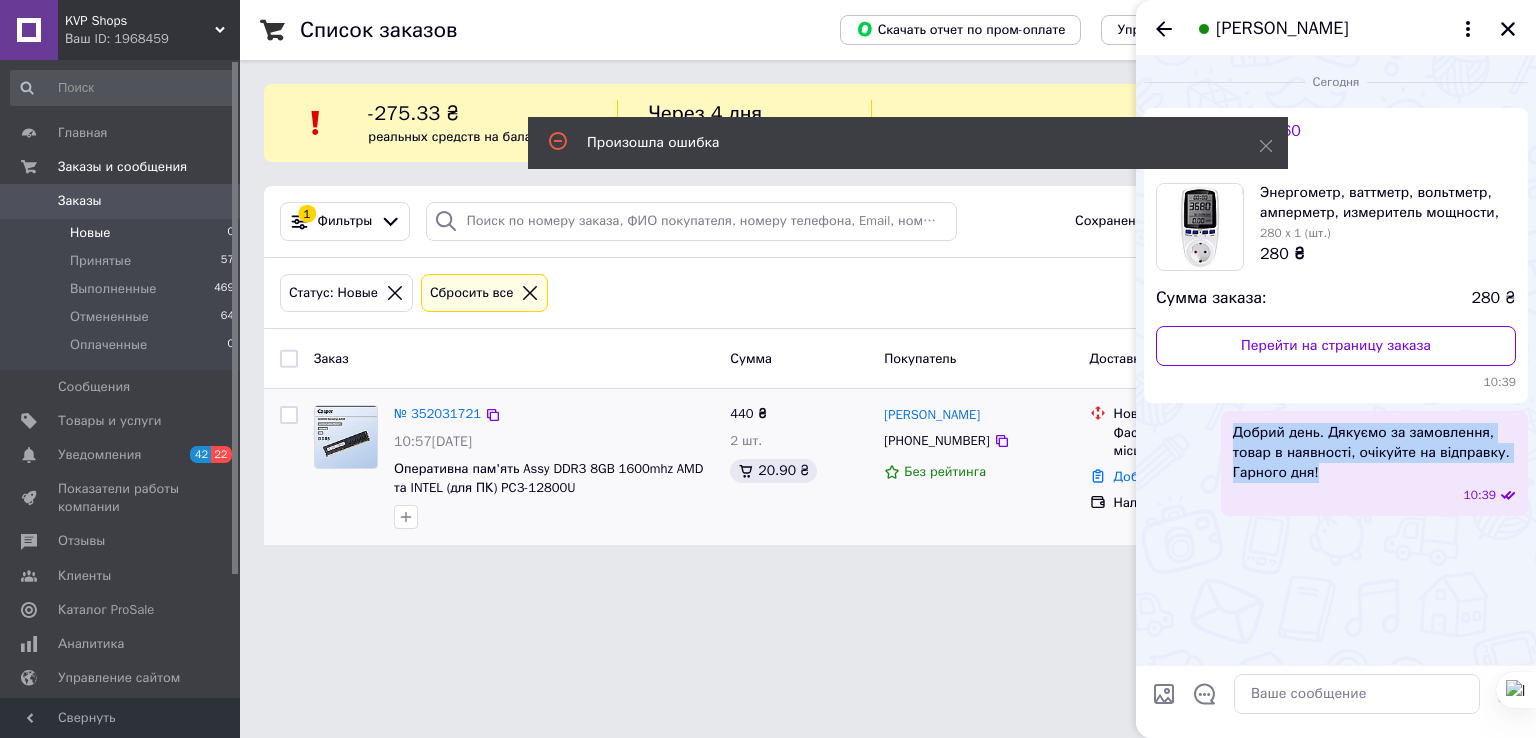 drag, startPoint x: 1326, startPoint y: 473, endPoint x: 1220, endPoint y: 435, distance: 112.60551 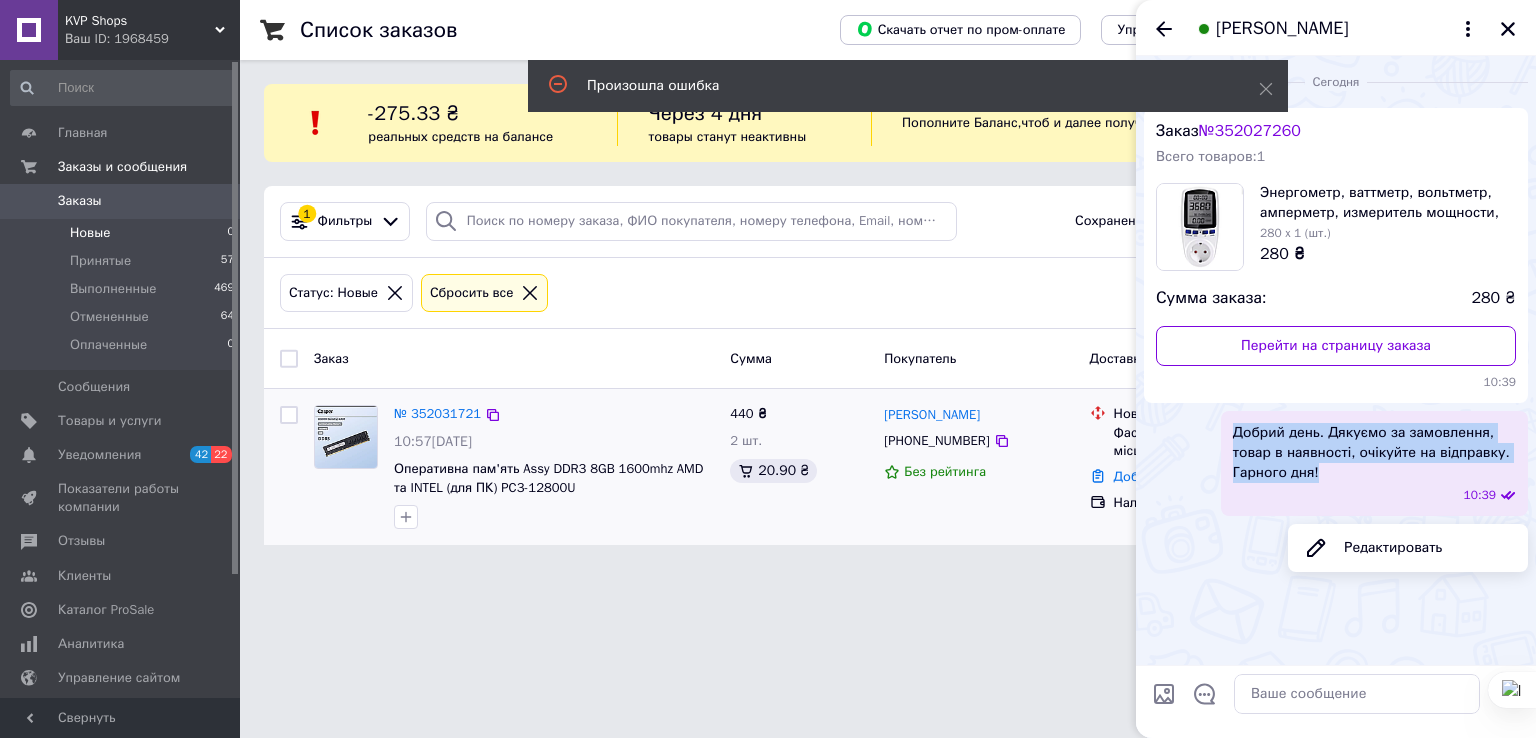 copy on "Добрий день. Дякуємо за замовлення, товар в наявності, очікуйте на відправку. Гарного дня!" 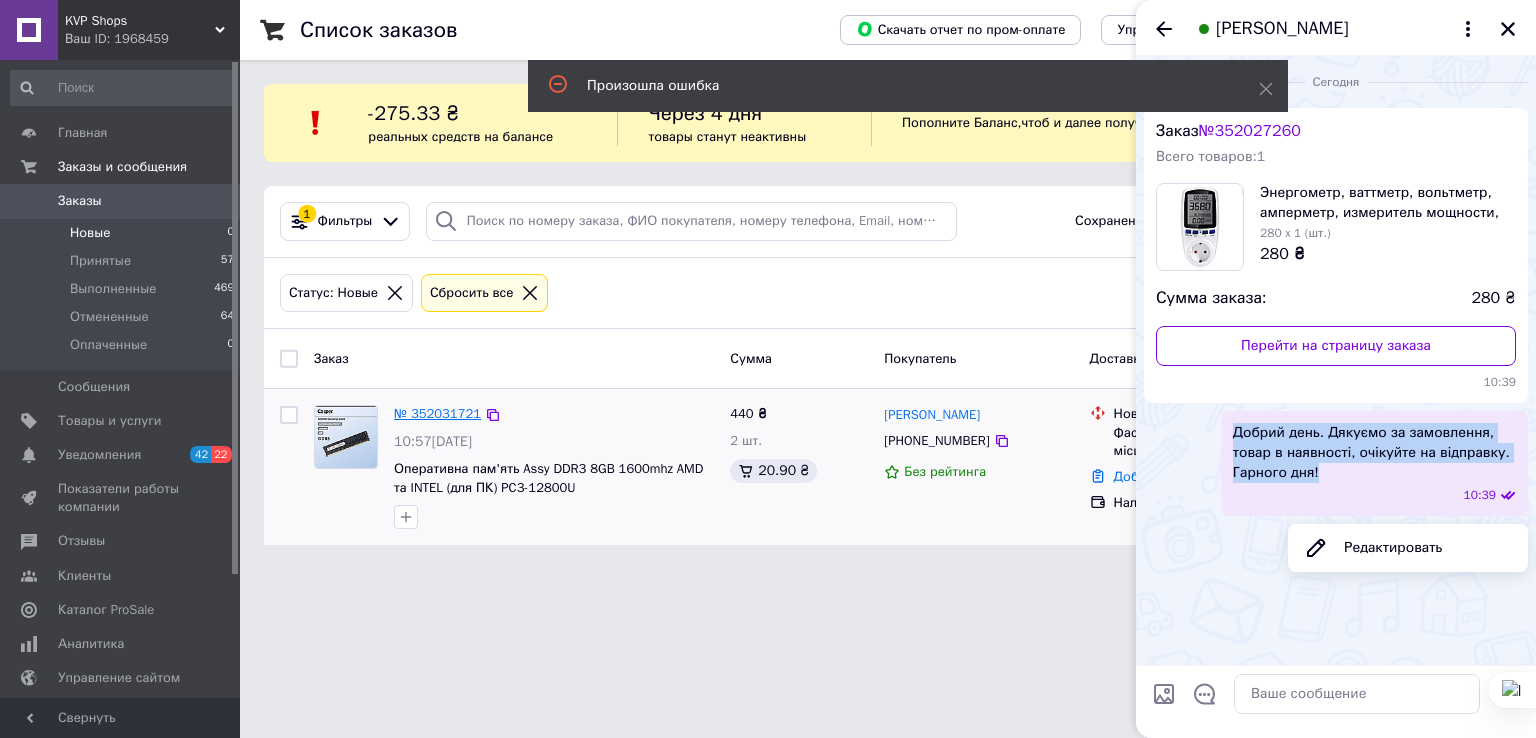 click on "№ 352031721" at bounding box center [437, 413] 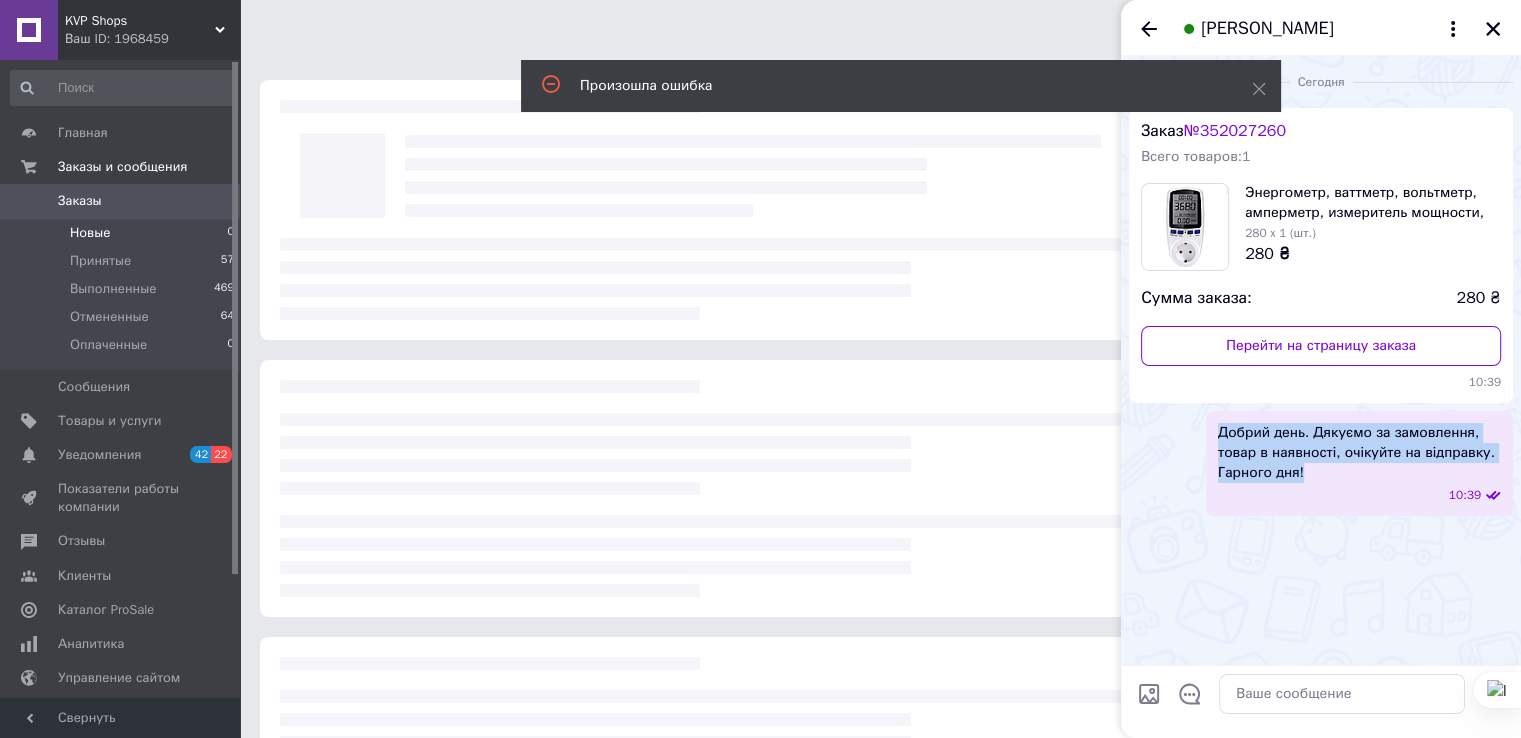 click 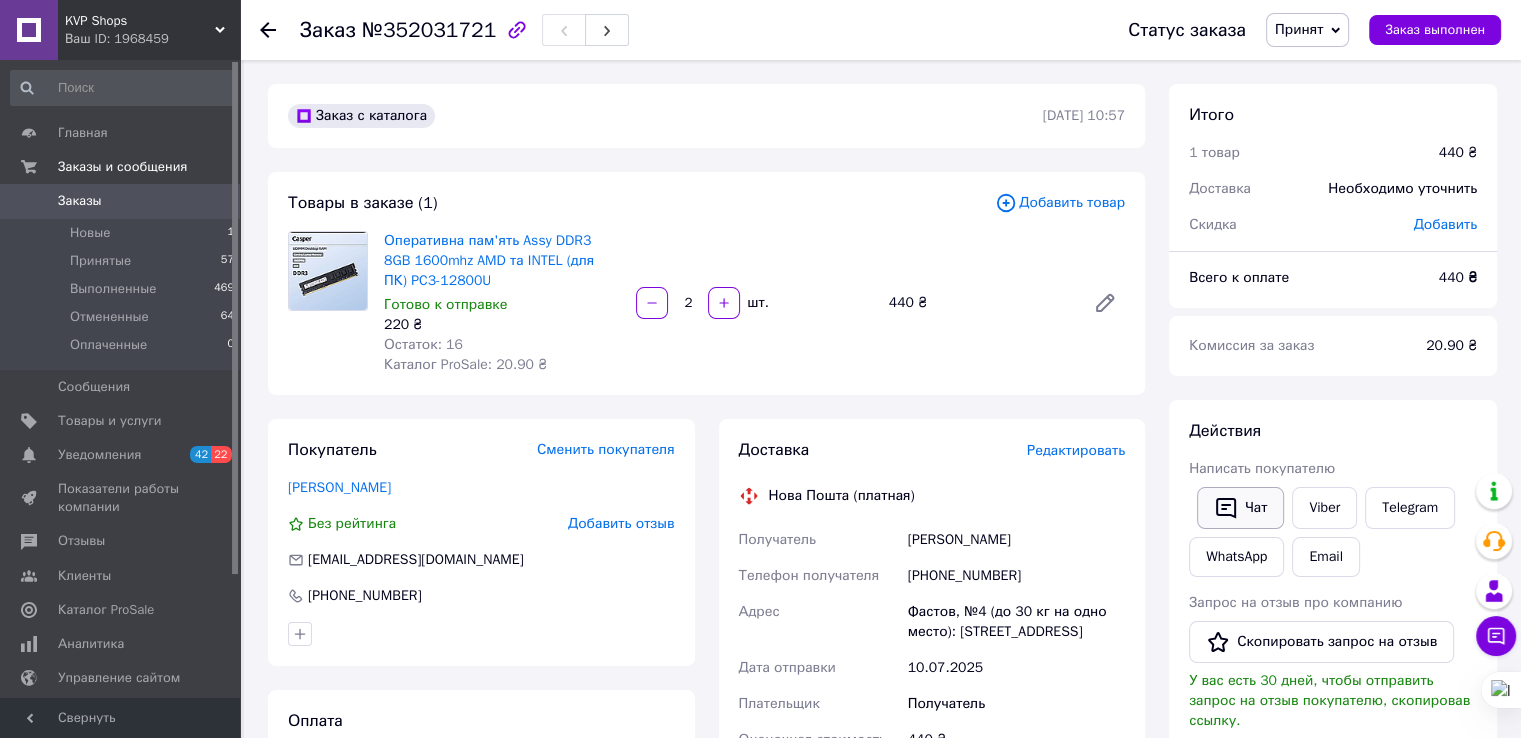 click on "Чат" at bounding box center [1240, 508] 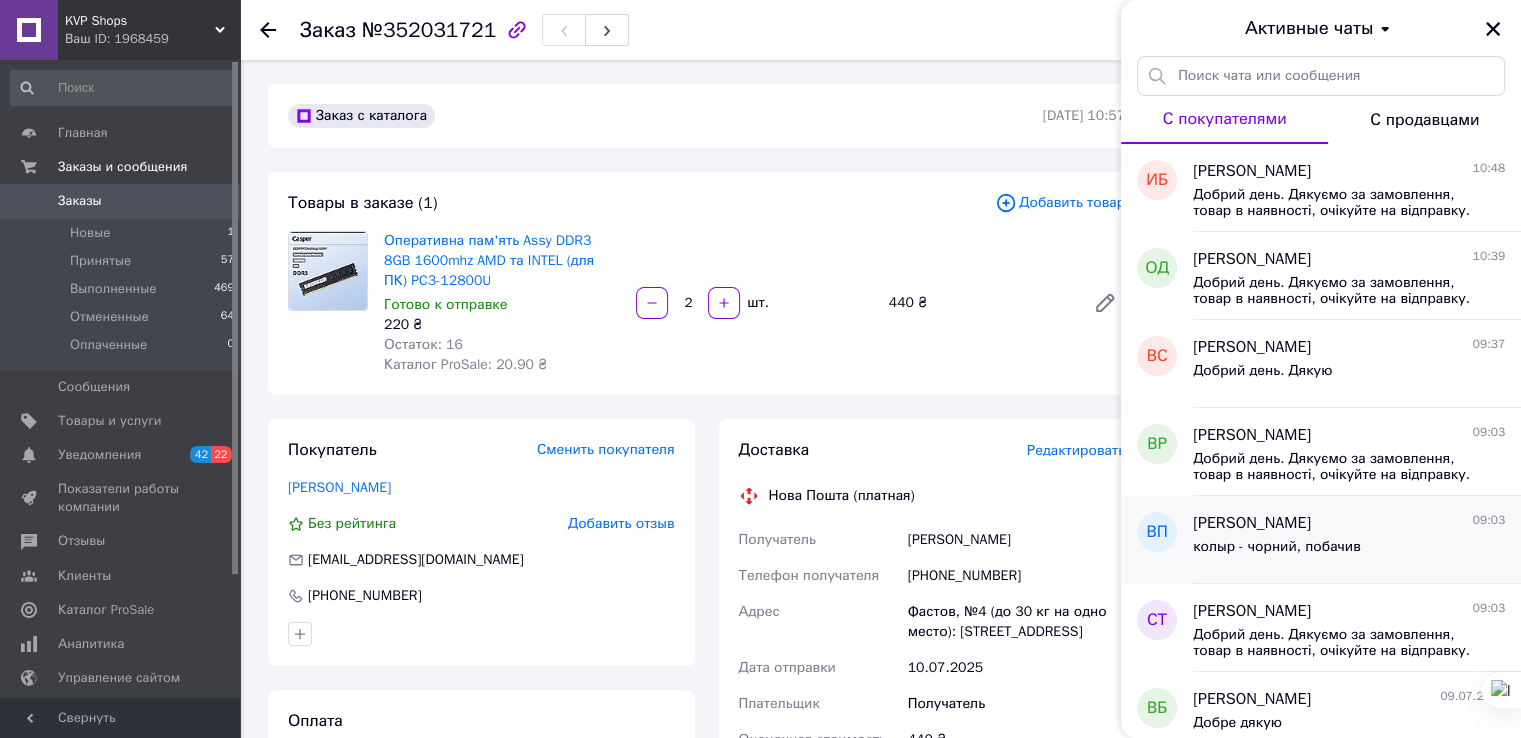 type 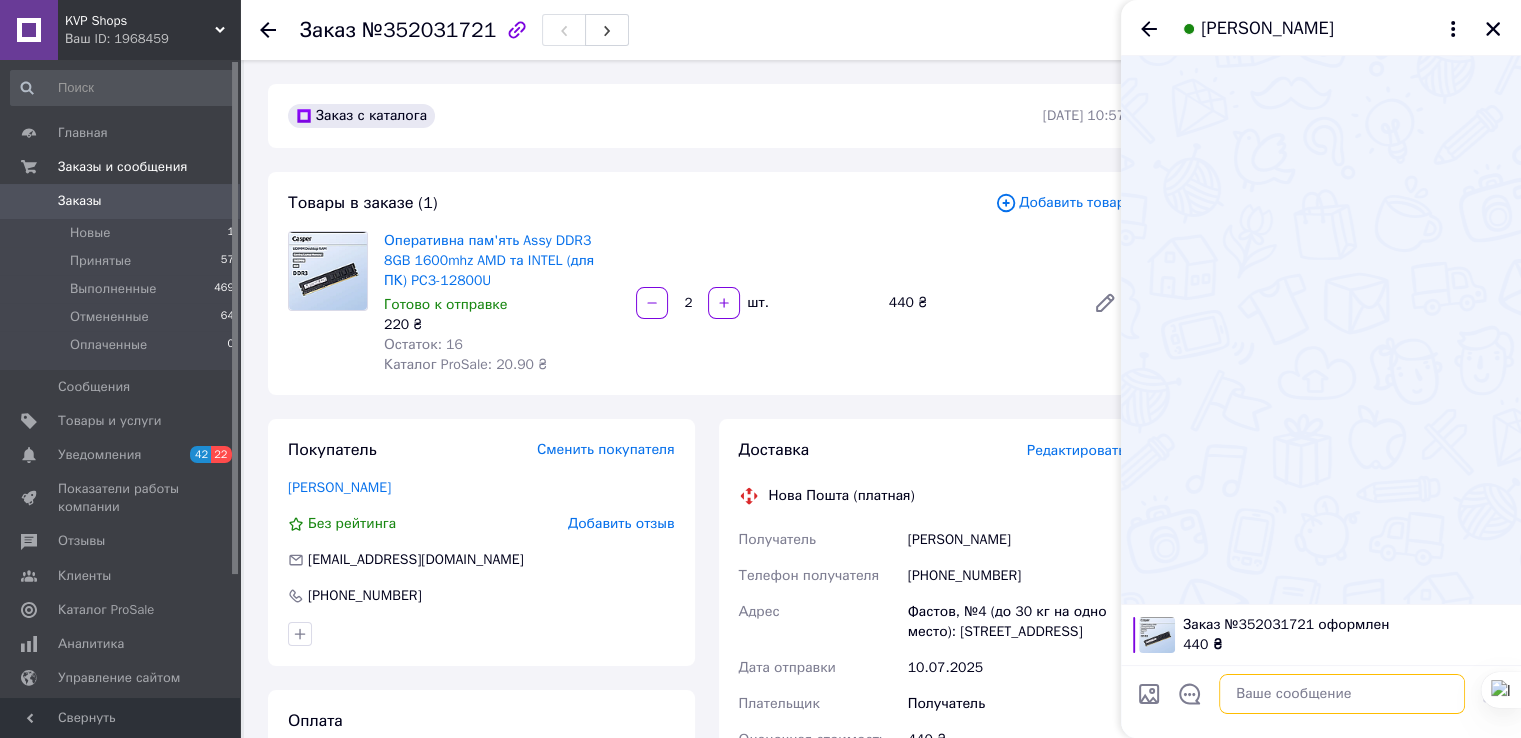 click at bounding box center (1342, 694) 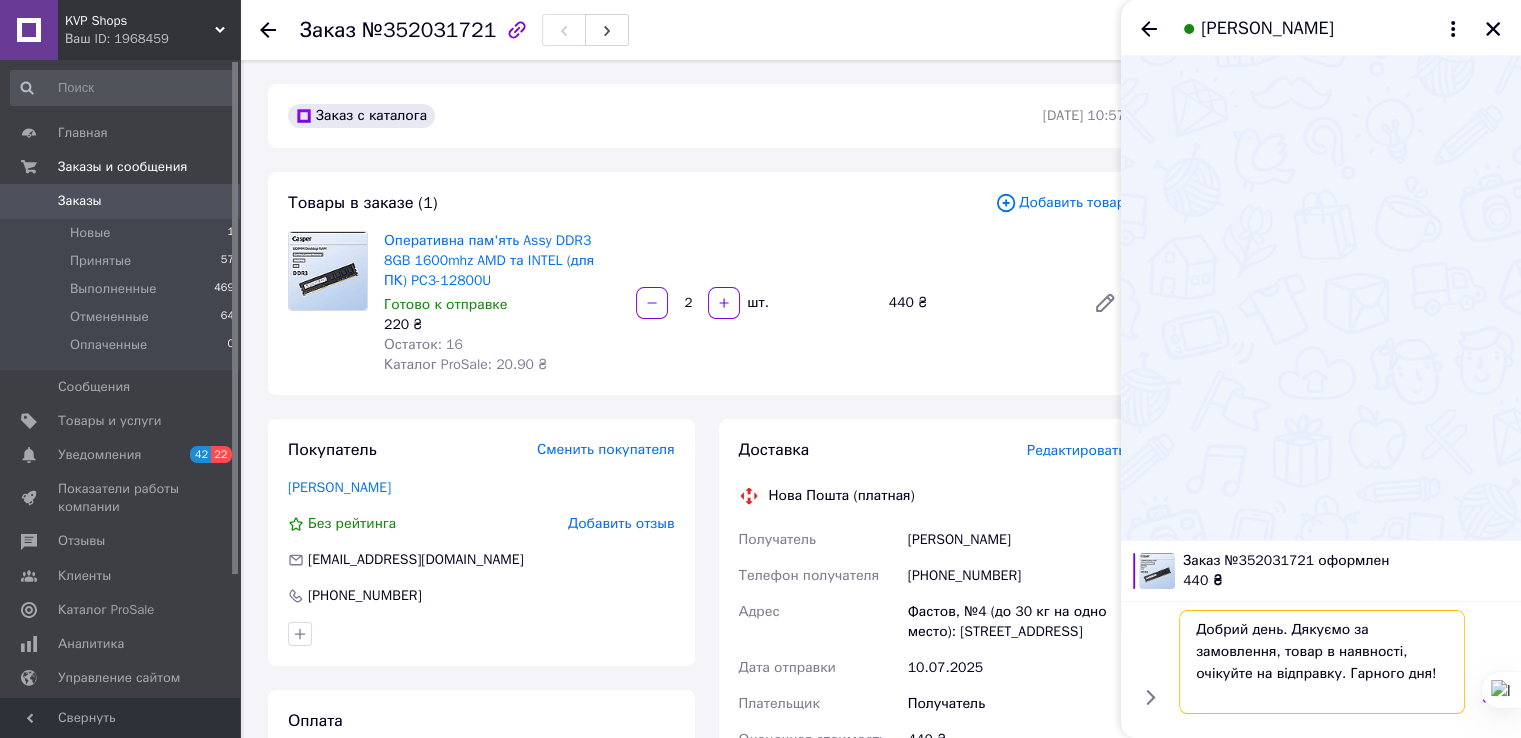 type 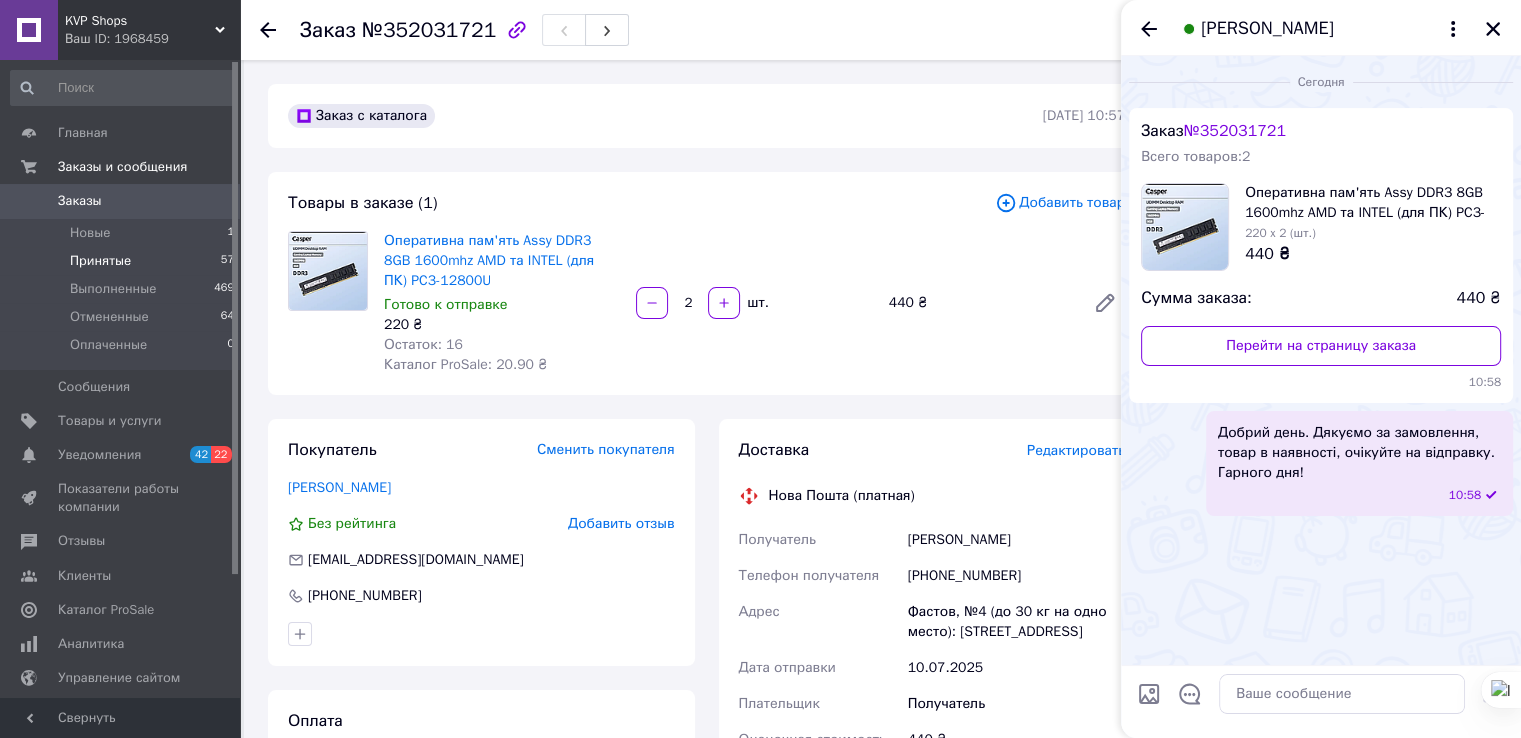 click on "Принятые 57" at bounding box center (123, 261) 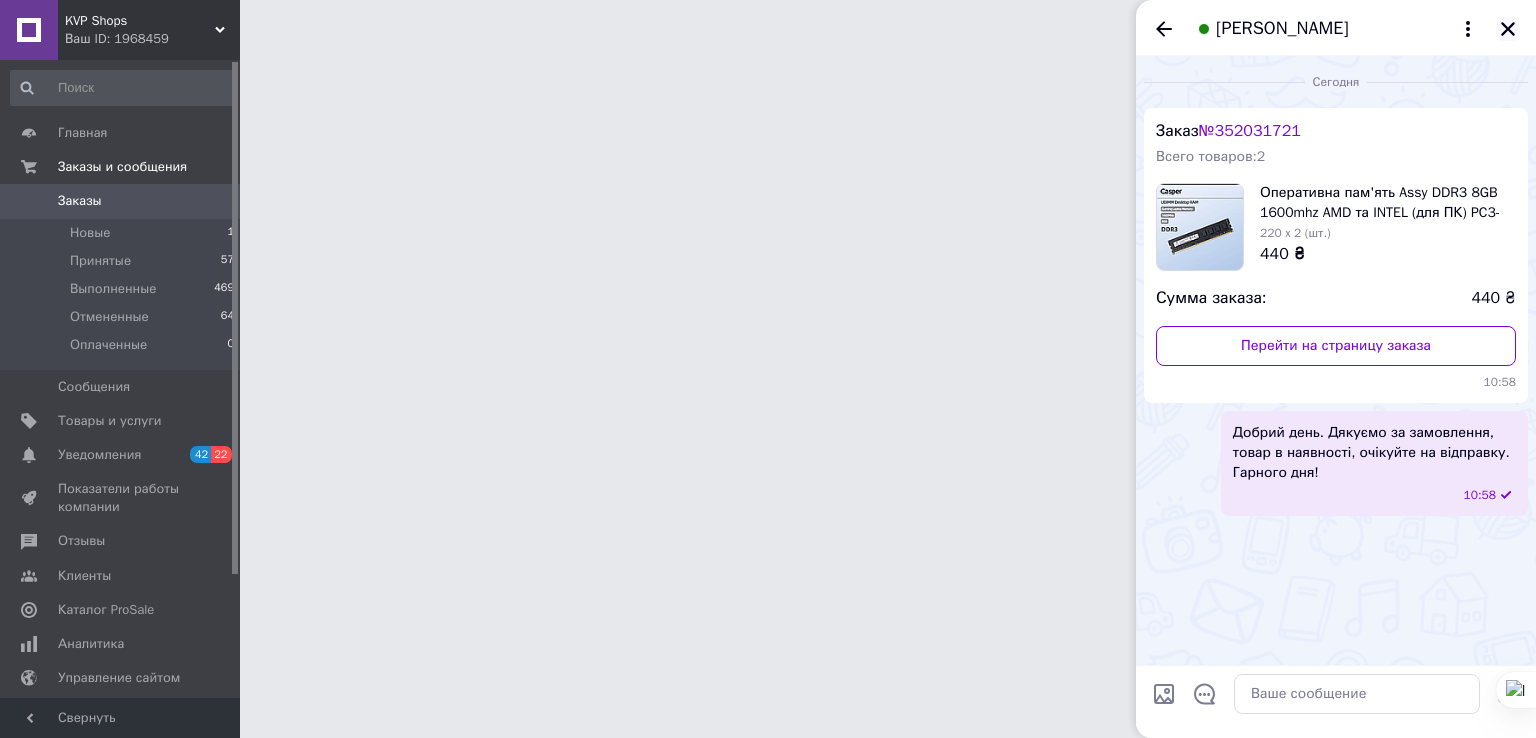 click 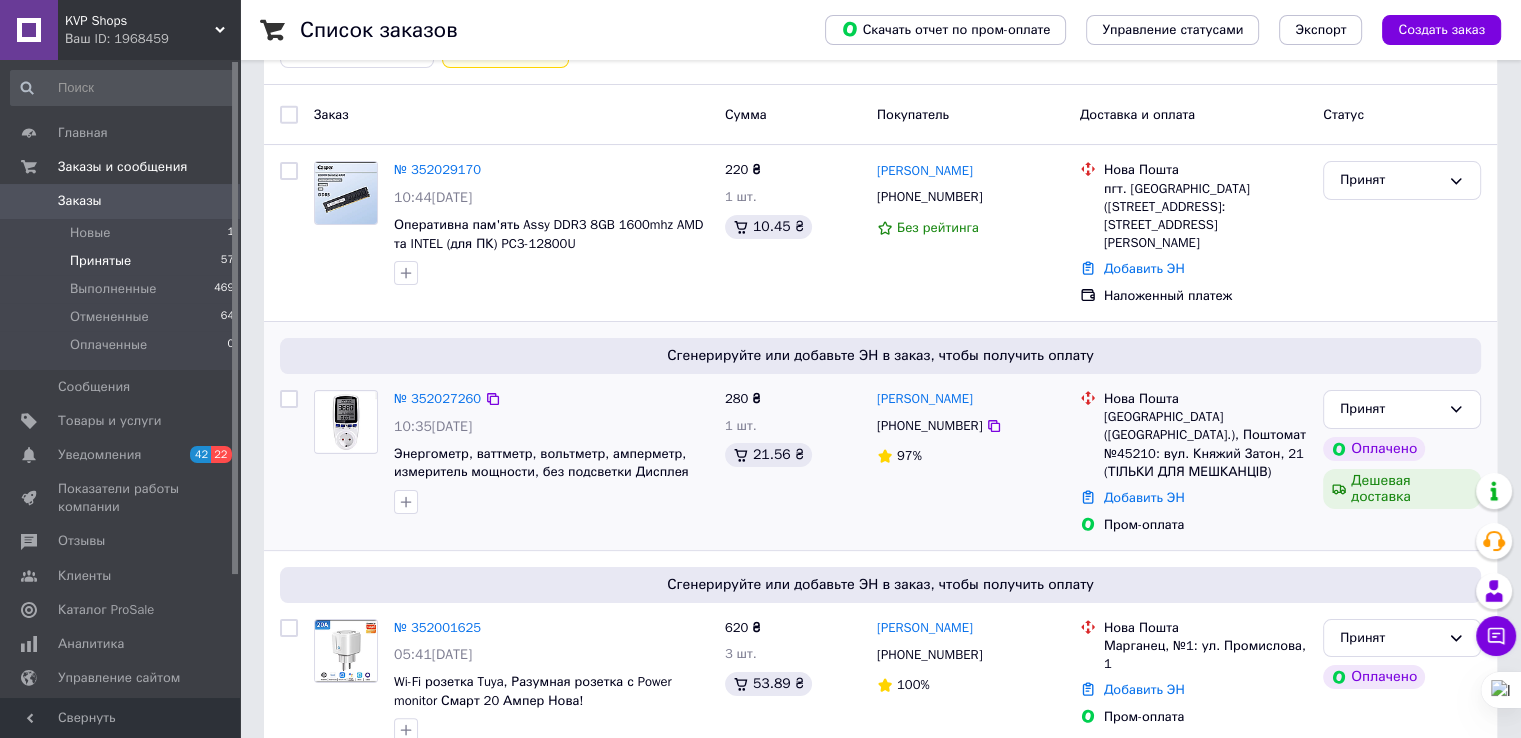 scroll, scrollTop: 200, scrollLeft: 0, axis: vertical 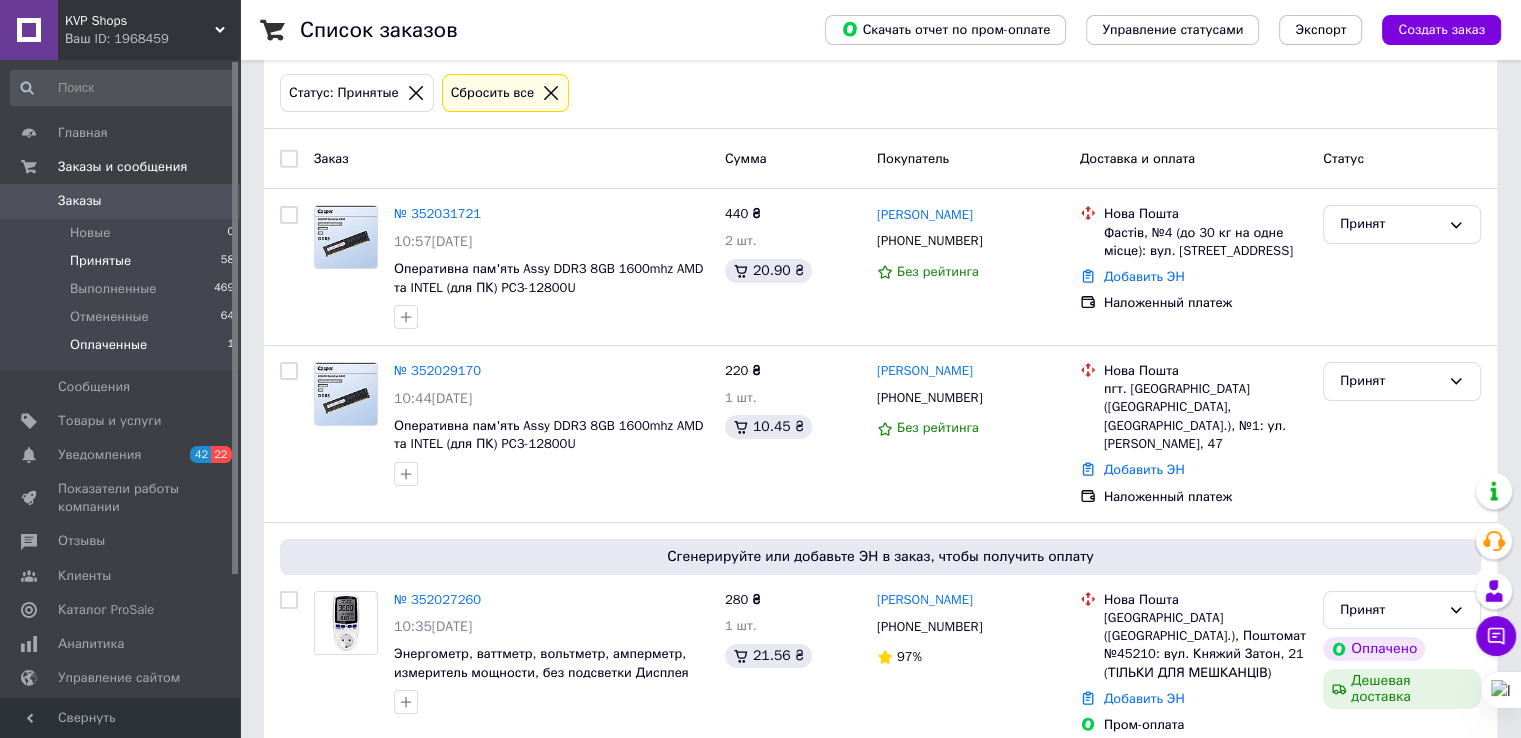 click on "Оплаченные 1" at bounding box center [123, 350] 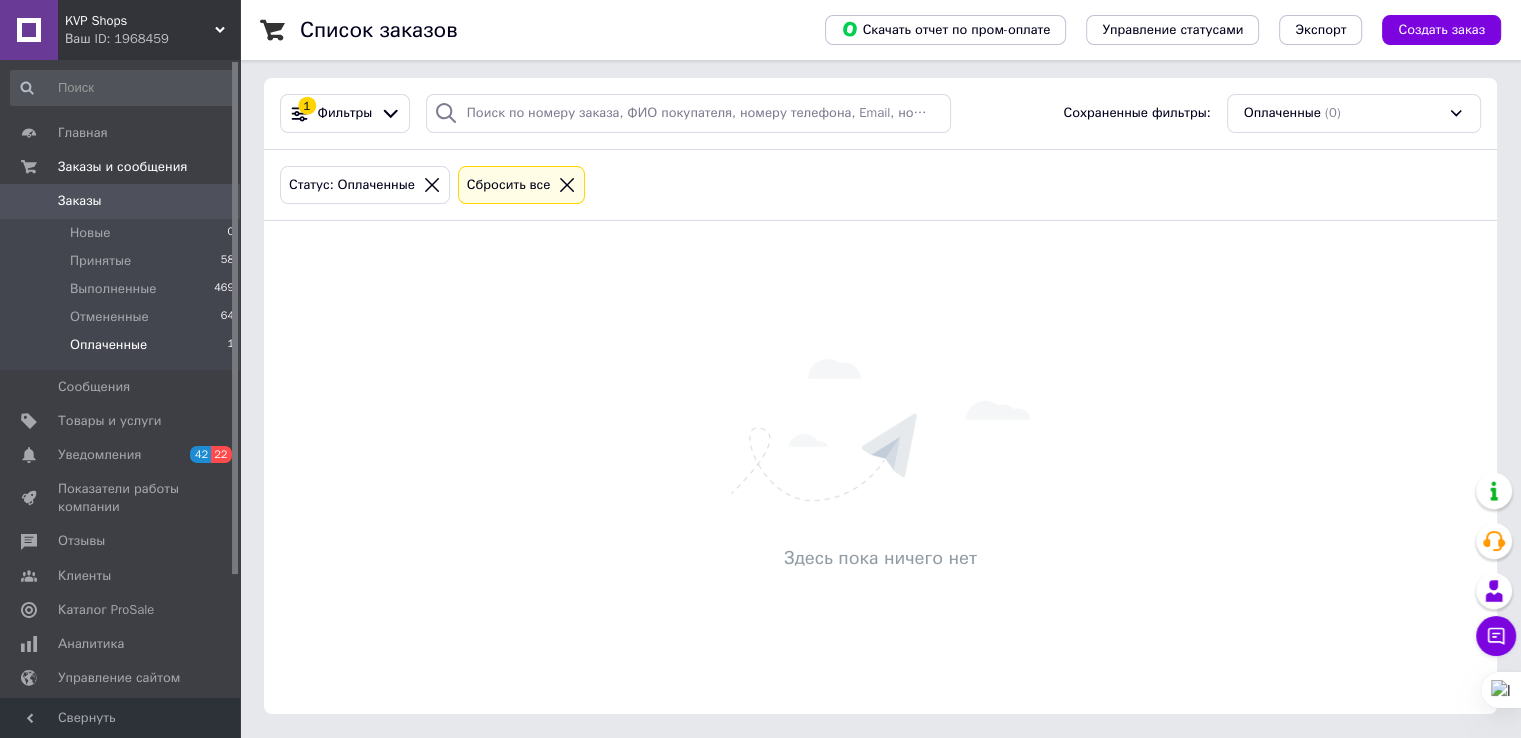 scroll, scrollTop: 0, scrollLeft: 0, axis: both 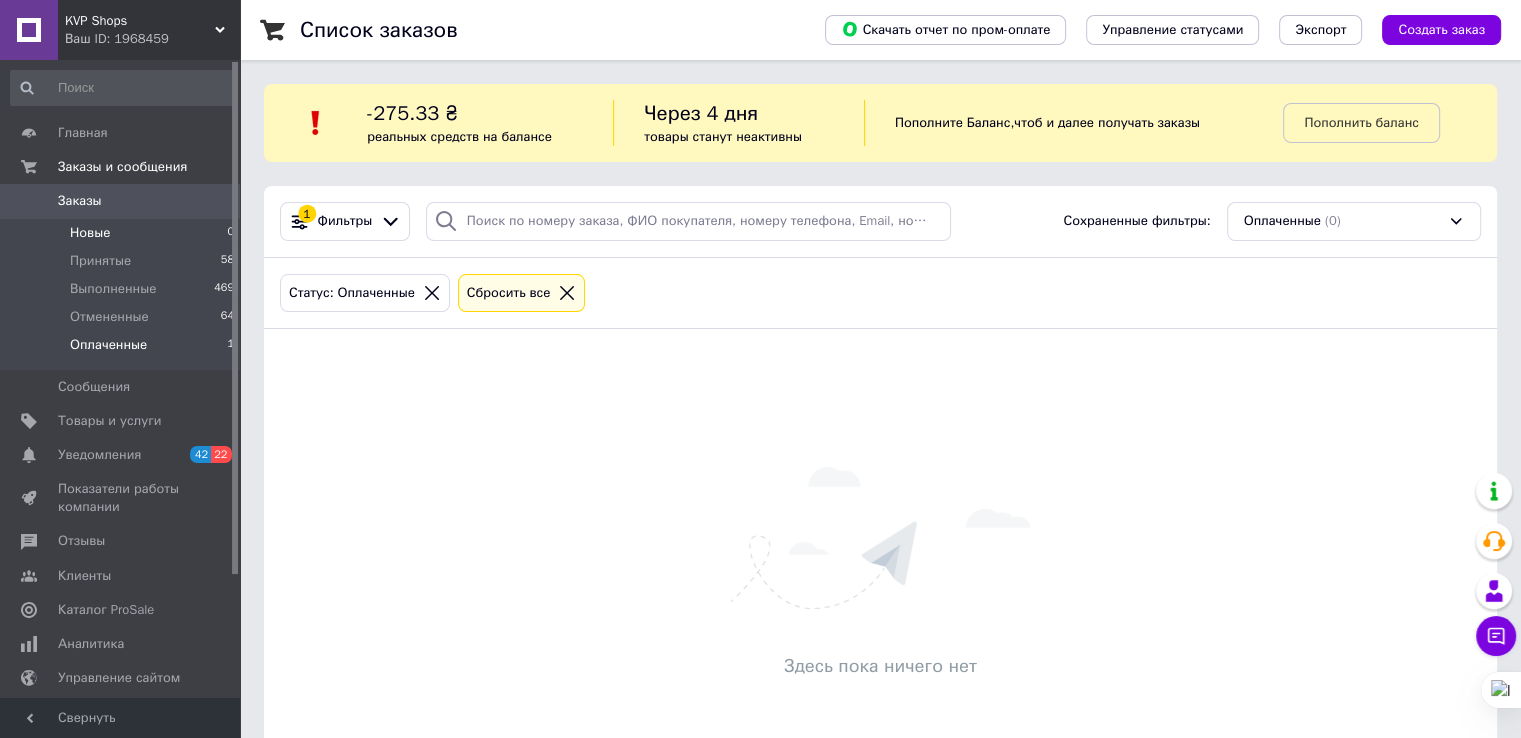 click on "Новые 0" at bounding box center [123, 233] 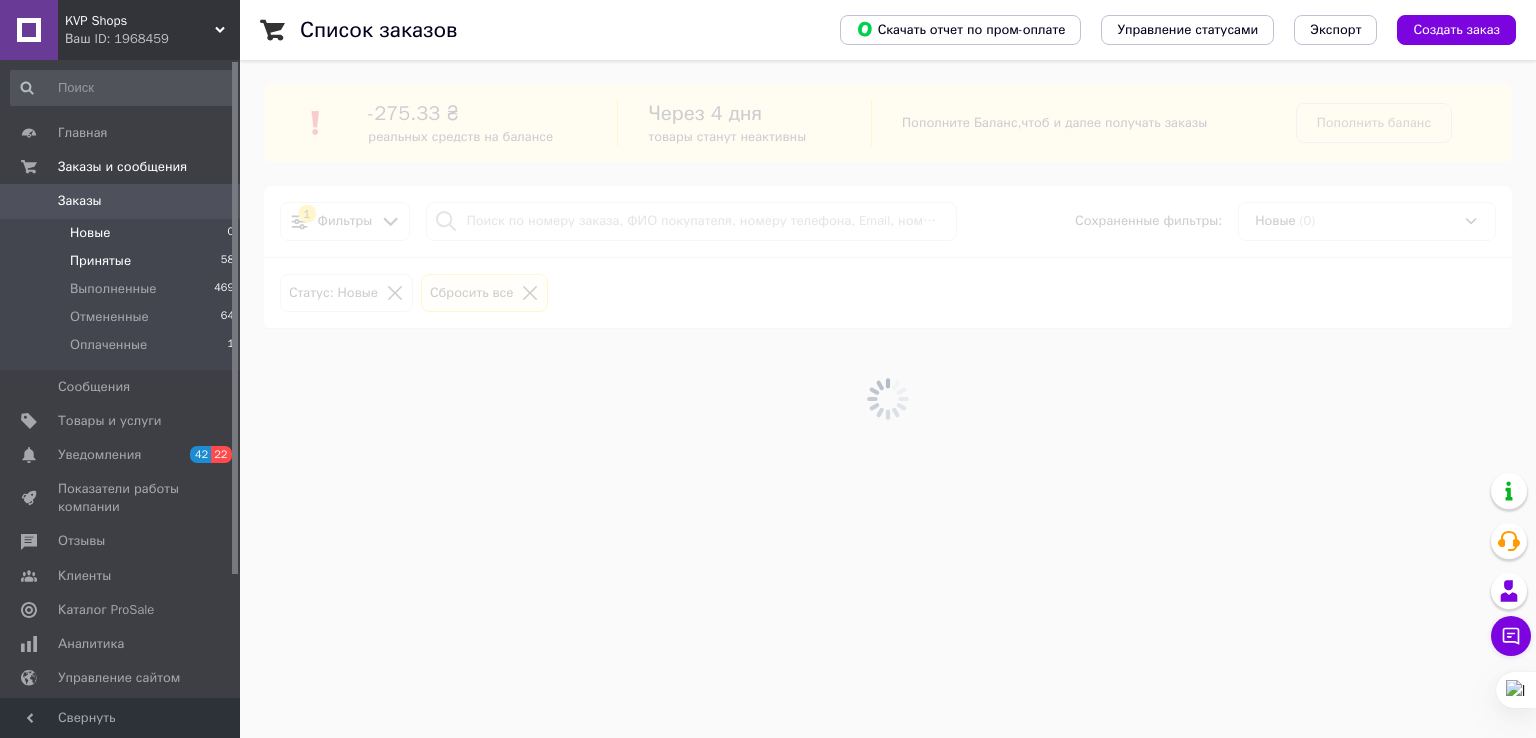 click on "Принятые" at bounding box center [100, 261] 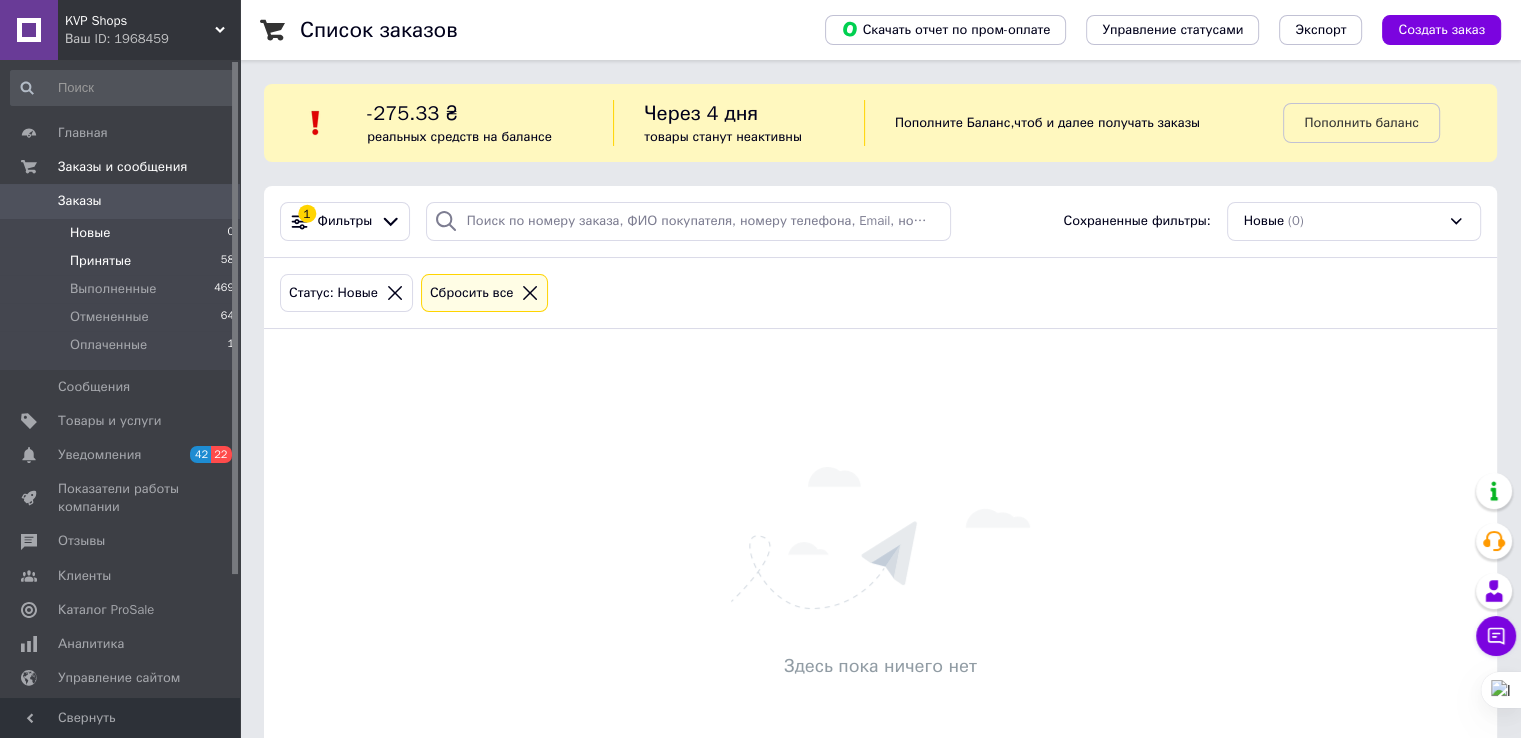 click on "Принятые" at bounding box center (100, 261) 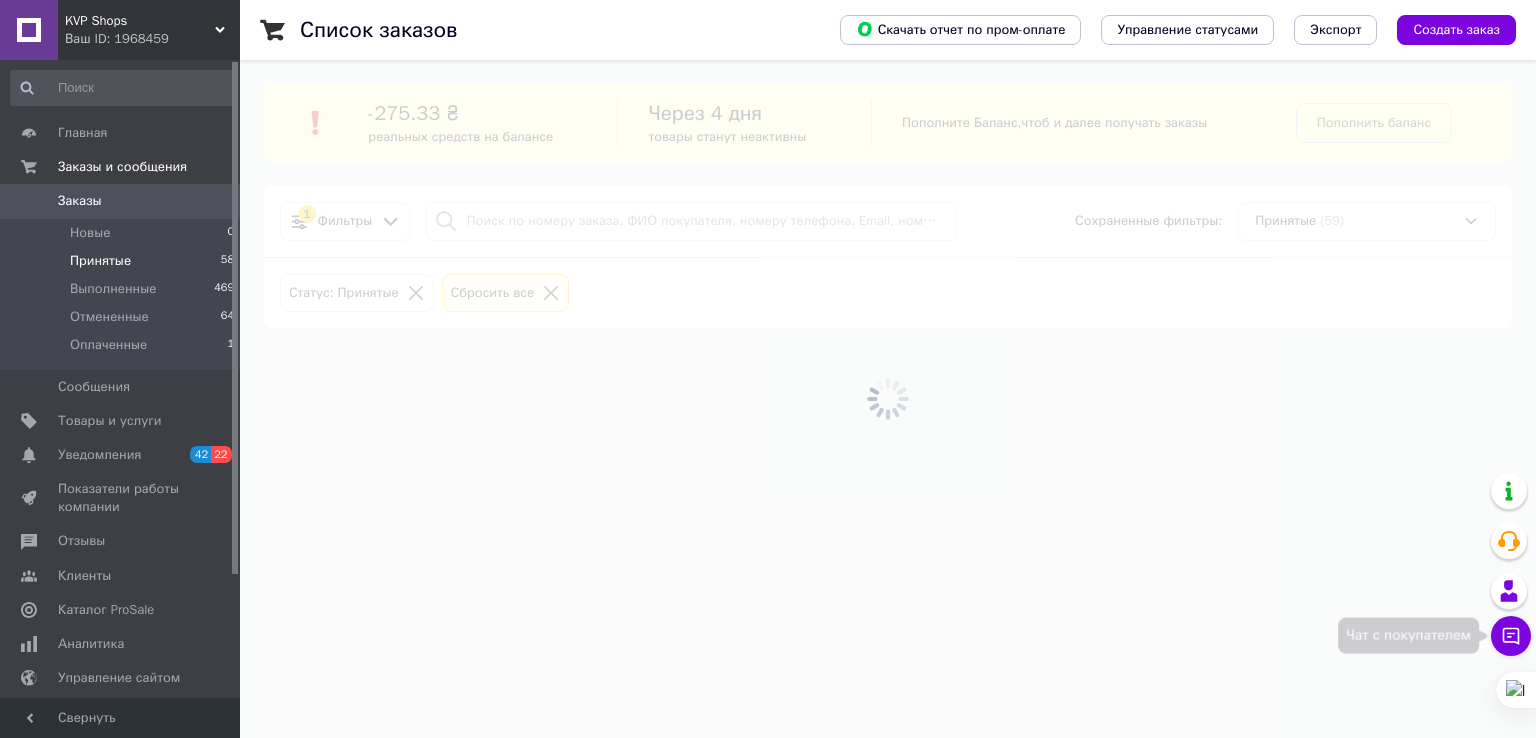 click on "Чат с покупателем" at bounding box center [1511, 636] 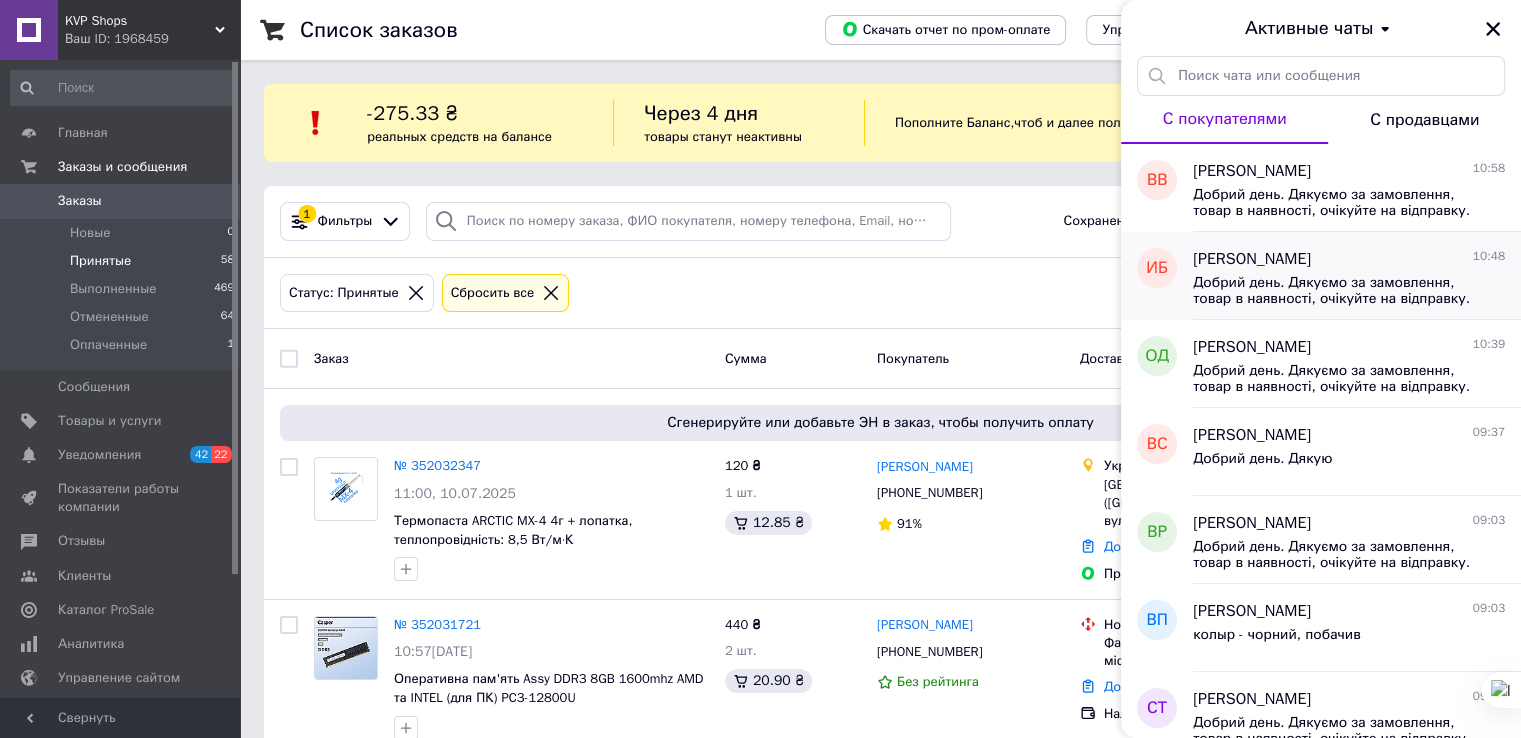 click on "Добрий день. Дякуємо за замовлення, товар в наявності, очікуйте на відправку. Гарного дня!" at bounding box center (1335, 291) 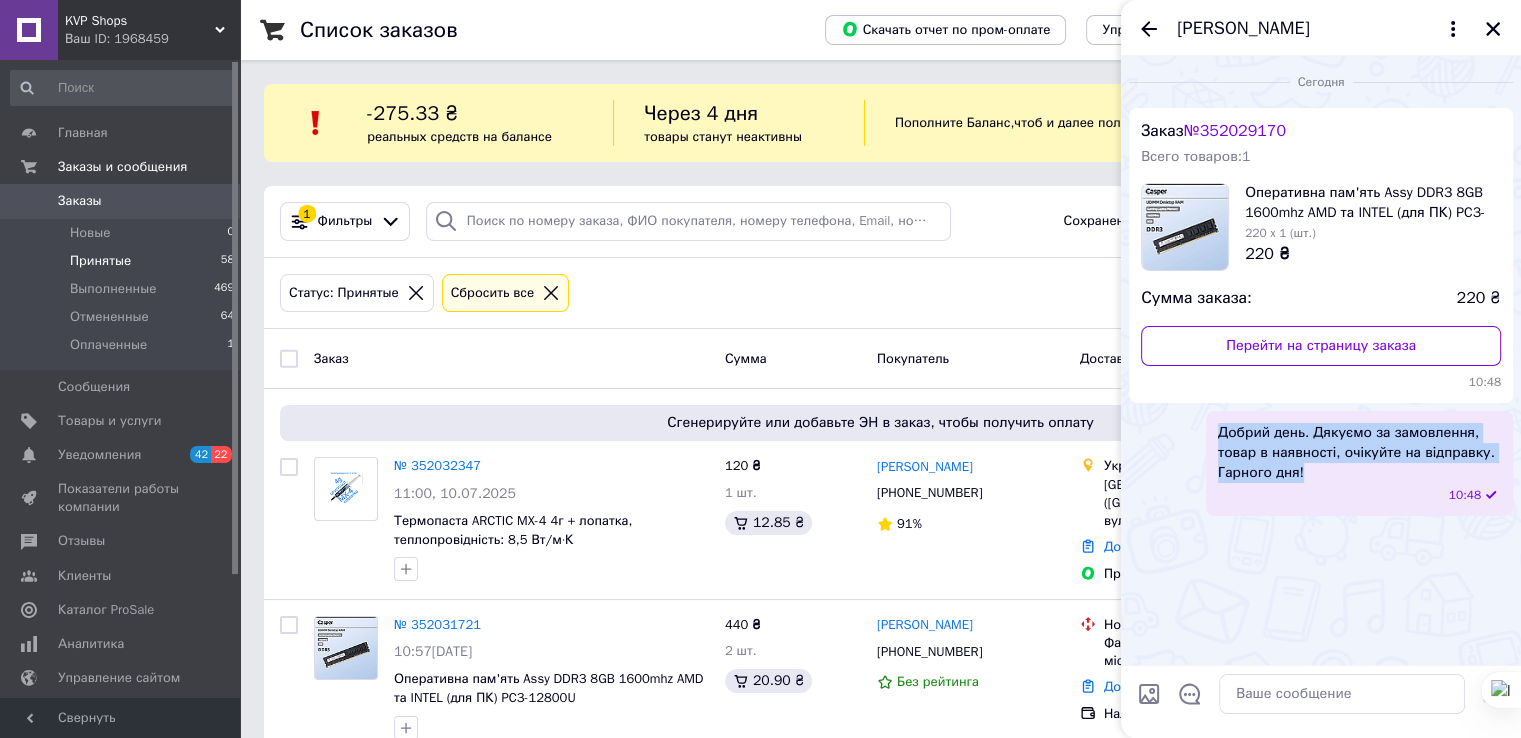 drag, startPoint x: 1327, startPoint y: 482, endPoint x: 1194, endPoint y: 441, distance: 139.17615 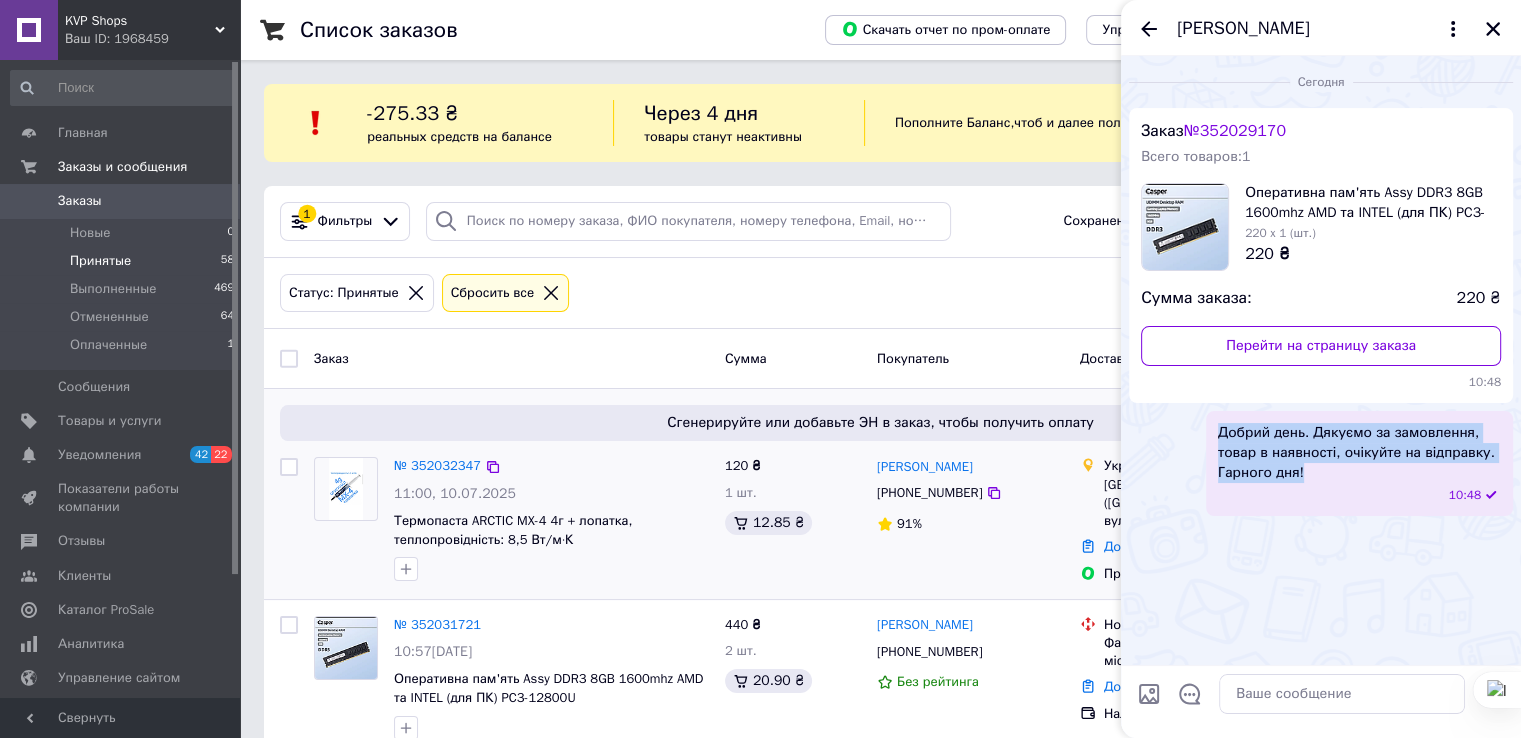copy on "Добрий день. Дякуємо за замовлення, товар в наявності, очікуйте на відправку. Гарного дня!" 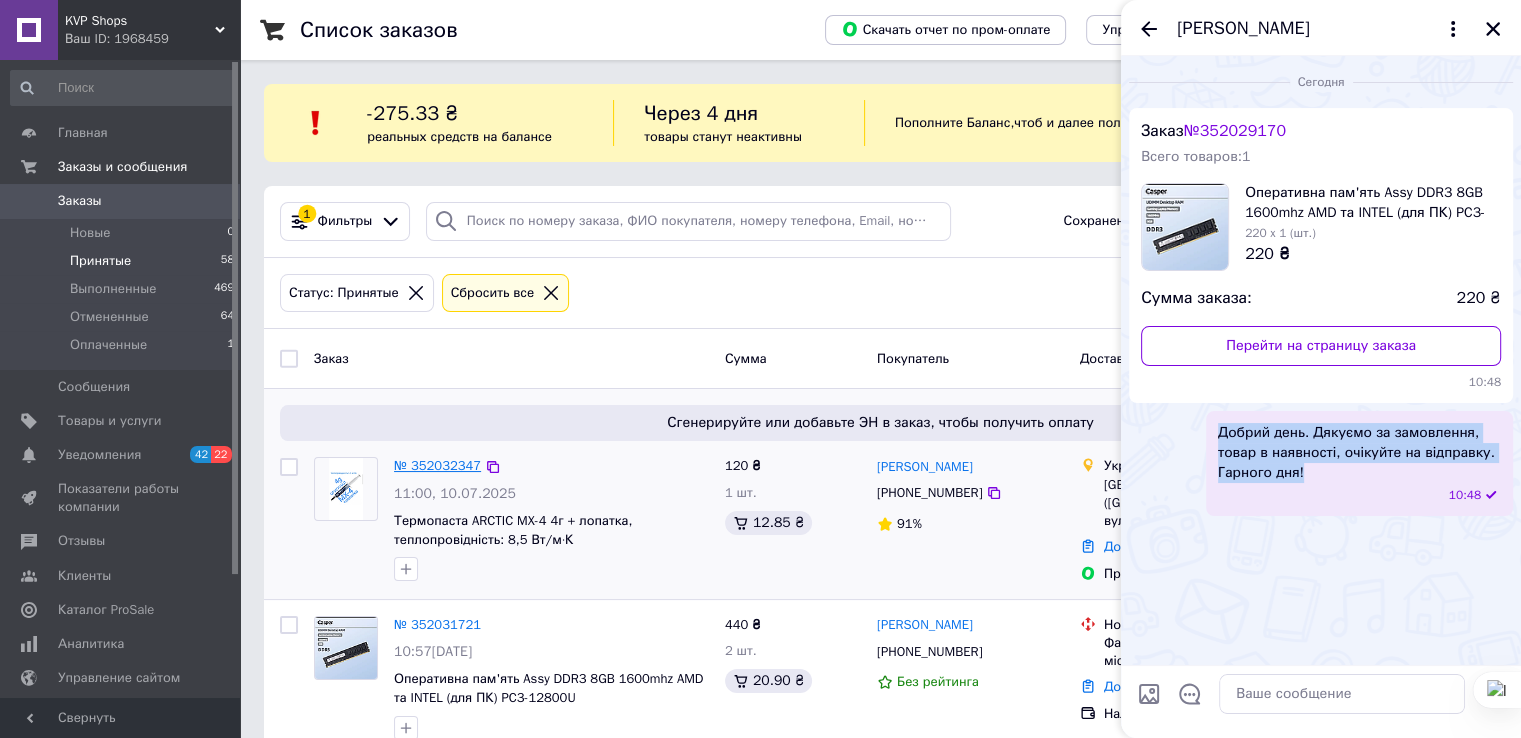 click on "№ 352032347" at bounding box center [437, 465] 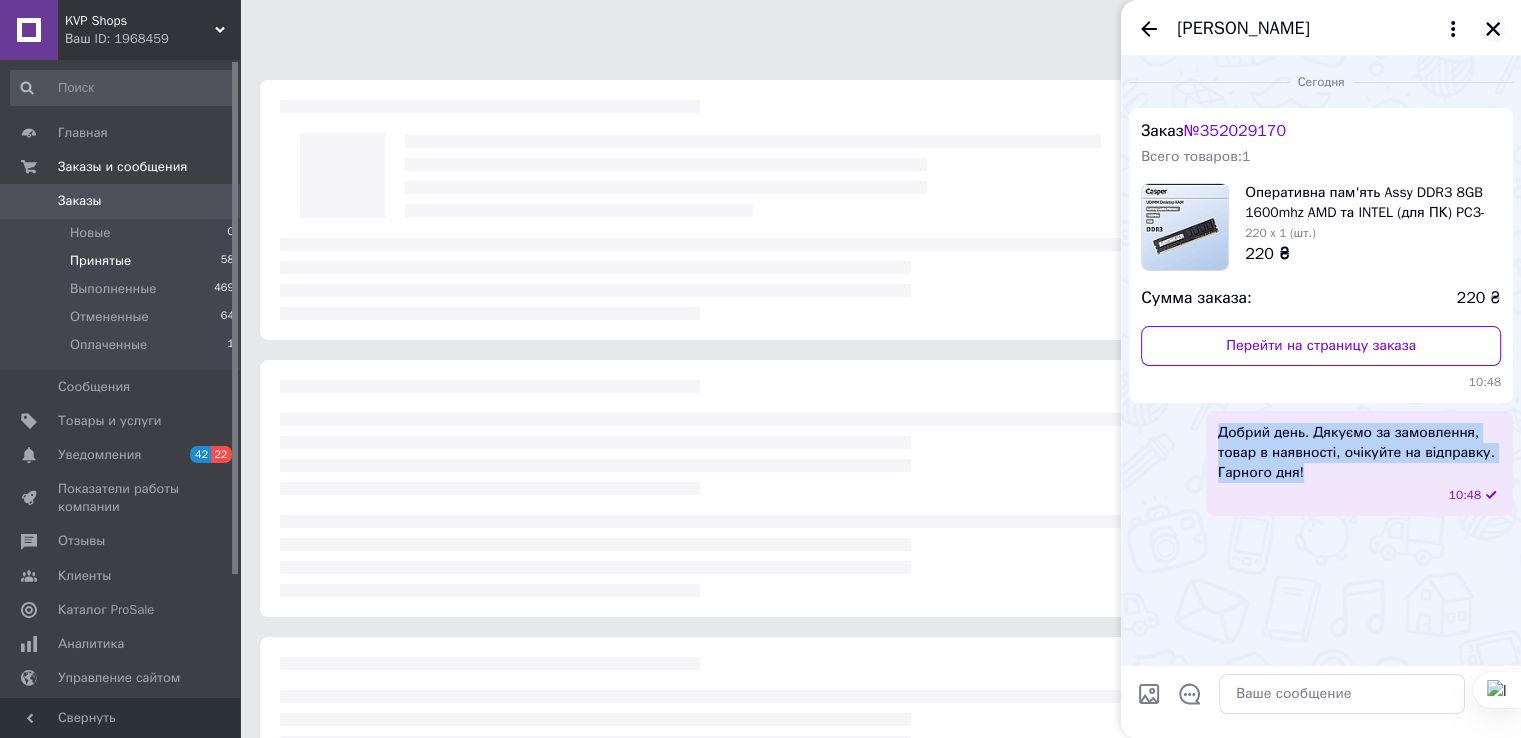 click 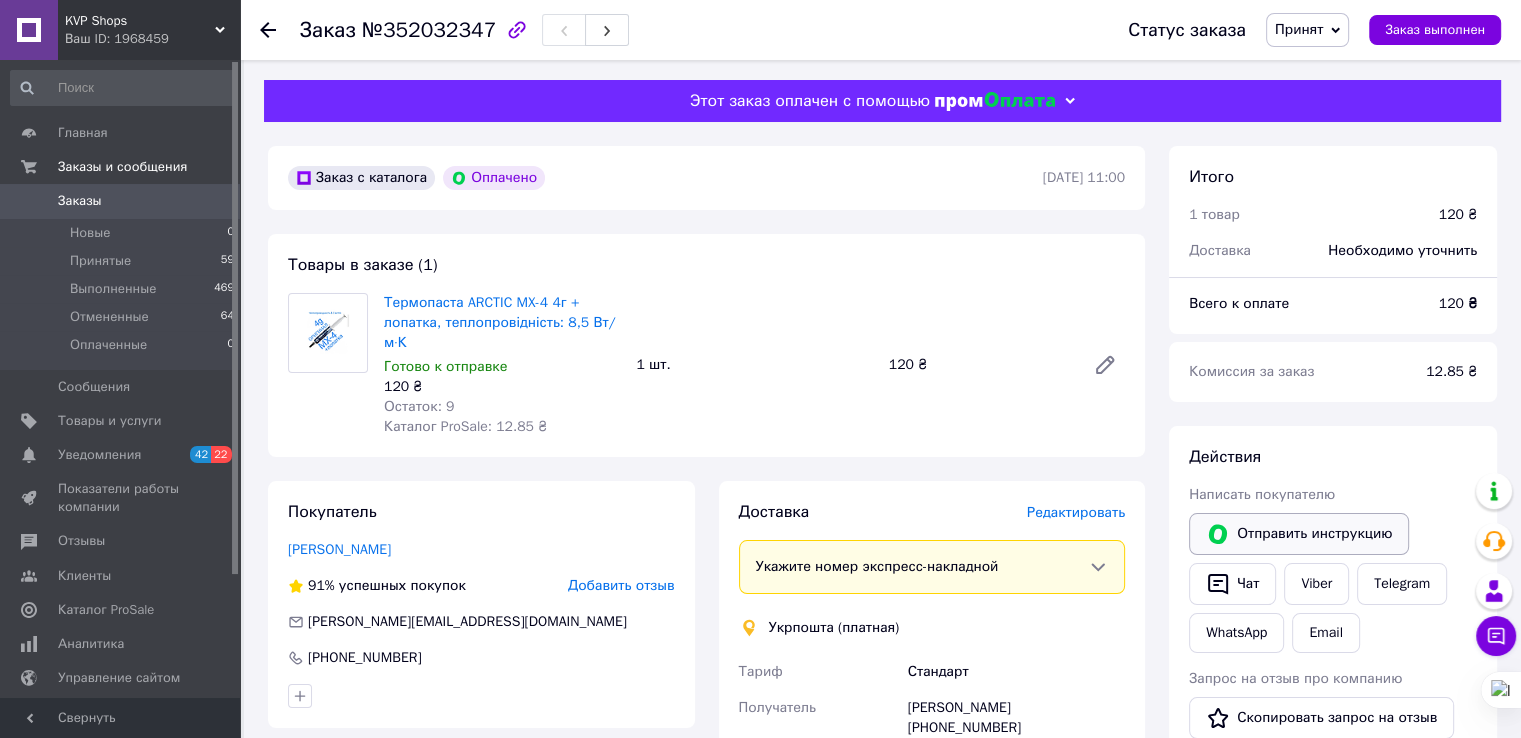 click on "Отправить инструкцию" at bounding box center (1299, 534) 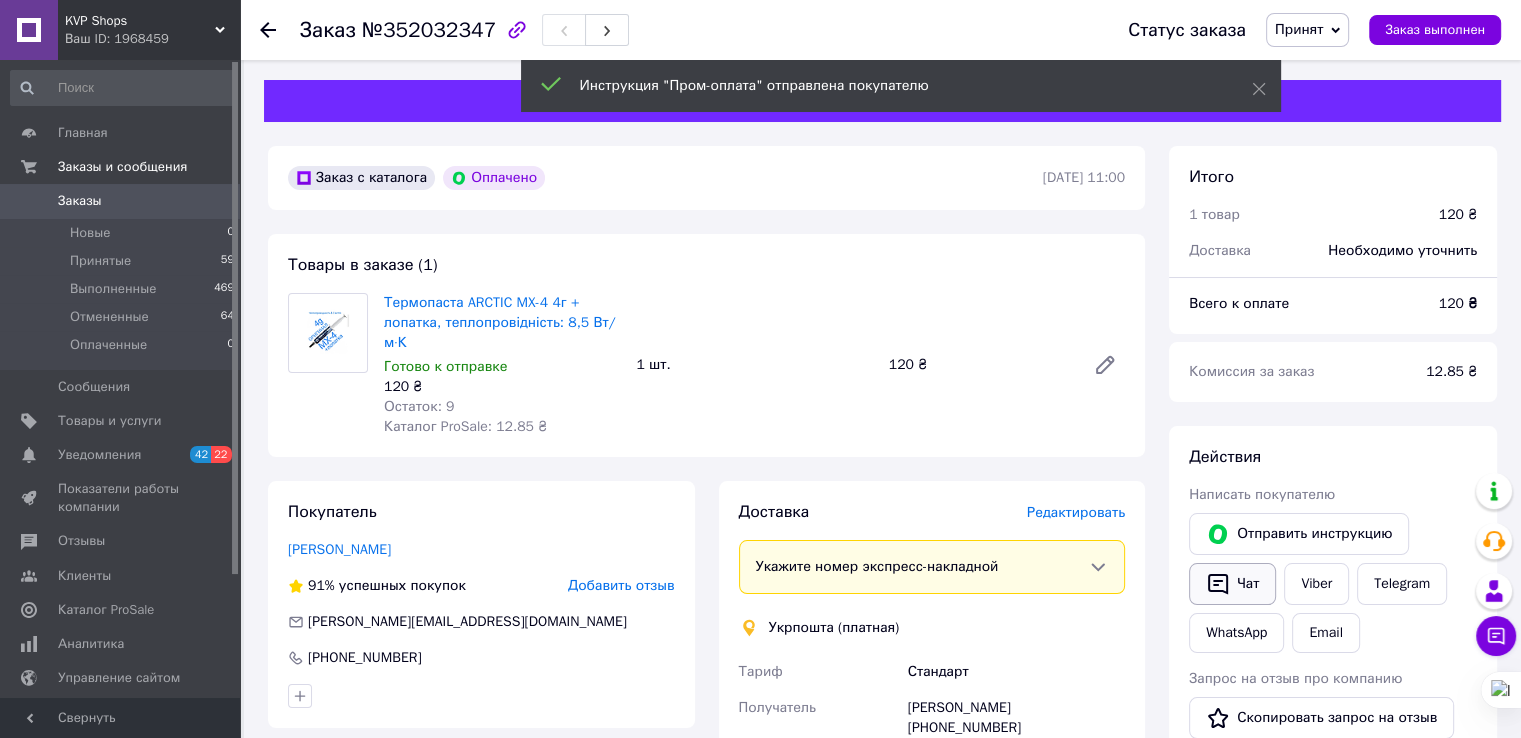 click on "Чат" at bounding box center [1232, 584] 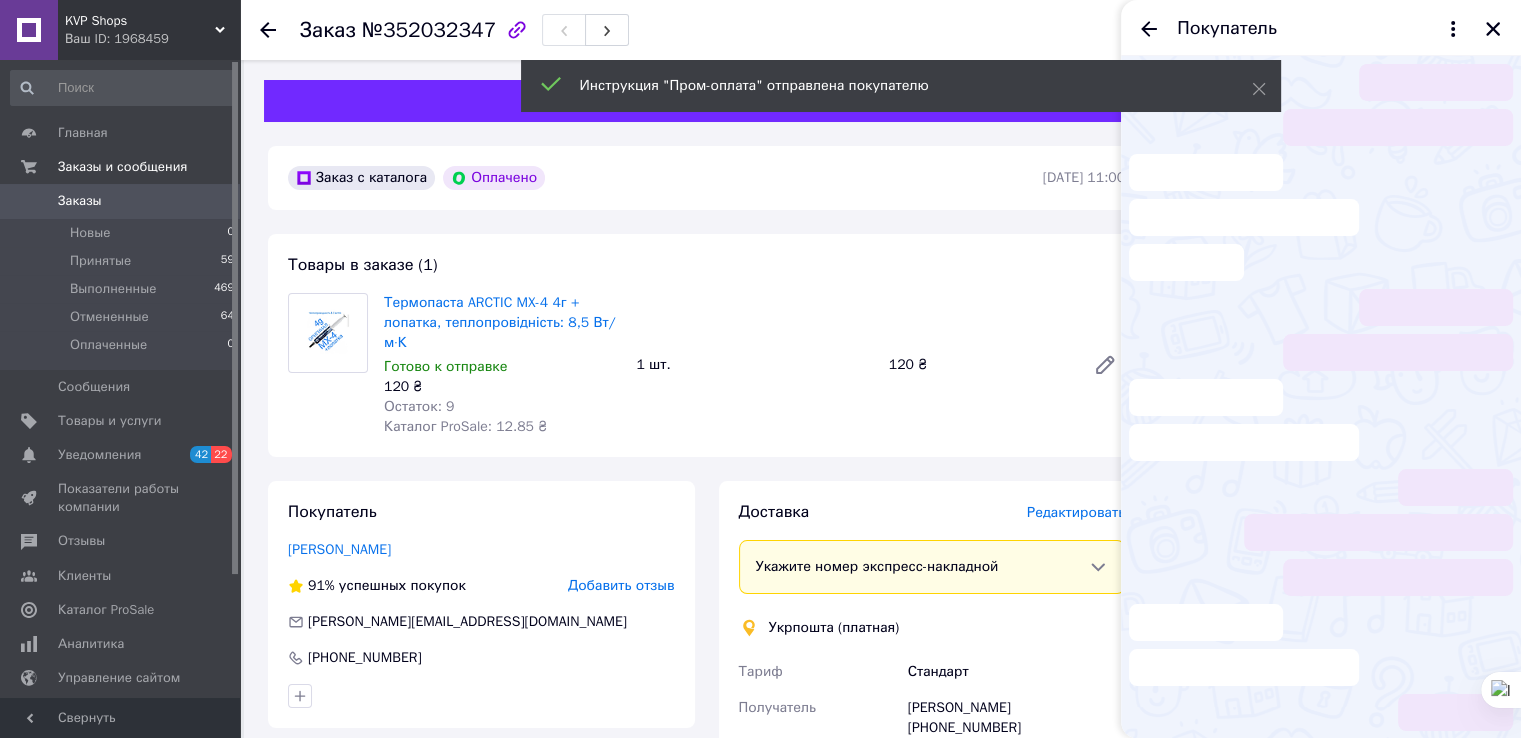 type 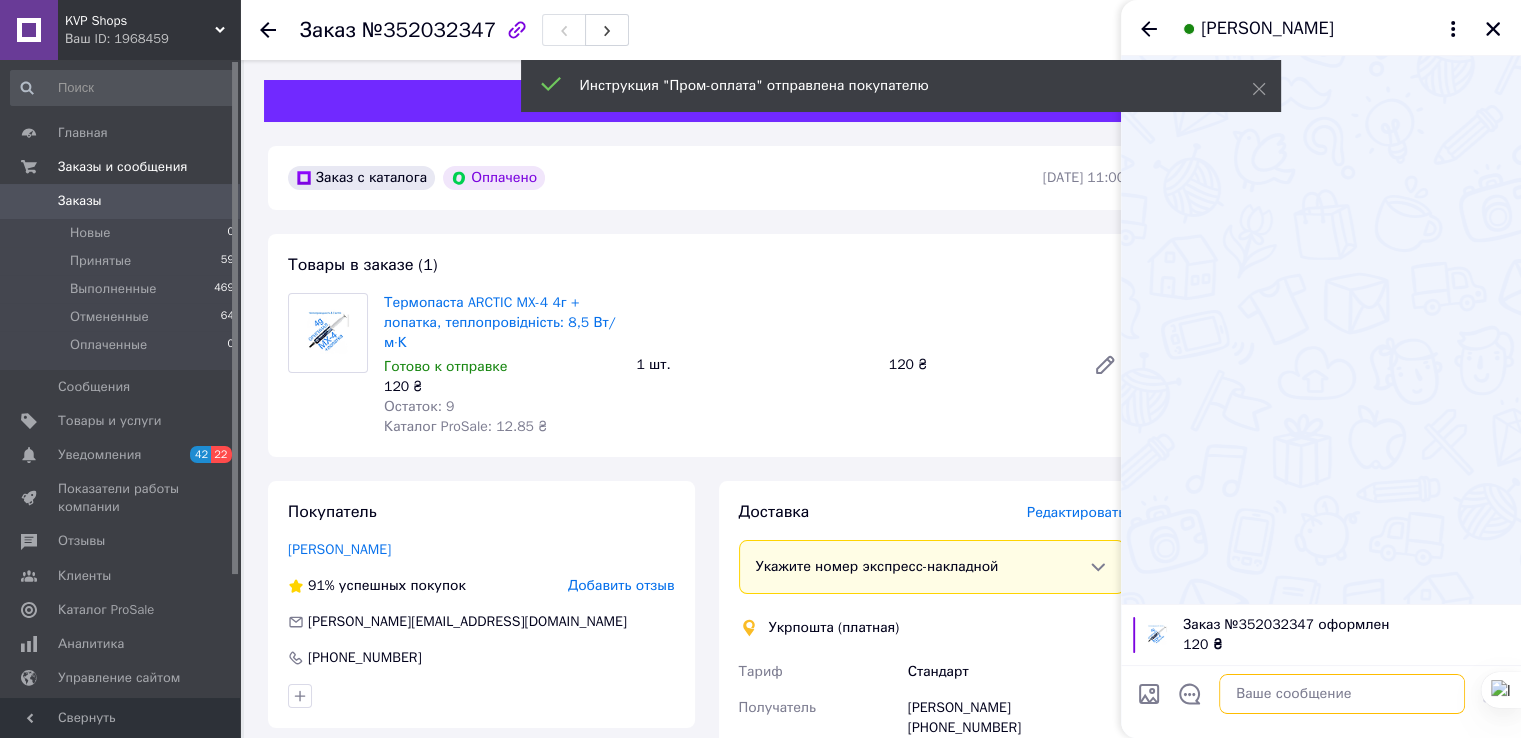 click at bounding box center (1342, 694) 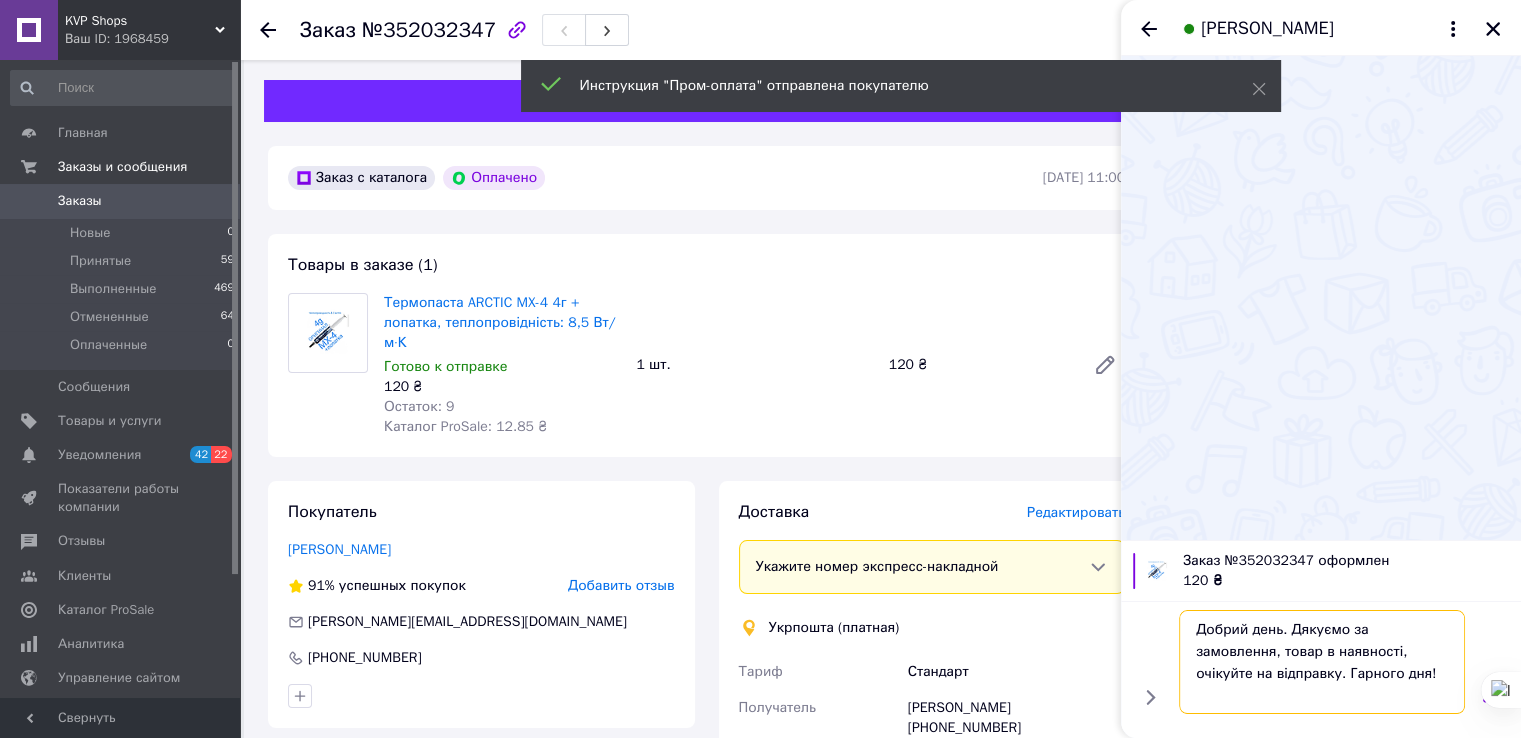 type 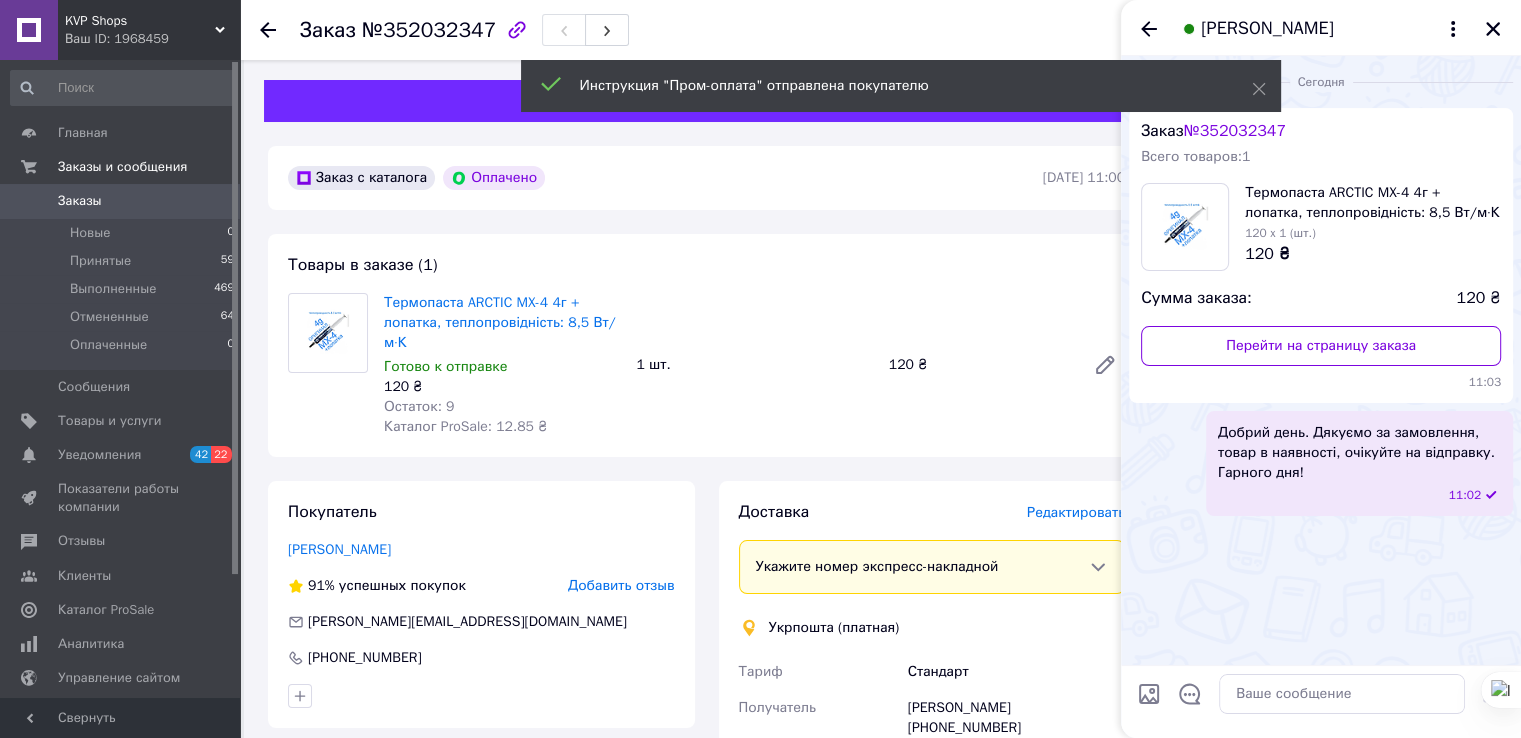 click on "Доставка" at bounding box center (883, 512) 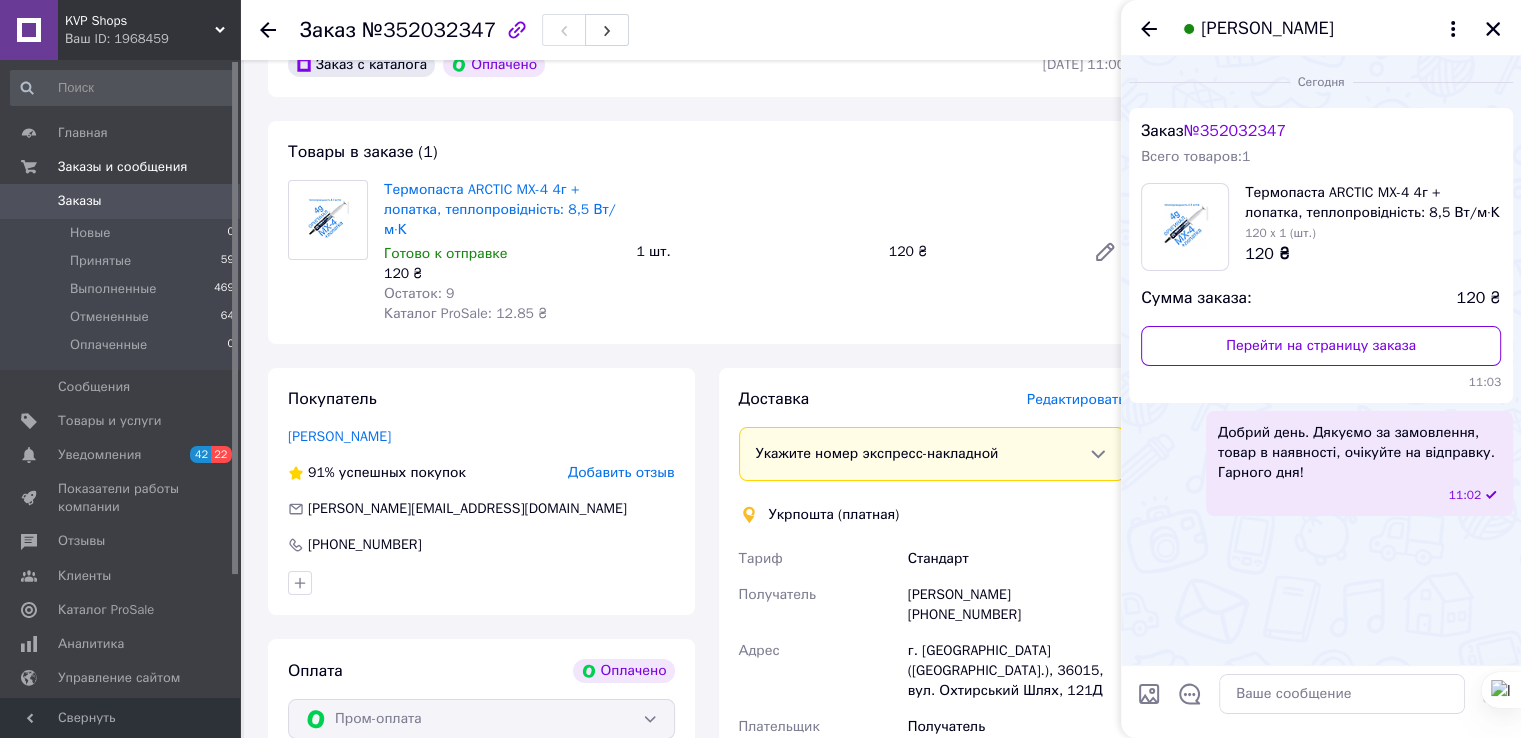 scroll, scrollTop: 400, scrollLeft: 0, axis: vertical 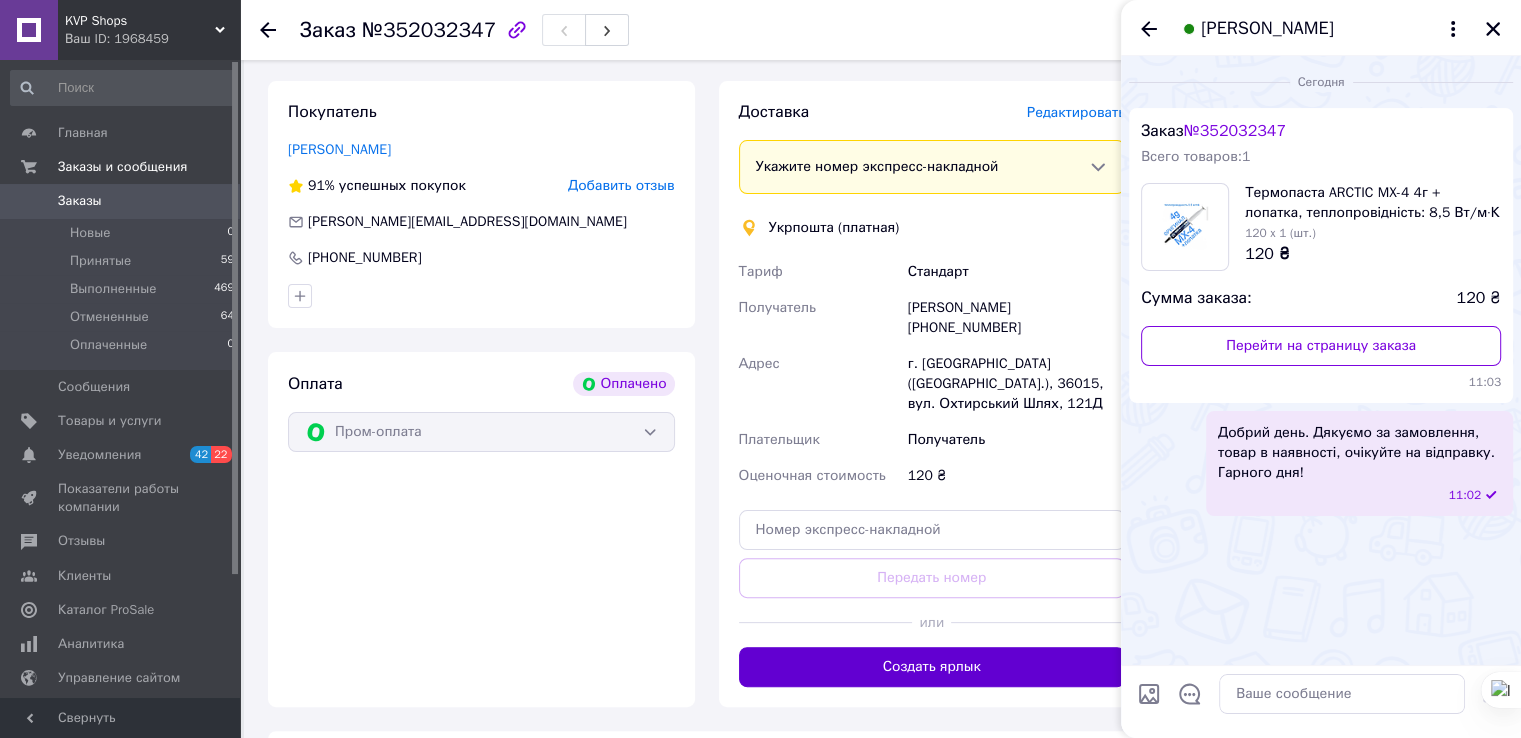 click on "Создать ярлык" at bounding box center (932, 667) 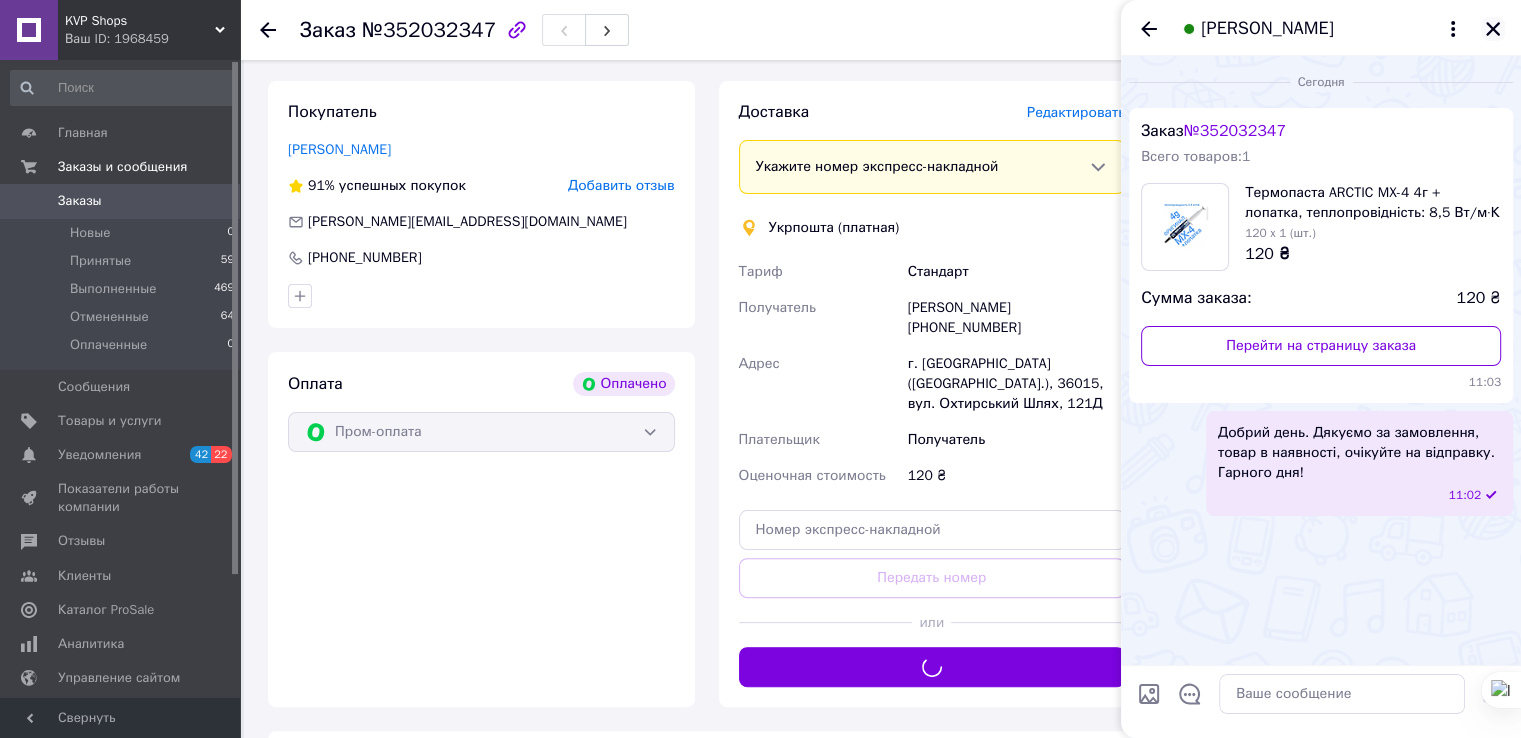 click 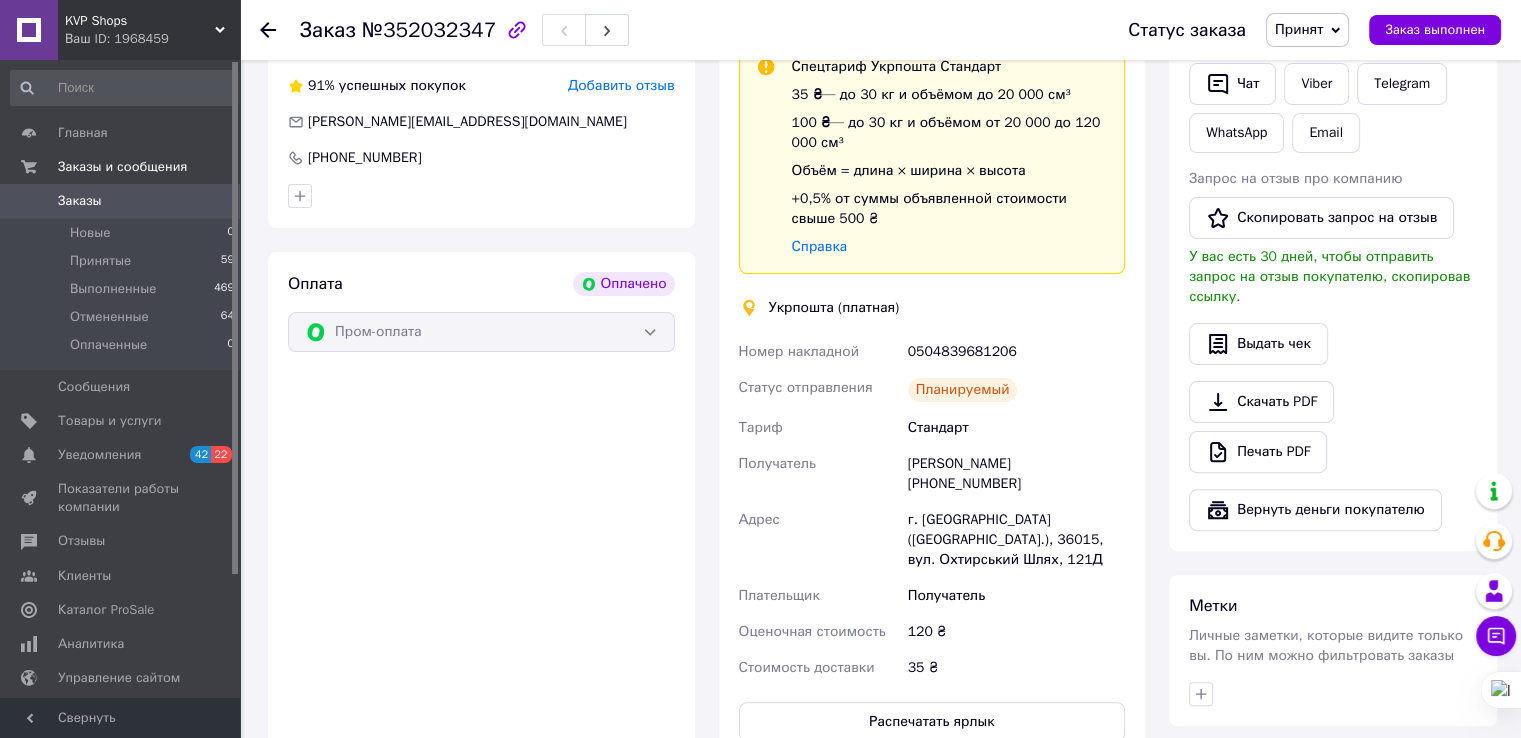 scroll, scrollTop: 600, scrollLeft: 0, axis: vertical 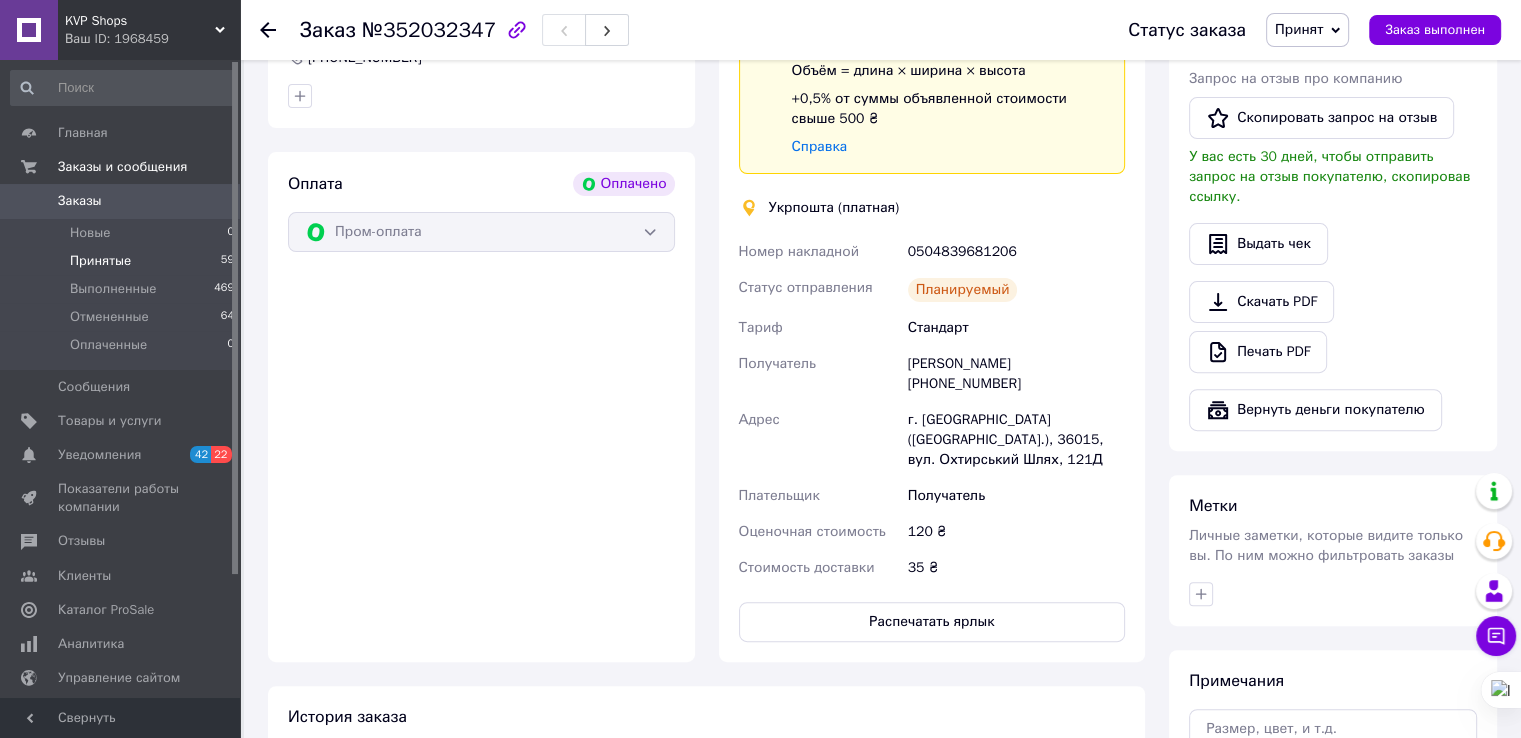 click on "Принятые 59" at bounding box center [123, 261] 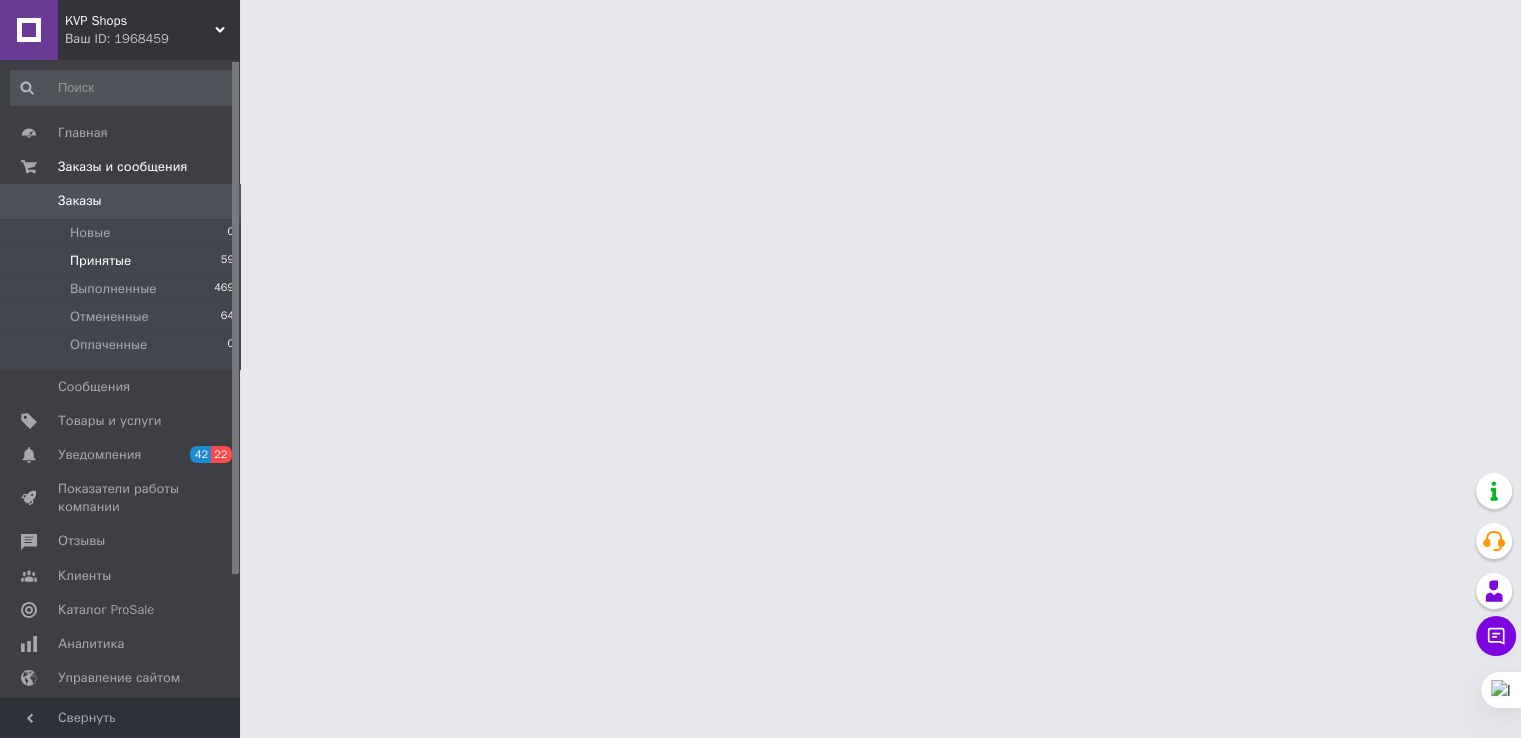 scroll, scrollTop: 0, scrollLeft: 0, axis: both 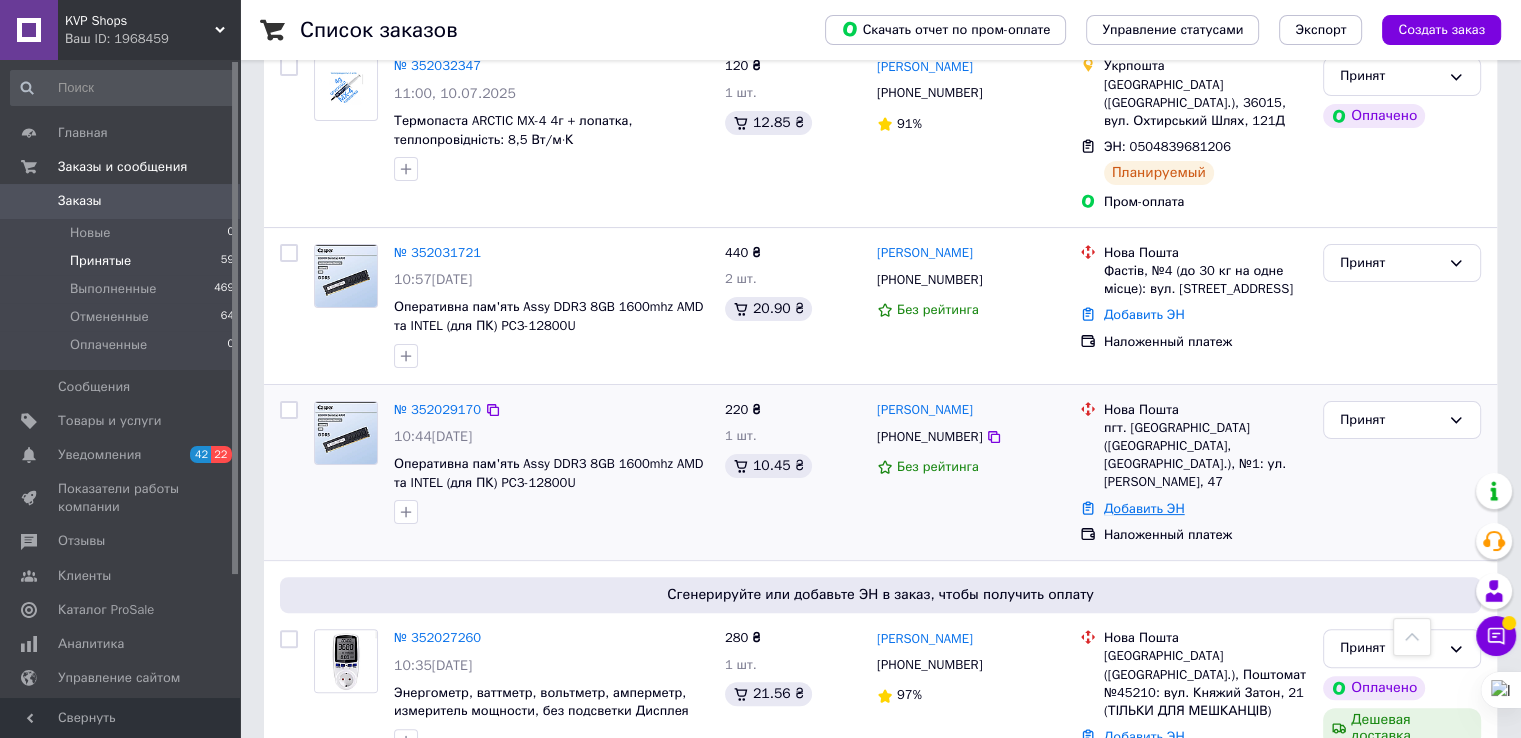 click on "Добавить ЭН" at bounding box center (1144, 508) 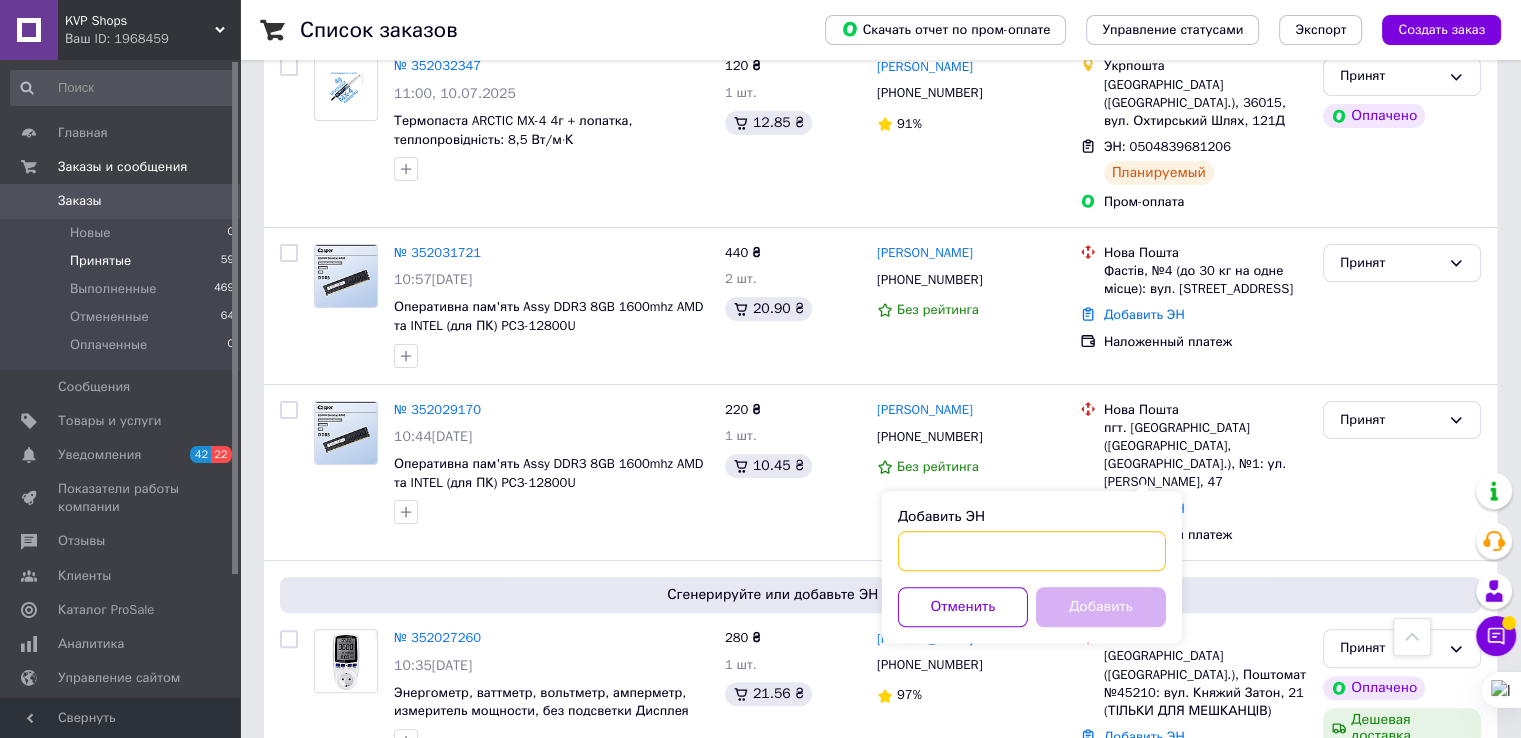 click on "Добавить ЭН" at bounding box center [1032, 551] 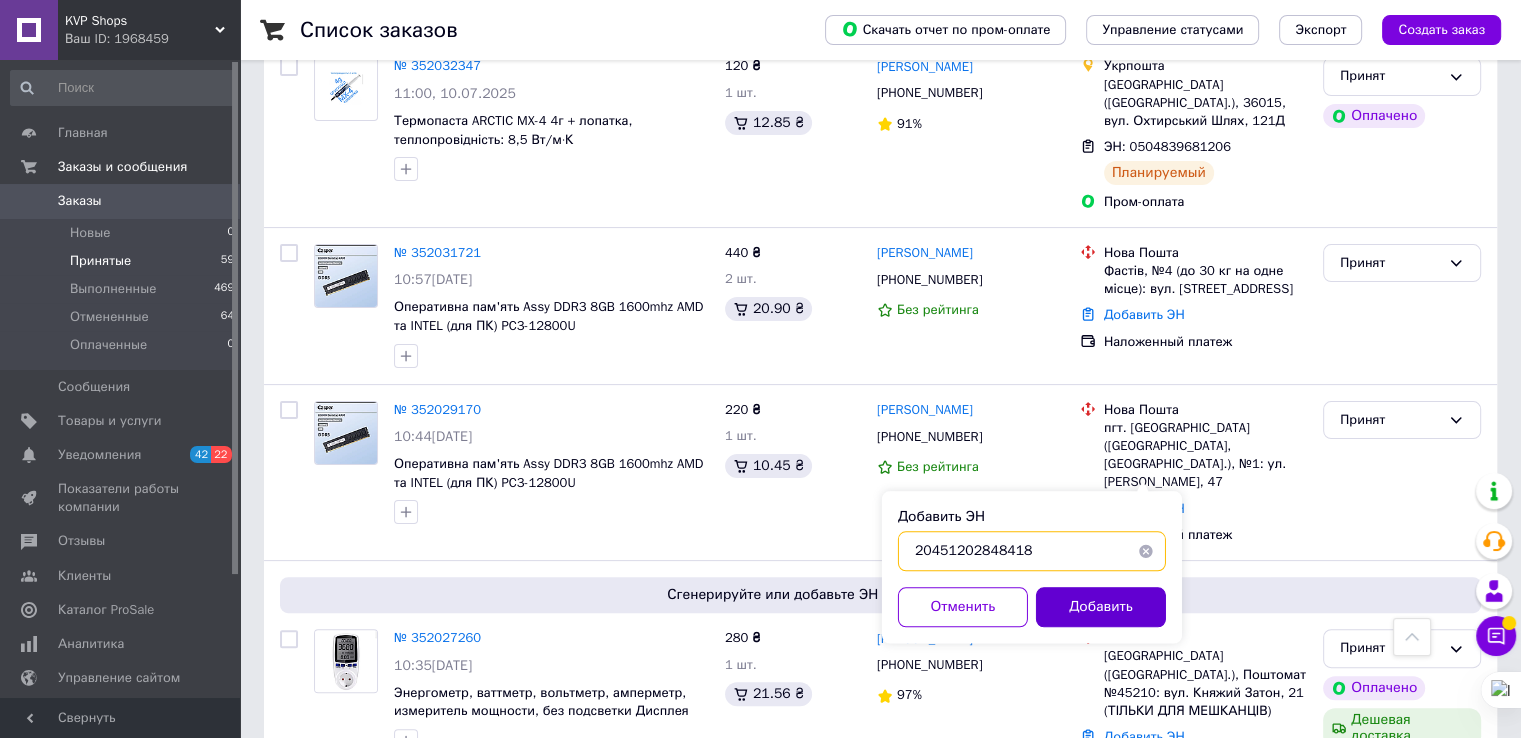 type on "20451202848418" 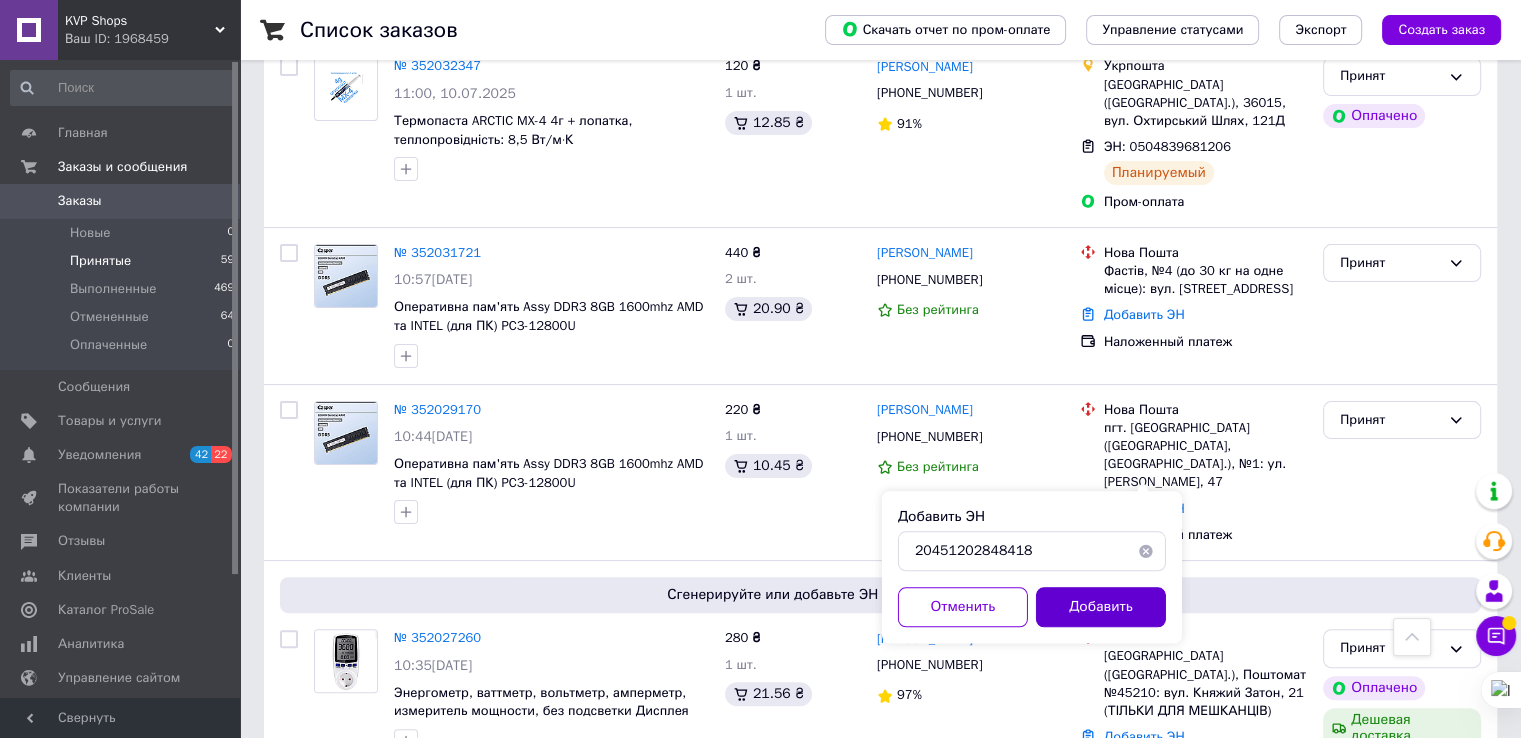 click on "Добавить" at bounding box center [1101, 607] 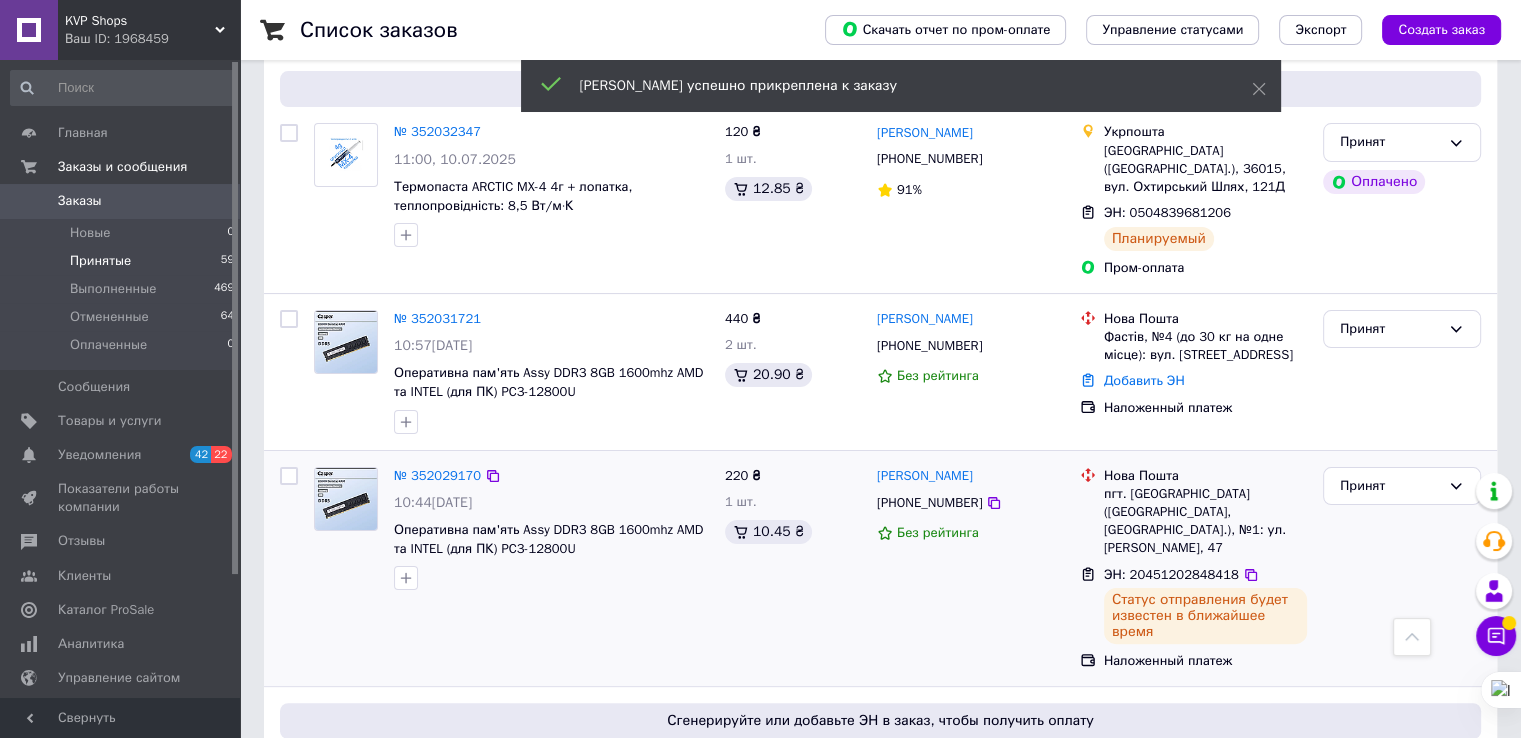 scroll, scrollTop: 300, scrollLeft: 0, axis: vertical 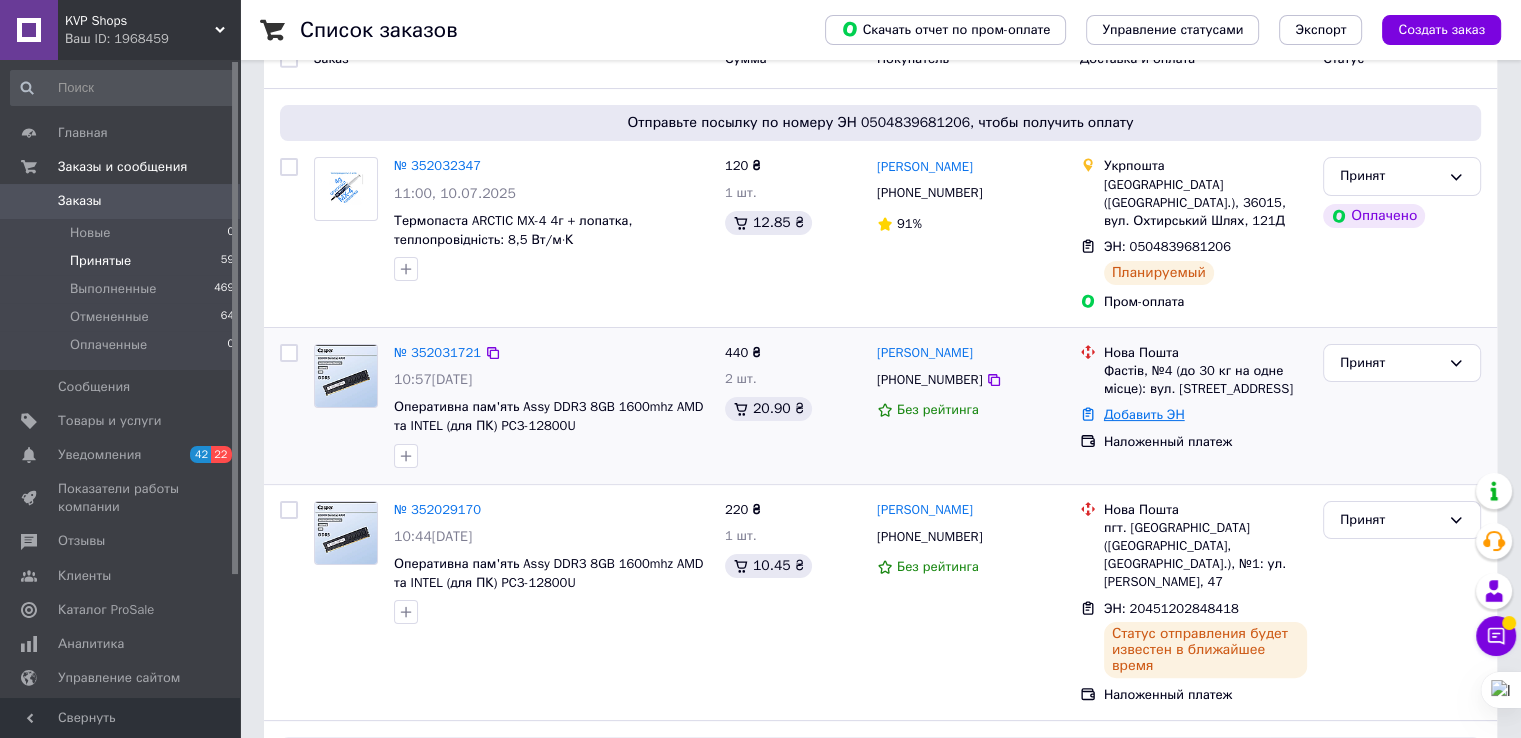 click on "Добавить ЭН" at bounding box center (1144, 414) 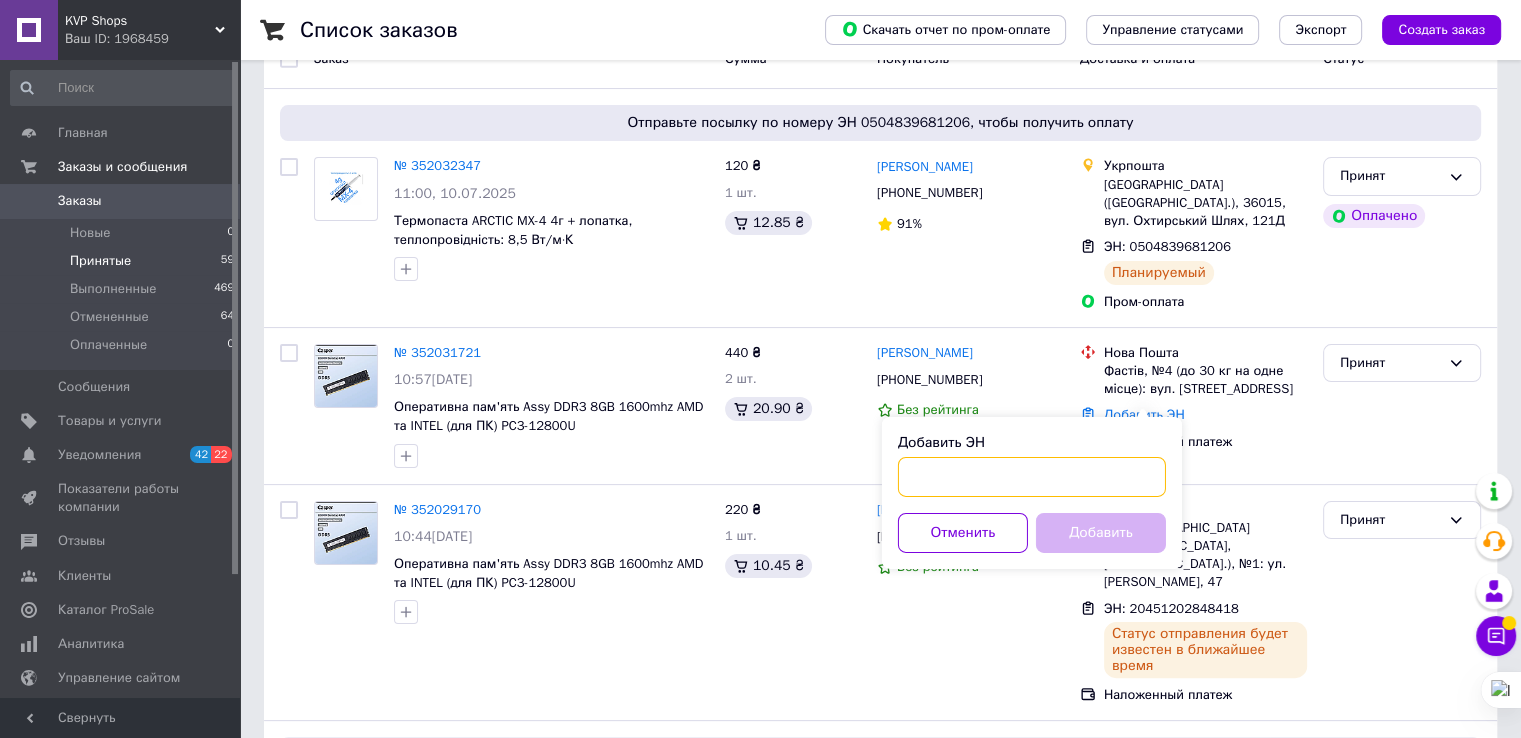 click on "Добавить ЭН" at bounding box center (1032, 477) 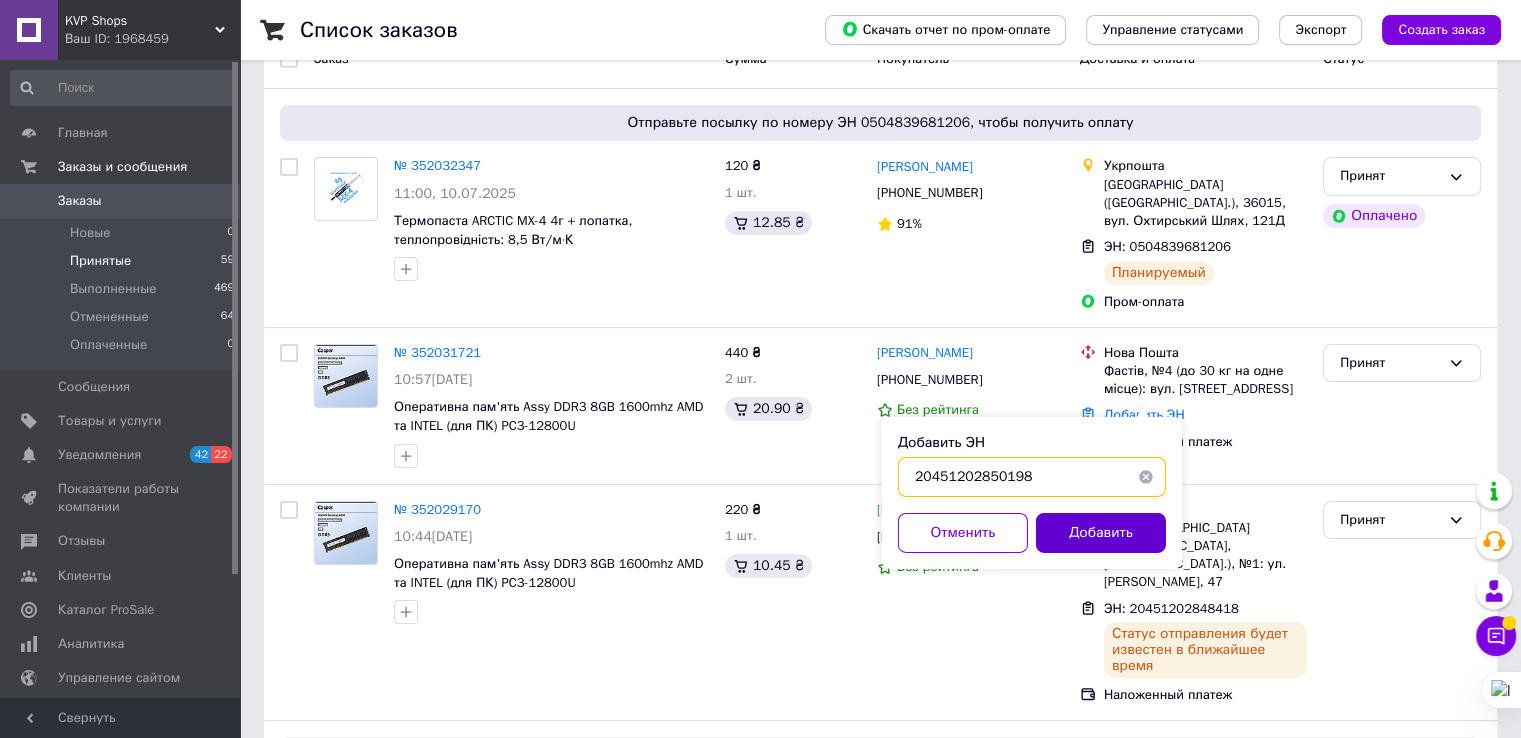type on "20451202850198" 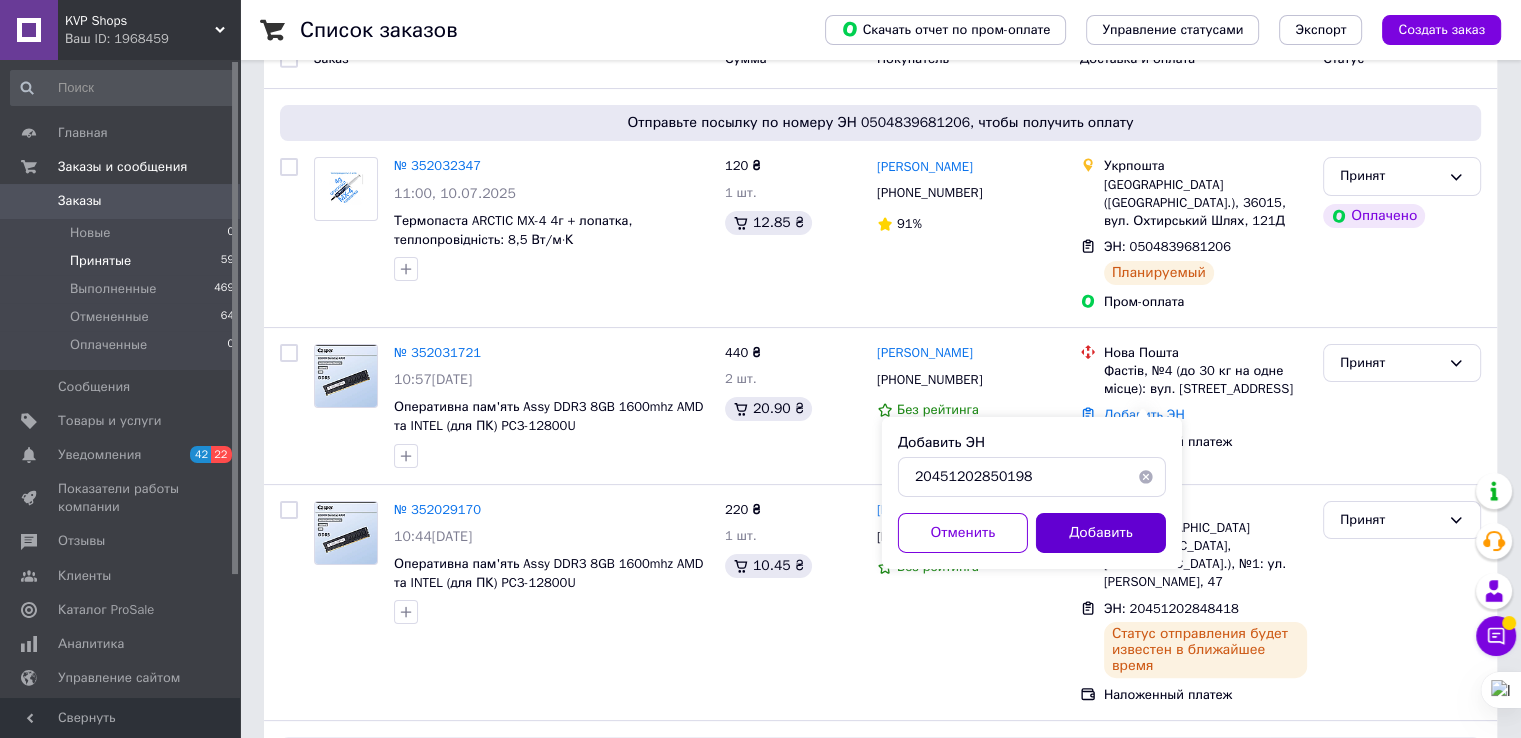 click on "Добавить" at bounding box center (1101, 533) 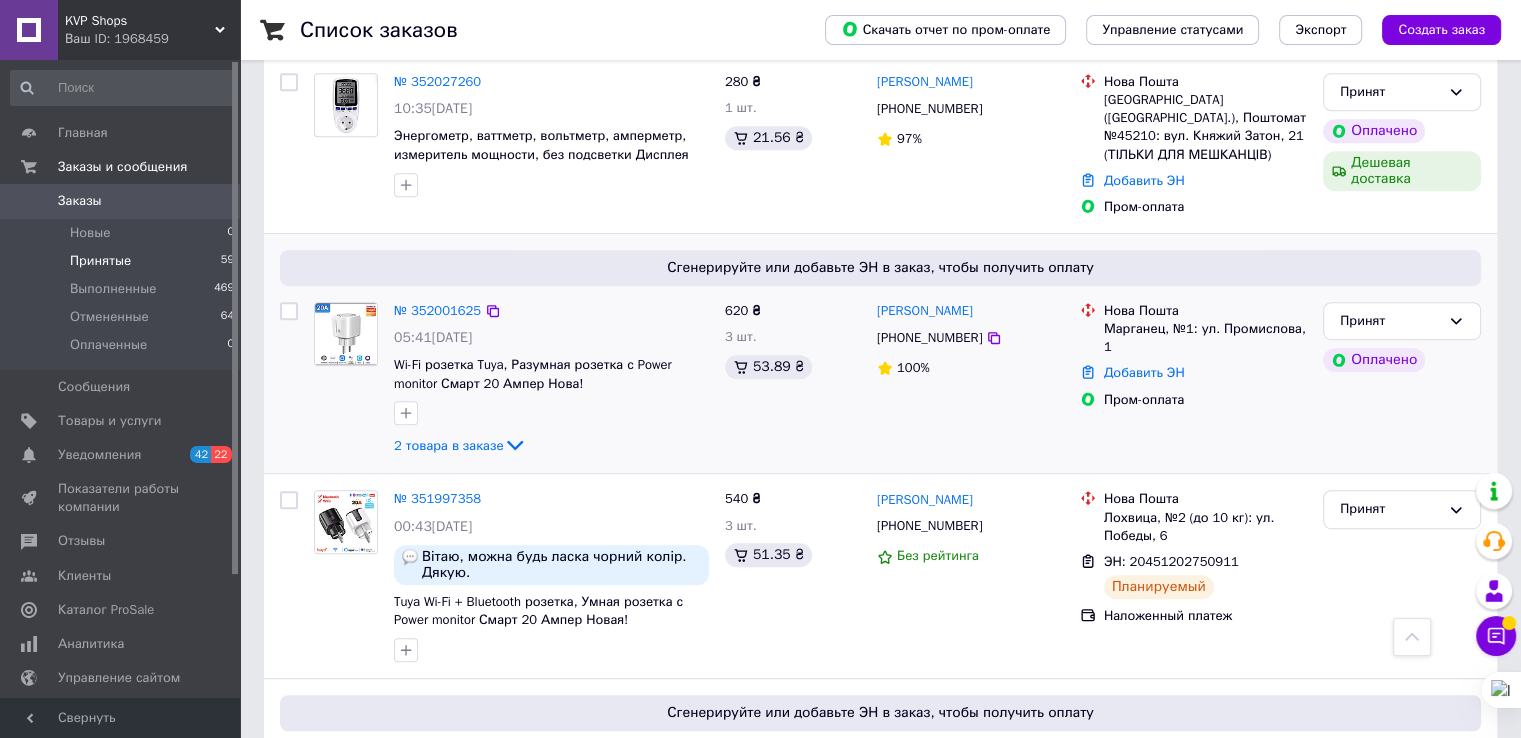 scroll, scrollTop: 1100, scrollLeft: 0, axis: vertical 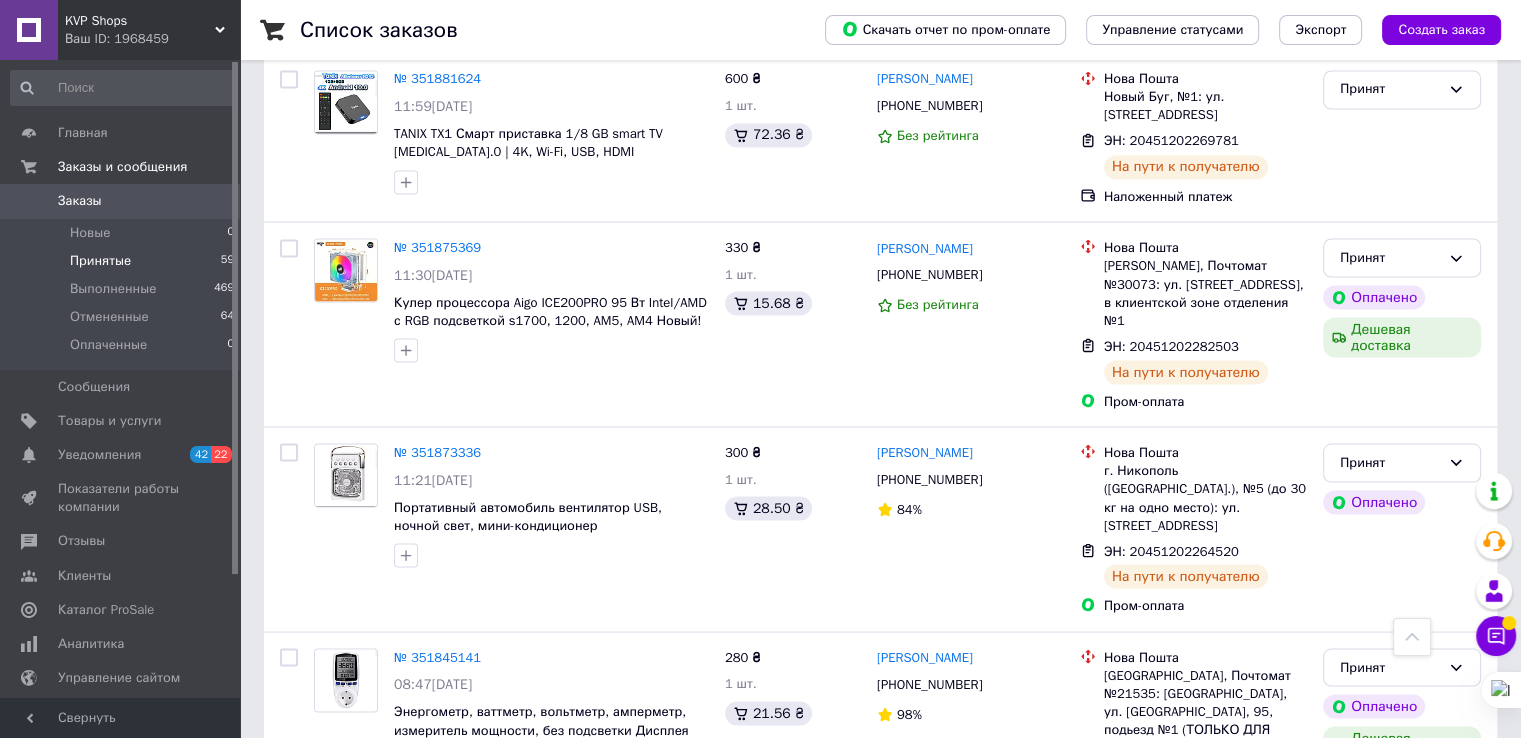 click on "2" at bounding box center (327, 899) 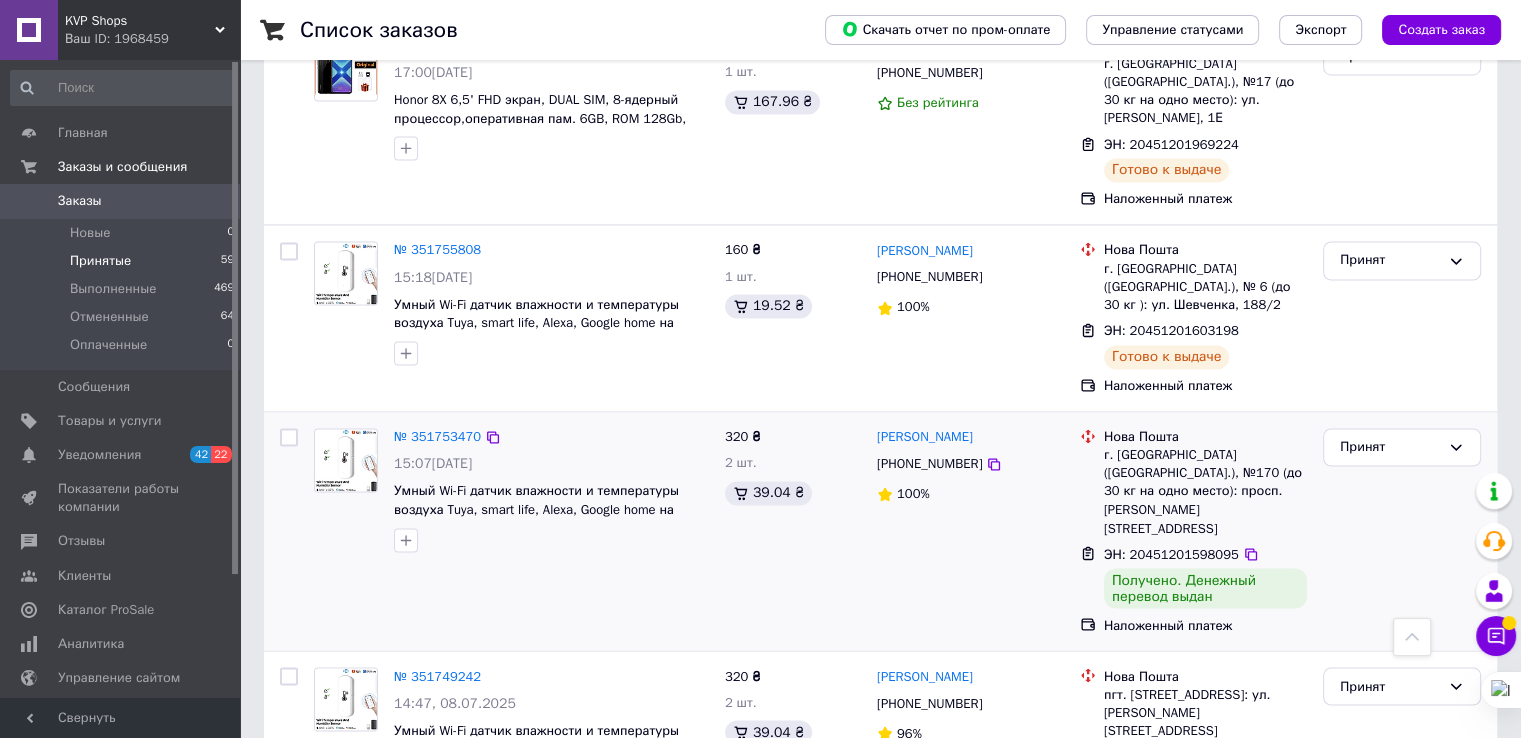 scroll, scrollTop: 3200, scrollLeft: 0, axis: vertical 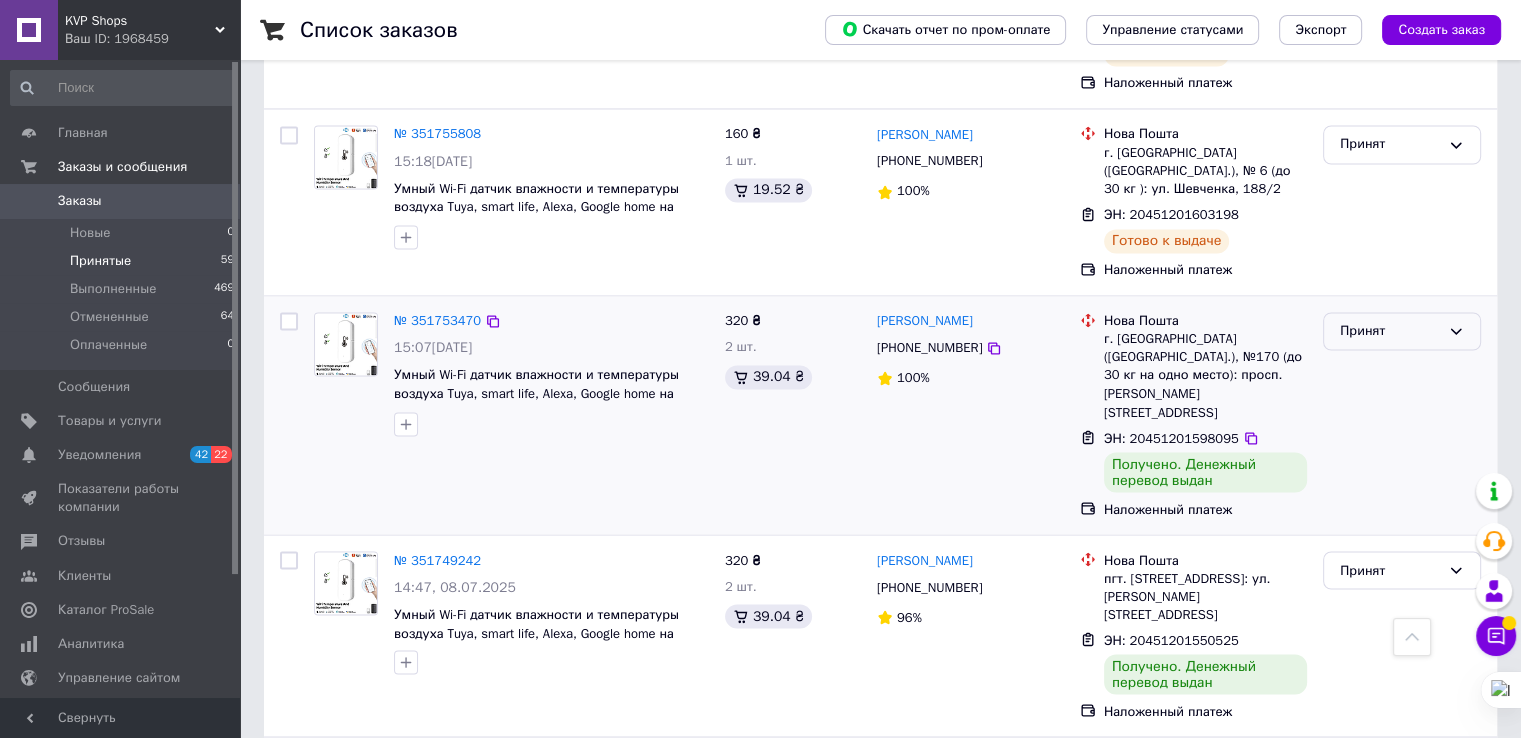 click on "Принят" at bounding box center [1390, 331] 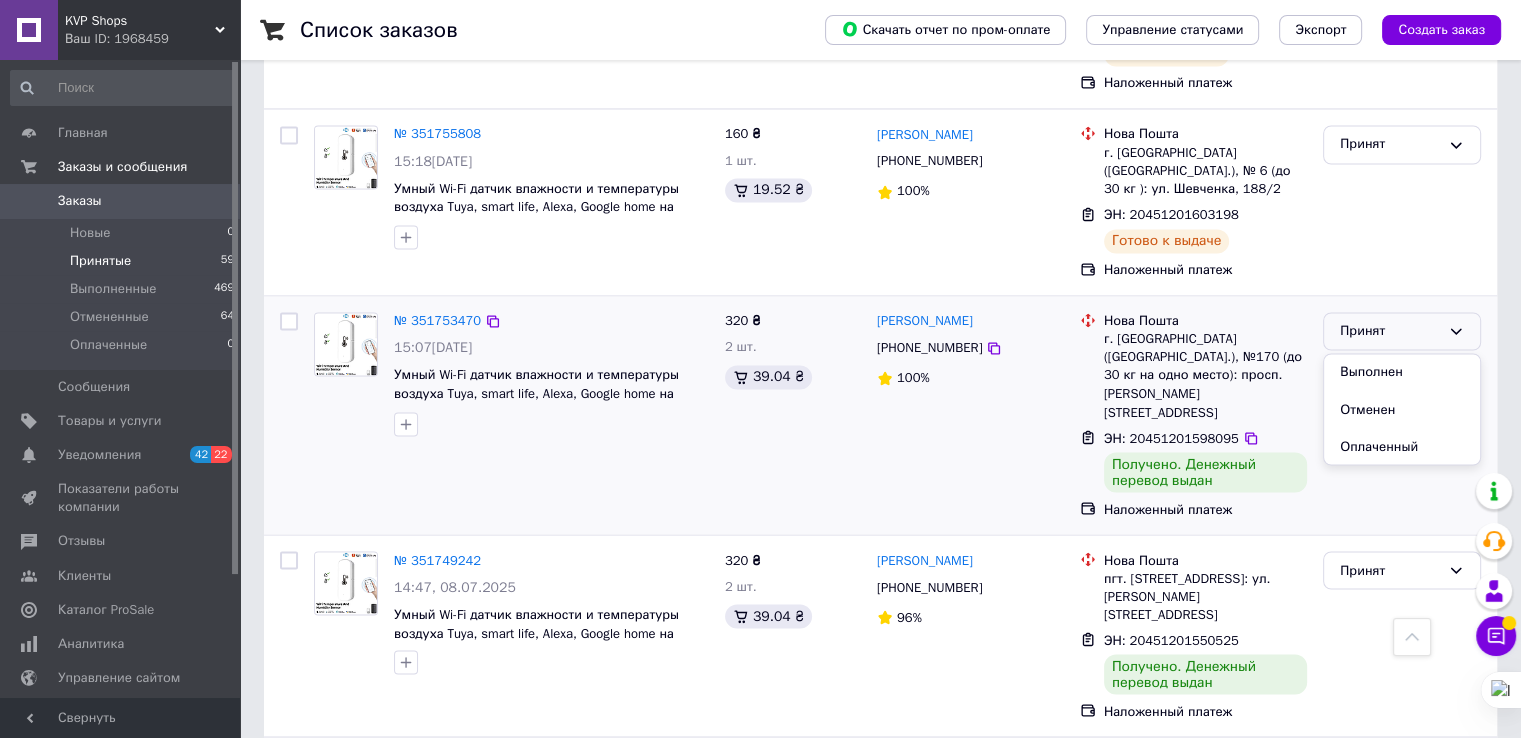 click on "Выполнен" at bounding box center [1402, 372] 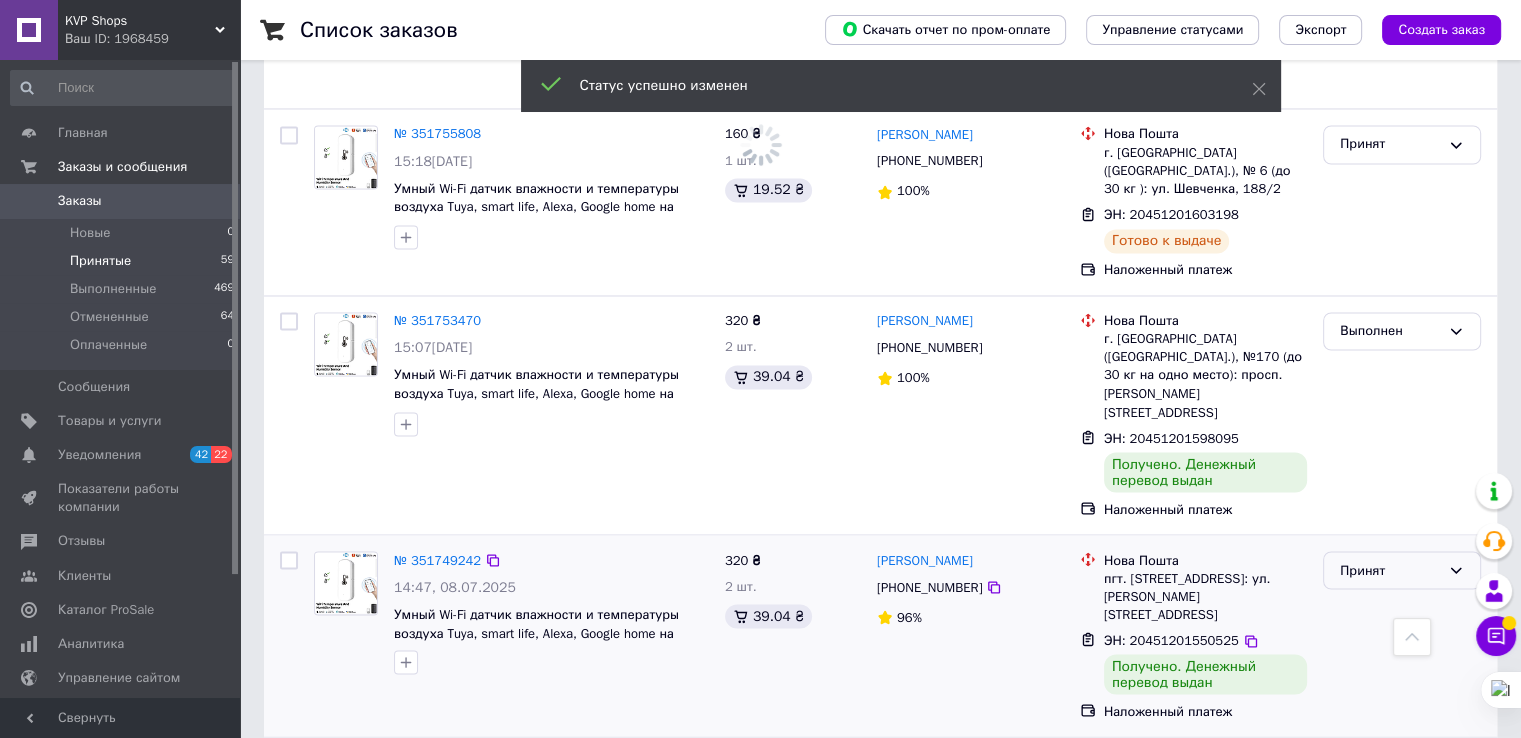 click on "Принят" at bounding box center [1390, 570] 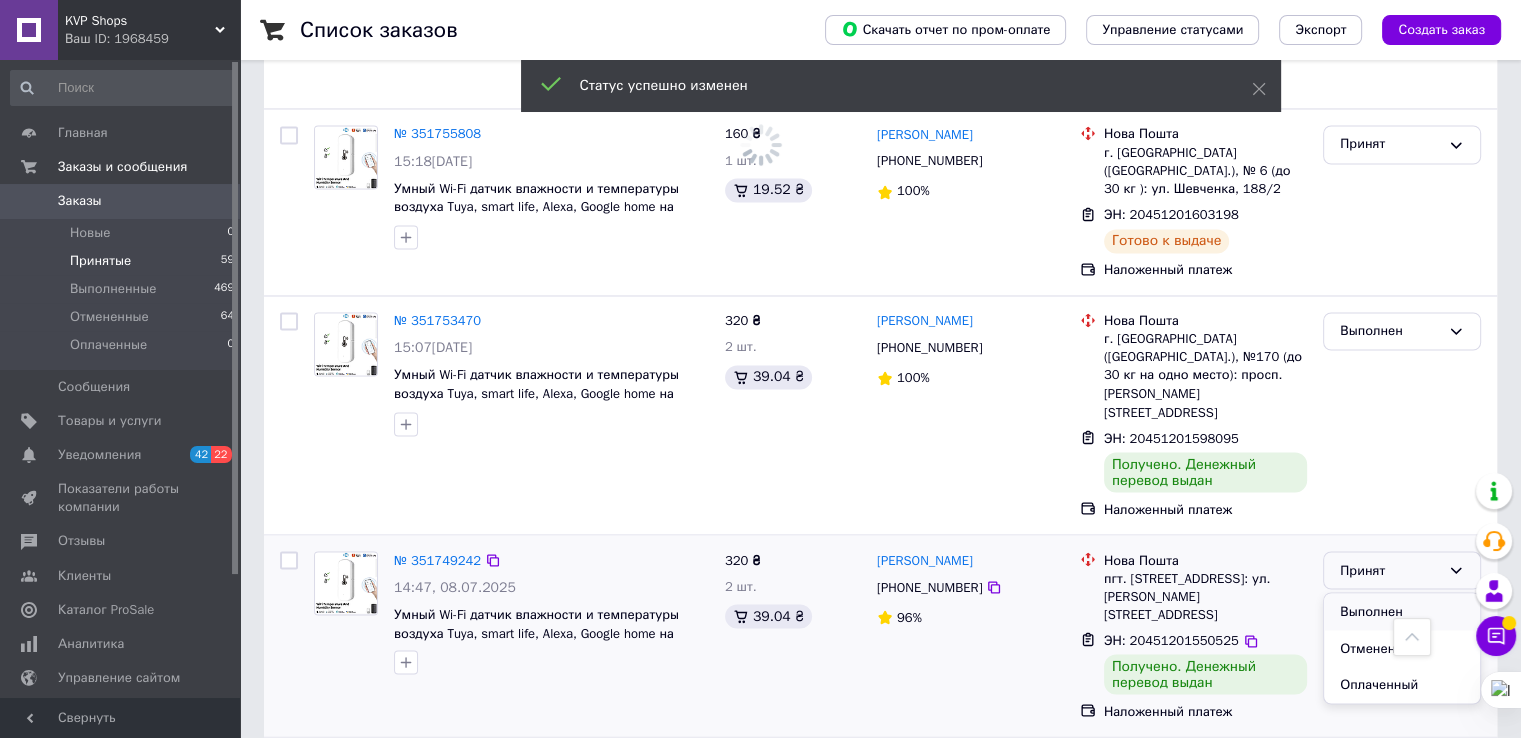 click on "Выполнен" at bounding box center (1402, 611) 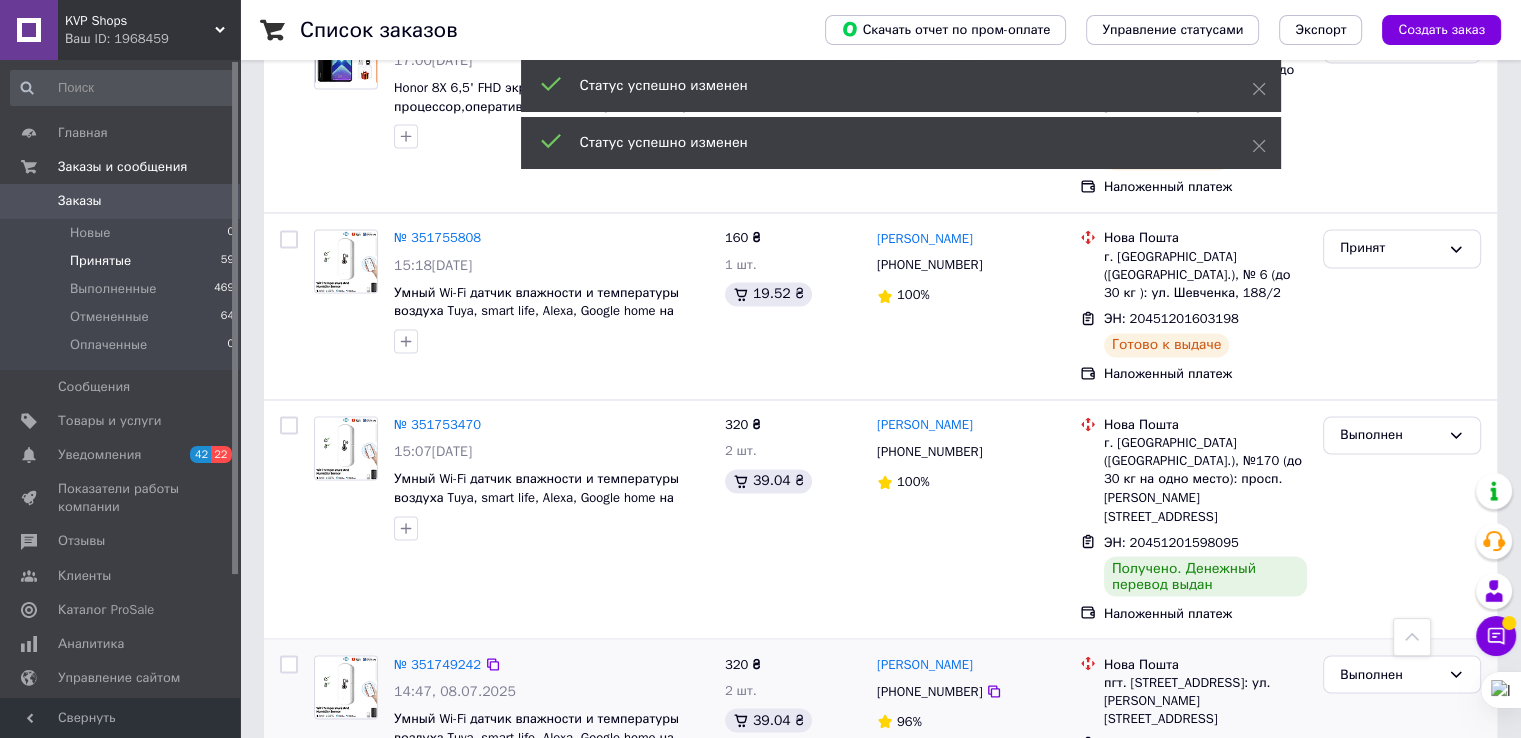 scroll, scrollTop: 3400, scrollLeft: 0, axis: vertical 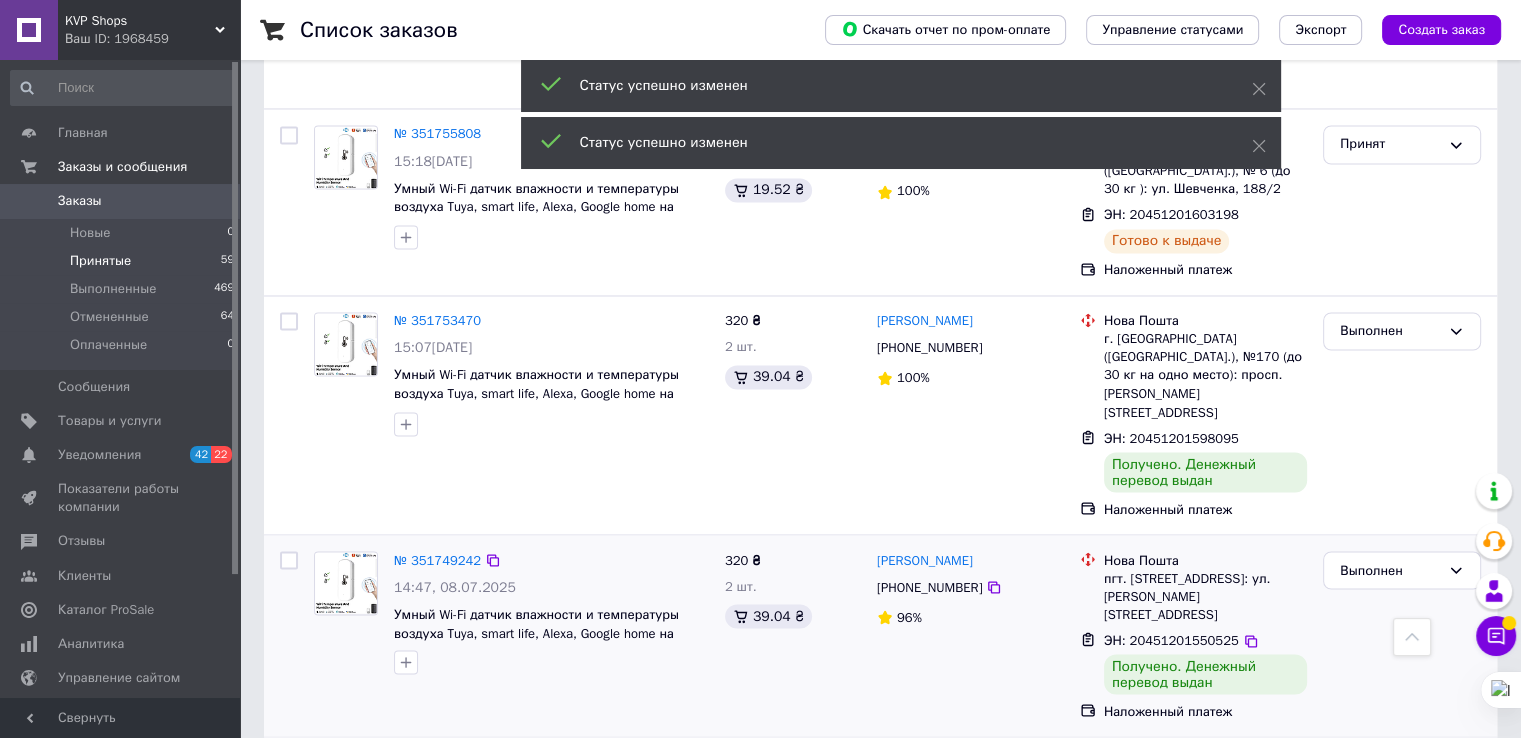click on "Принят" at bounding box center (1390, 772) 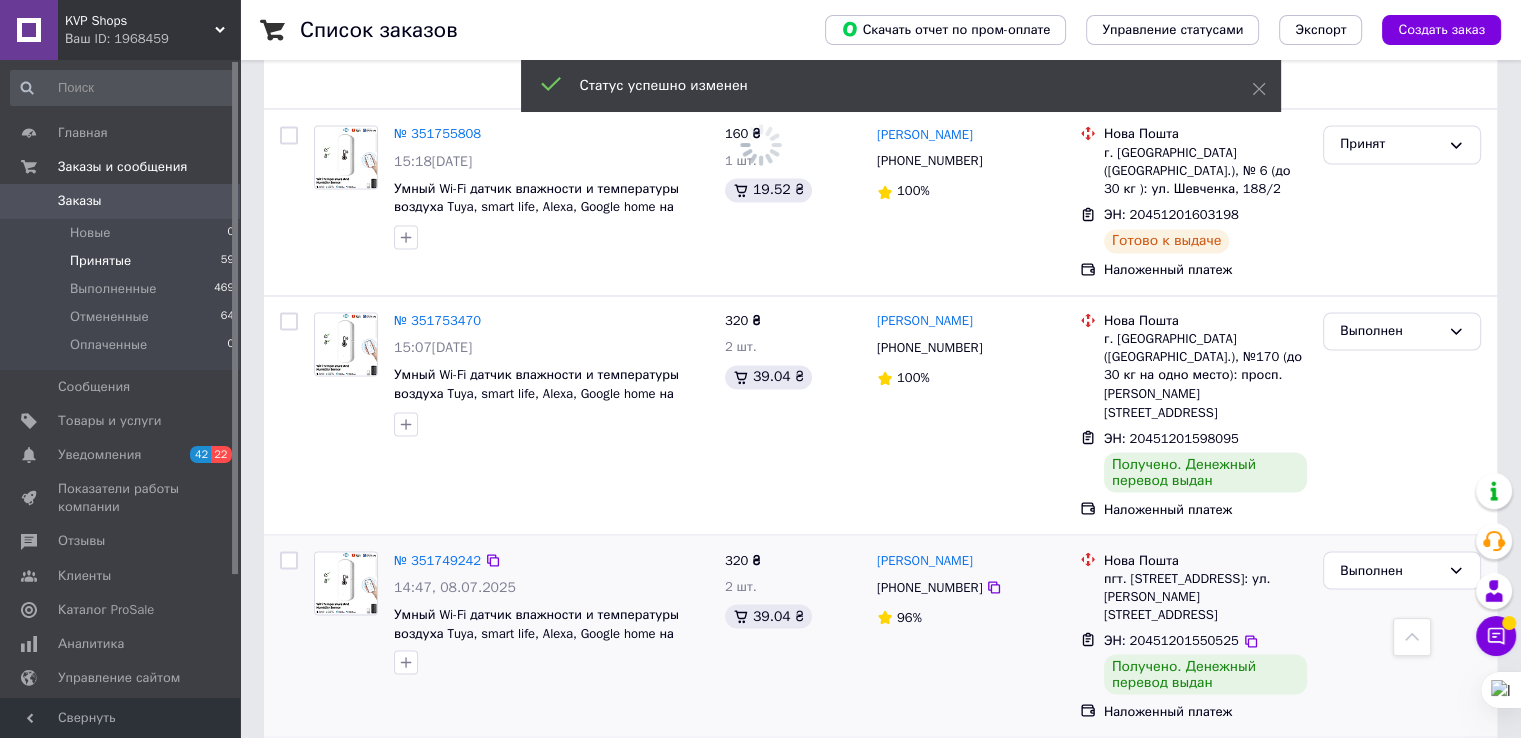 click on "Выполнен" at bounding box center (1402, 814) 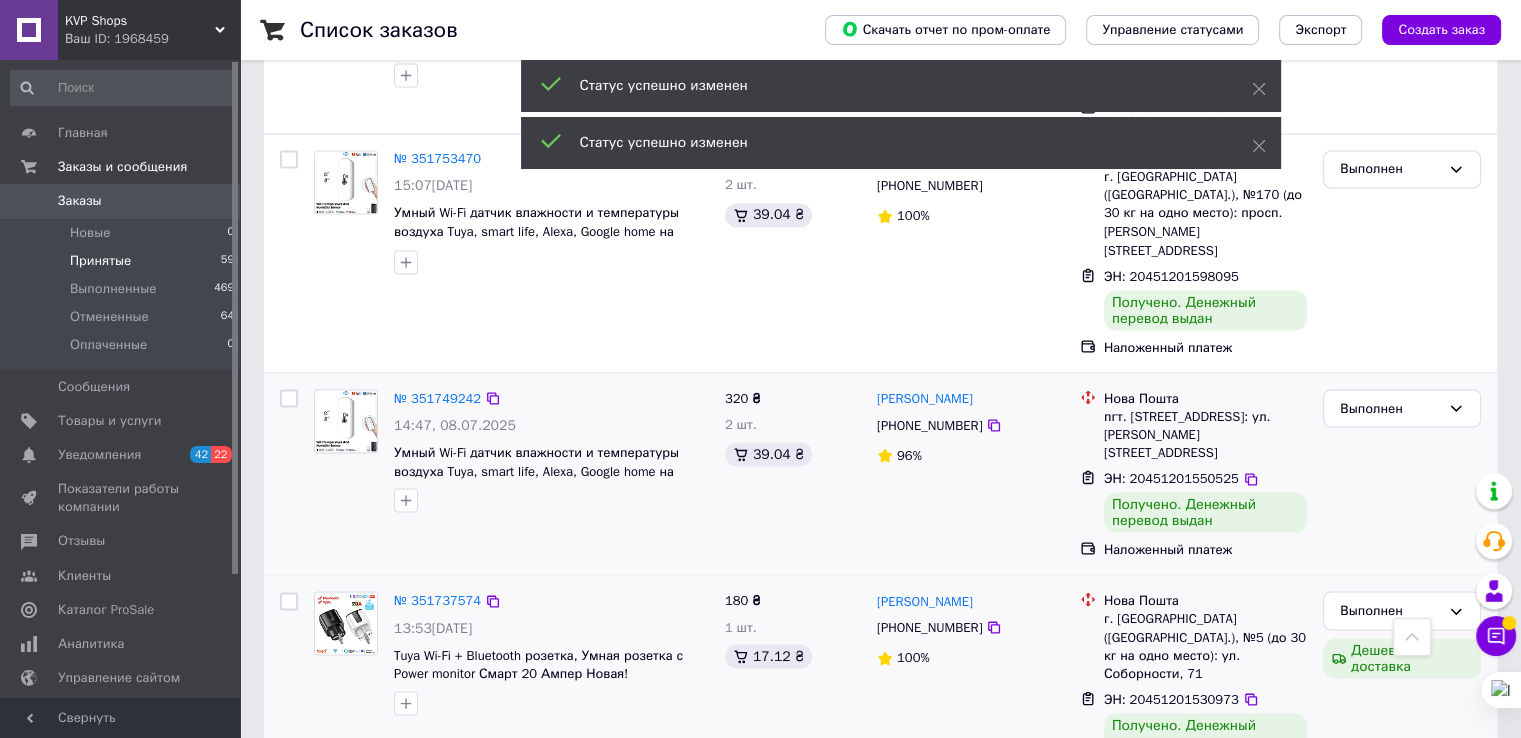 scroll, scrollTop: 3568, scrollLeft: 0, axis: vertical 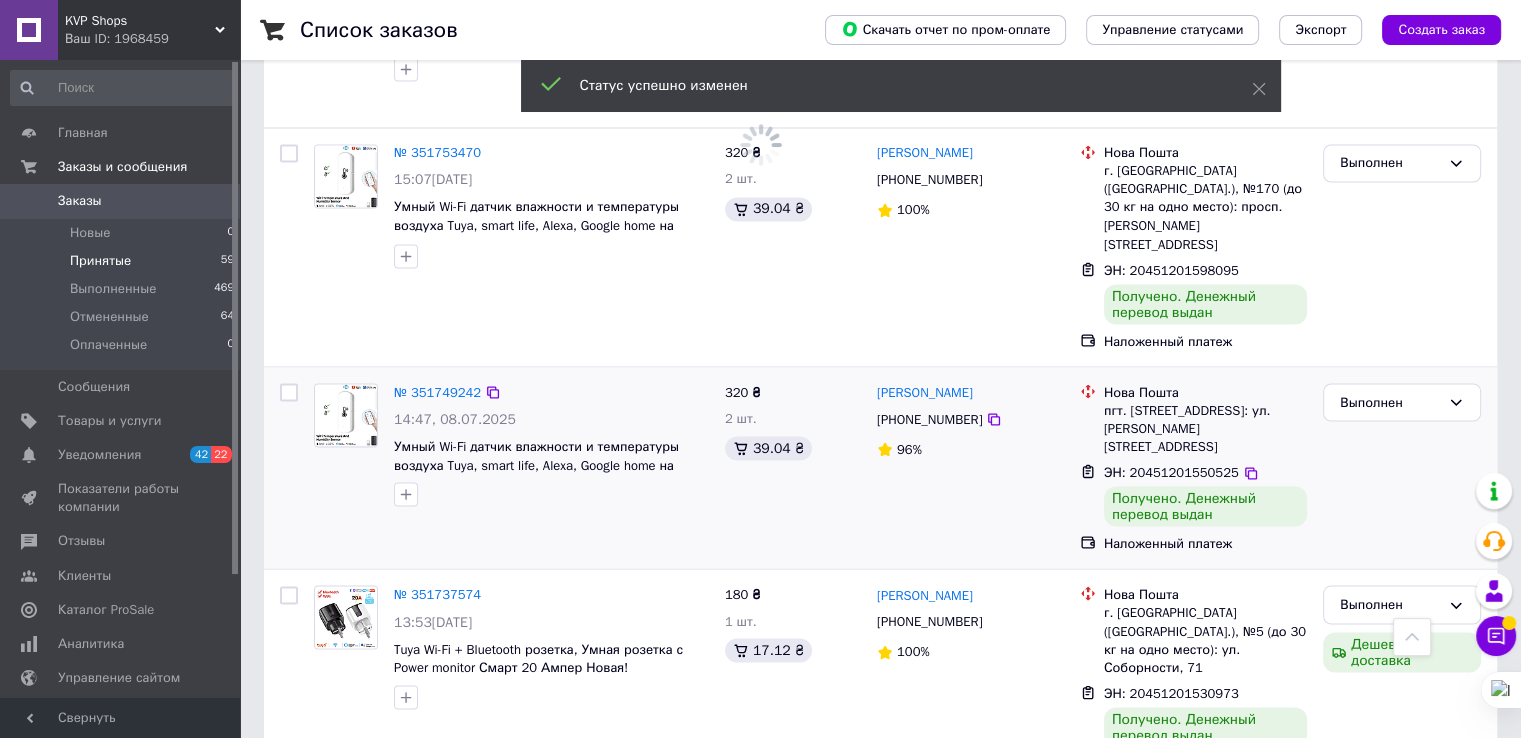 click on "3" at bounding box center [505, 1002] 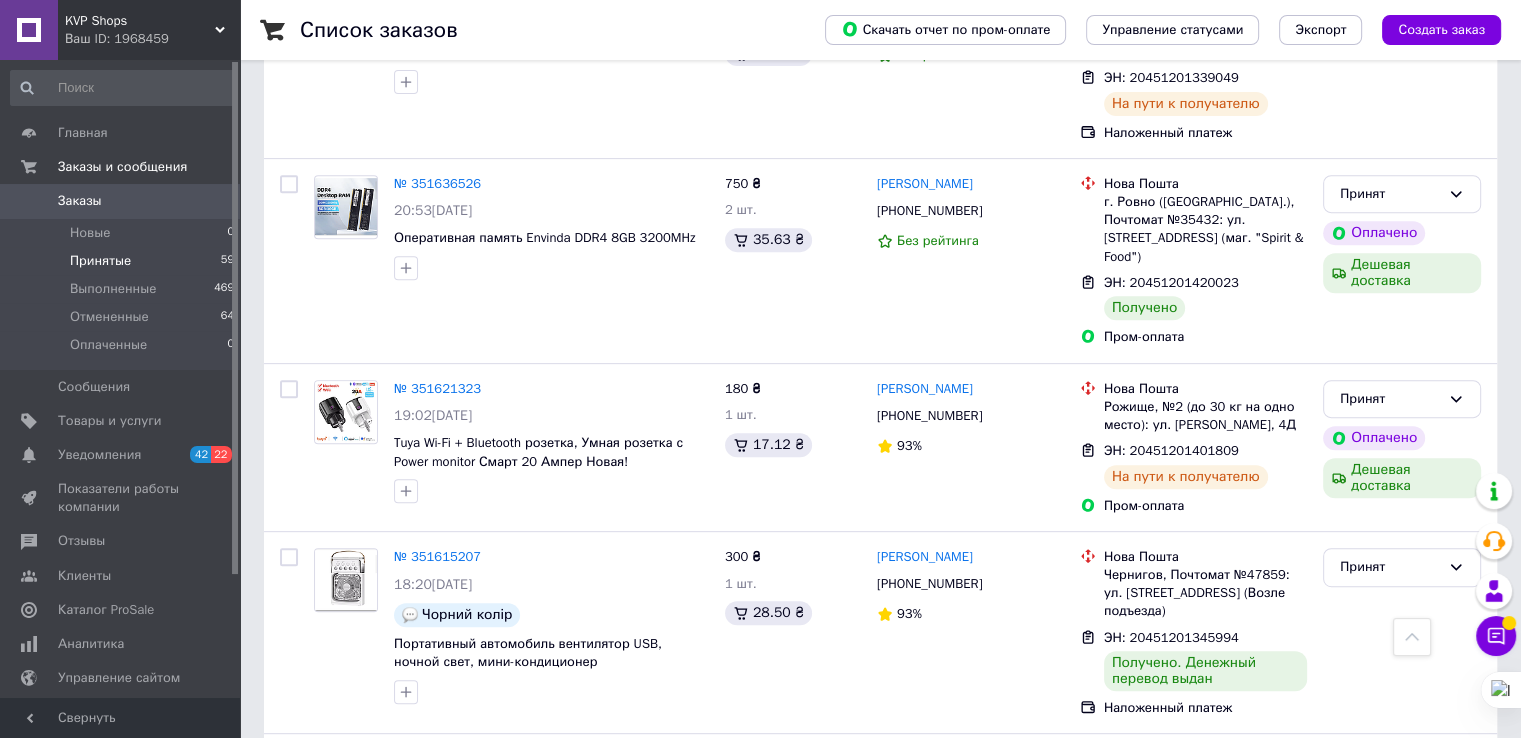 scroll, scrollTop: 800, scrollLeft: 0, axis: vertical 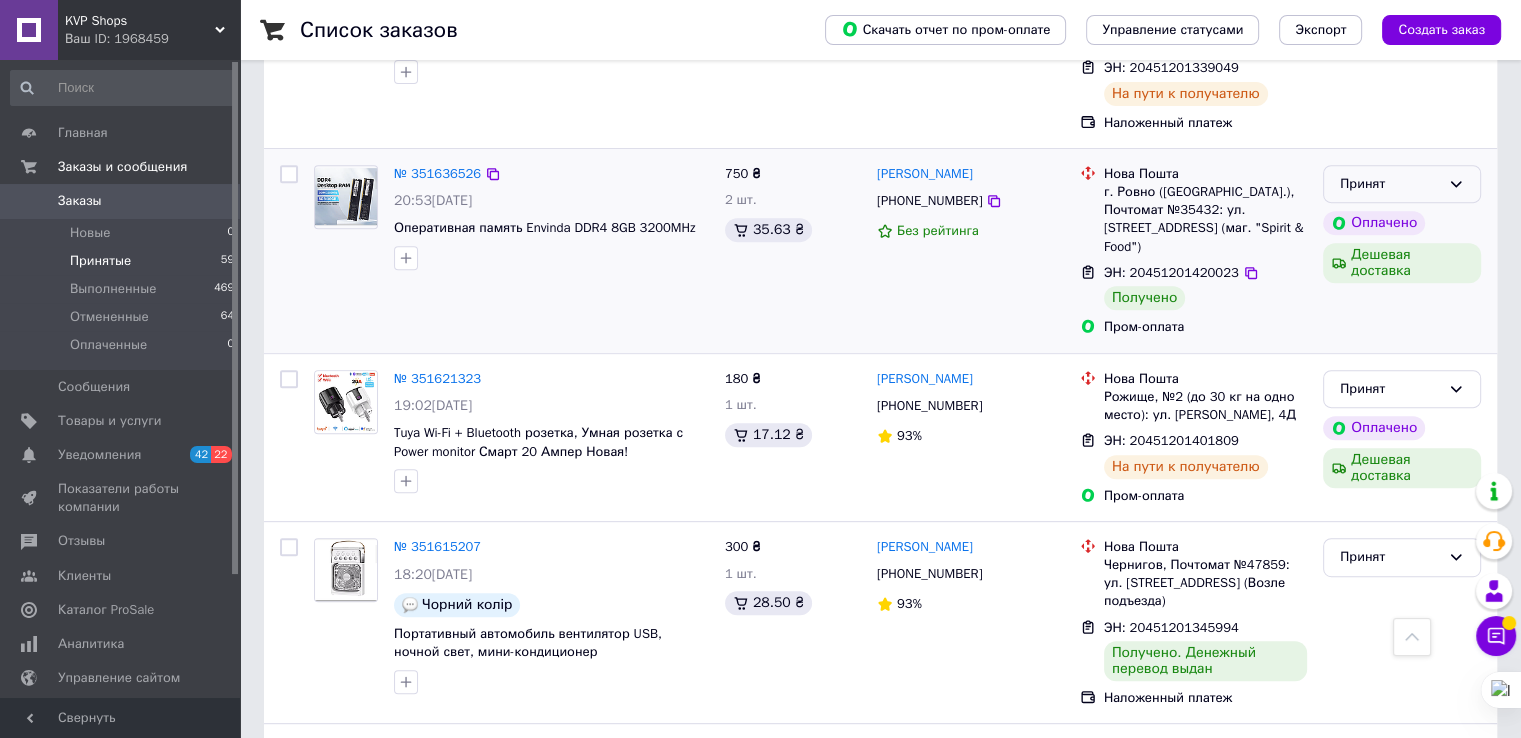 click 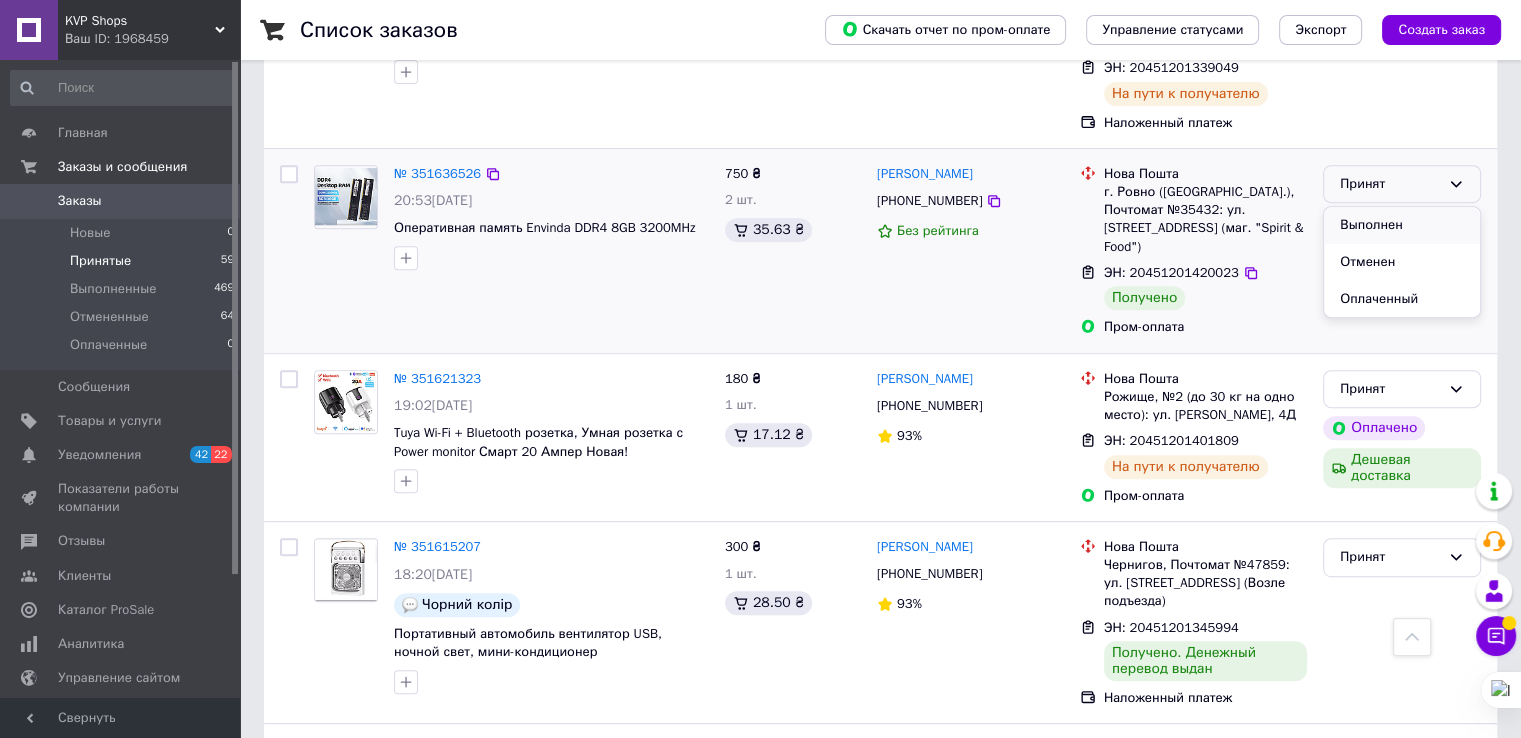 click on "Выполнен" at bounding box center (1402, 225) 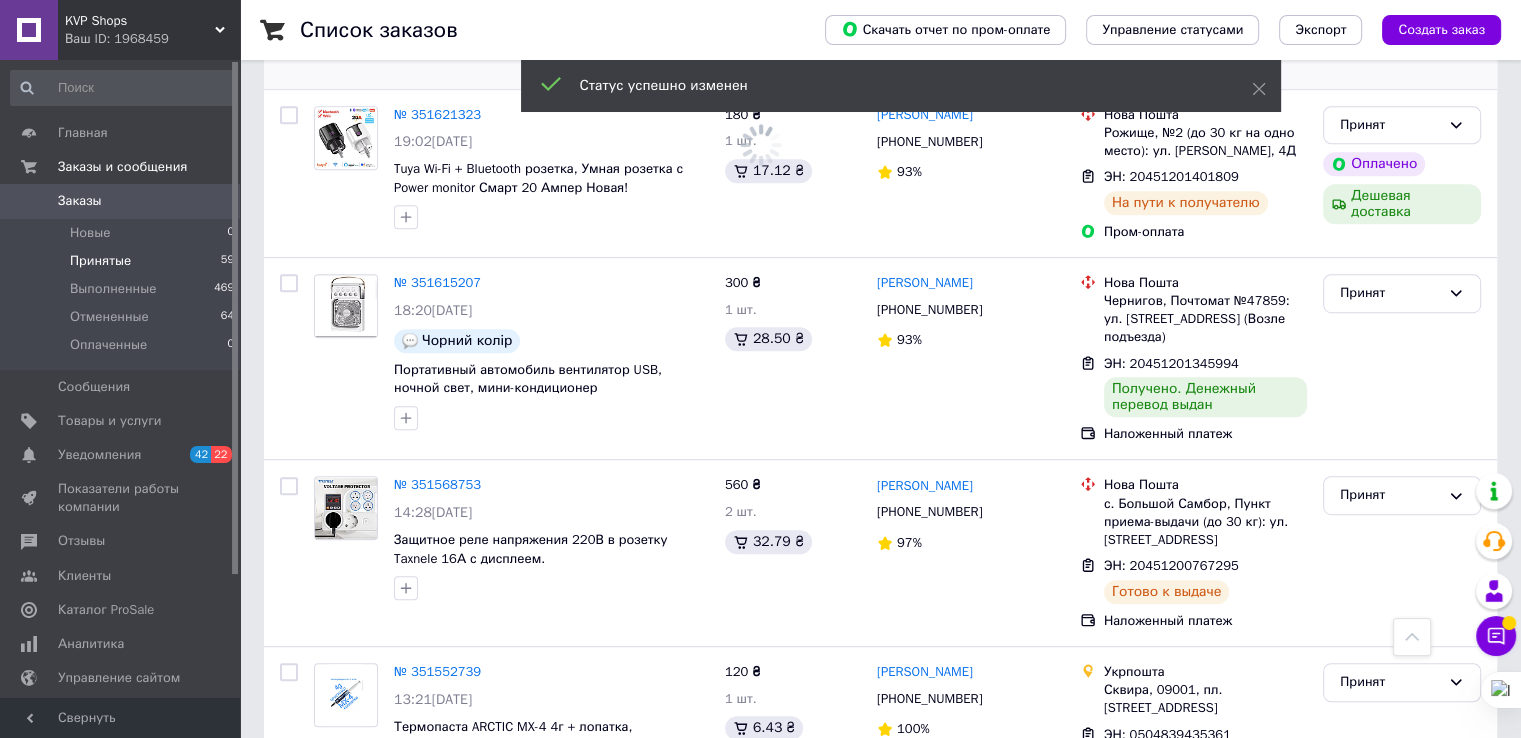 scroll, scrollTop: 1100, scrollLeft: 0, axis: vertical 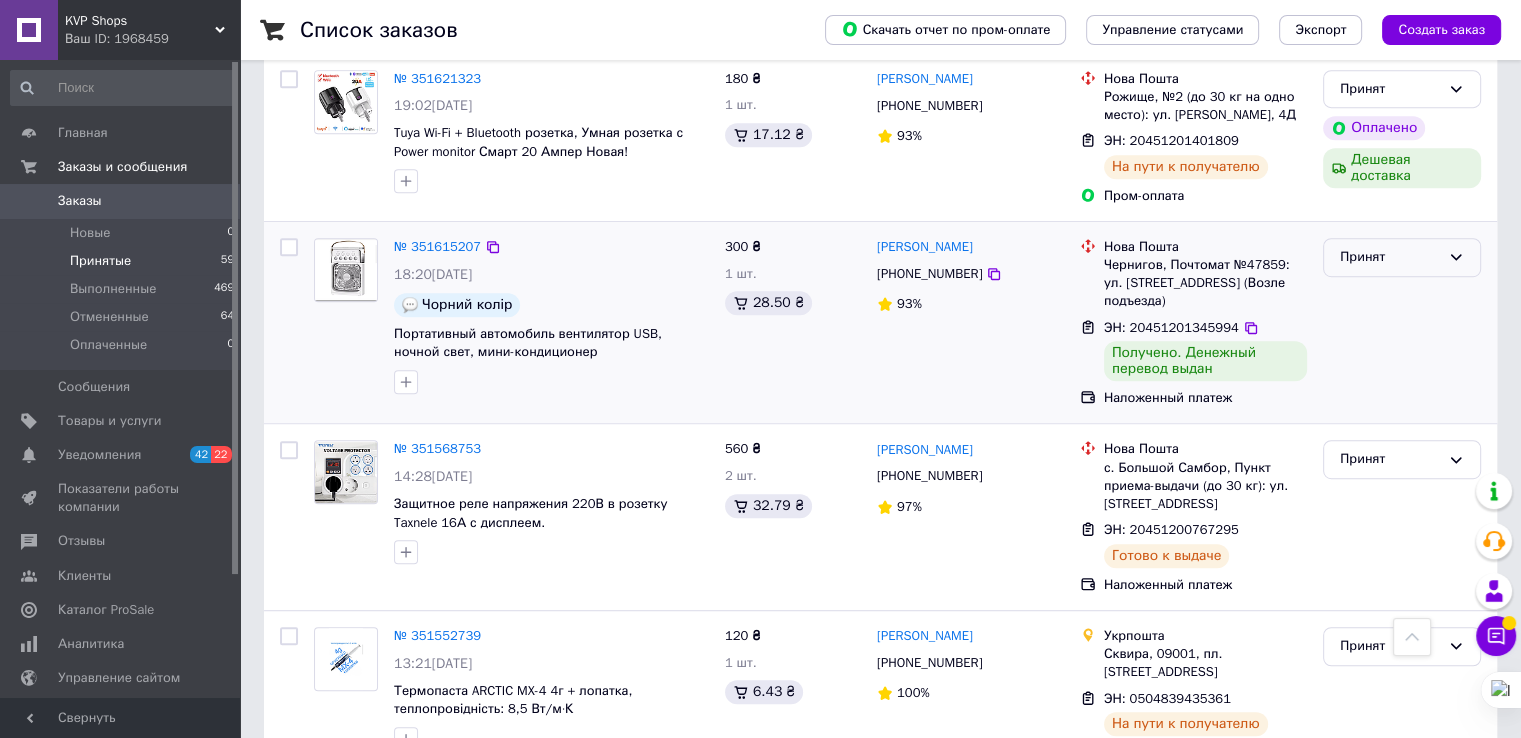 click on "Принят" at bounding box center [1402, 257] 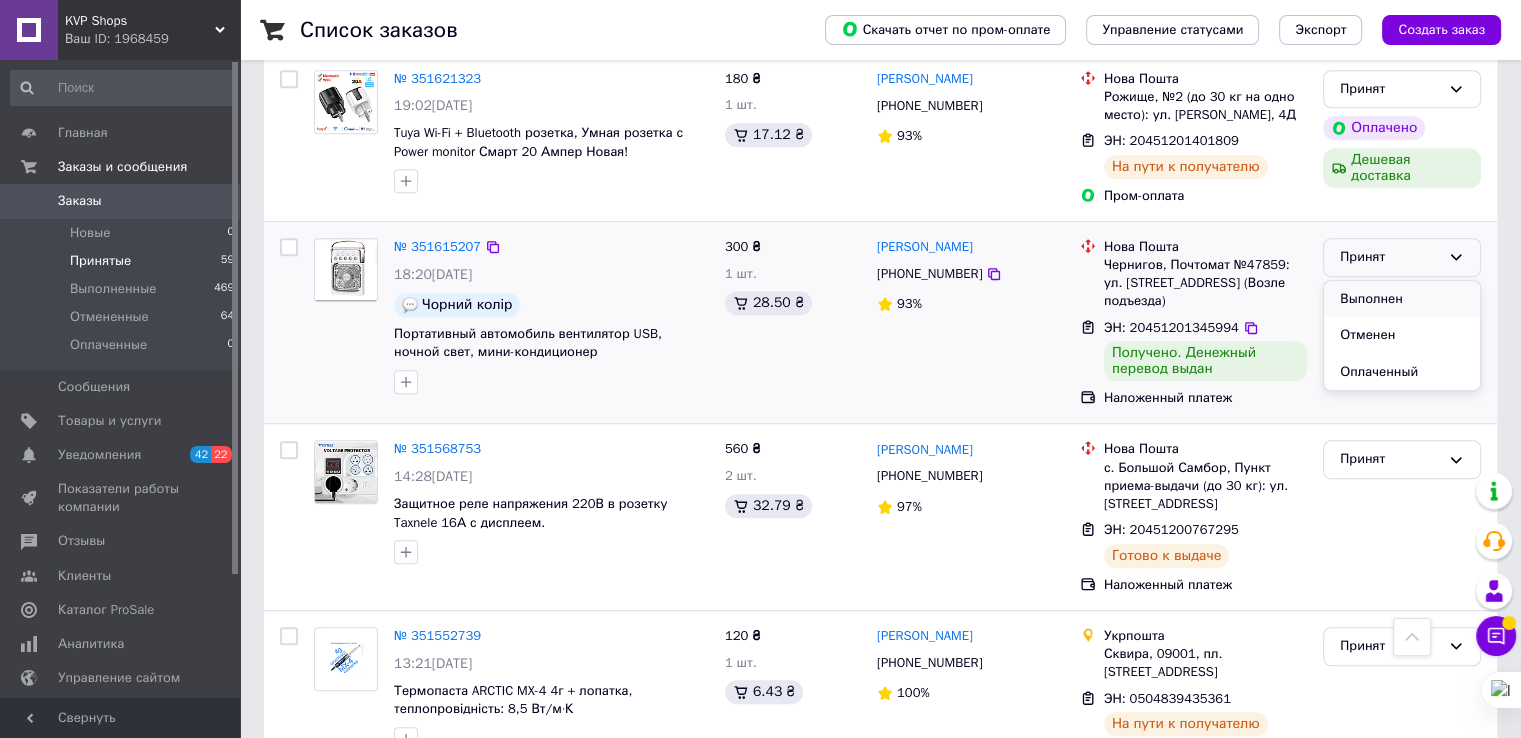 click on "Выполнен" at bounding box center (1402, 299) 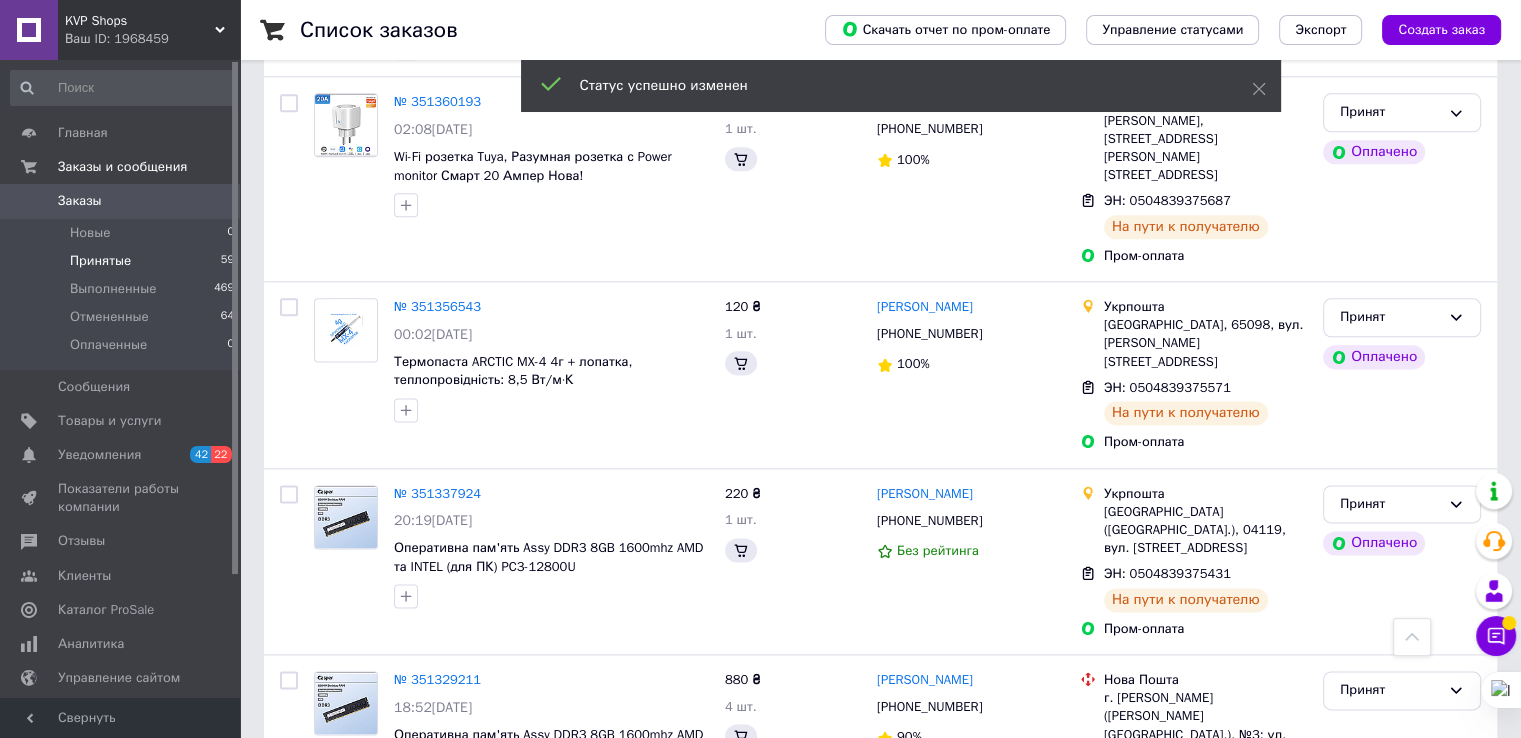 scroll, scrollTop: 2800, scrollLeft: 0, axis: vertical 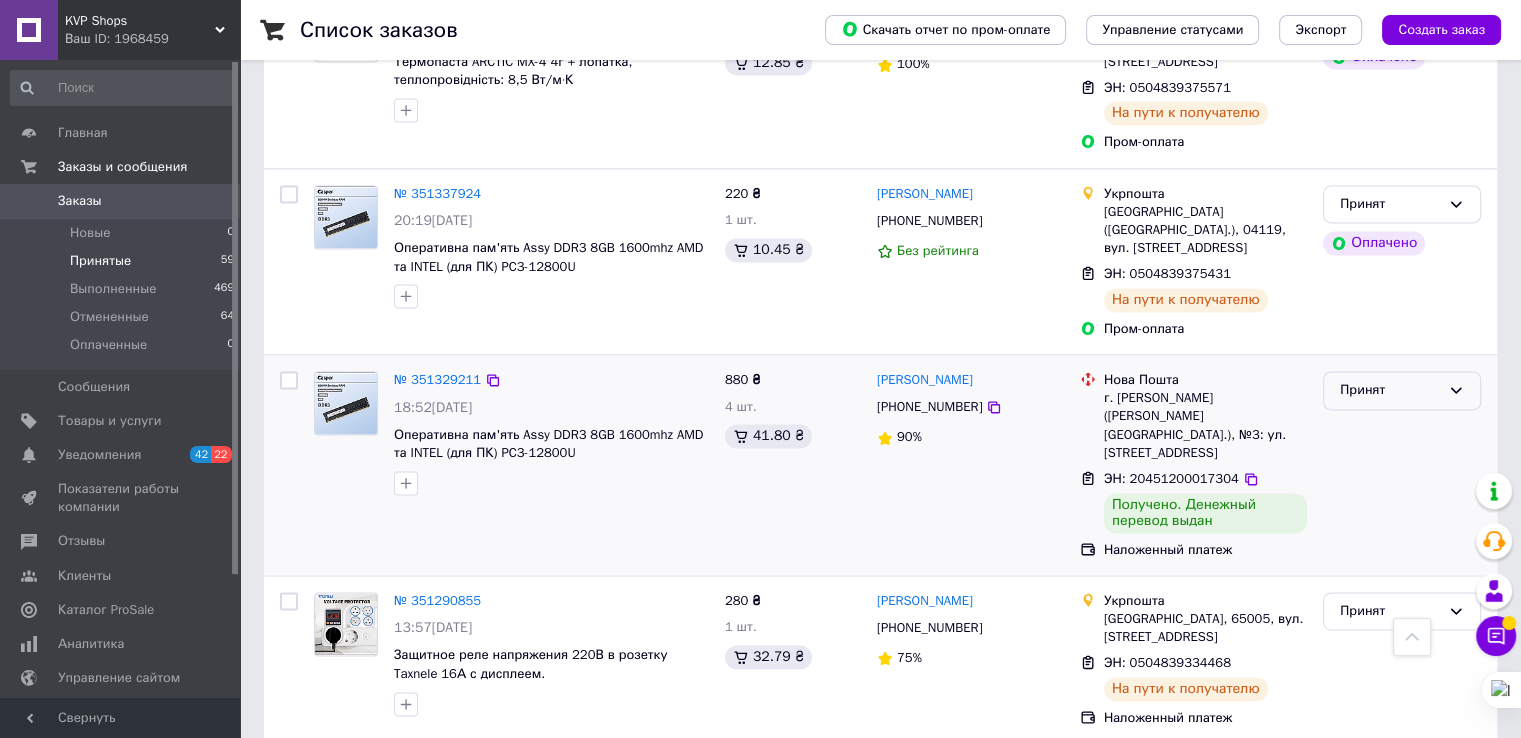 click on "Принят" at bounding box center (1390, 390) 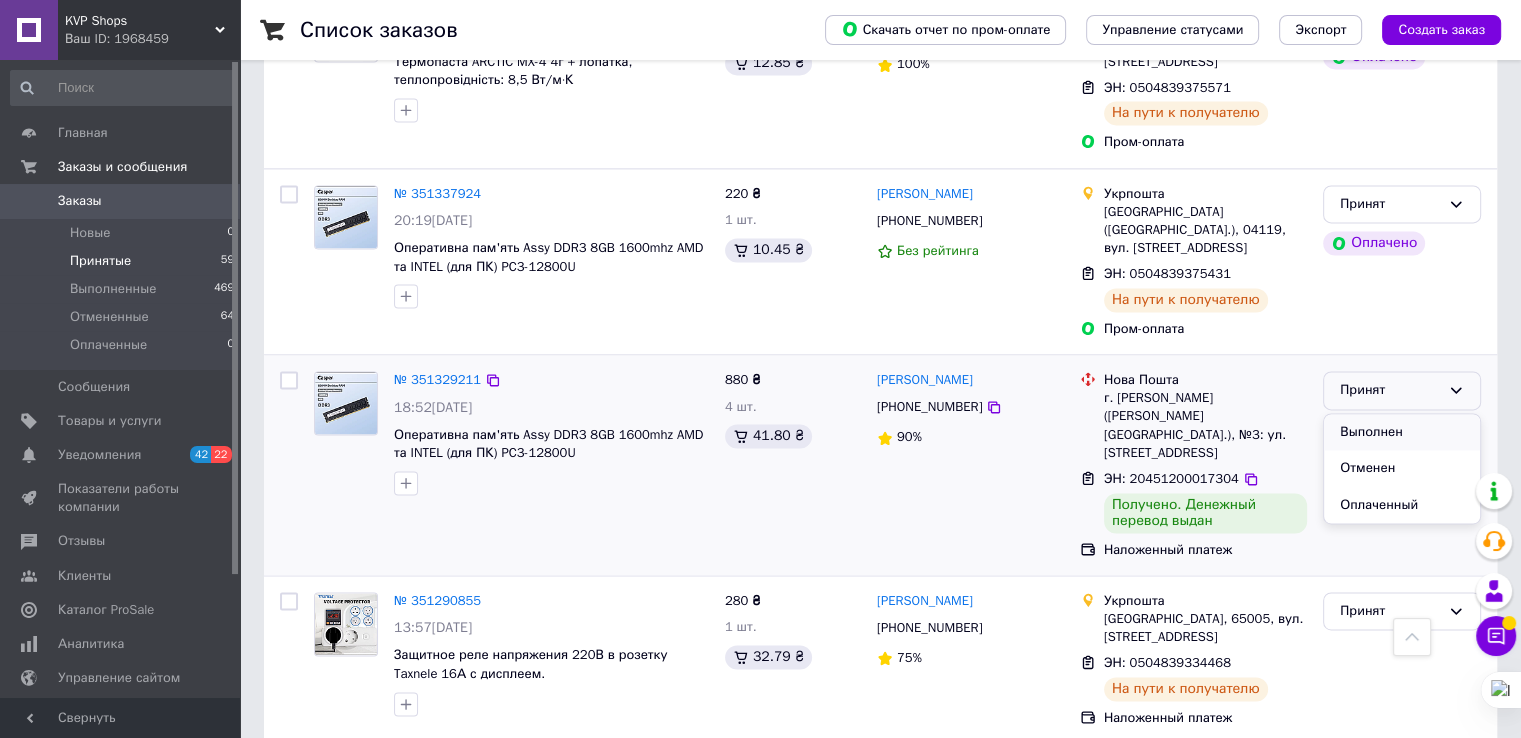 click on "Выполнен" at bounding box center [1402, 432] 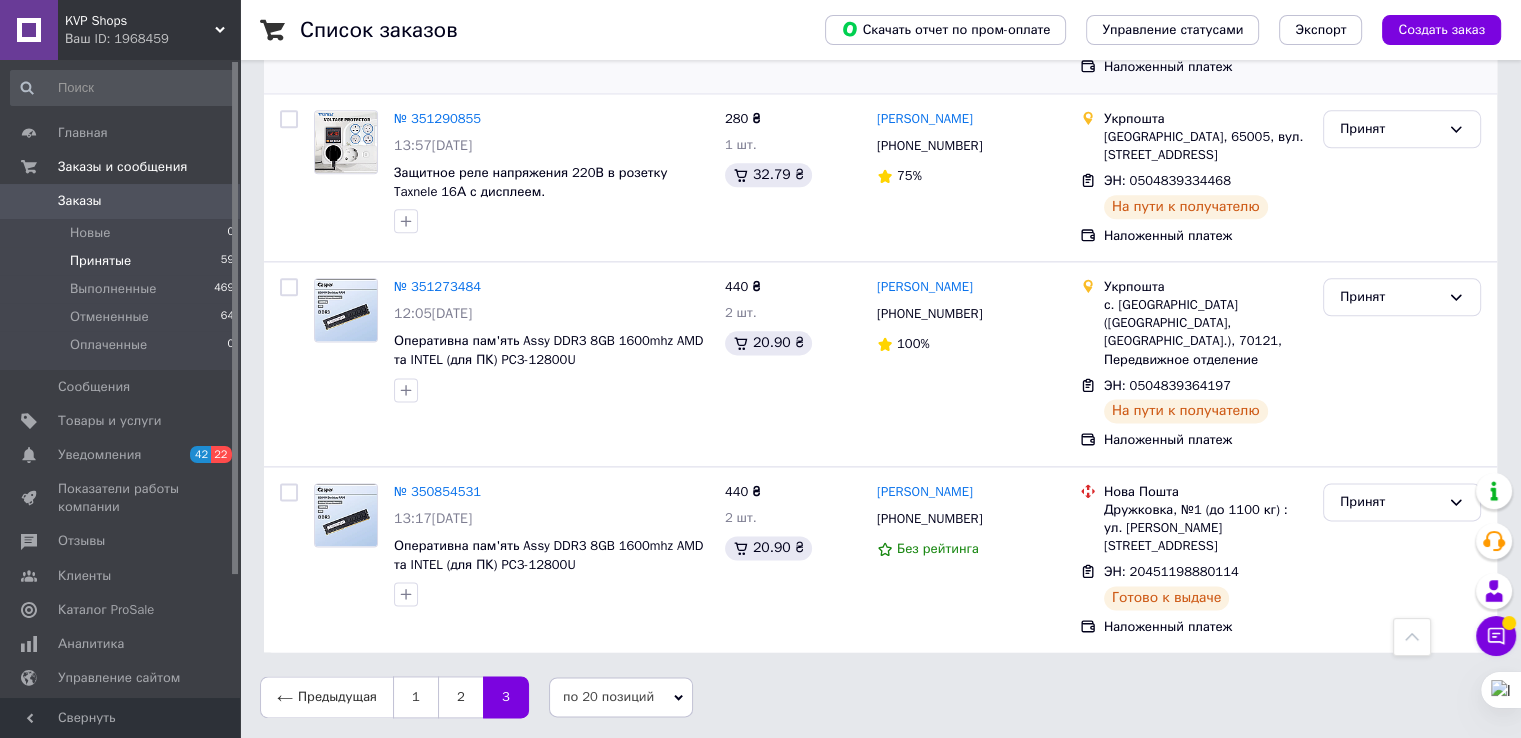 scroll, scrollTop: 2346, scrollLeft: 0, axis: vertical 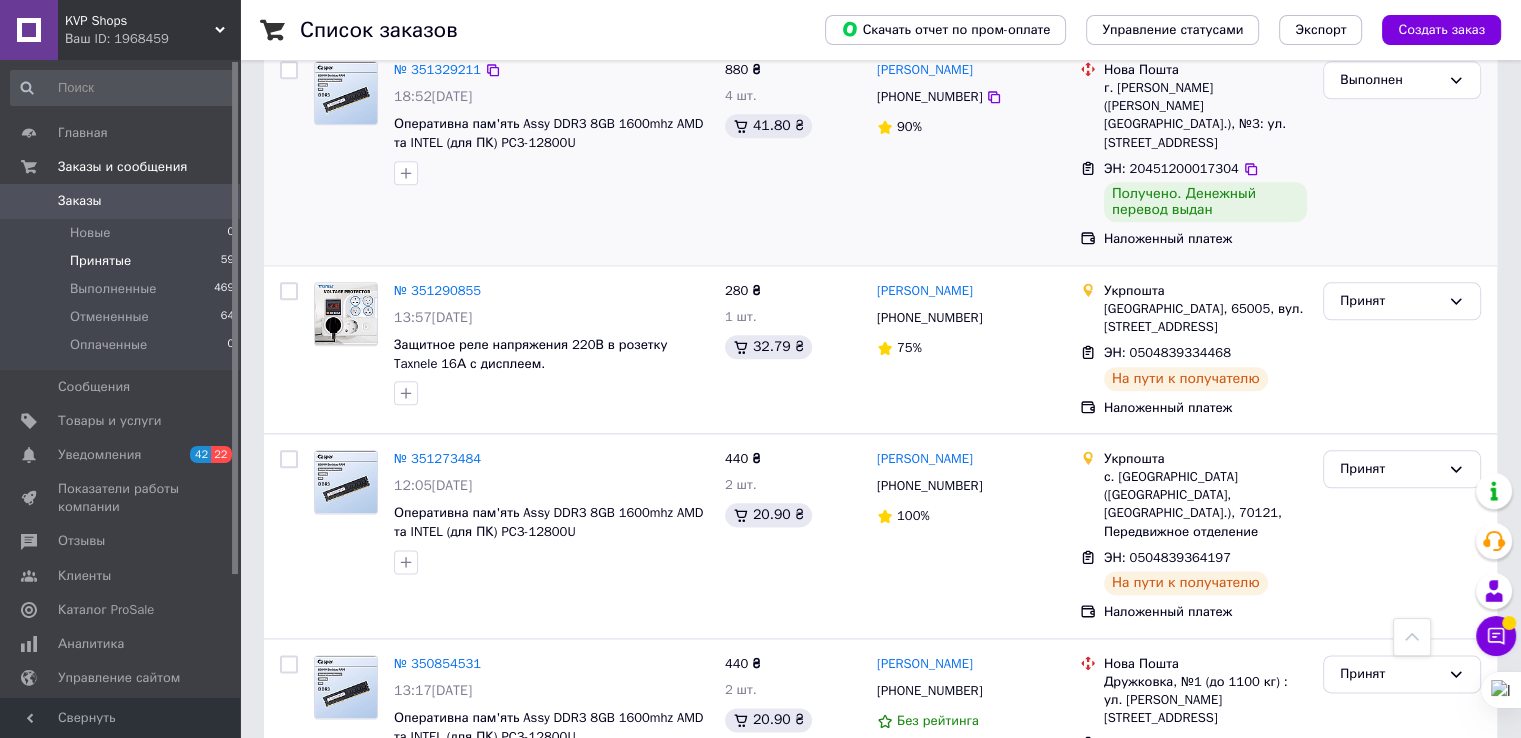 click on "1" at bounding box center [415, 869] 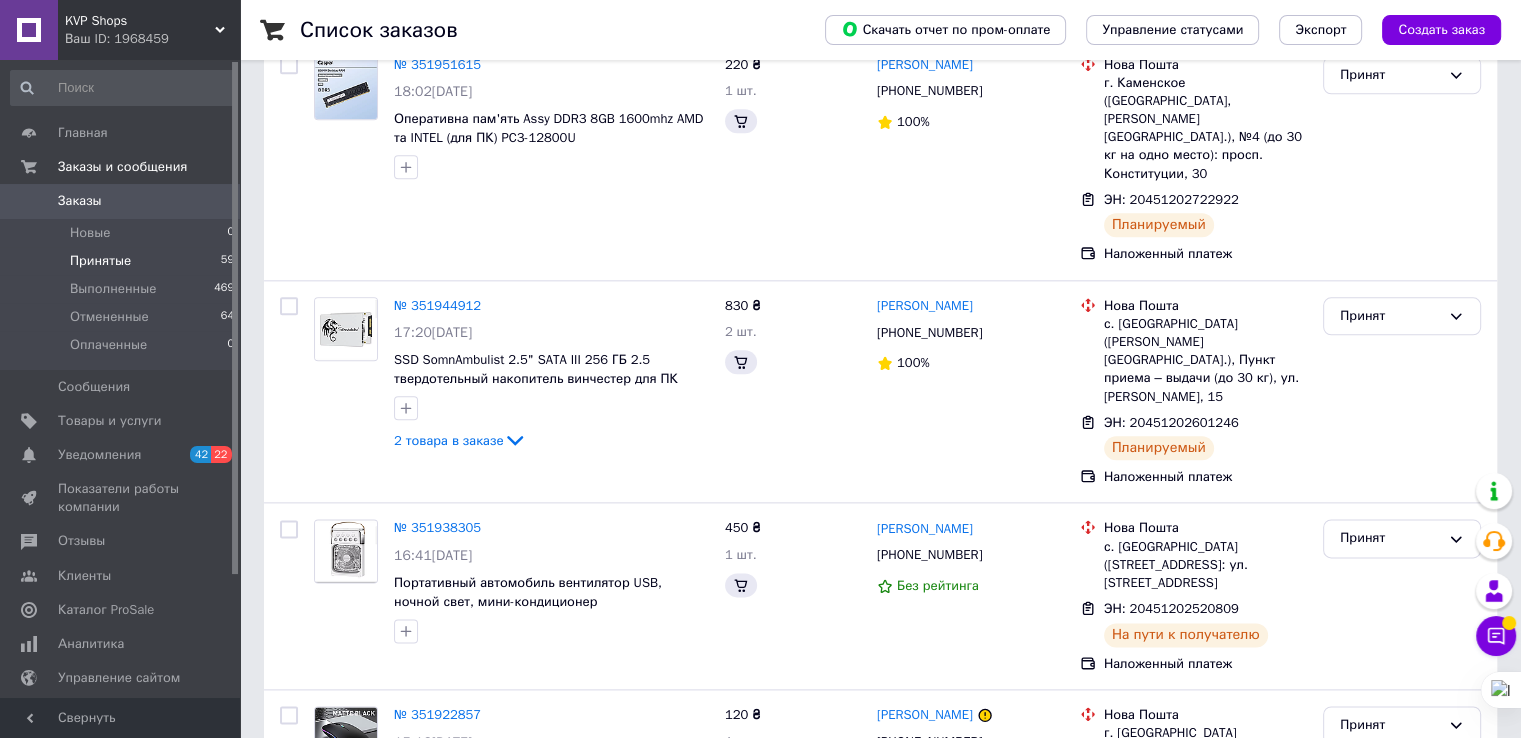 scroll, scrollTop: 0, scrollLeft: 0, axis: both 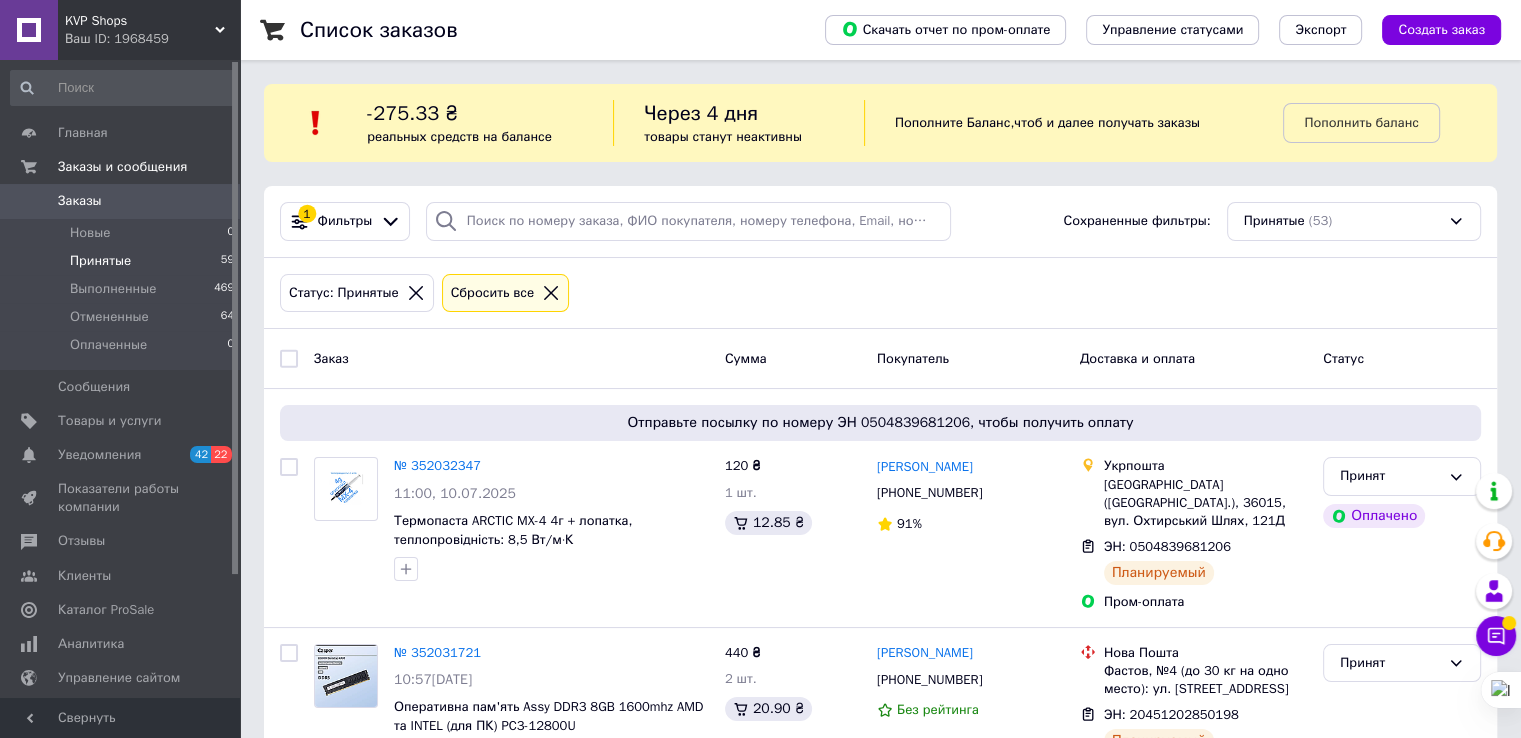 click on "Список заказов   Скачать отчет по пром-оплате Управление статусами Экспорт Создать заказ -275.33 ₴ реальных средств на балансе Через 4 дня товары станут неактивны Пополните Баланс ,  чтоб и далее получать заказы Пополнить баланс 1 Фильтры Сохраненные фильтры: Принятые (53) Статус: Принятые Сбросить все Заказ Сумма Покупатель Доставка и оплата Статус Отправьте посылку по номеру ЭН 0504839681206, чтобы получить оплату № 352032347 11:00, 10.07.2025 Термопаста ARCTIC MX-4 4г + лопатка, теплопровідність: 8,5 Вт/м·К 120 ₴ 1 шт. 12.85 ₴ Анатолий Сахно +380966210315 91% Укрпошта ЭН: 0504839681206 Планируемый 97%" at bounding box center (880, 2261) 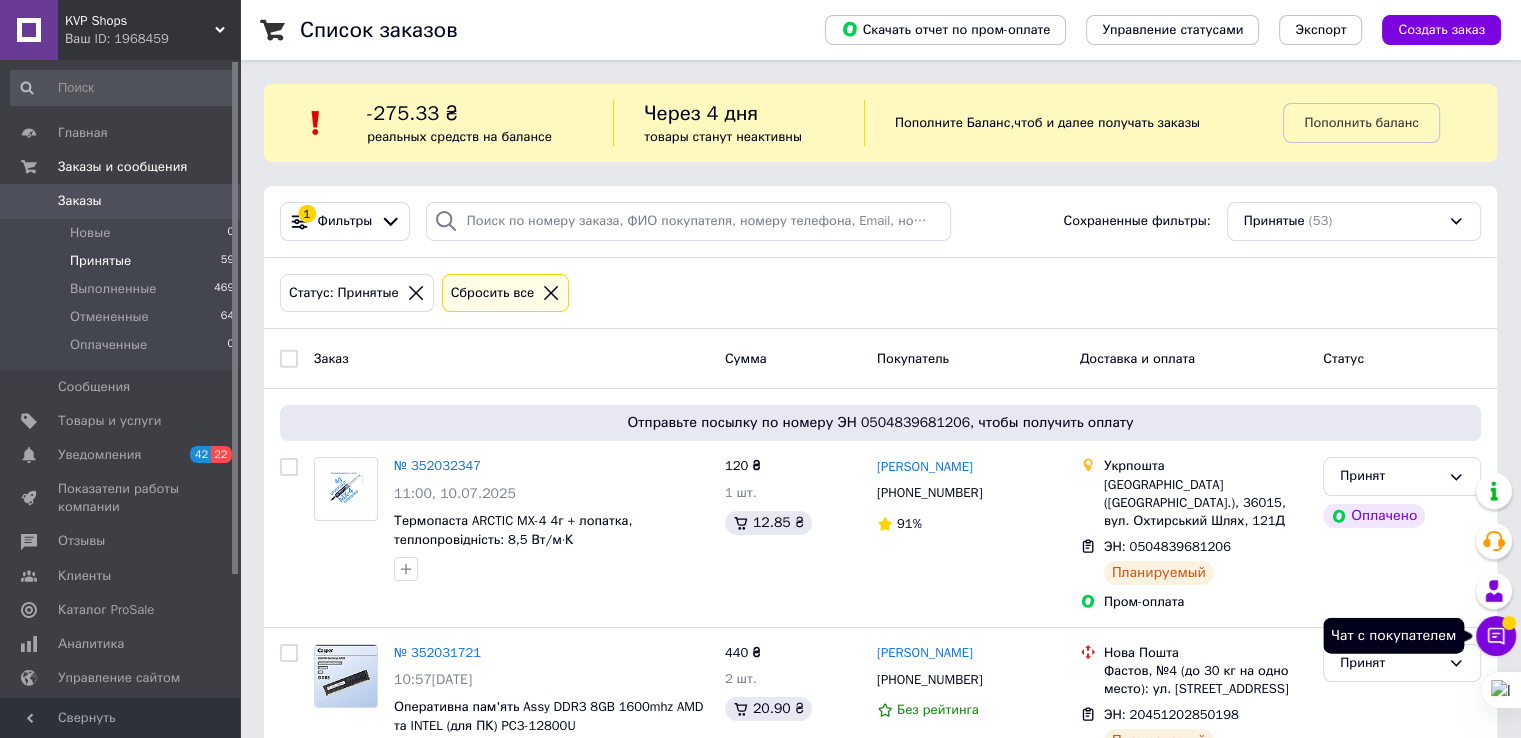 click 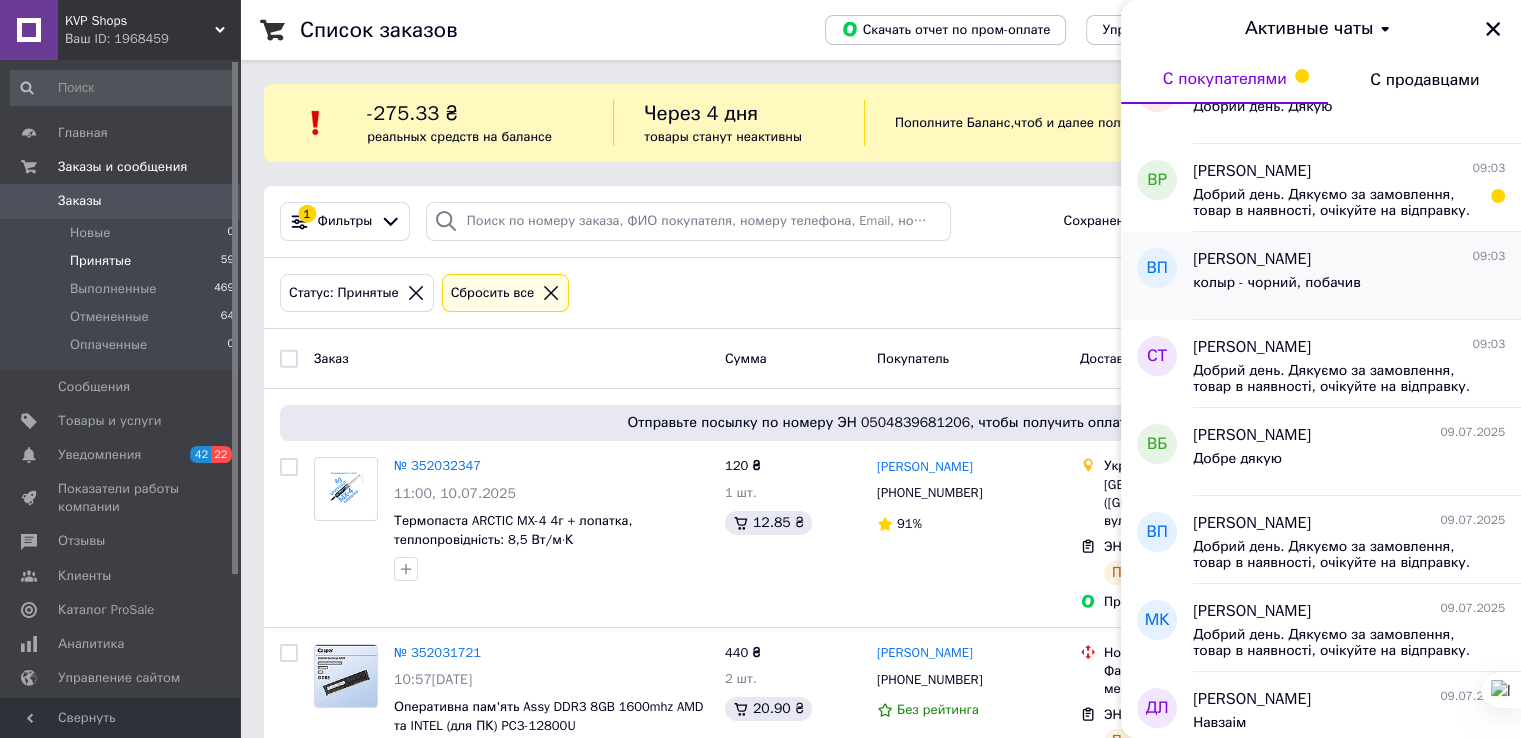 scroll, scrollTop: 300, scrollLeft: 0, axis: vertical 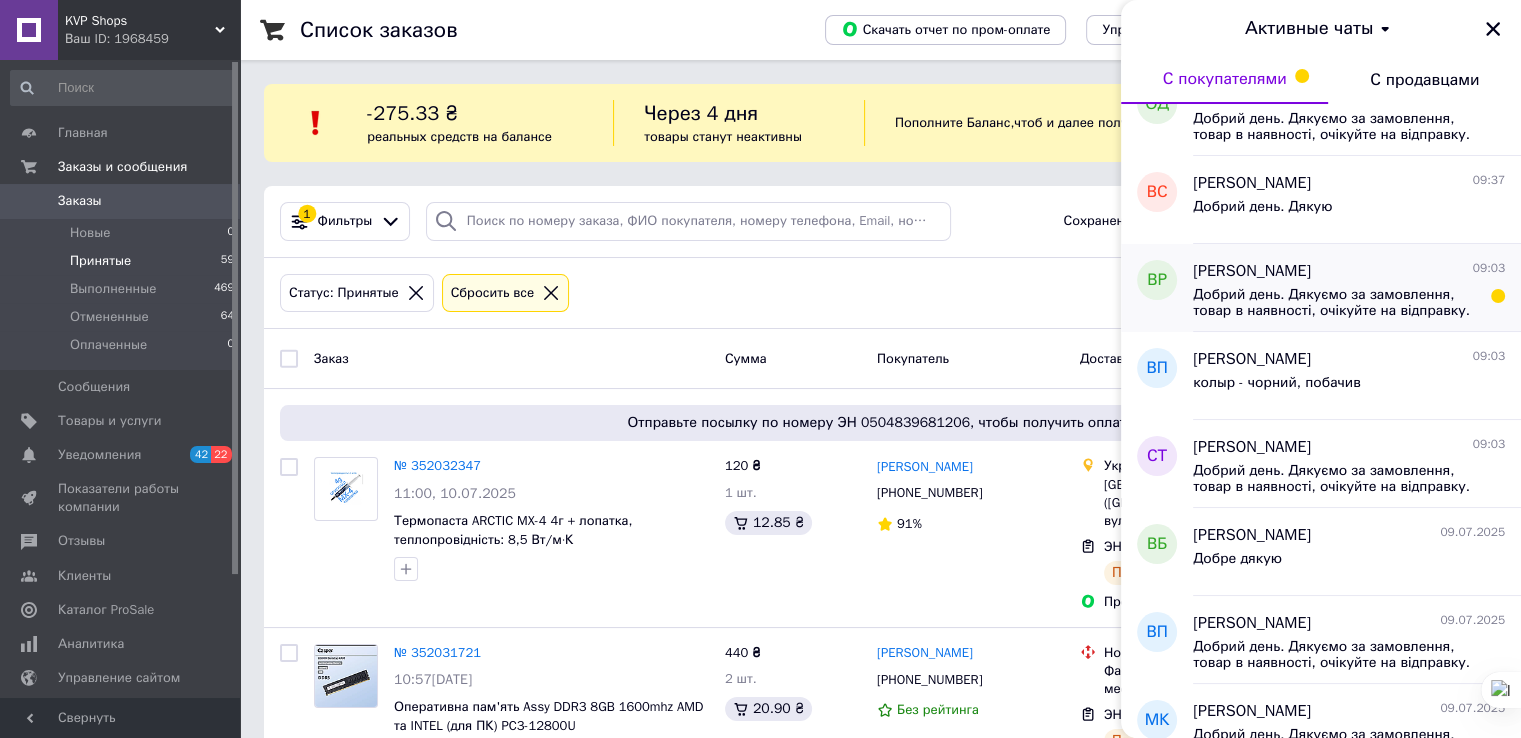 click on "Владислав Рибко 09:03" at bounding box center [1349, 271] 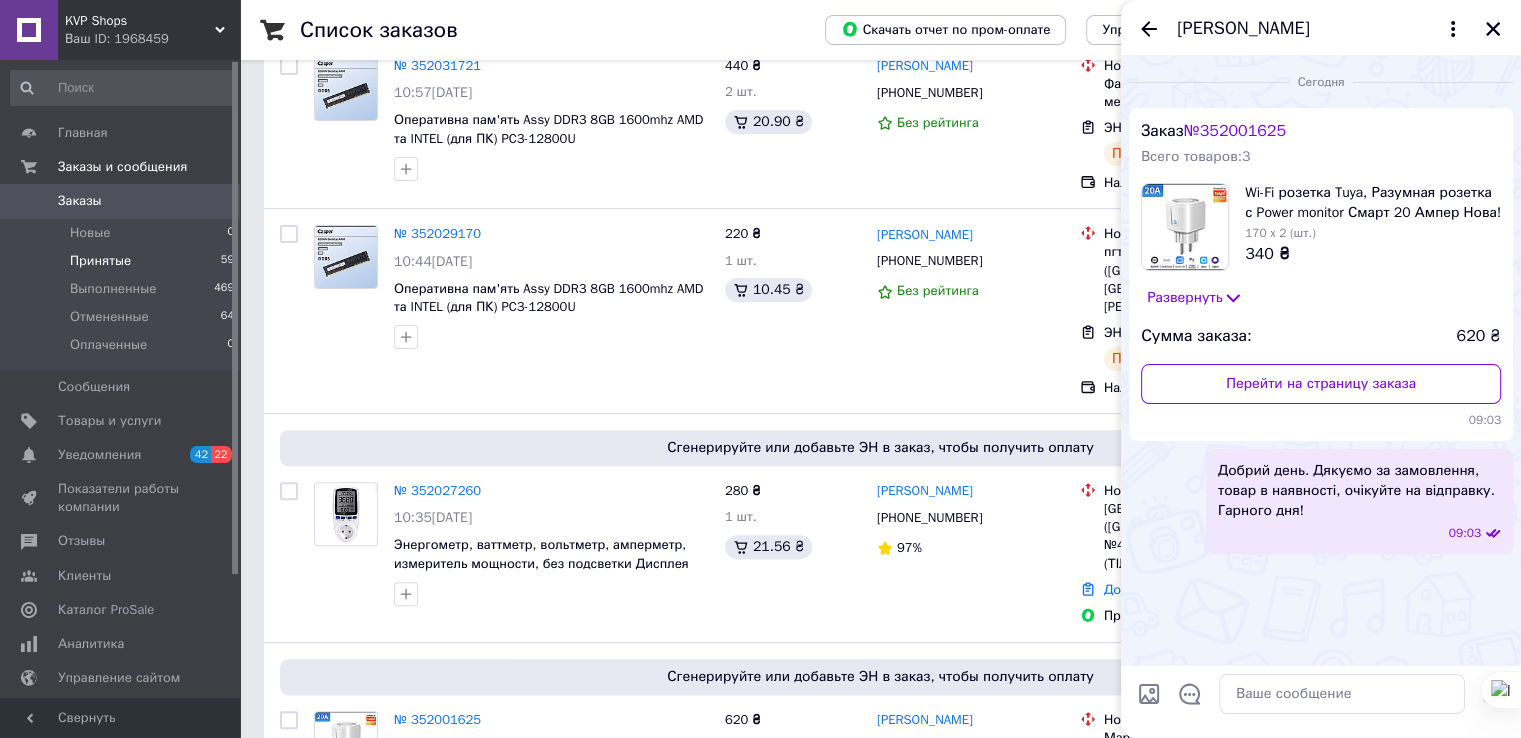 scroll, scrollTop: 600, scrollLeft: 0, axis: vertical 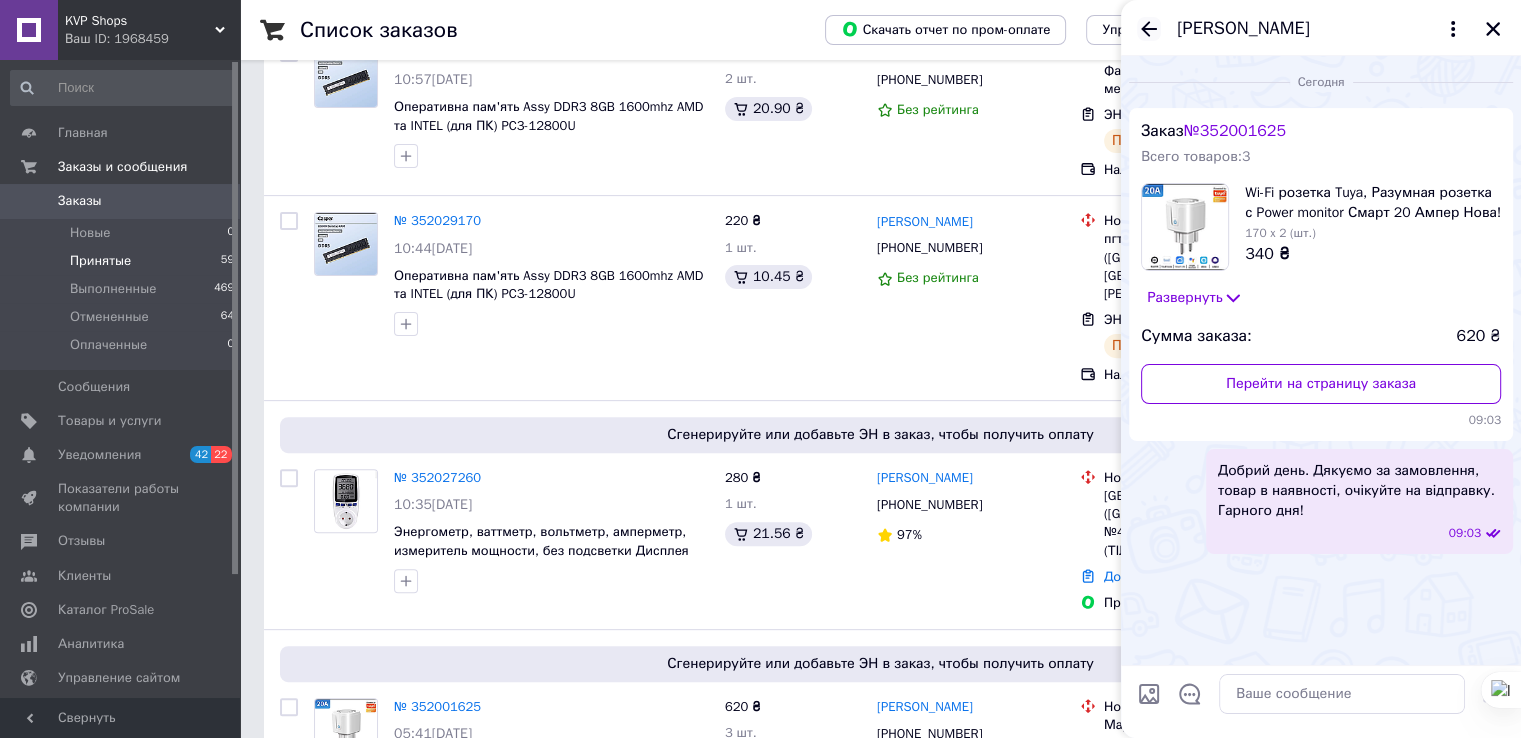 click 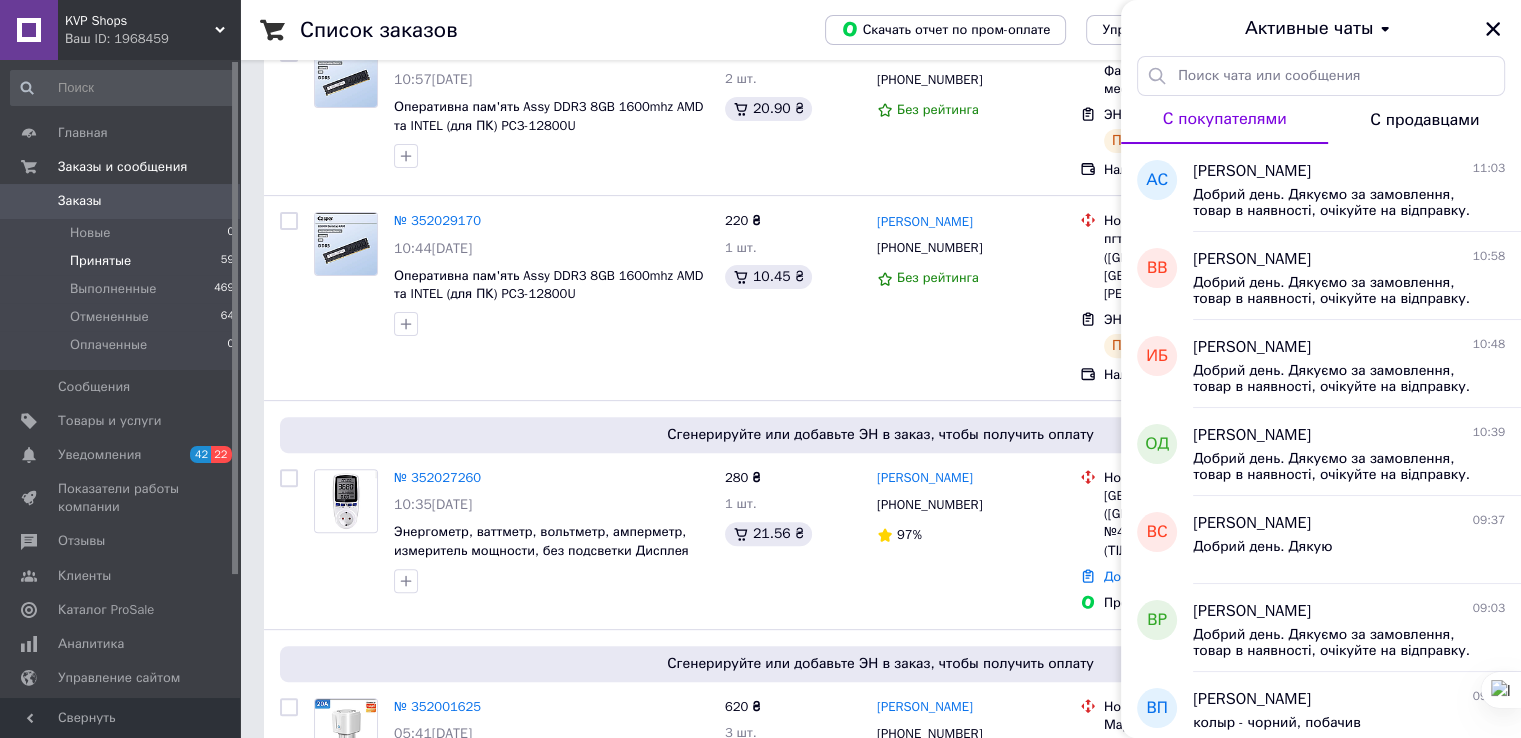 click 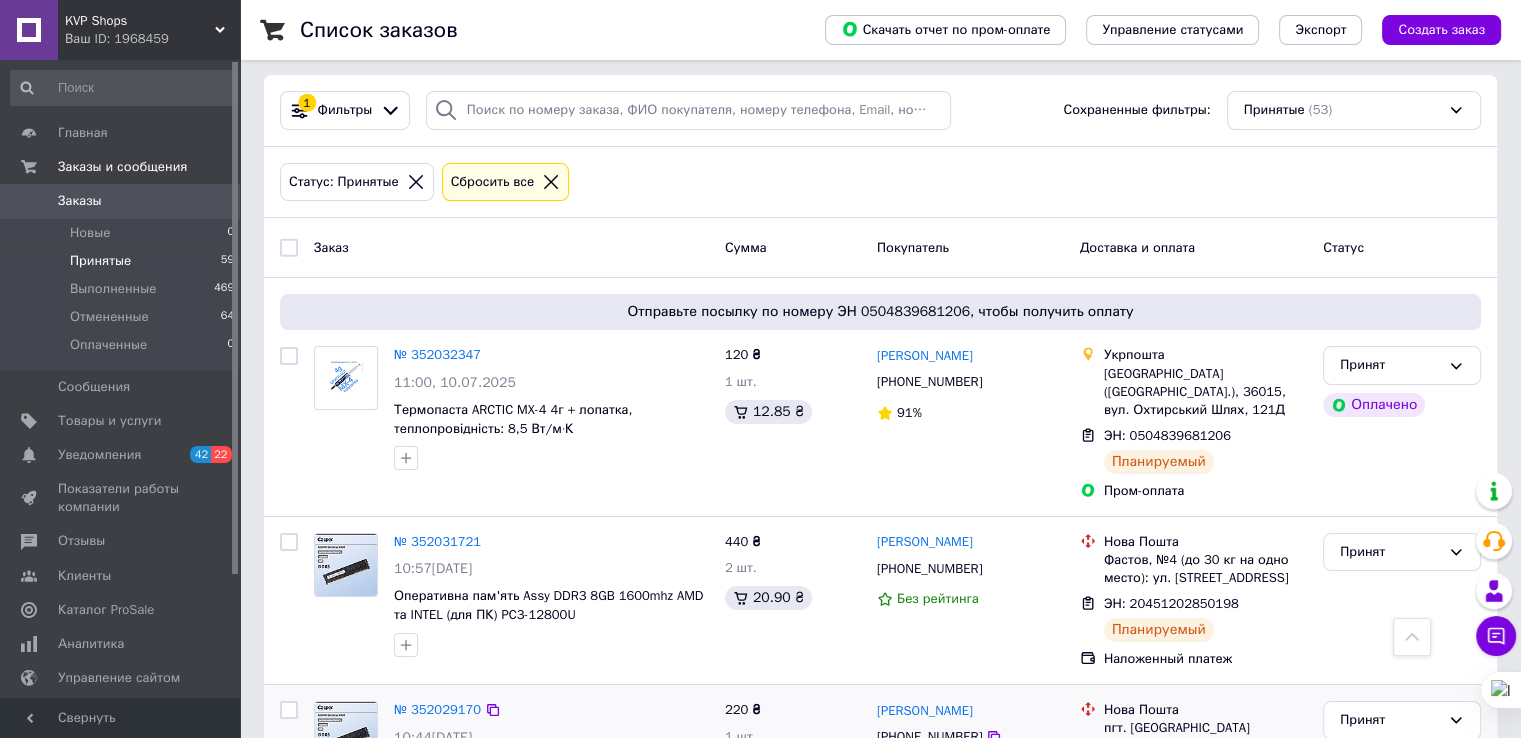 scroll, scrollTop: 100, scrollLeft: 0, axis: vertical 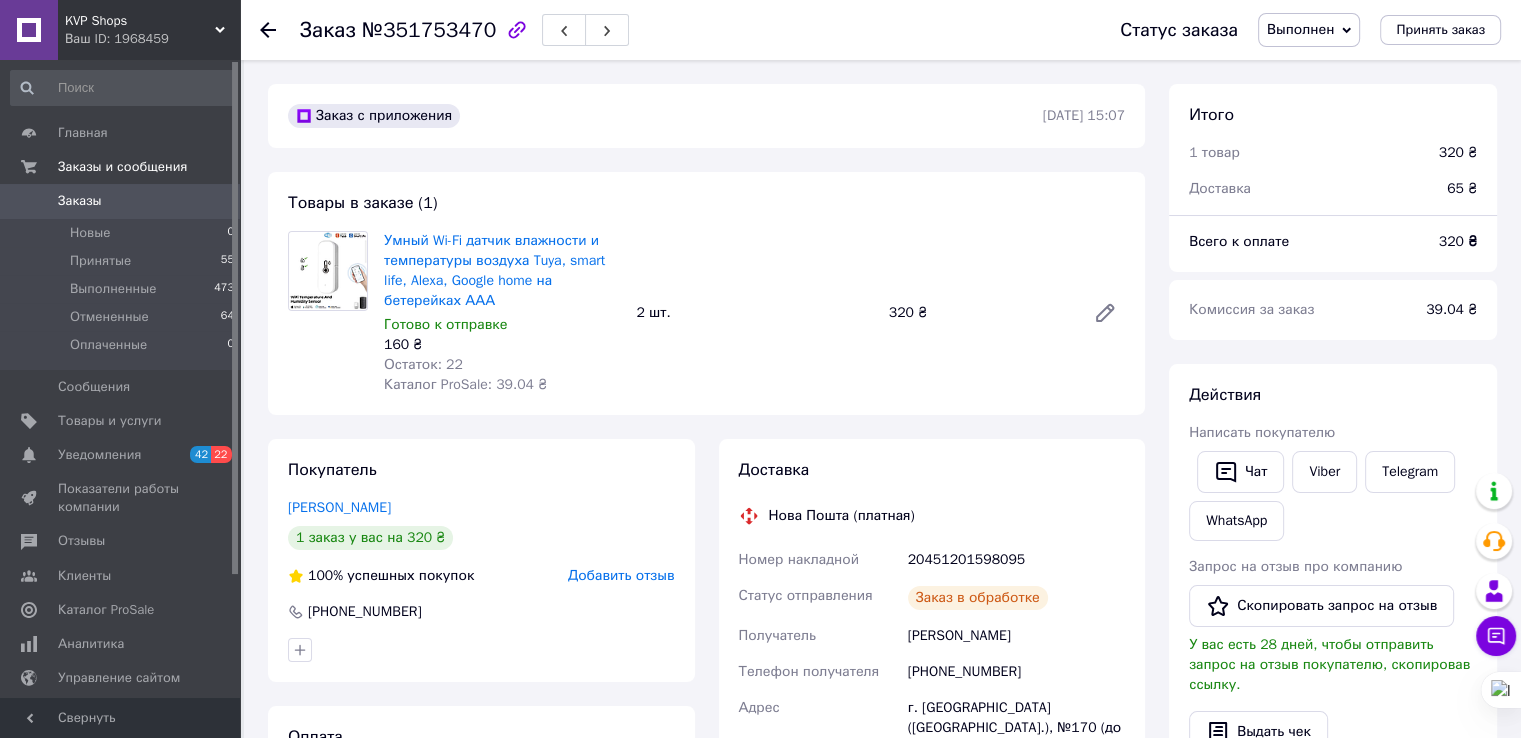 click on "Добавить отзыв" at bounding box center [621, 575] 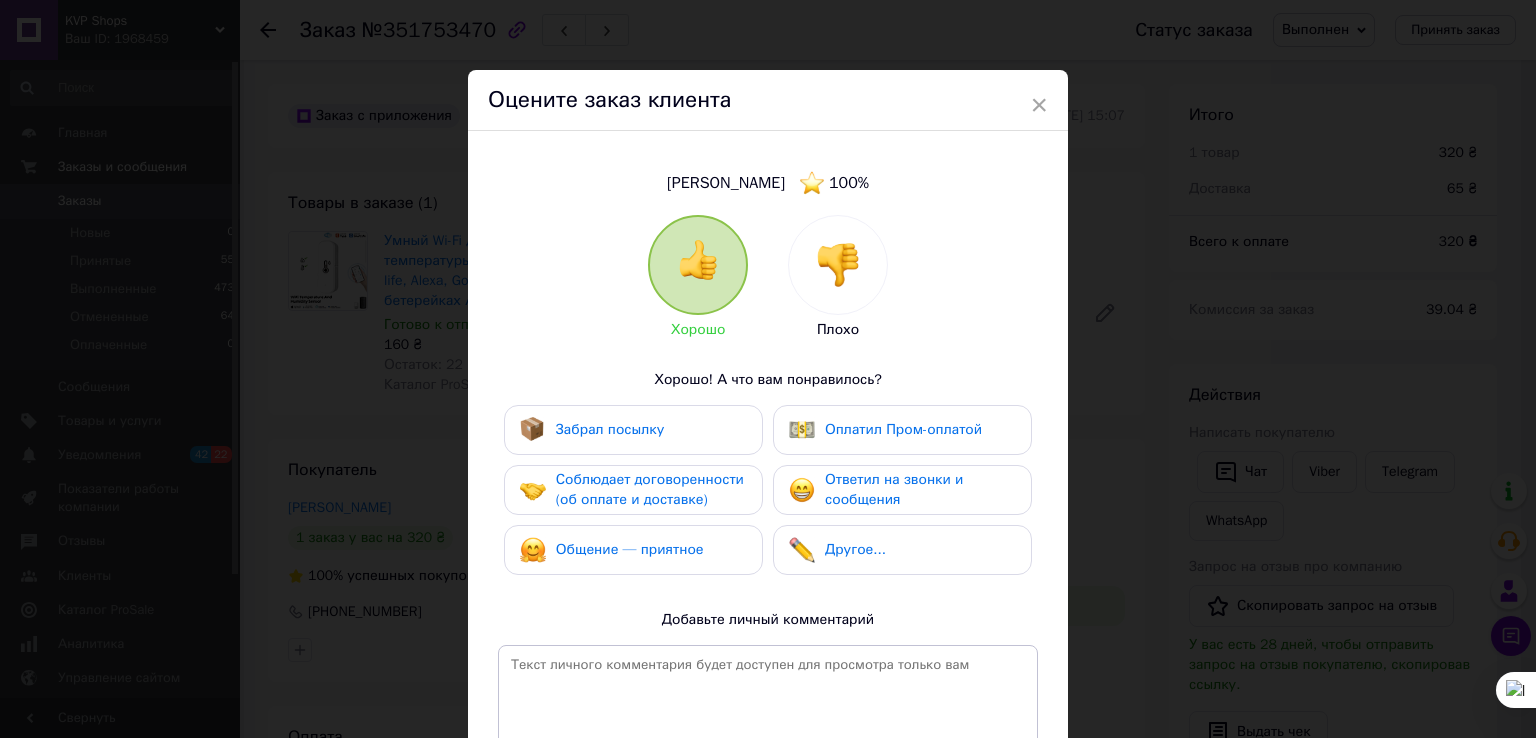 click on "Забрал посылку" at bounding box center [610, 430] 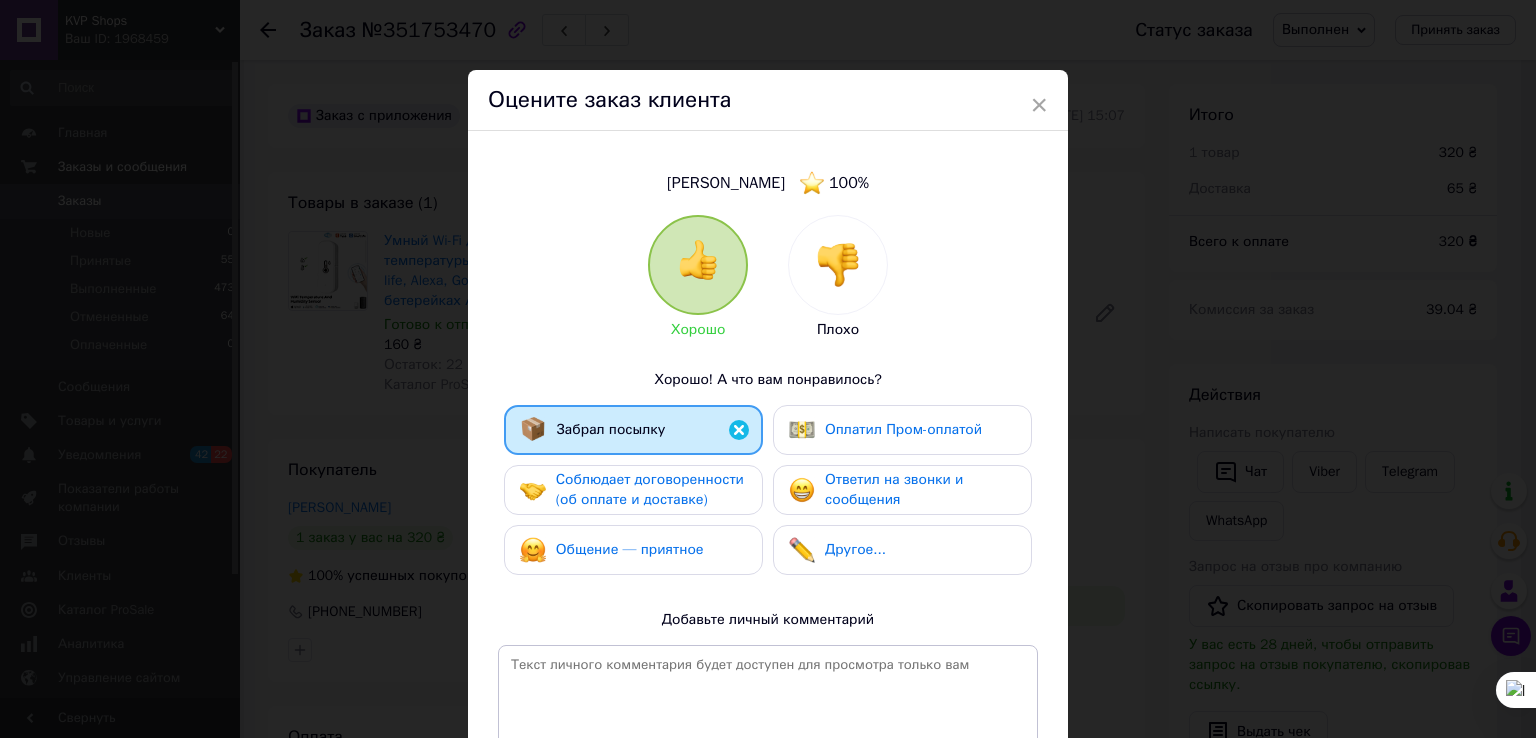 click on "Соблюдает договоренности (об оплате и доставке)" at bounding box center [650, 489] 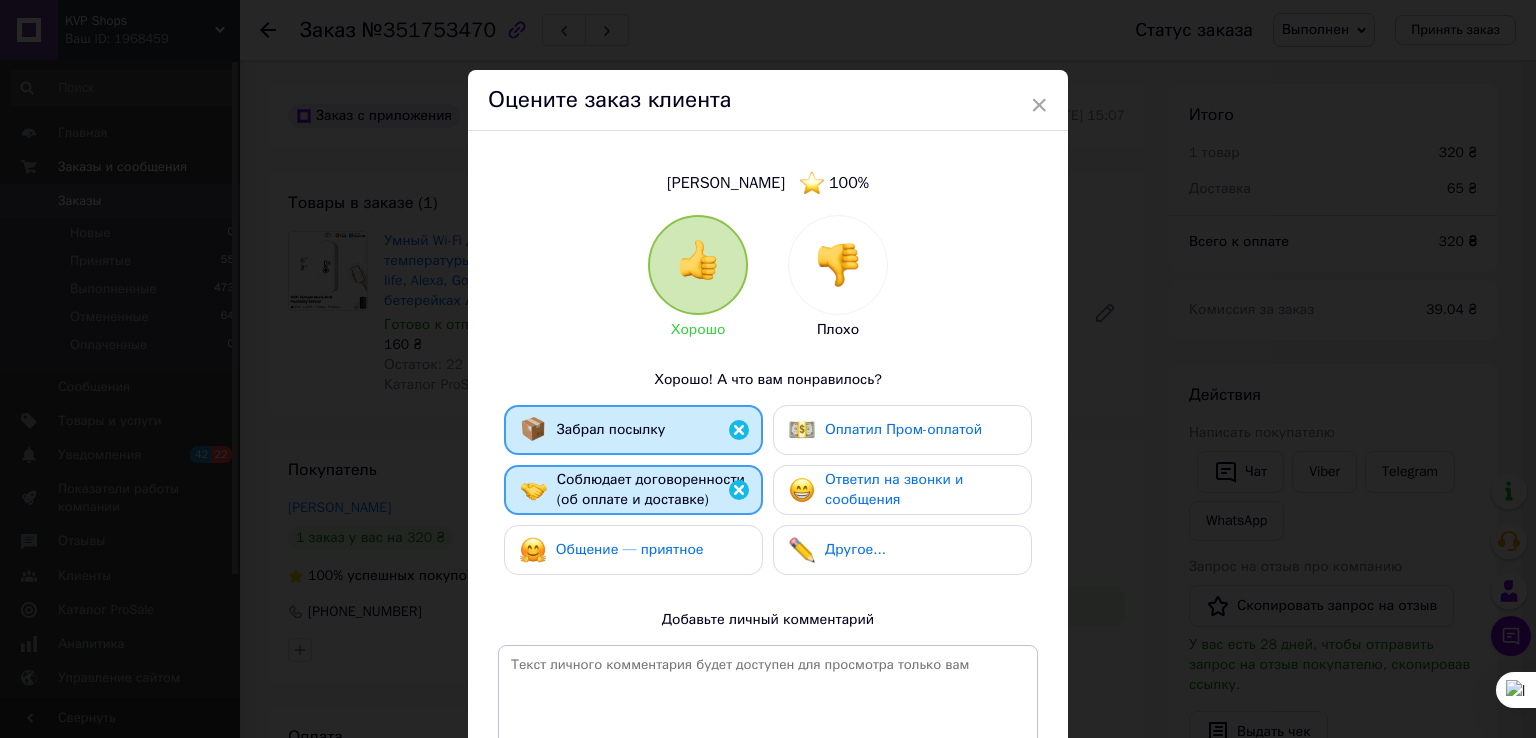 click on "Общение — приятное" at bounding box center [630, 549] 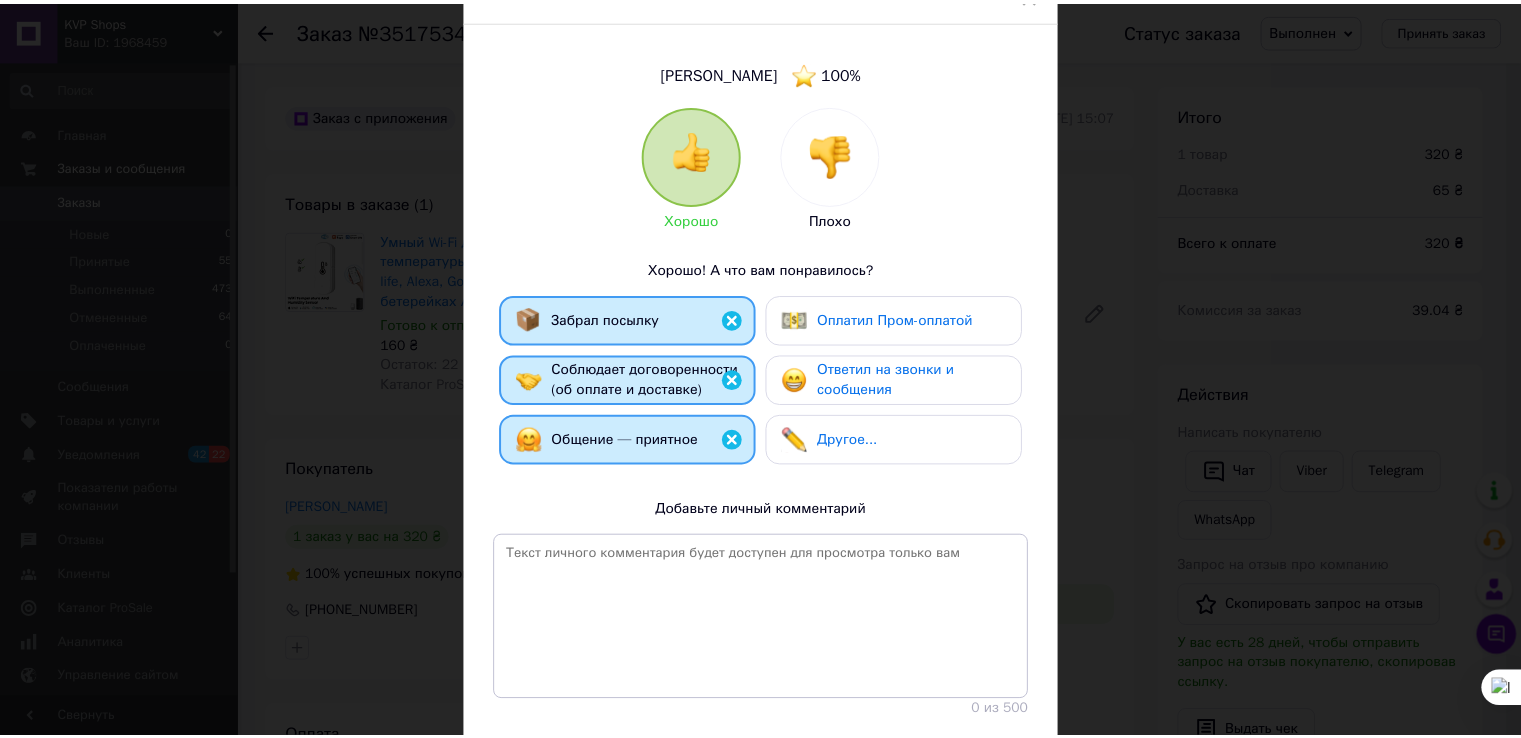 scroll, scrollTop: 240, scrollLeft: 0, axis: vertical 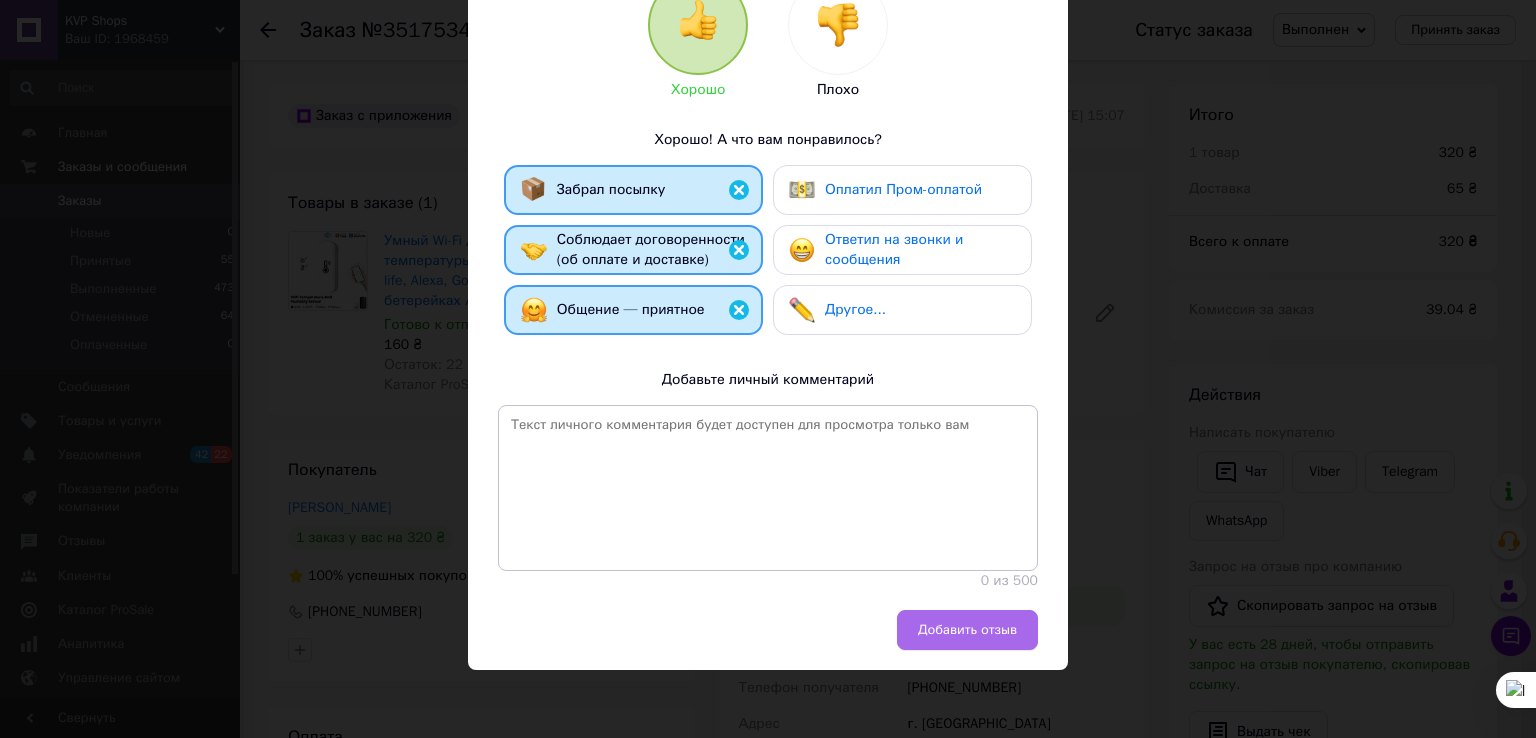 click on "Добавить отзыв" at bounding box center (967, 630) 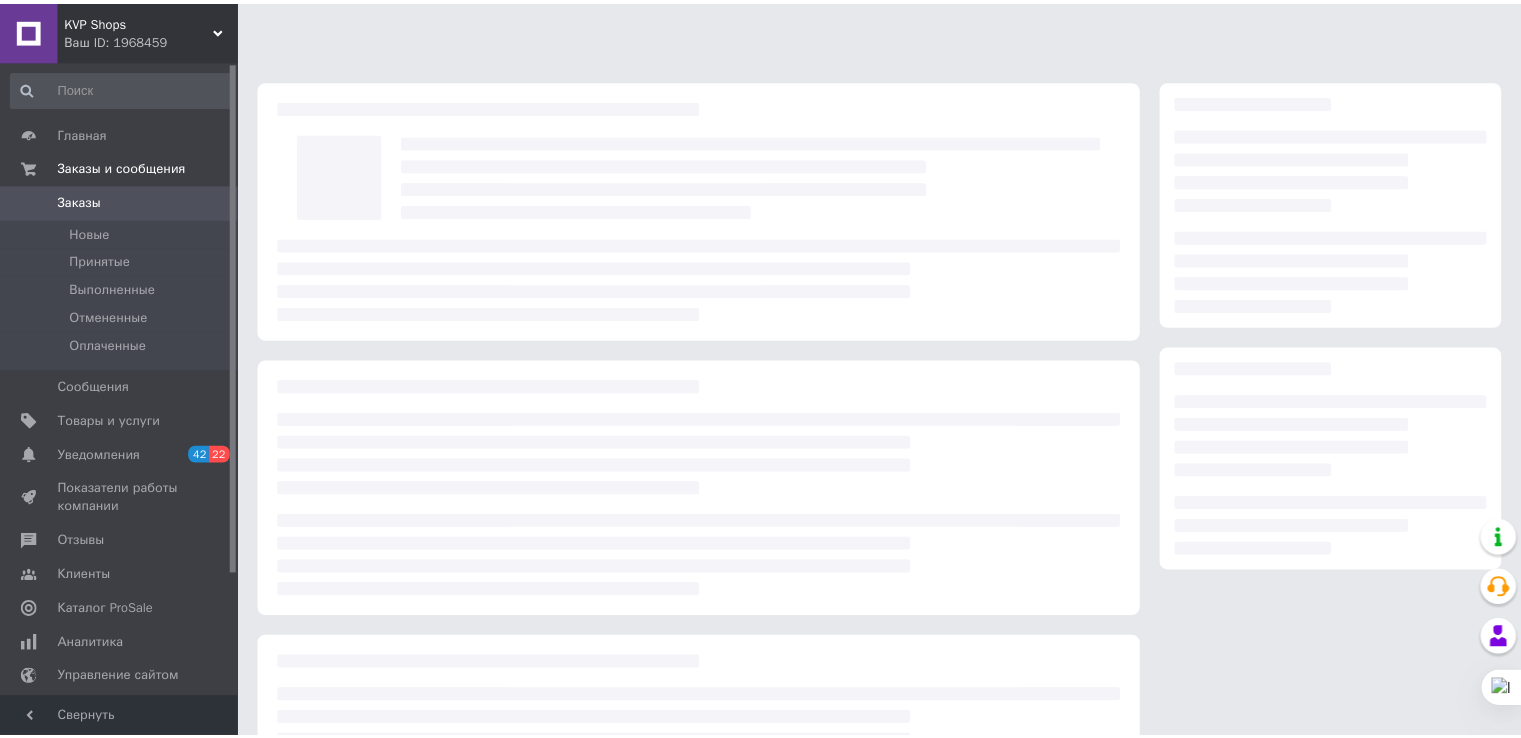 scroll, scrollTop: 0, scrollLeft: 0, axis: both 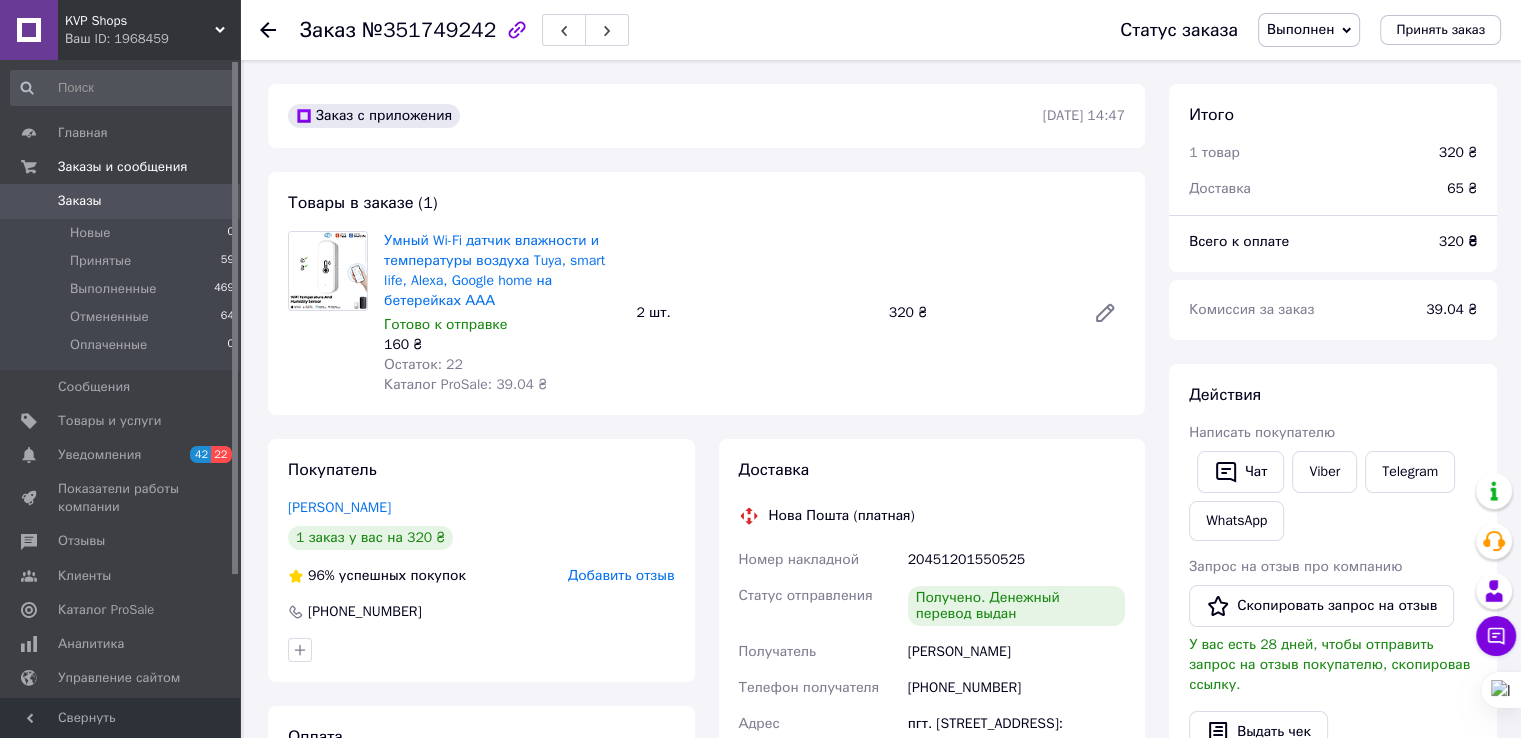 click on "Добавить отзыв" at bounding box center (621, 575) 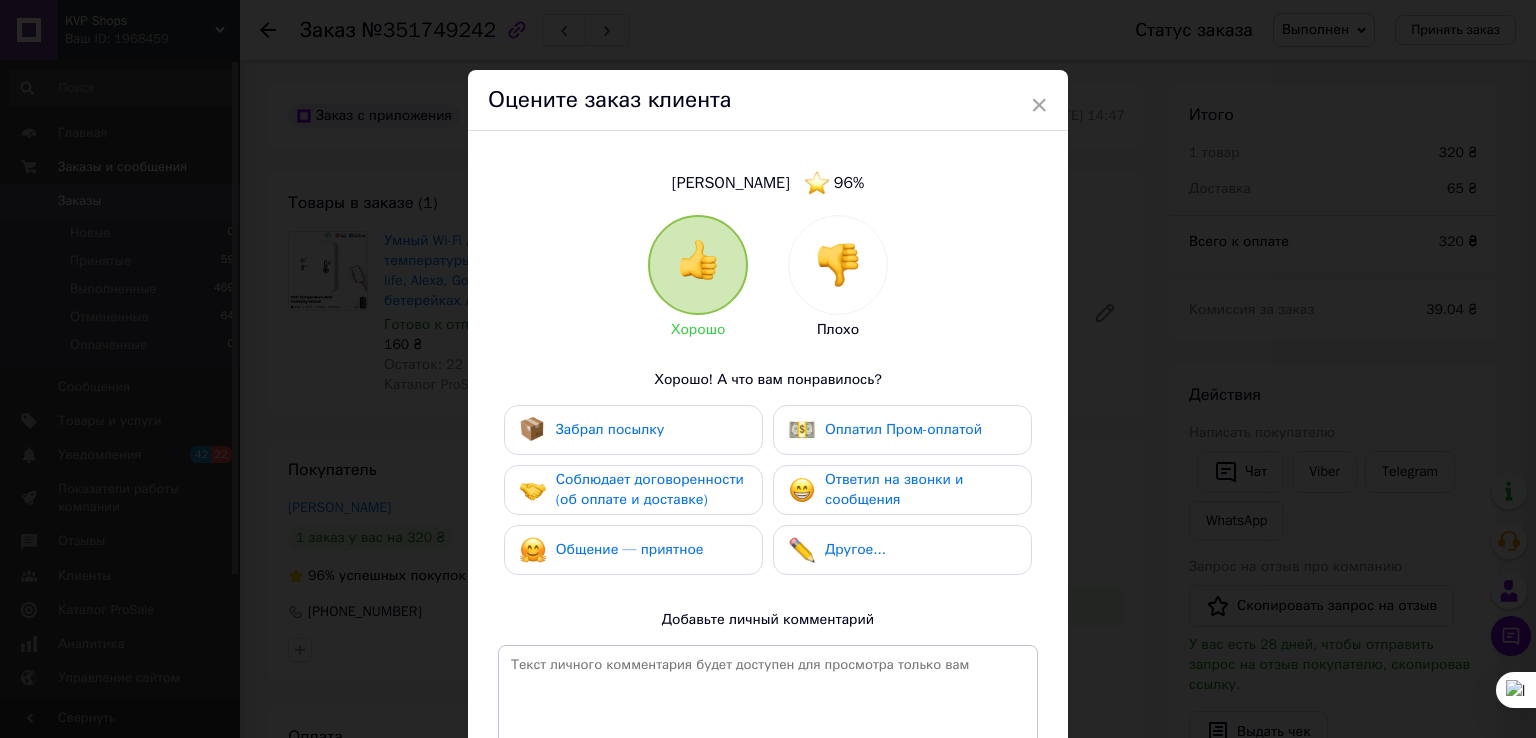 click on "Забрал посылку" at bounding box center (633, 430) 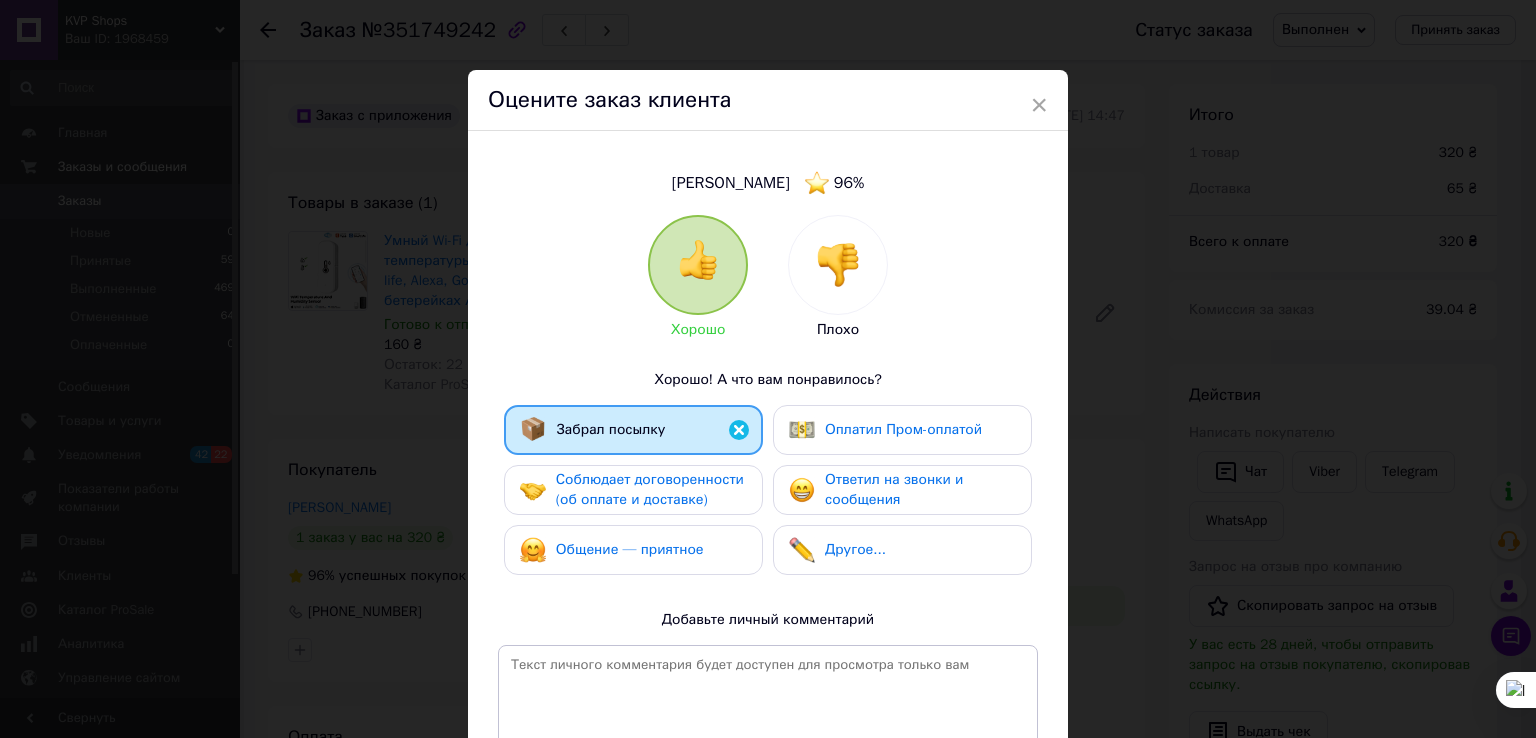 click on "Соблюдает договоренности (об оплате и доставке)" at bounding box center [650, 489] 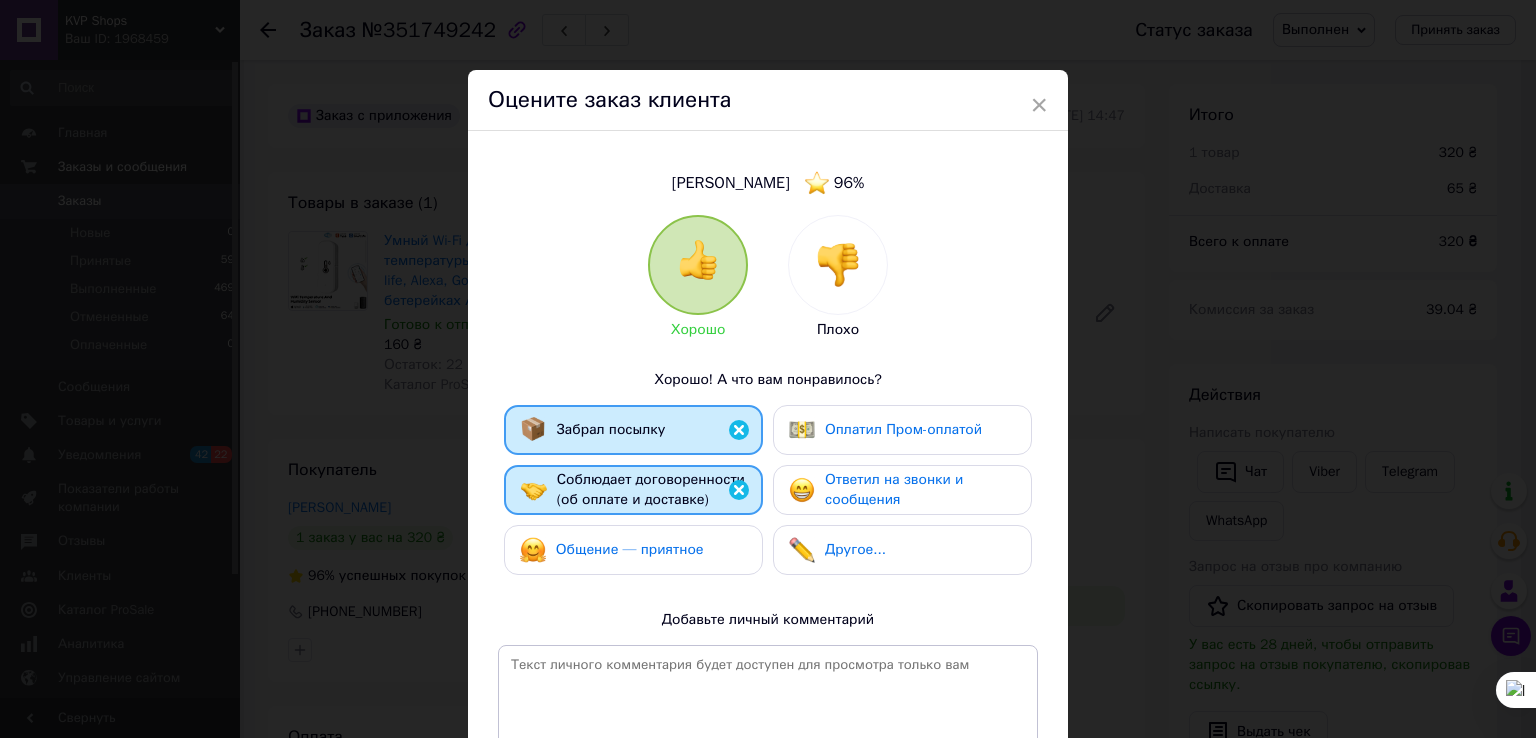 click on "Общение — приятное" at bounding box center (633, 550) 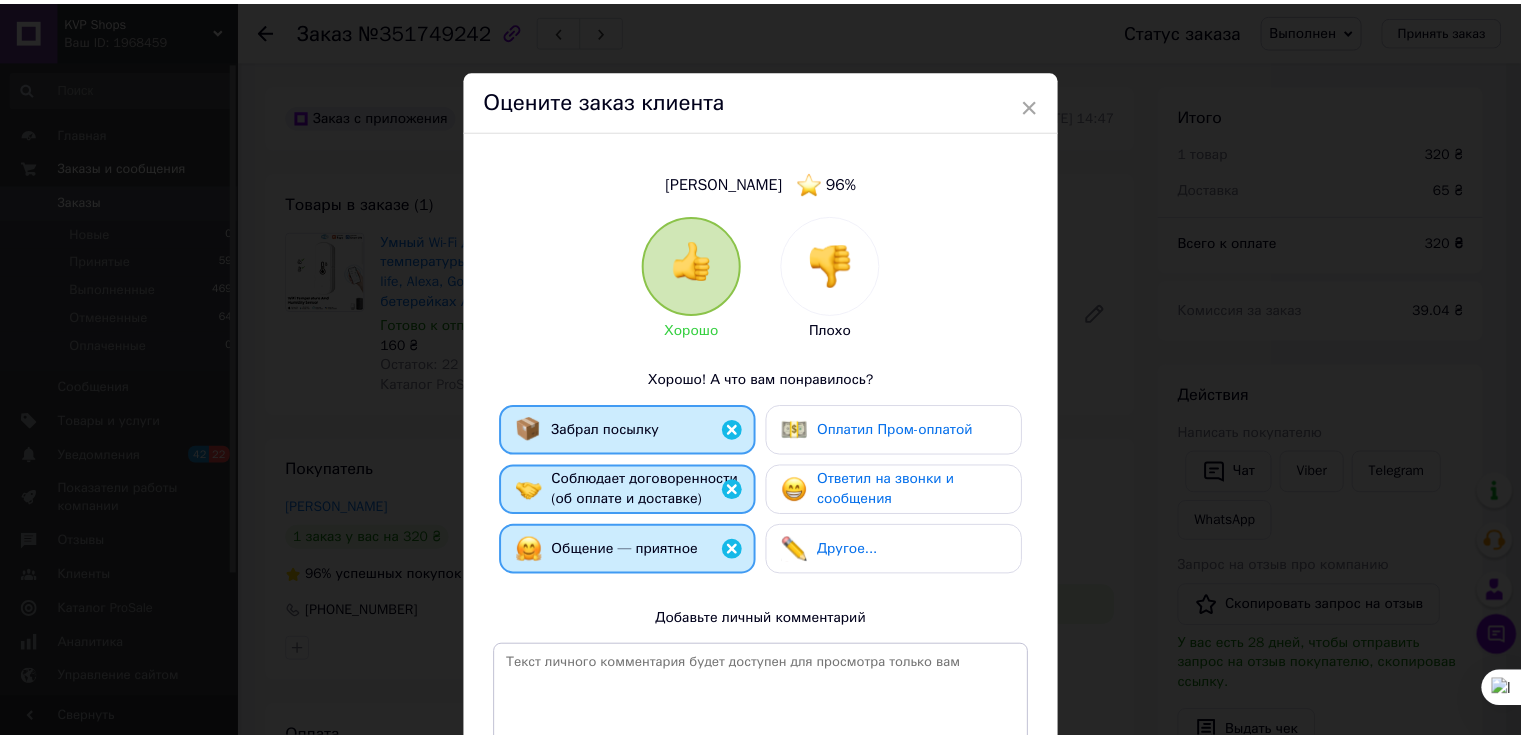 scroll, scrollTop: 240, scrollLeft: 0, axis: vertical 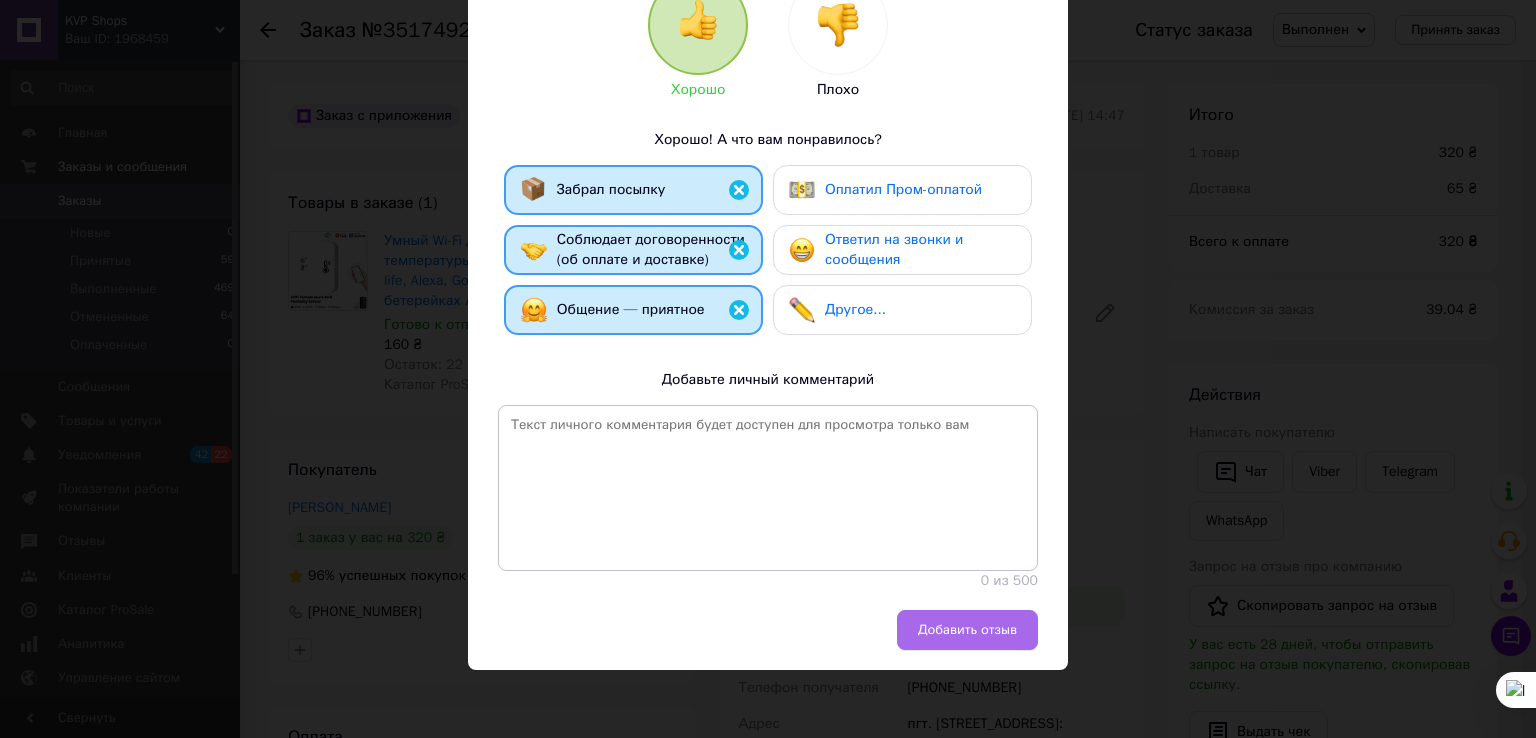 click on "Добавить отзыв" at bounding box center (967, 630) 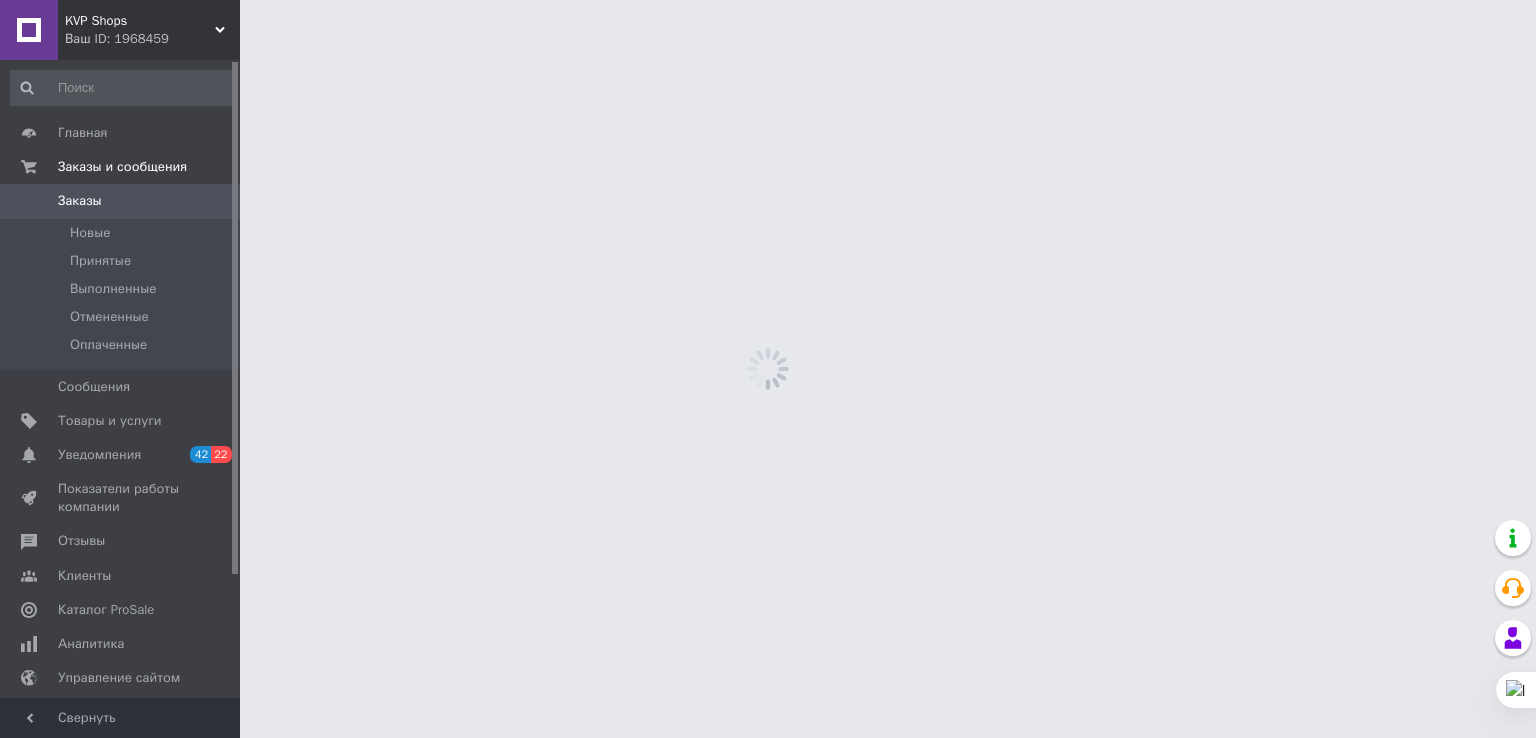 scroll, scrollTop: 0, scrollLeft: 0, axis: both 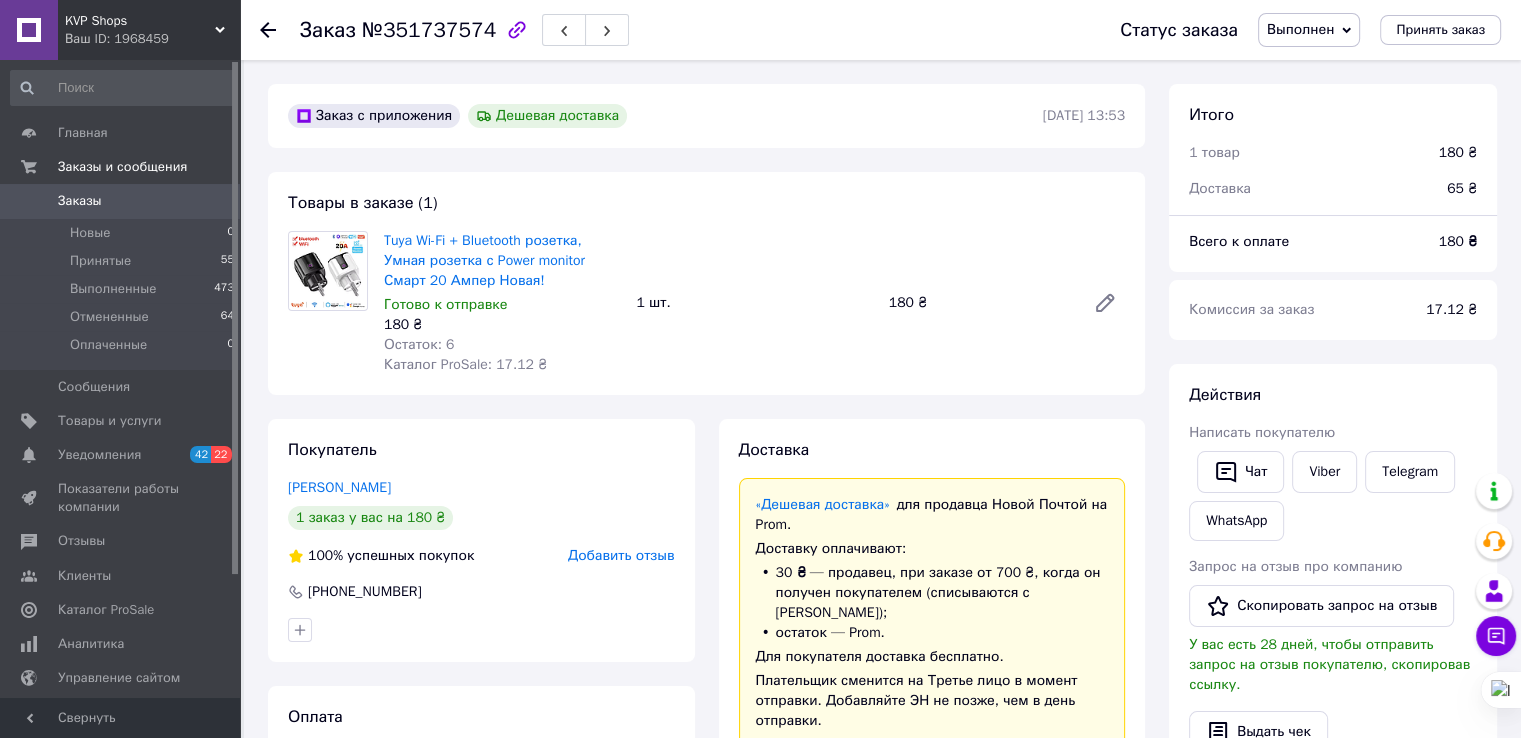click on "Добавить отзыв" at bounding box center [621, 555] 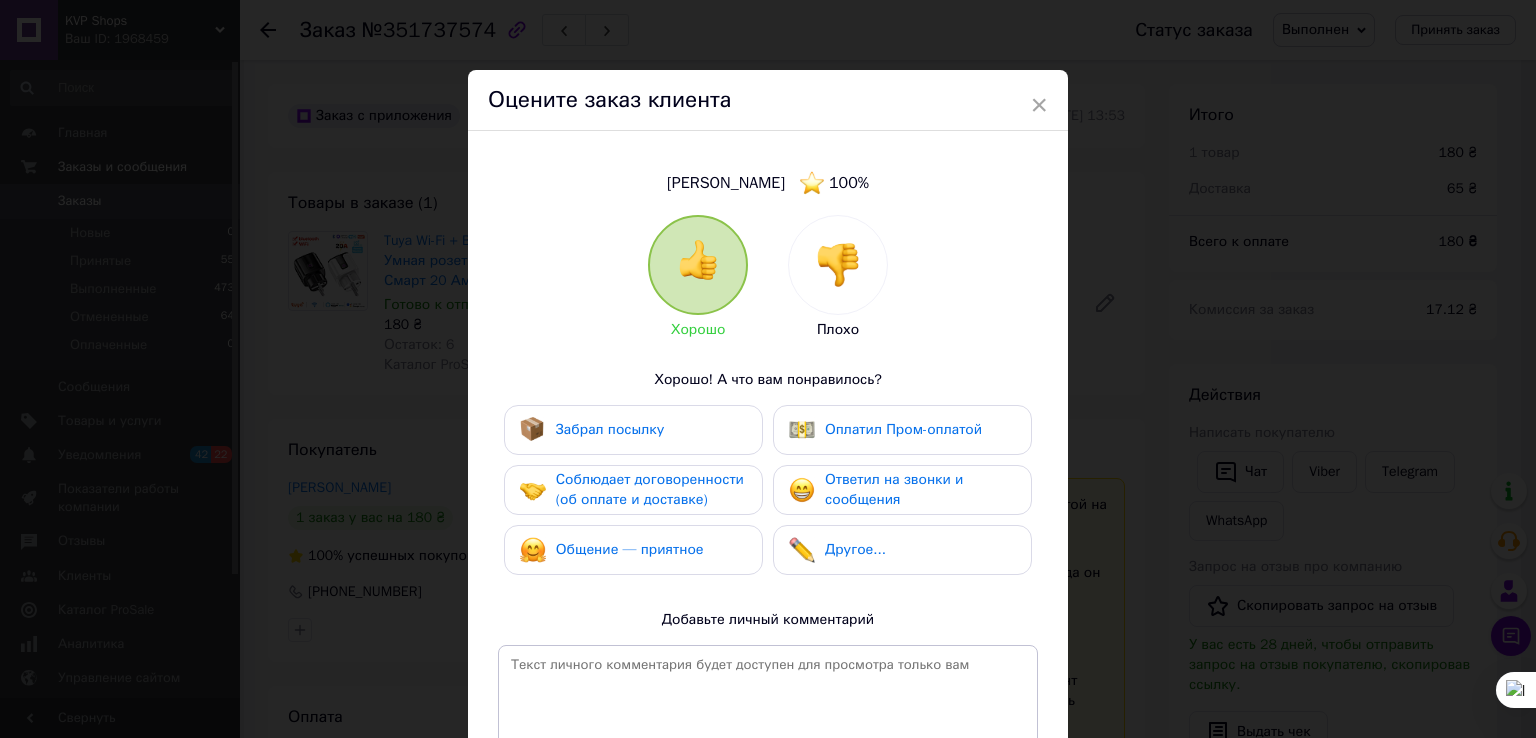 click on "Забрал посылку" at bounding box center [633, 430] 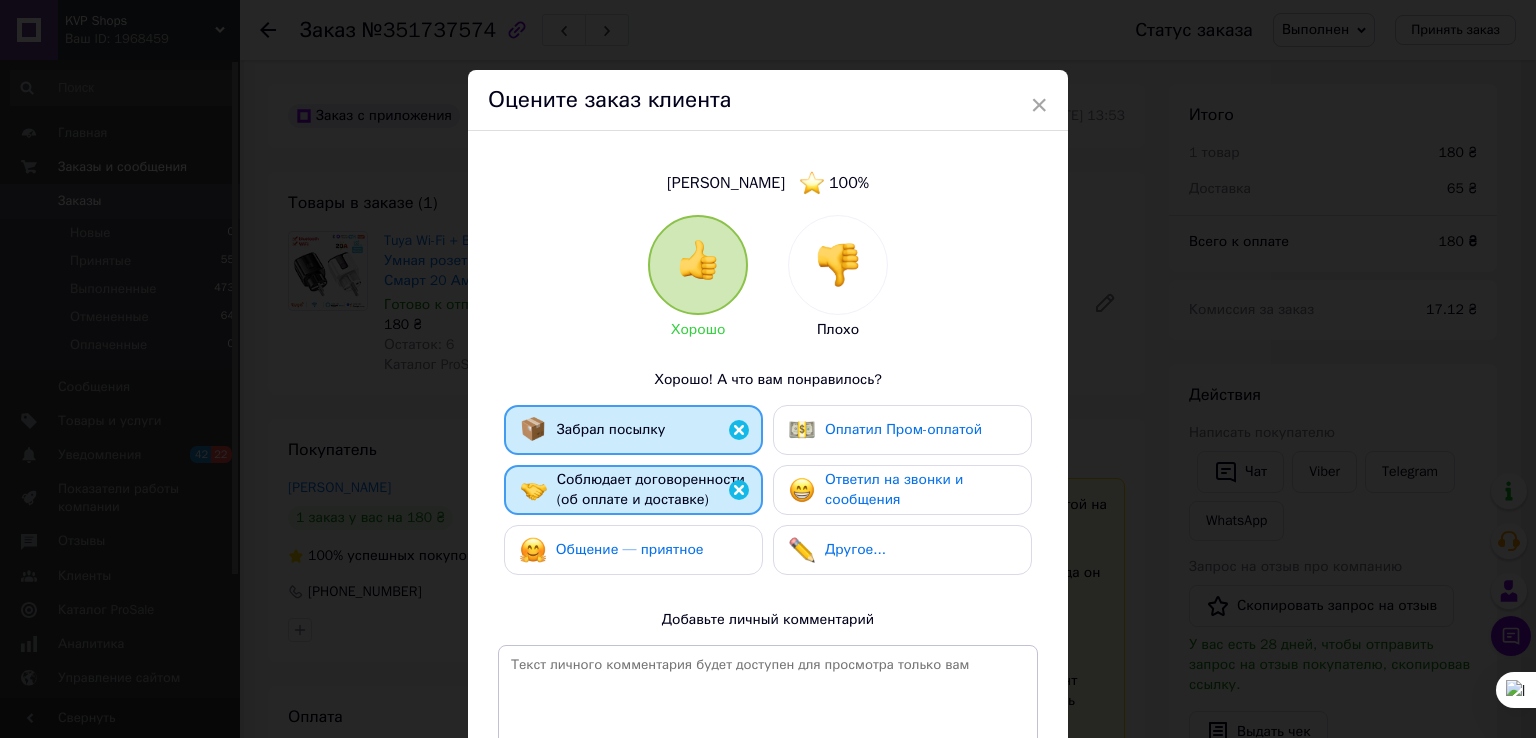 click on "Общение — приятное" at bounding box center [630, 549] 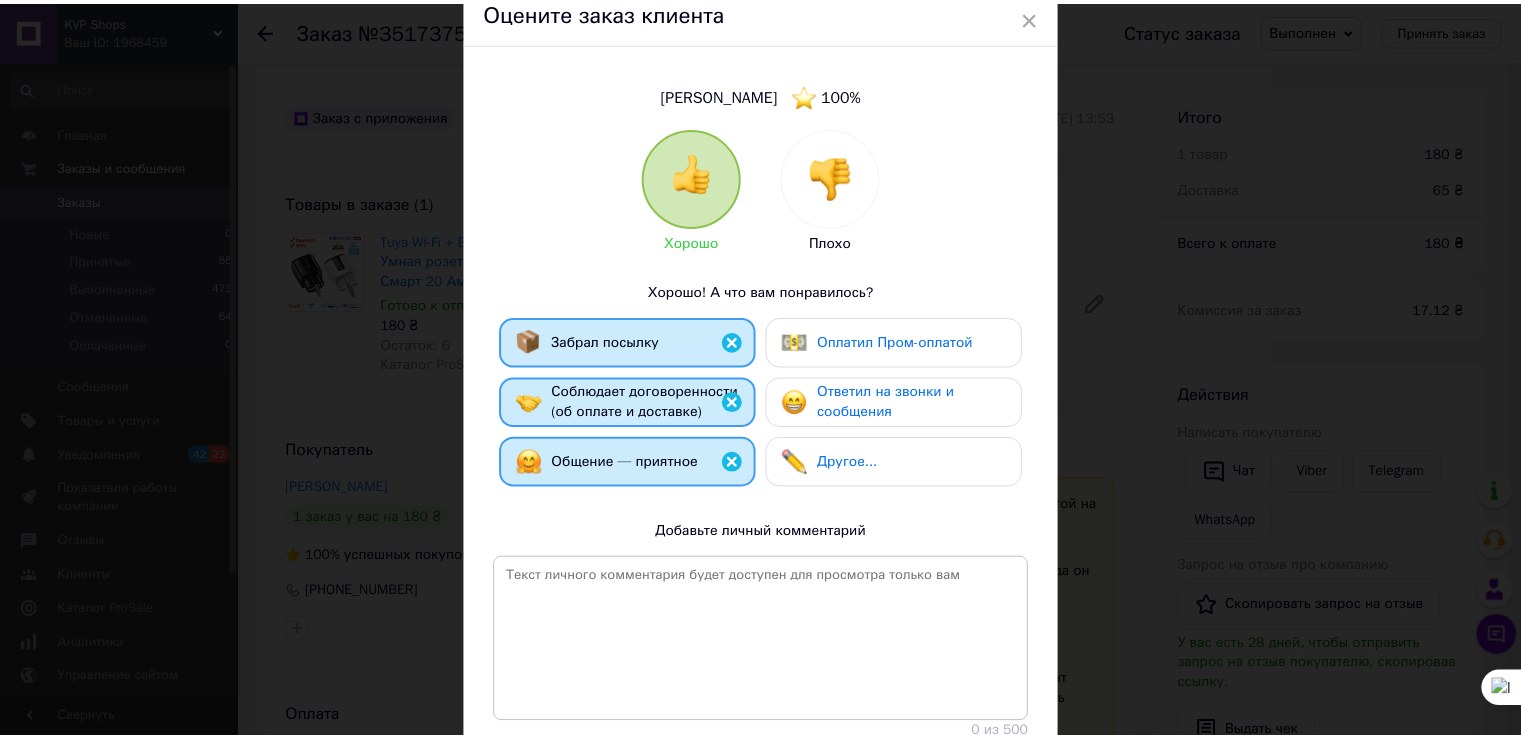 scroll, scrollTop: 240, scrollLeft: 0, axis: vertical 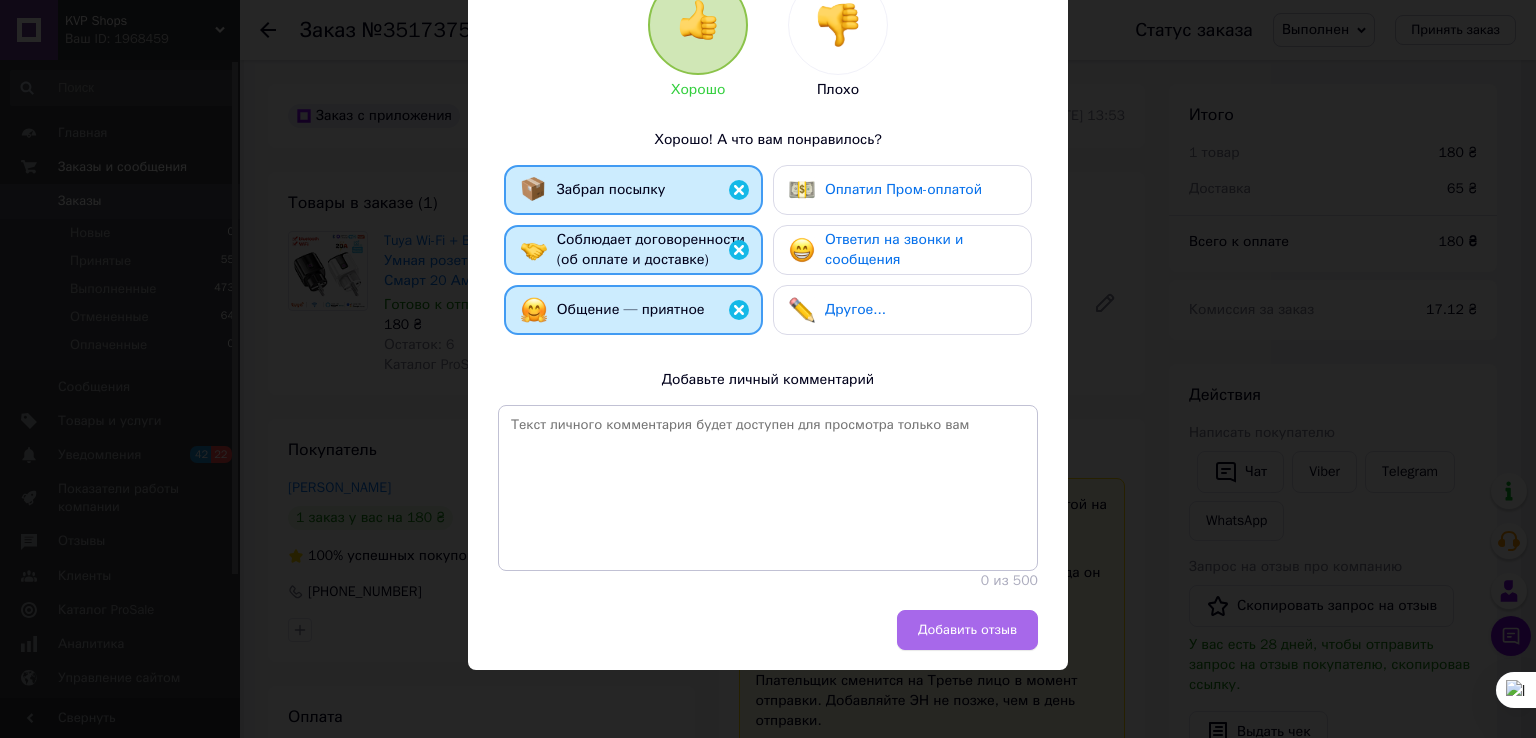 click on "Добавить отзыв" at bounding box center (967, 630) 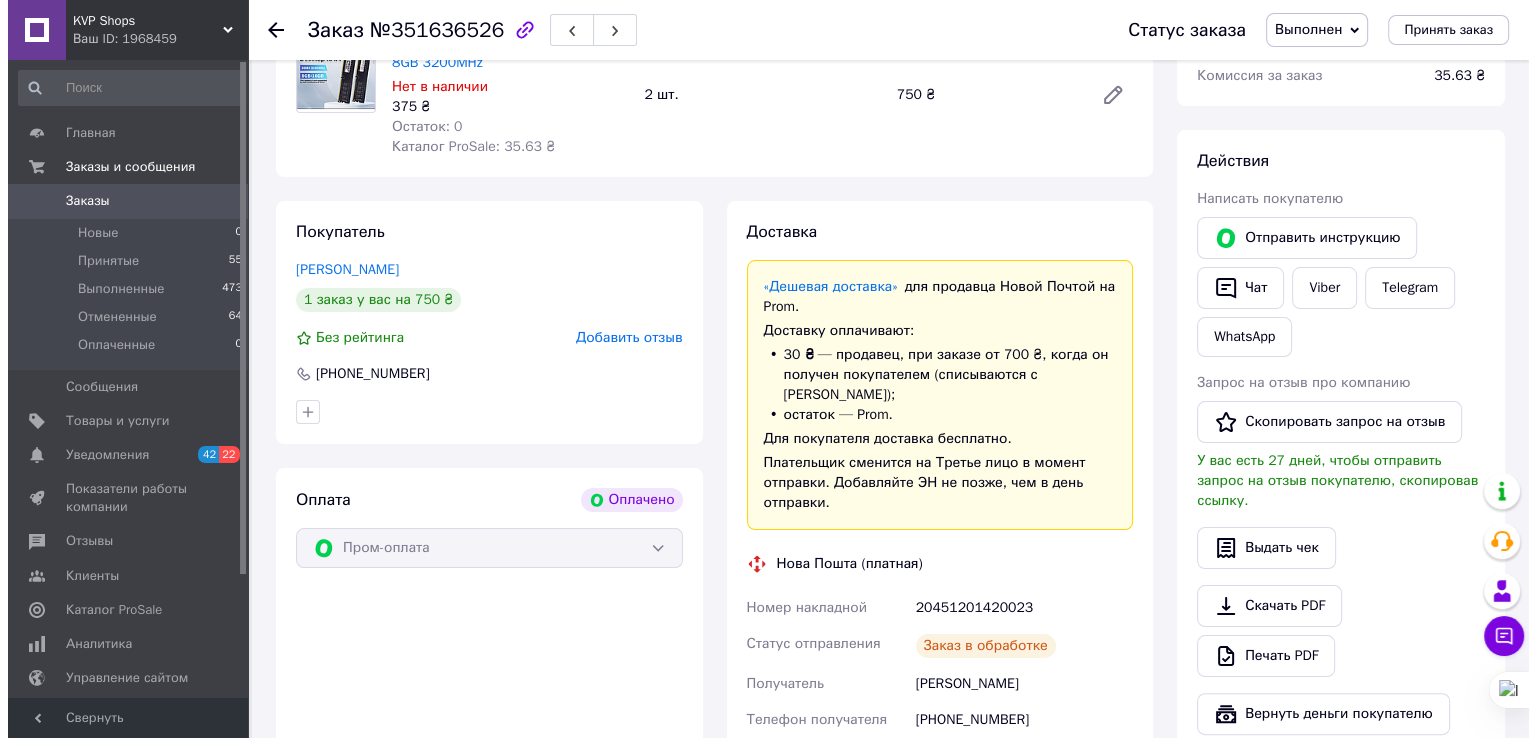 scroll, scrollTop: 300, scrollLeft: 0, axis: vertical 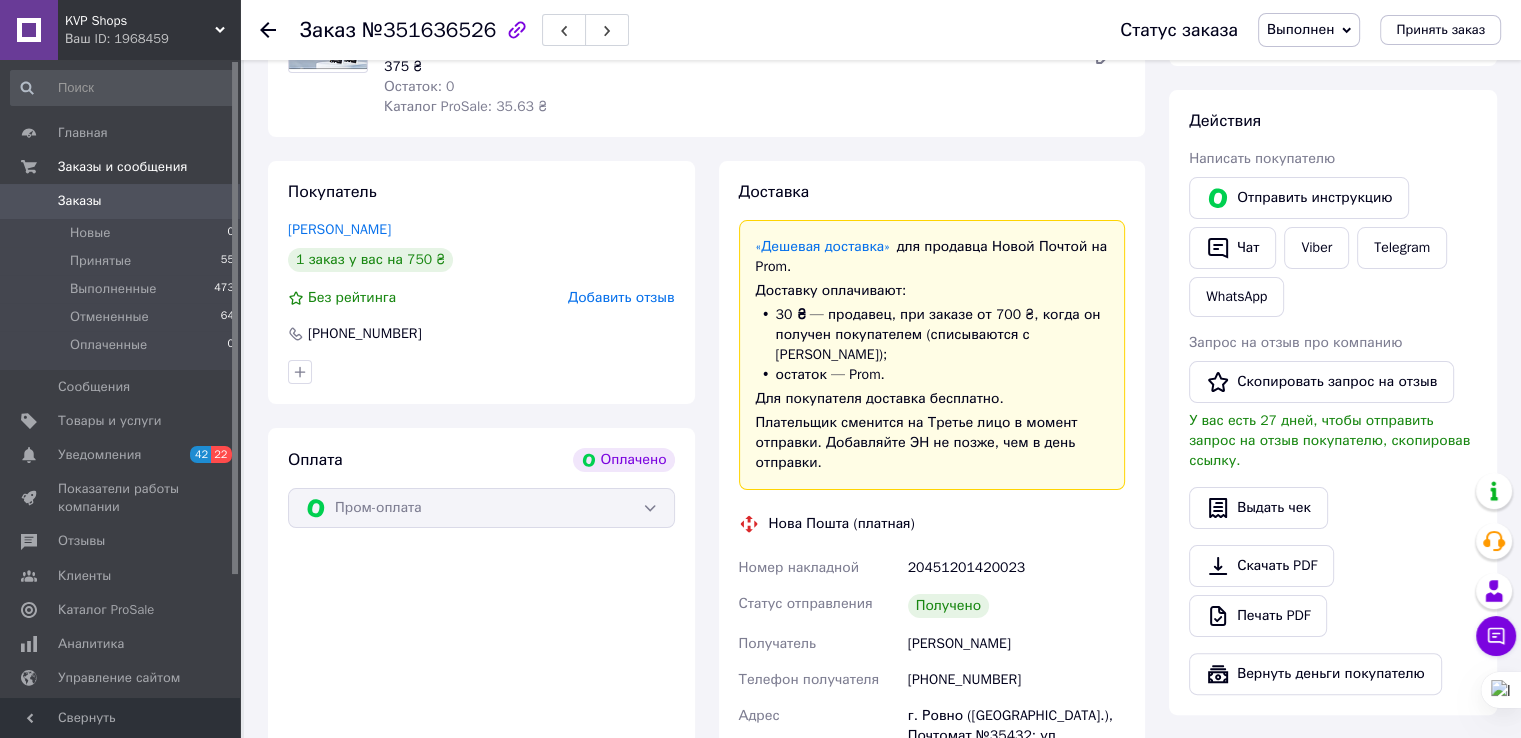 click on "Добавить отзыв" at bounding box center (621, 297) 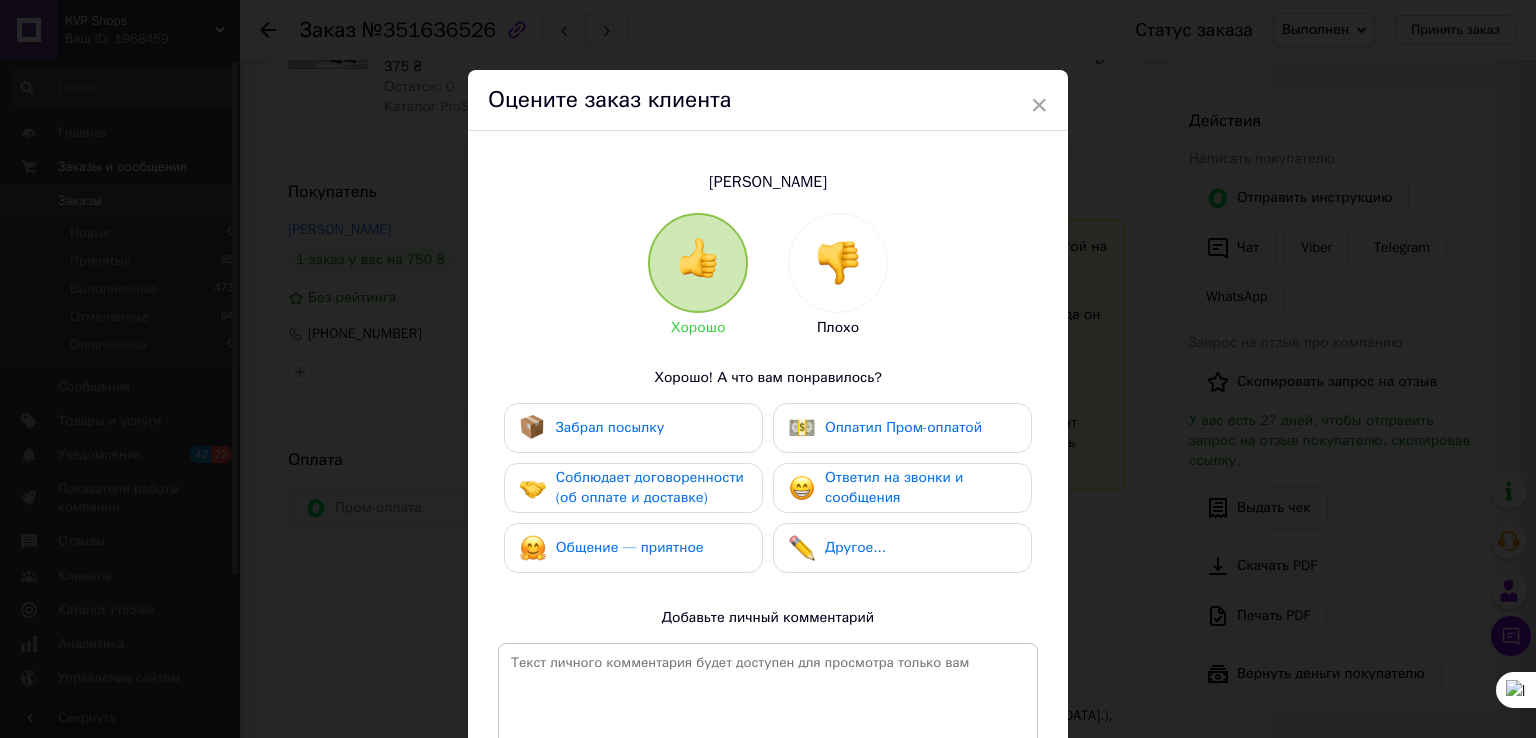 click on "Забрал посылку" at bounding box center [633, 428] 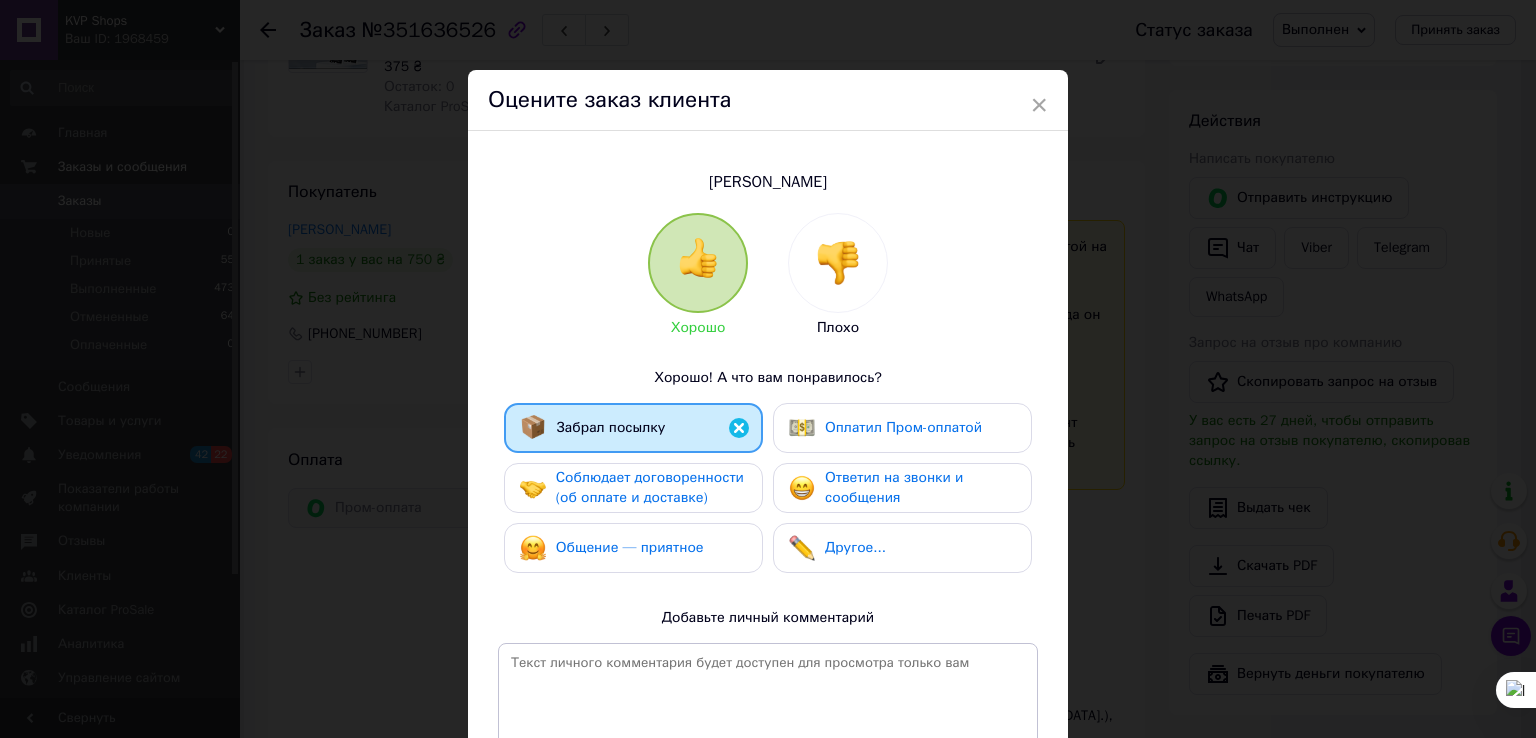 click on "Соблюдает договоренности (об оплате и доставке)" at bounding box center (650, 487) 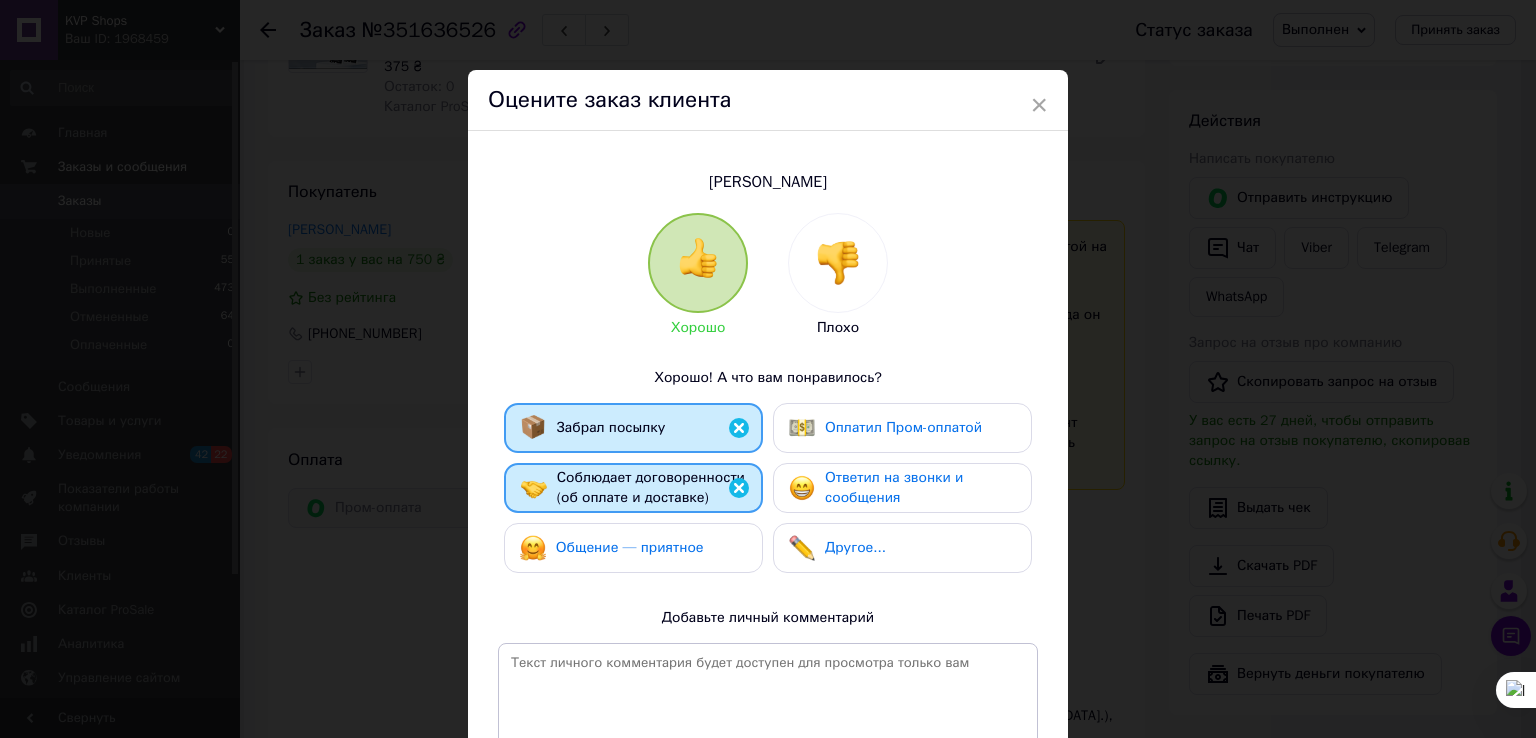 click on "Общение — приятное" at bounding box center [612, 548] 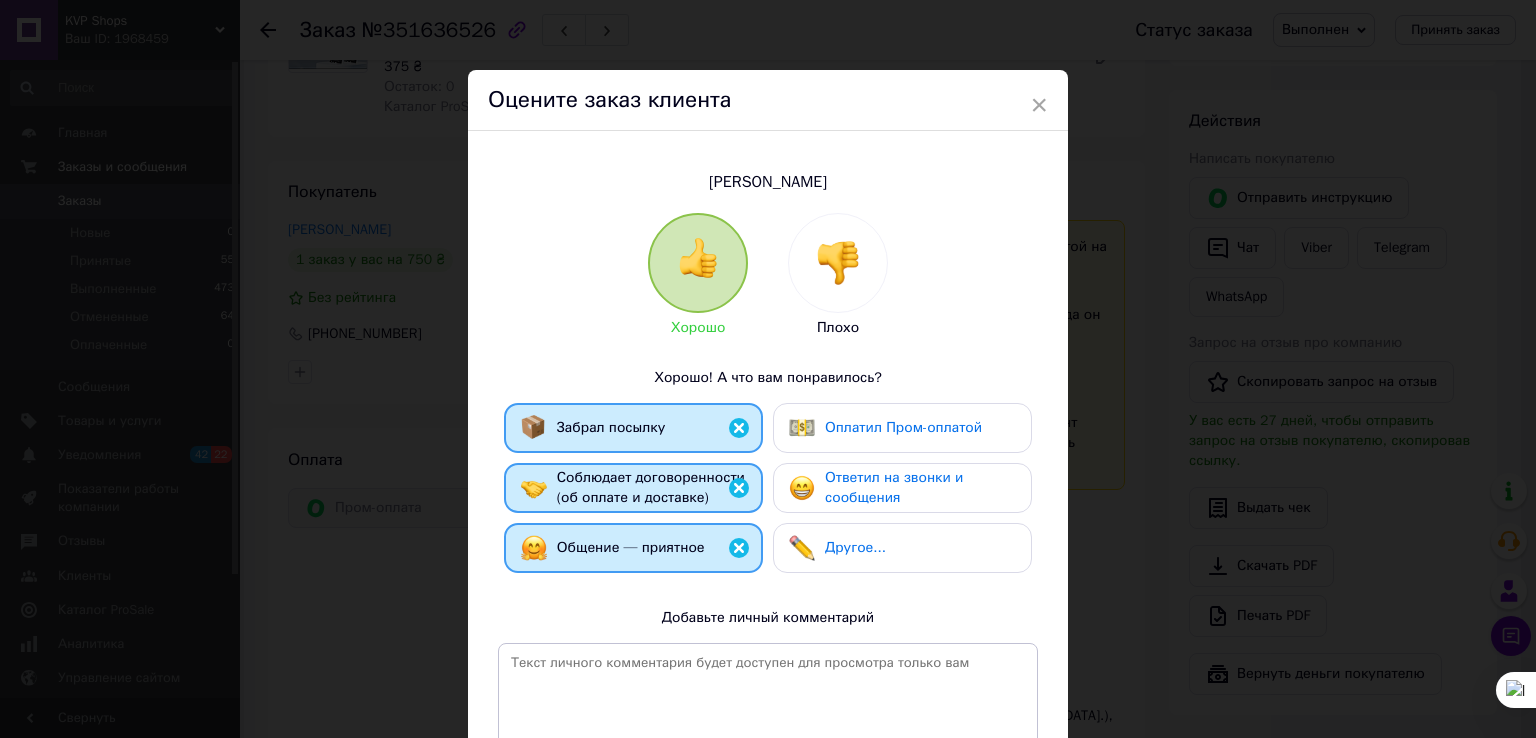 click on "Оплатил Пром-оплатой" at bounding box center [902, 428] 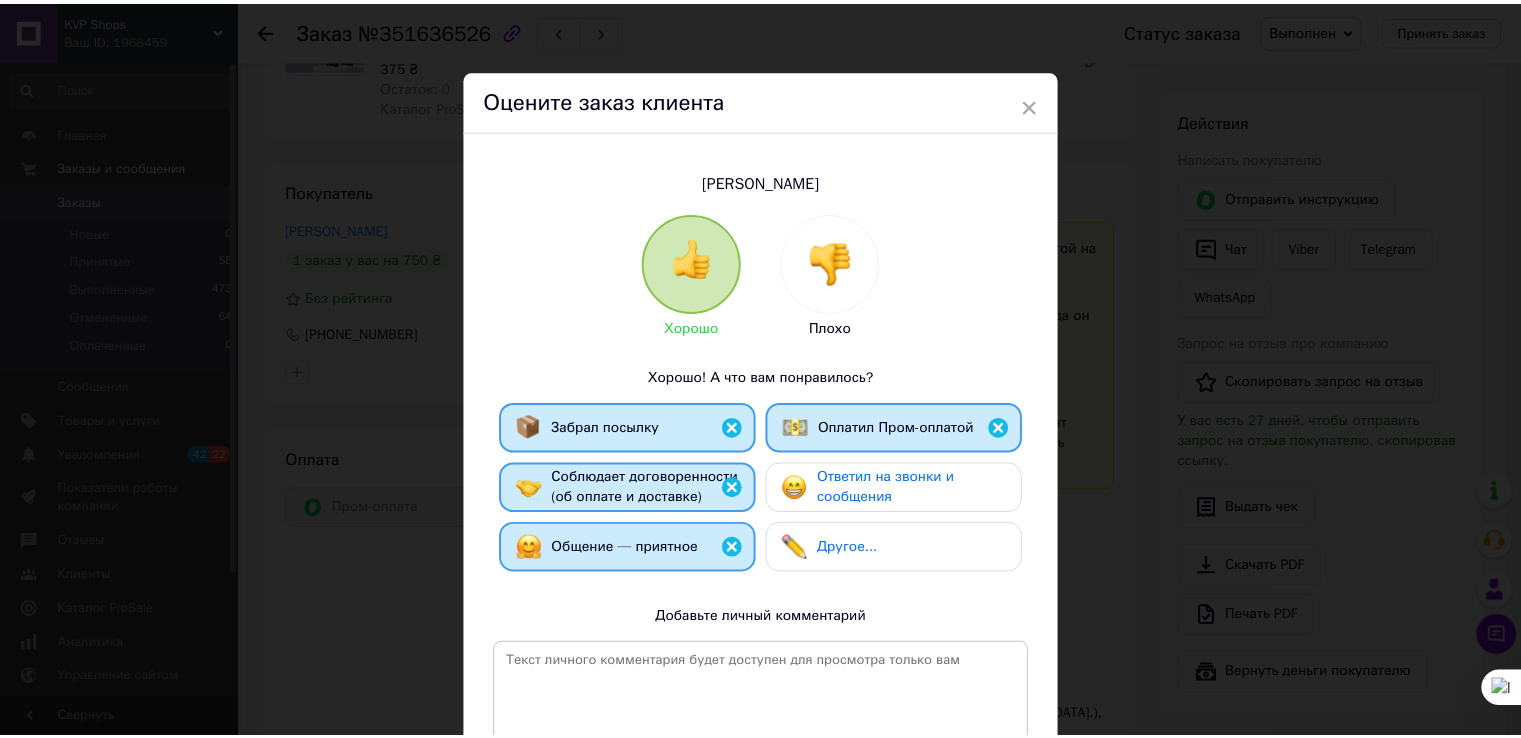 scroll, scrollTop: 238, scrollLeft: 0, axis: vertical 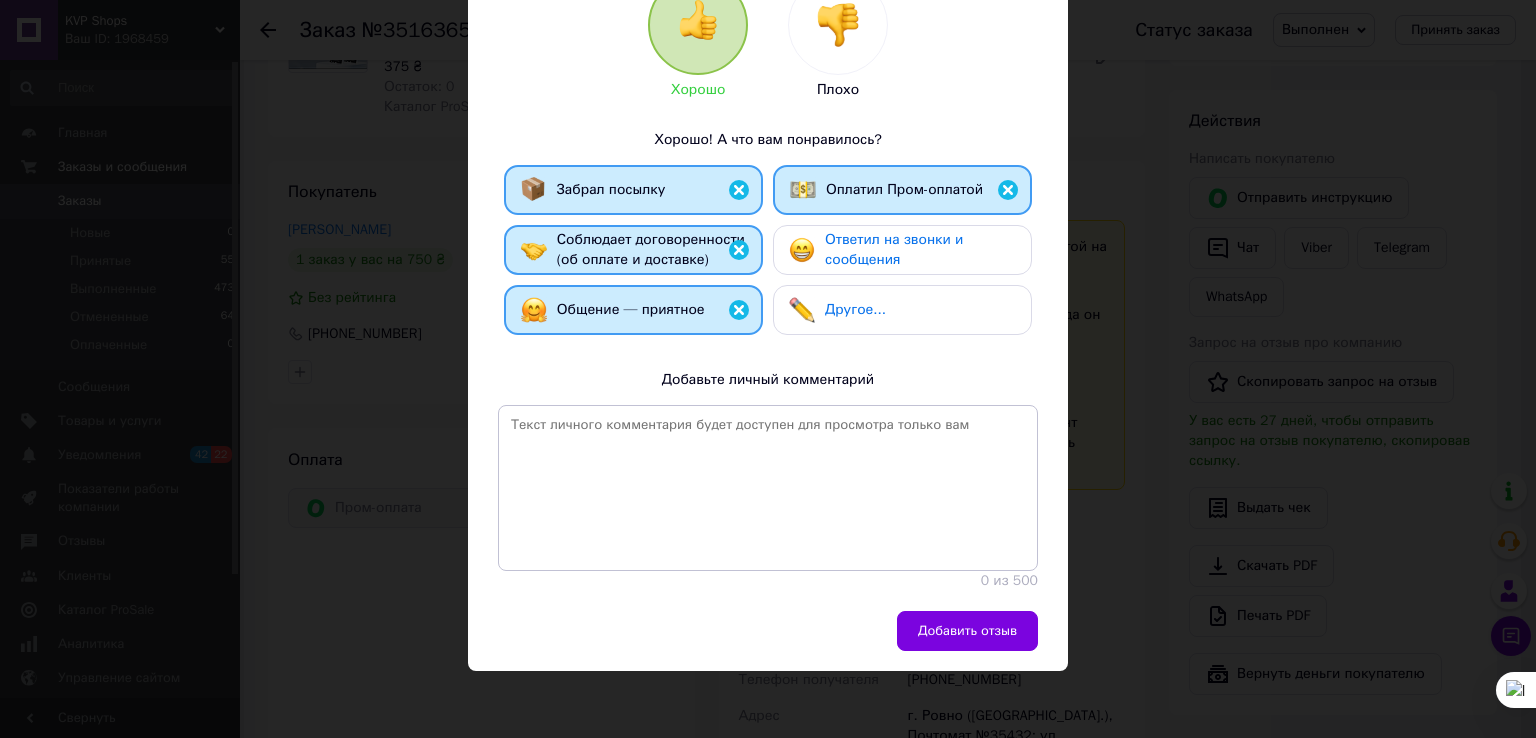click on "Добавить отзыв" at bounding box center [967, 631] 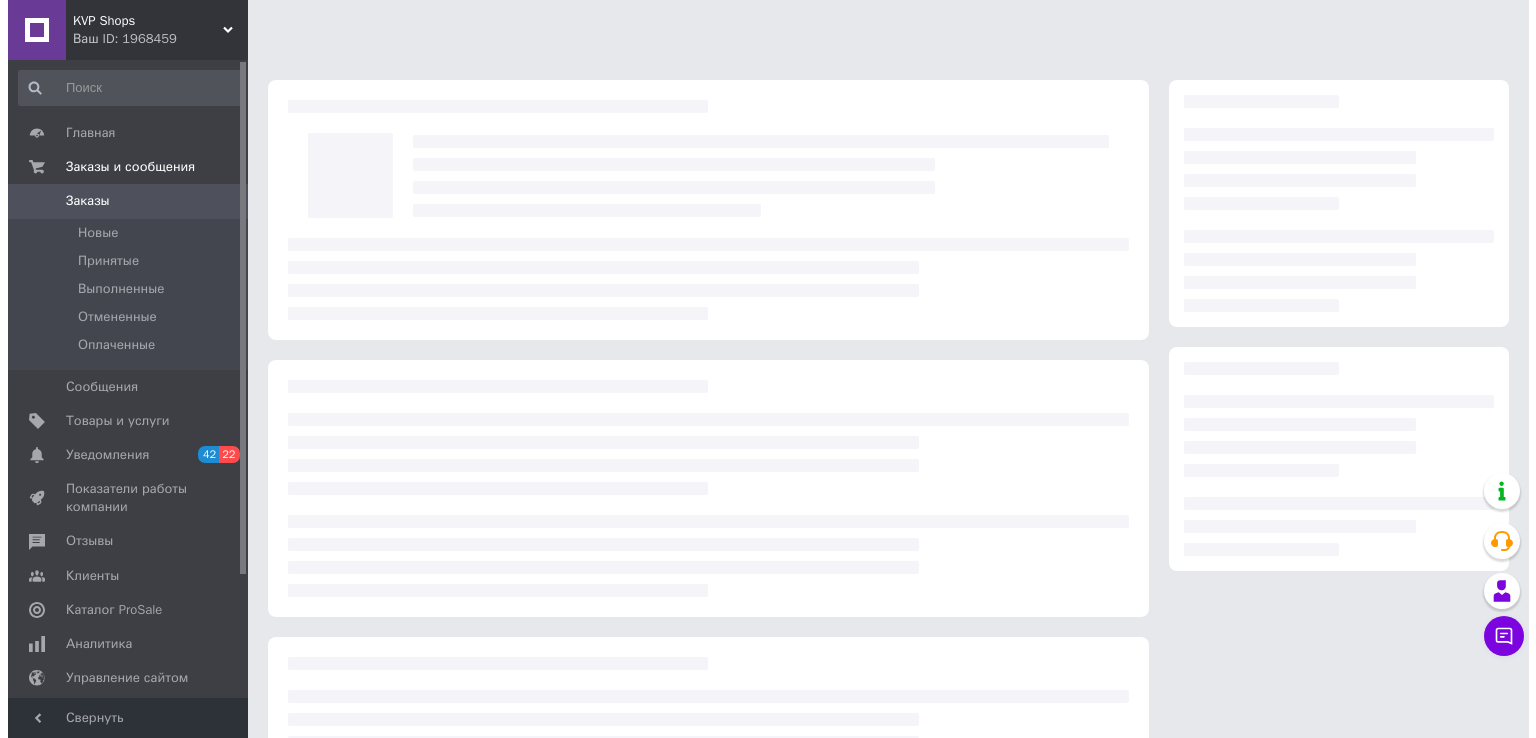 scroll, scrollTop: 0, scrollLeft: 0, axis: both 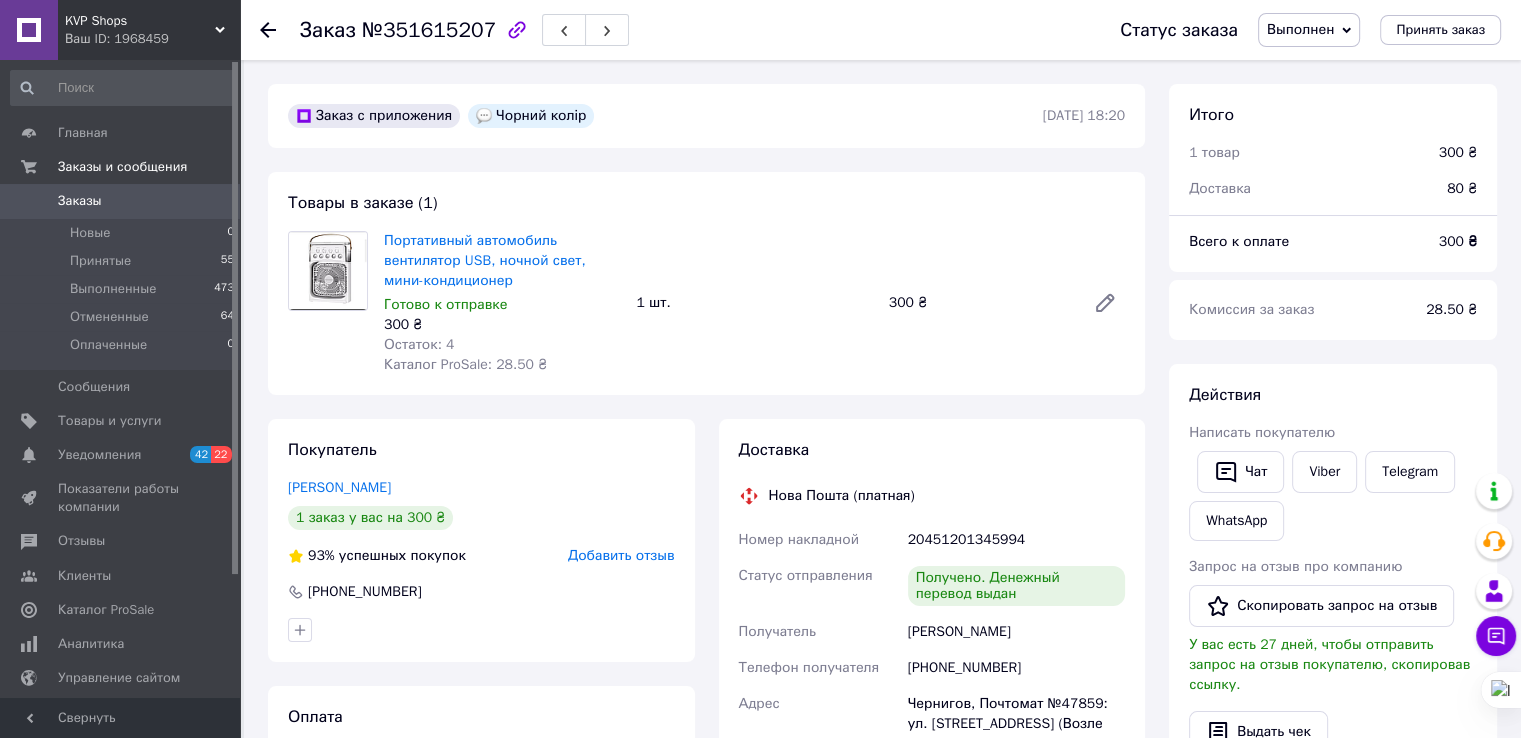 click on "Добавить отзыв" at bounding box center (621, 555) 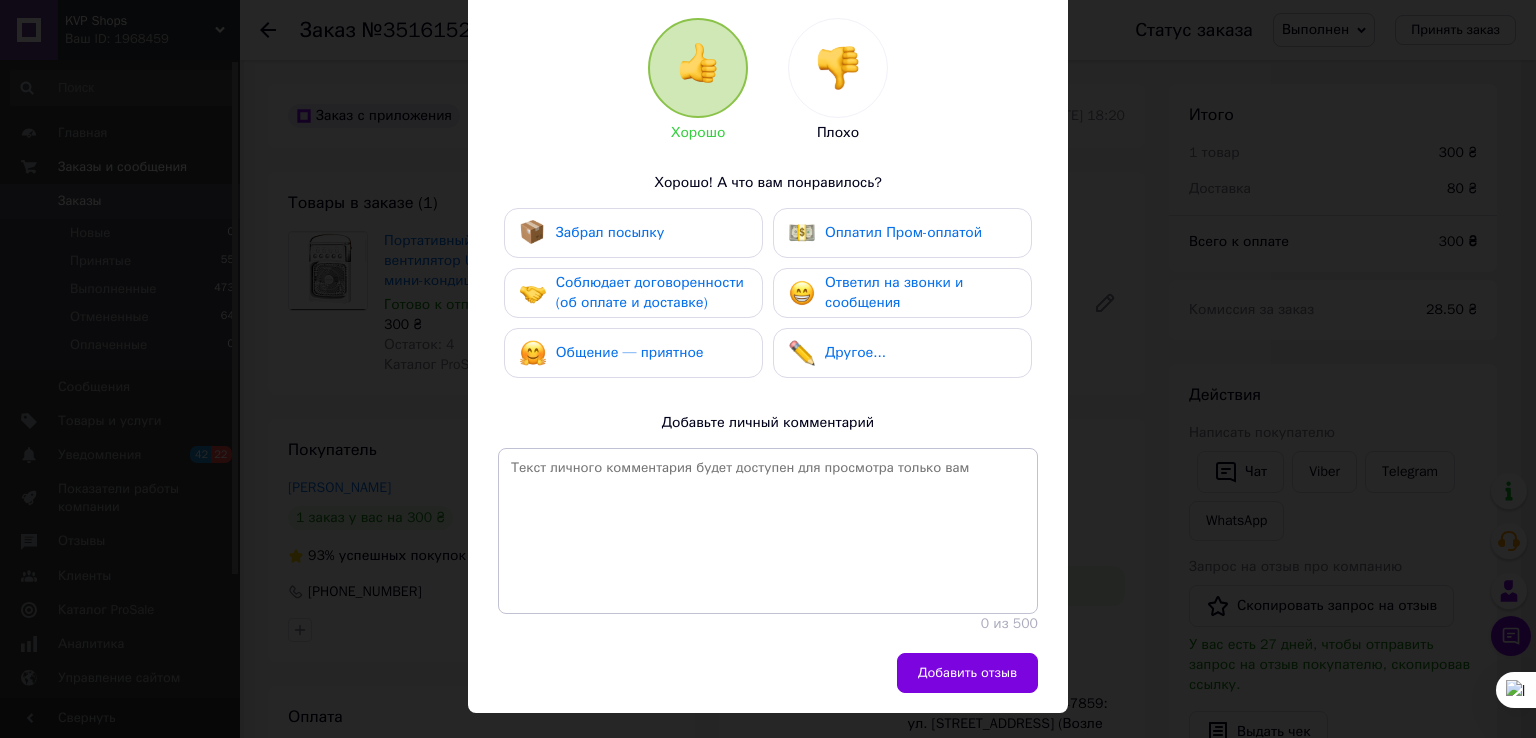 scroll, scrollTop: 200, scrollLeft: 0, axis: vertical 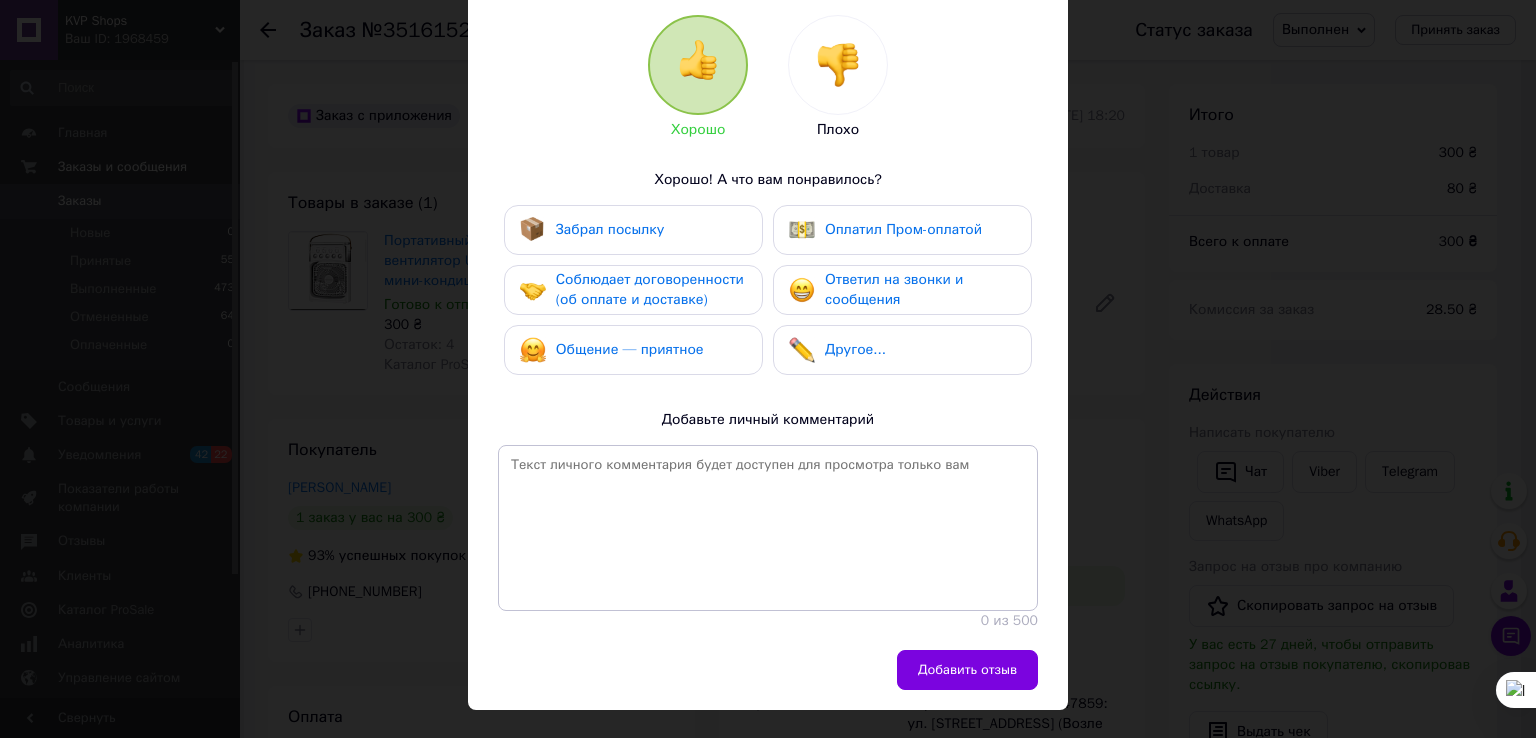 click on "Забрал посылку" at bounding box center (633, 230) 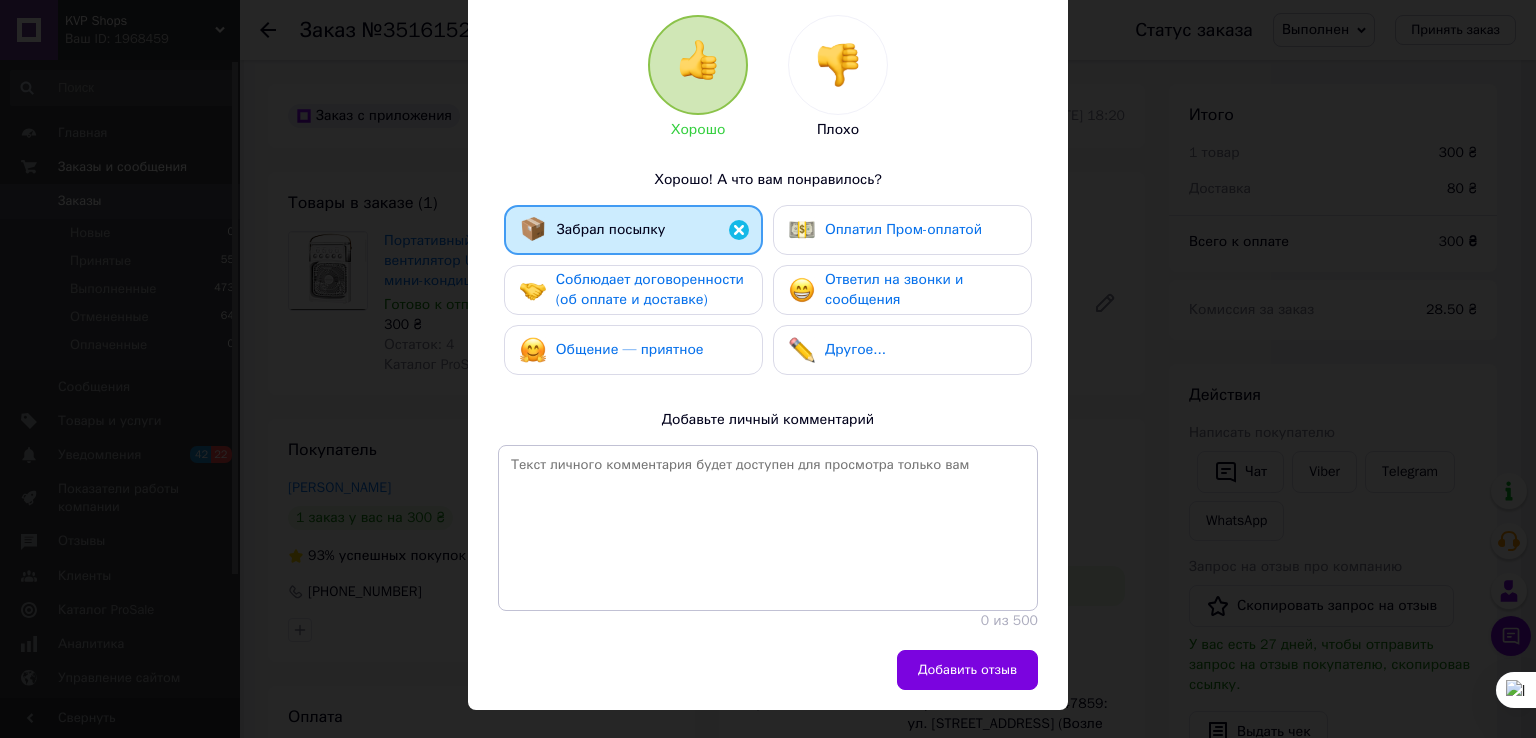click on "Соблюдает договоренности (об оплате и доставке)" at bounding box center (651, 290) 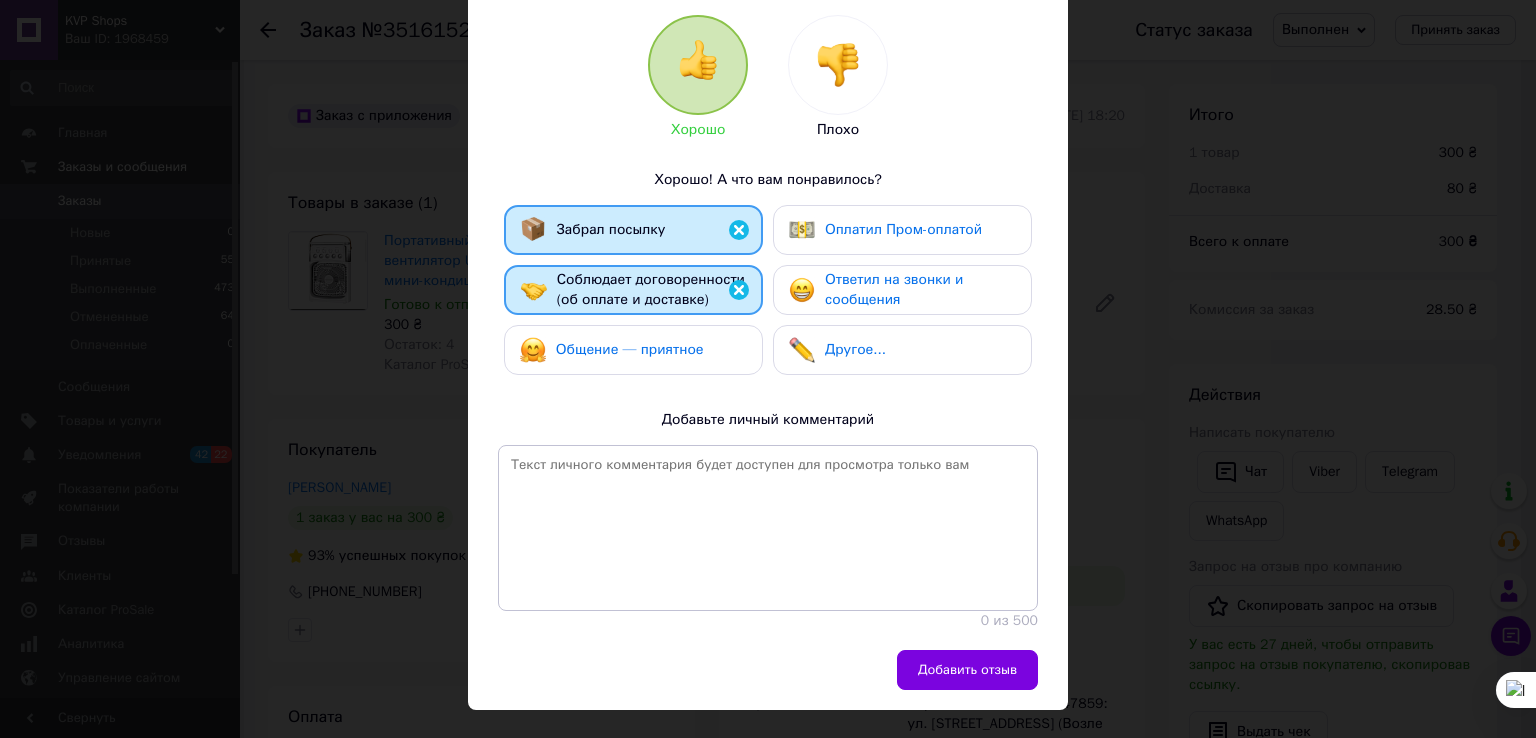 drag, startPoint x: 675, startPoint y: 344, endPoint x: 770, endPoint y: 392, distance: 106.437775 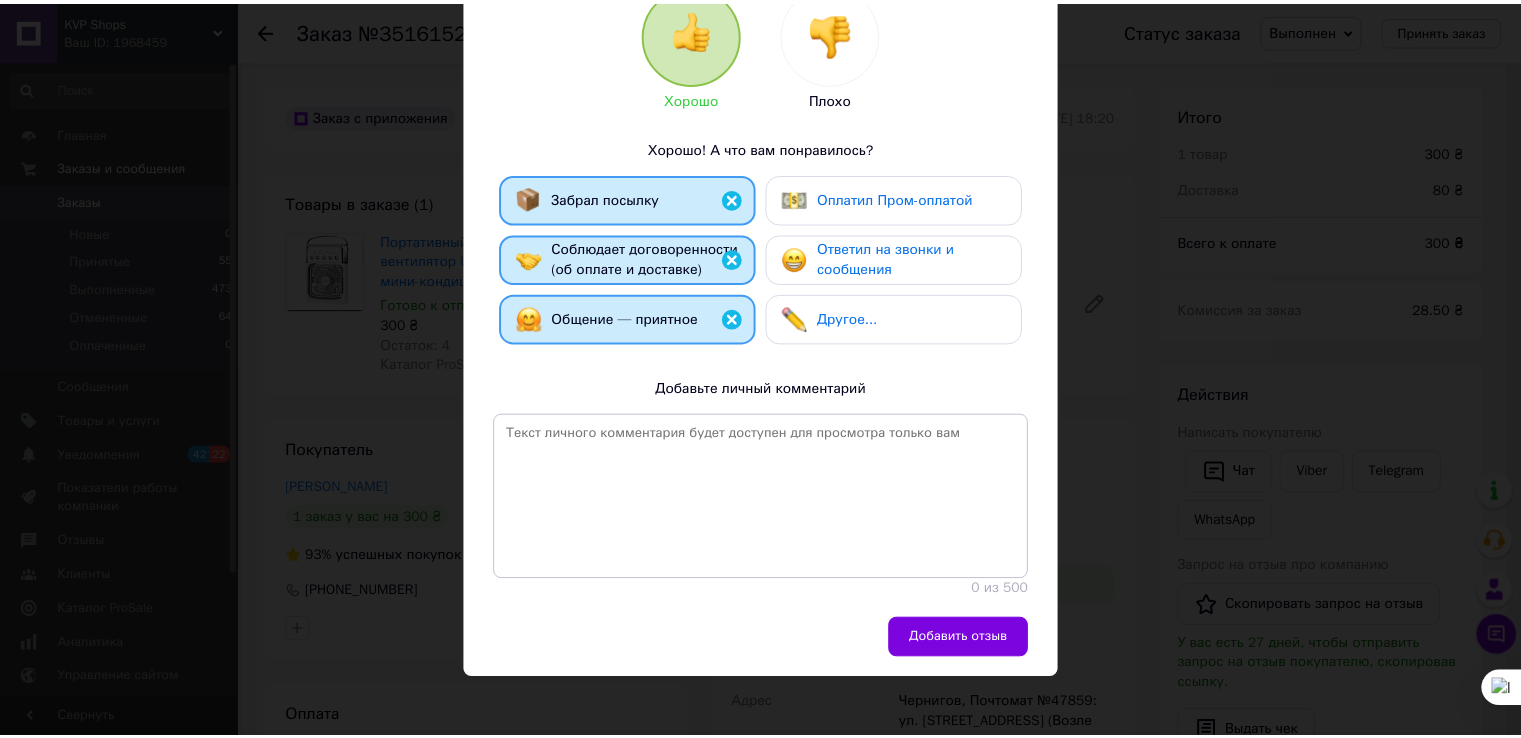 scroll, scrollTop: 240, scrollLeft: 0, axis: vertical 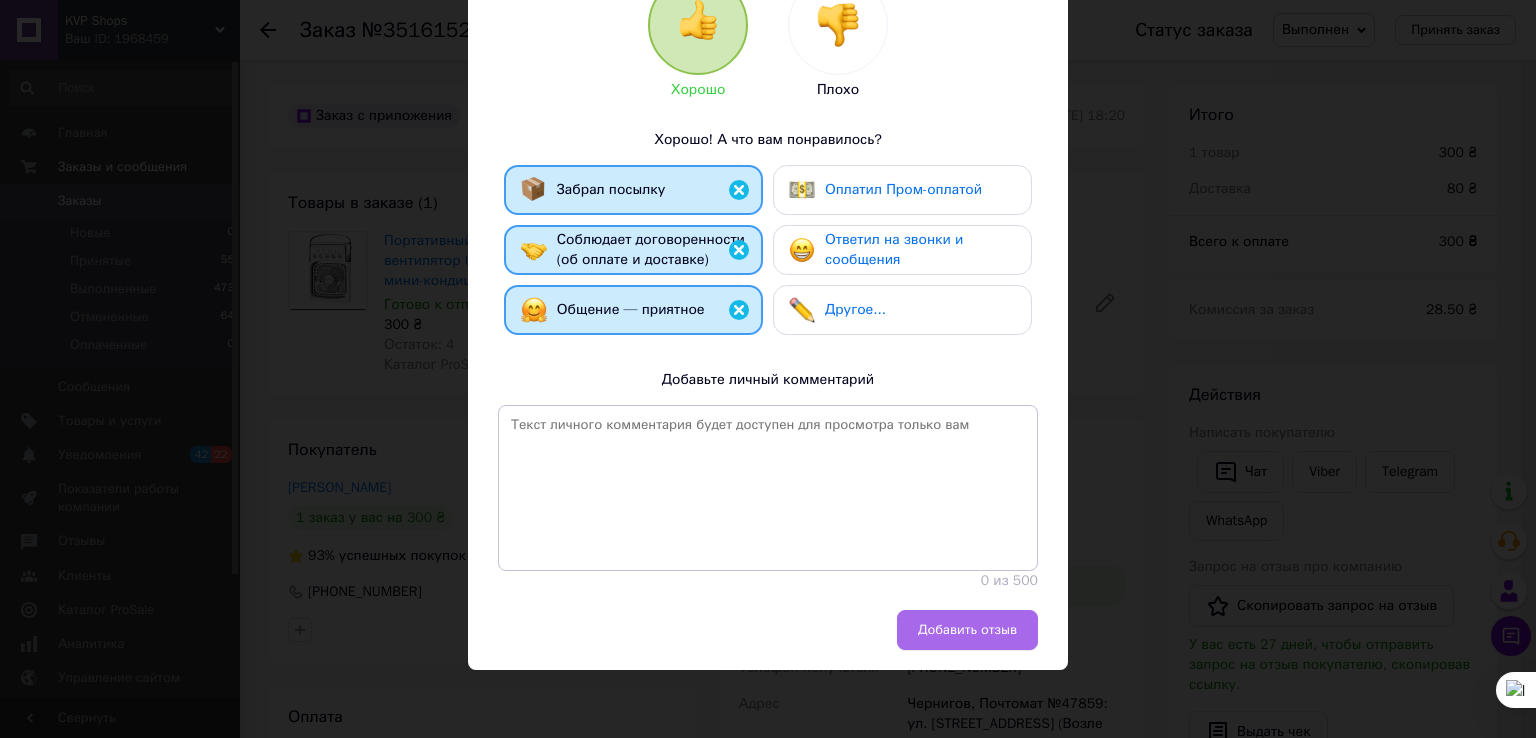 click on "Добавить отзыв" at bounding box center [967, 630] 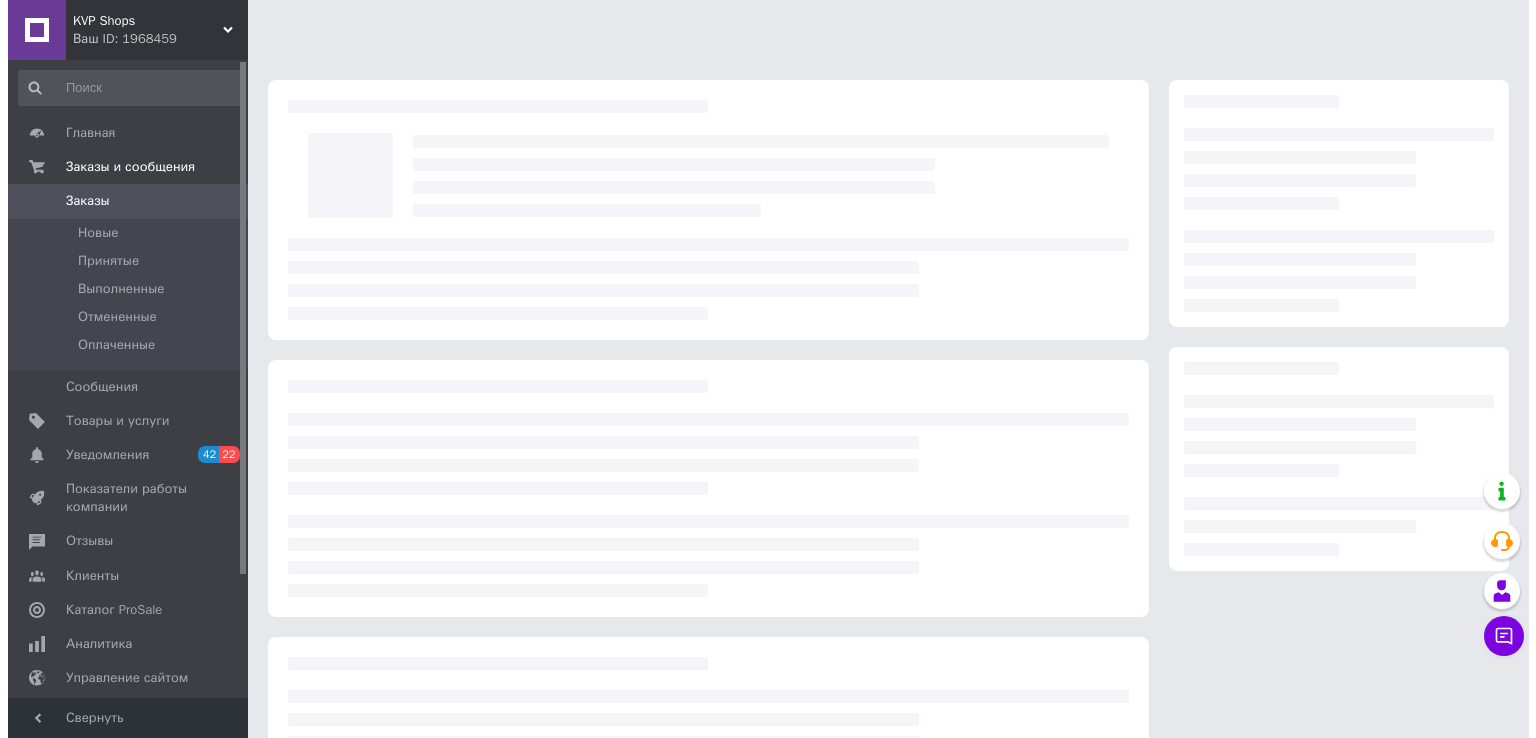 scroll, scrollTop: 0, scrollLeft: 0, axis: both 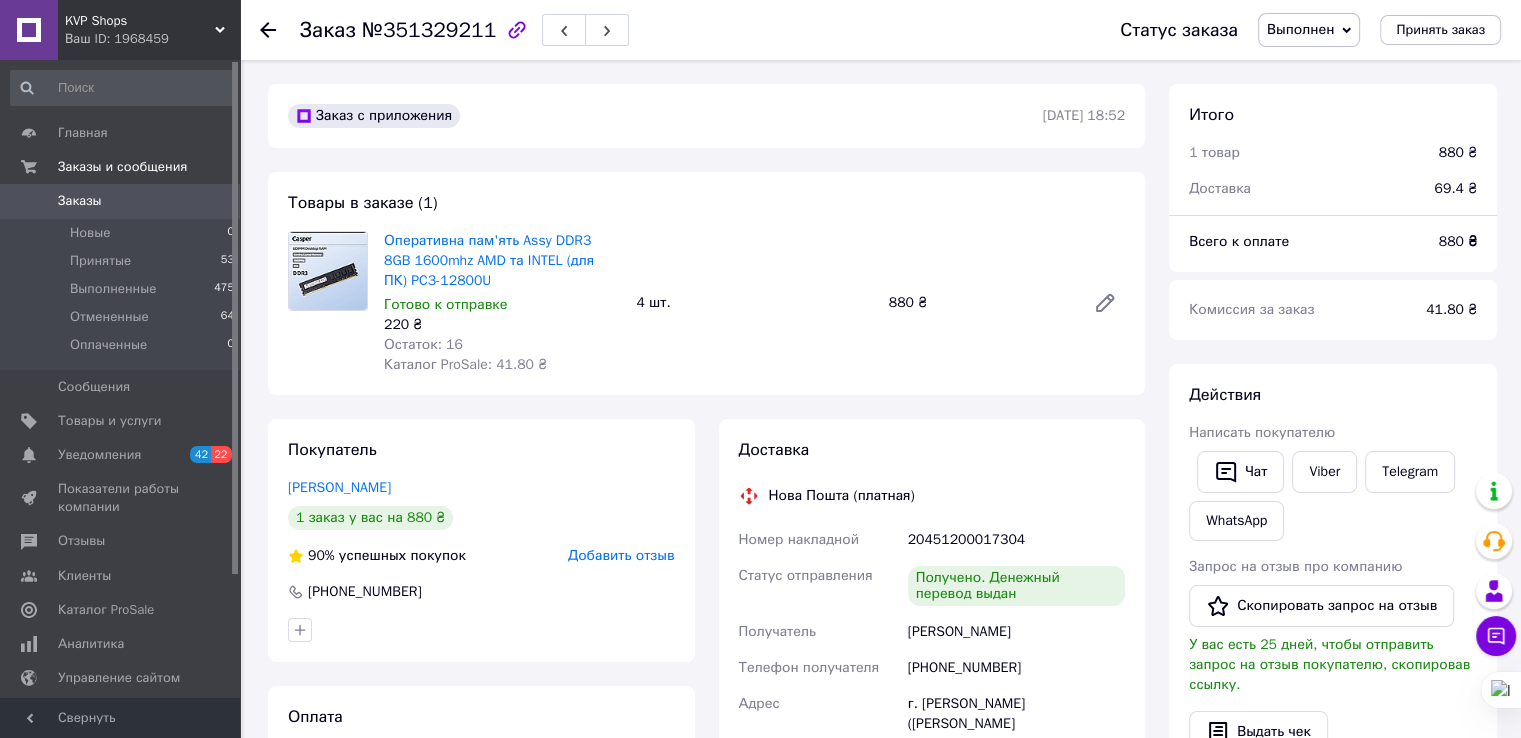 click on "Добавить отзыв" at bounding box center [621, 555] 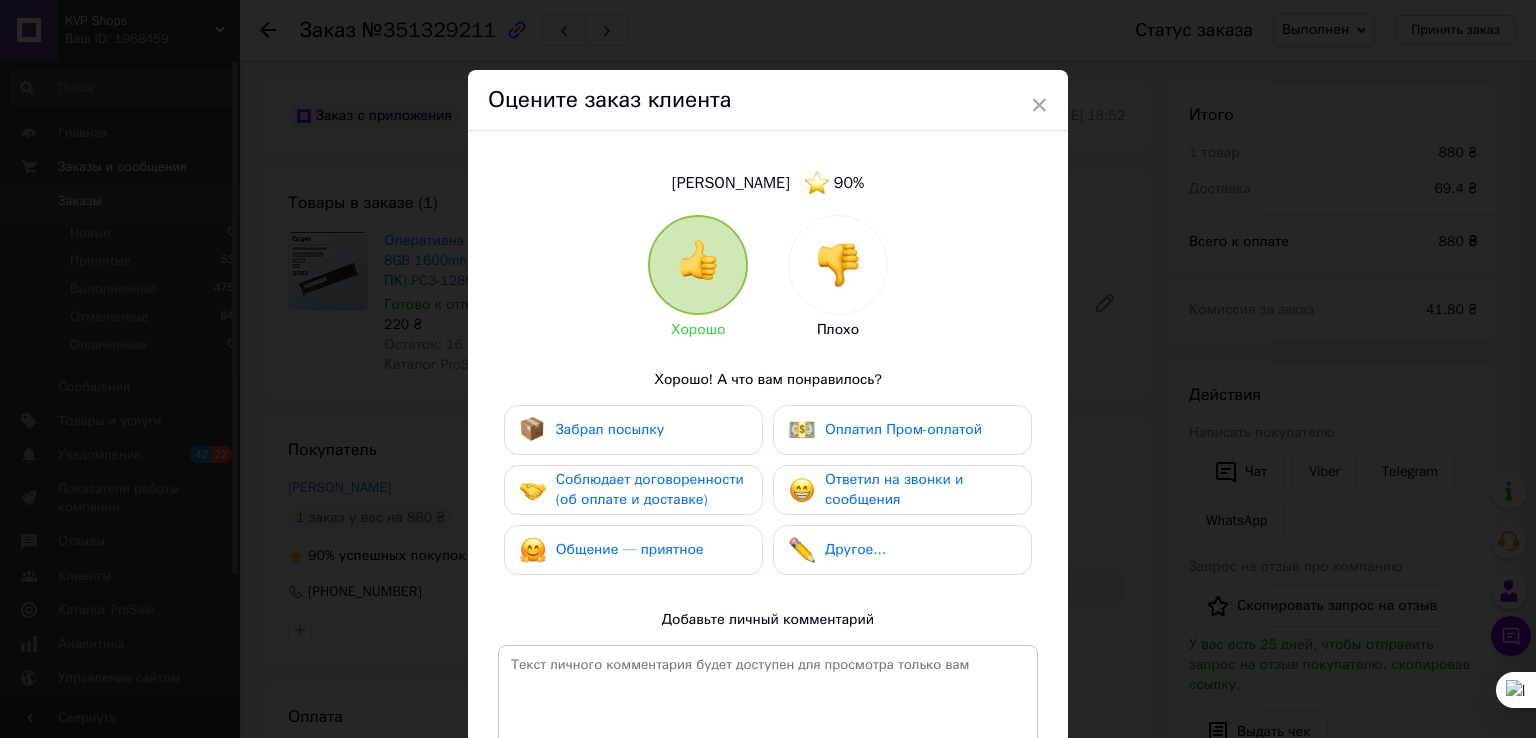 click on "Забрал посылку" at bounding box center (610, 429) 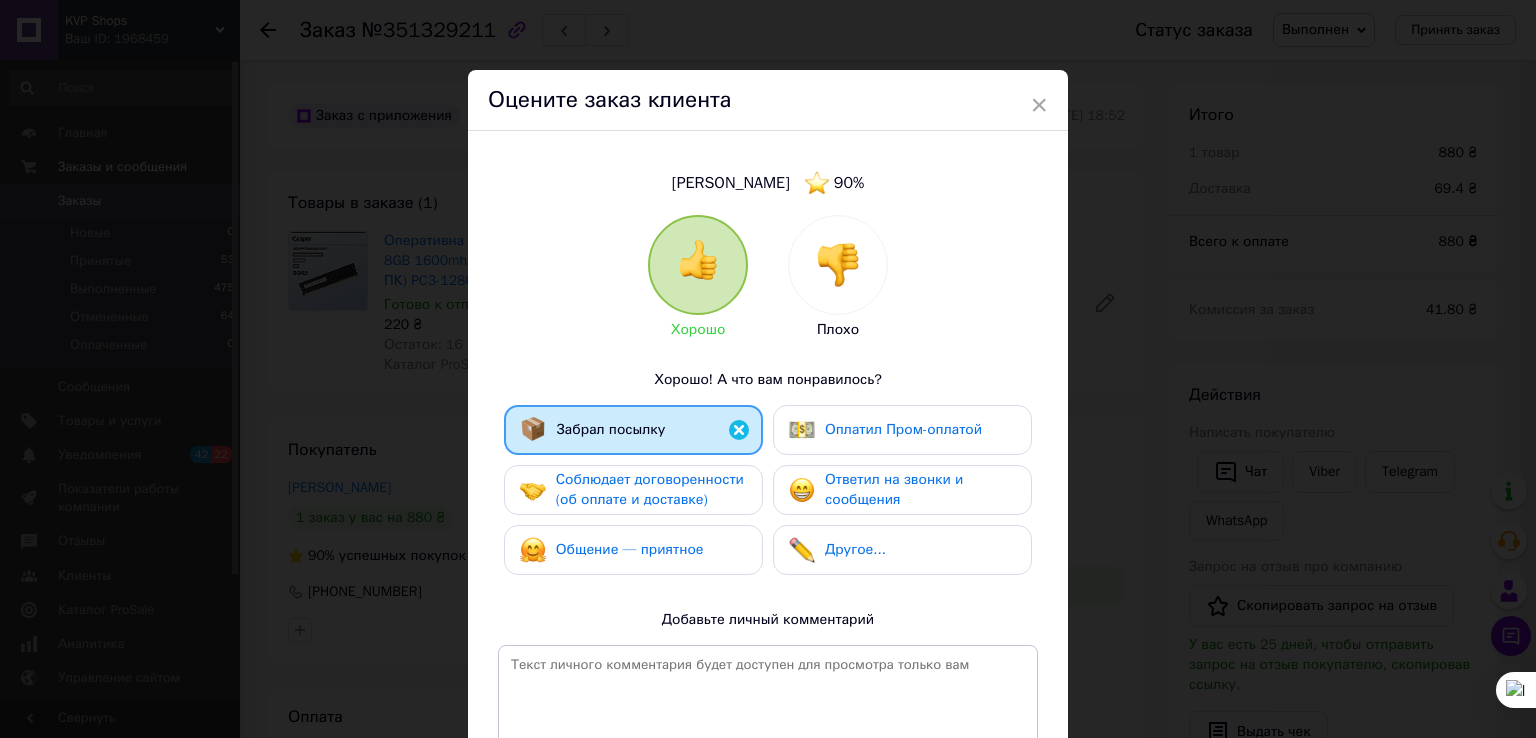 click on "Соблюдает договоренности (об оплате и доставке)" at bounding box center [650, 489] 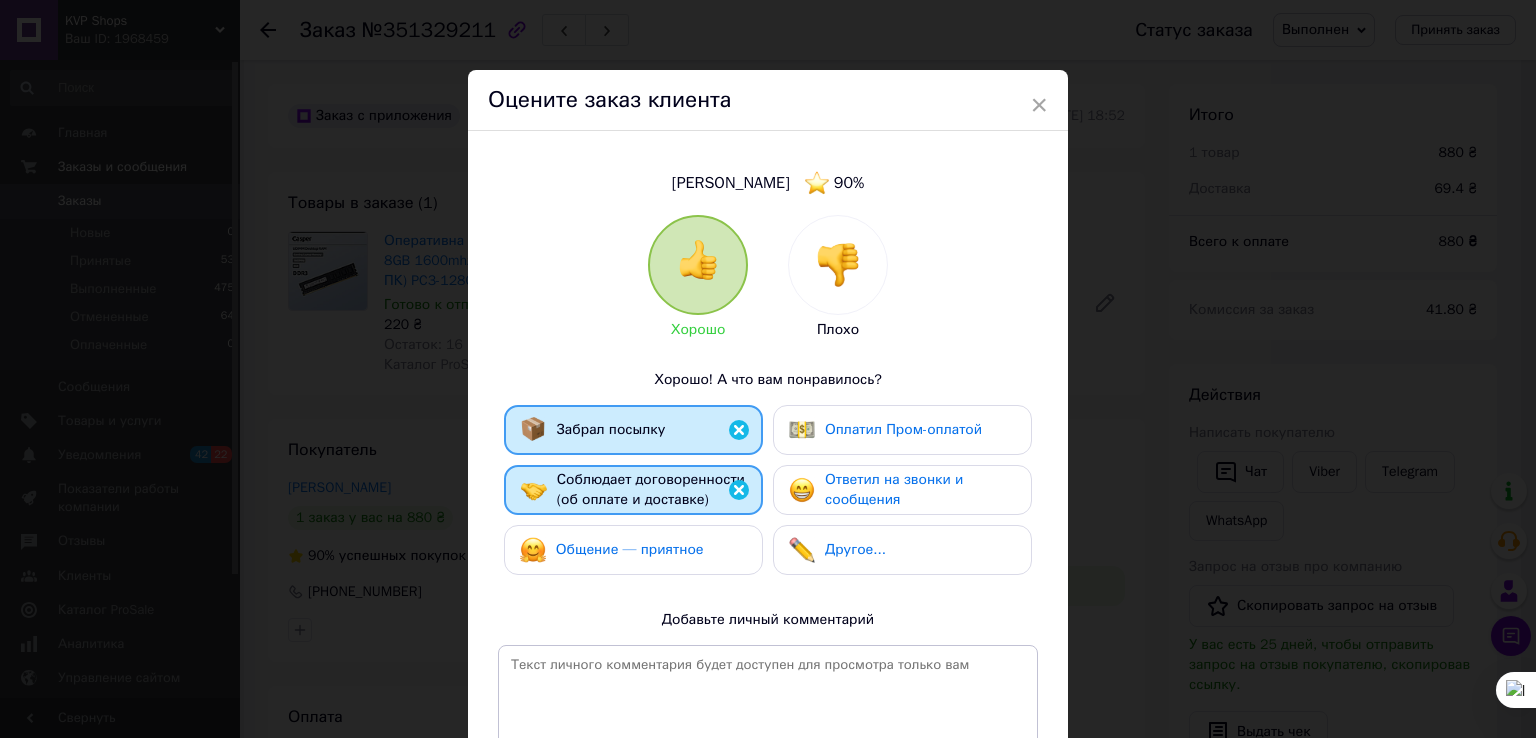 click on "Общение — приятное" at bounding box center [630, 549] 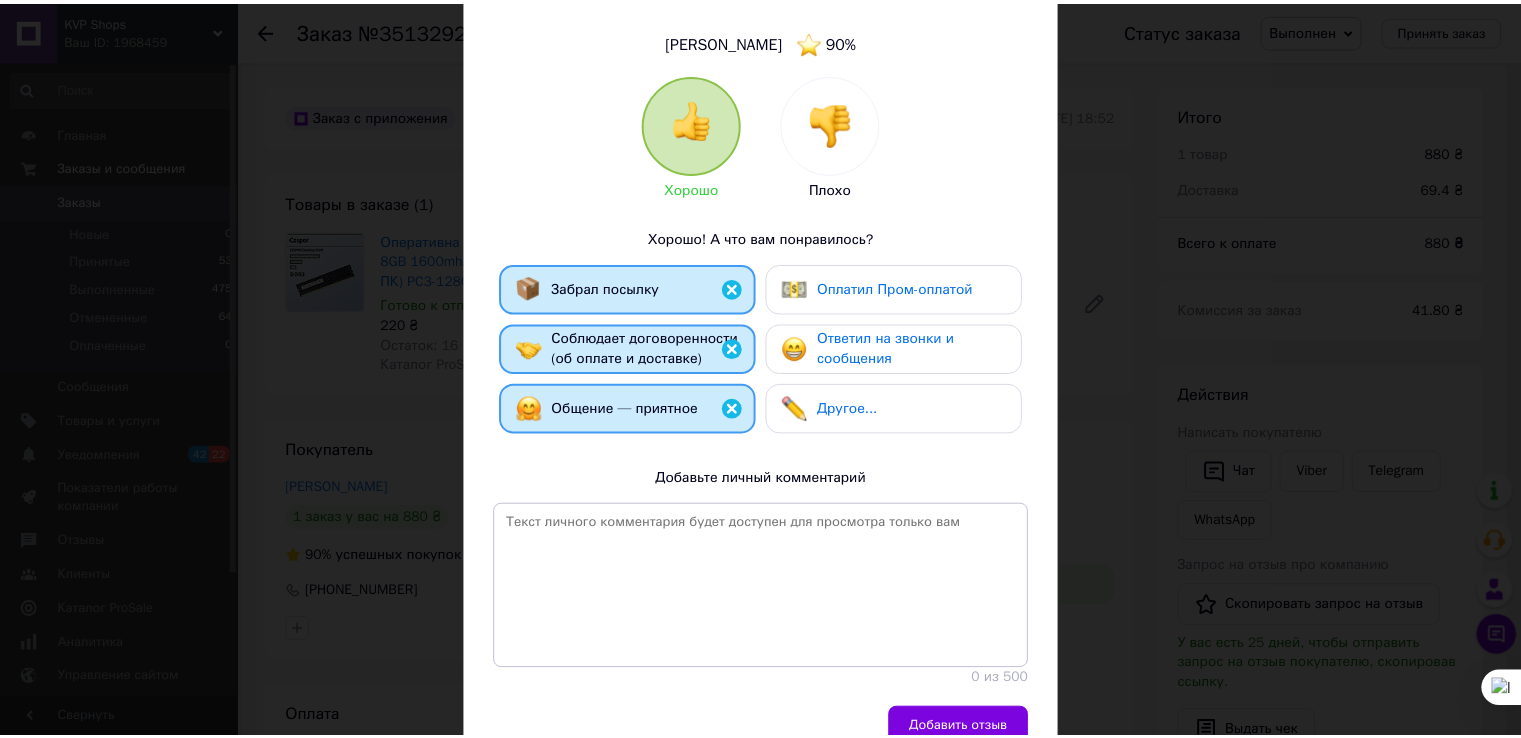 scroll, scrollTop: 240, scrollLeft: 0, axis: vertical 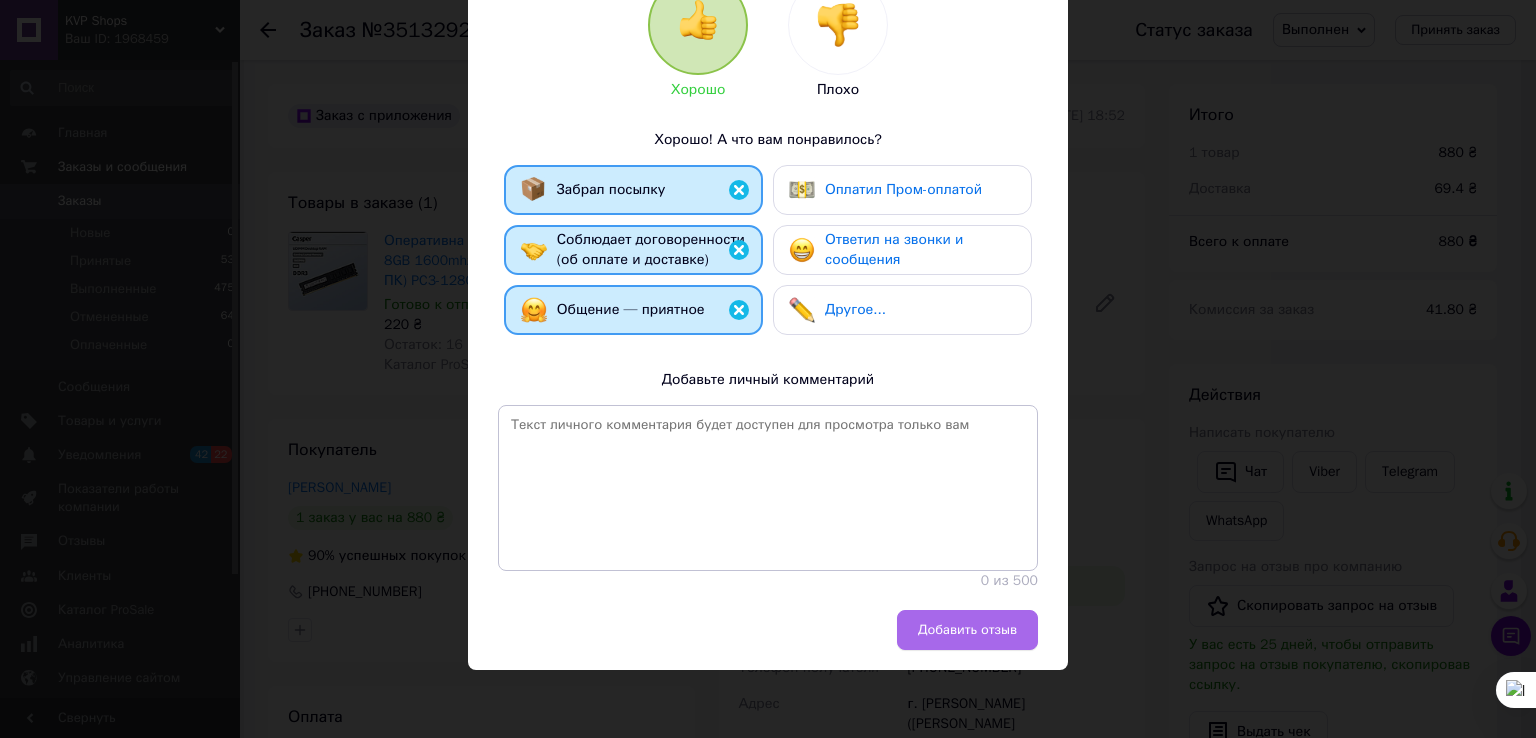 click on "Добавить отзыв" at bounding box center [967, 630] 